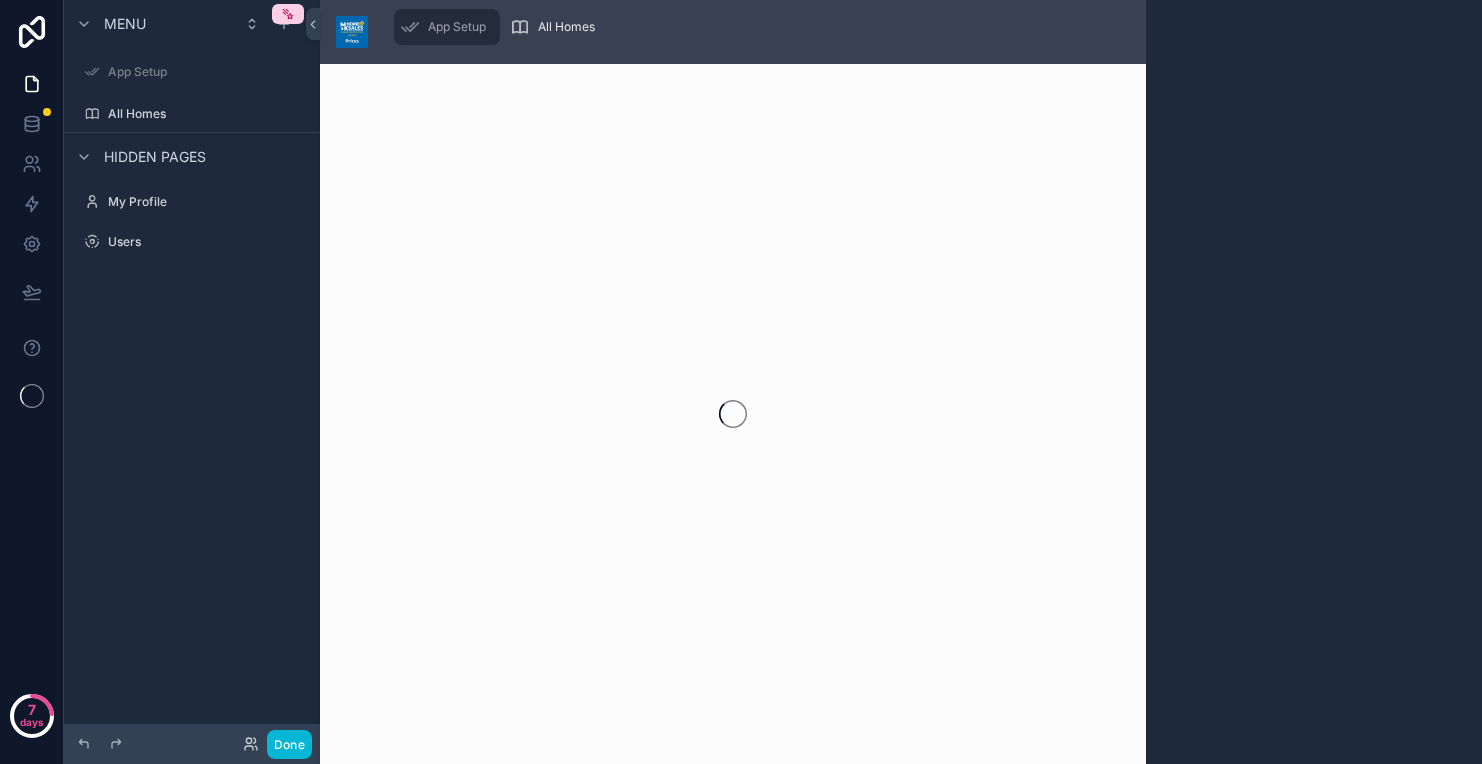 scroll, scrollTop: 0, scrollLeft: 0, axis: both 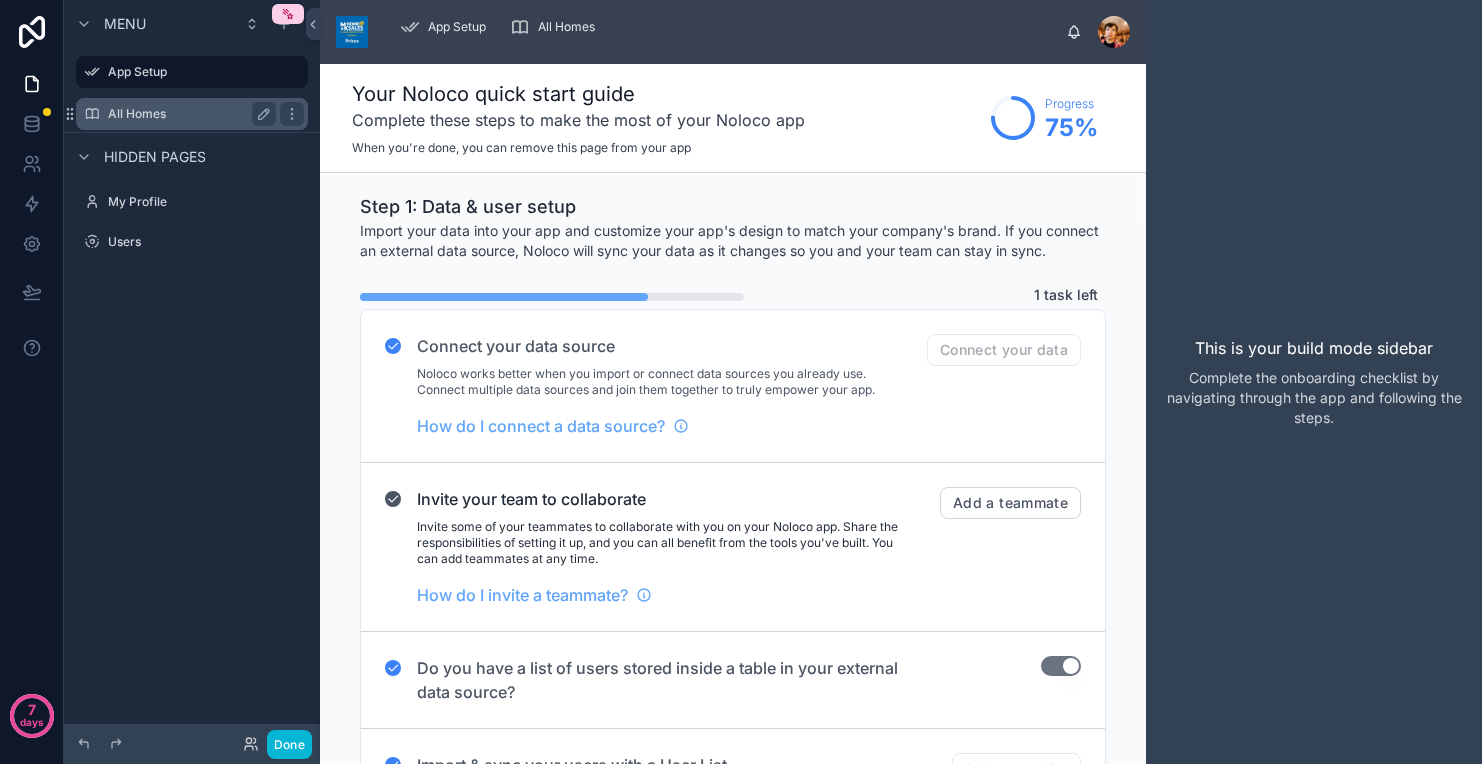 click on "All Homes" at bounding box center (188, 114) 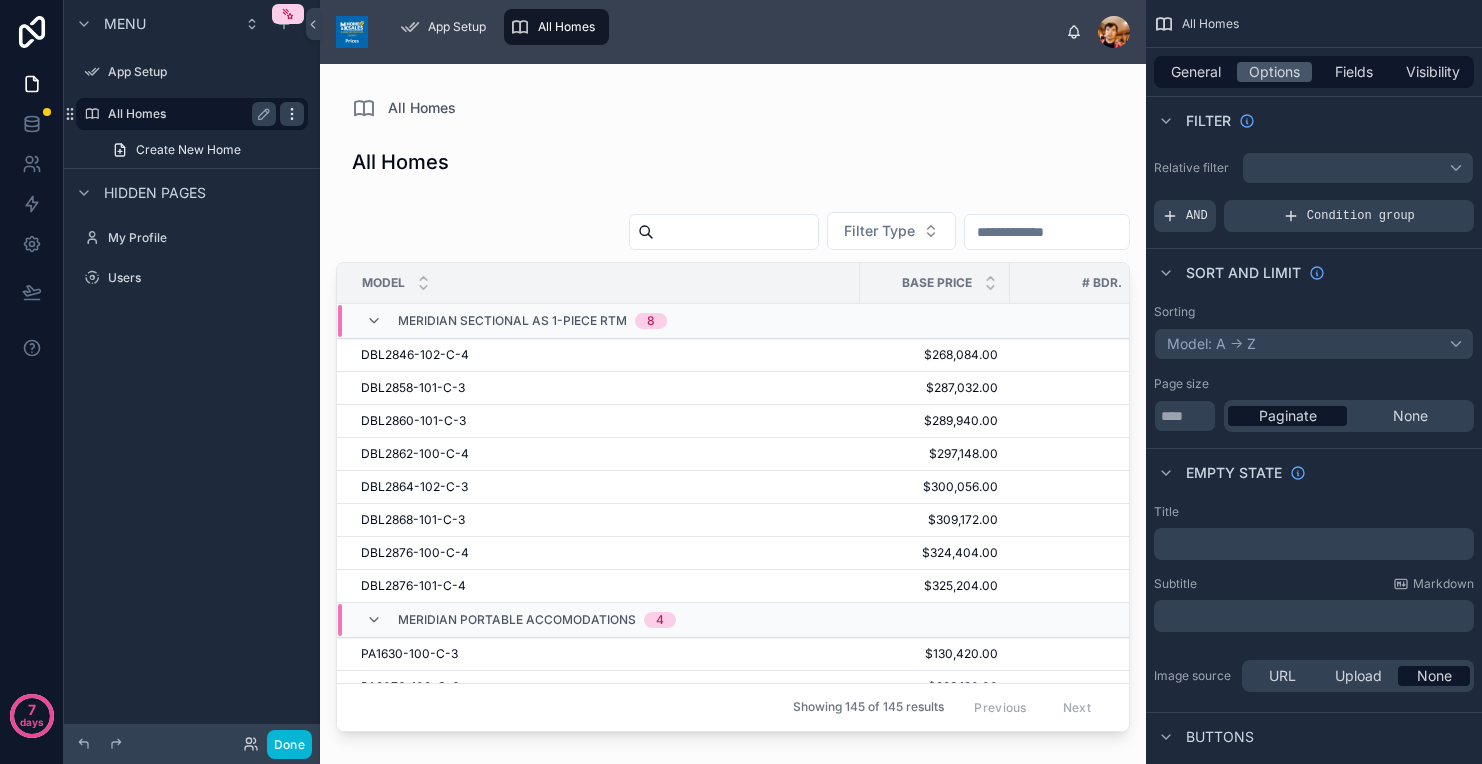 click 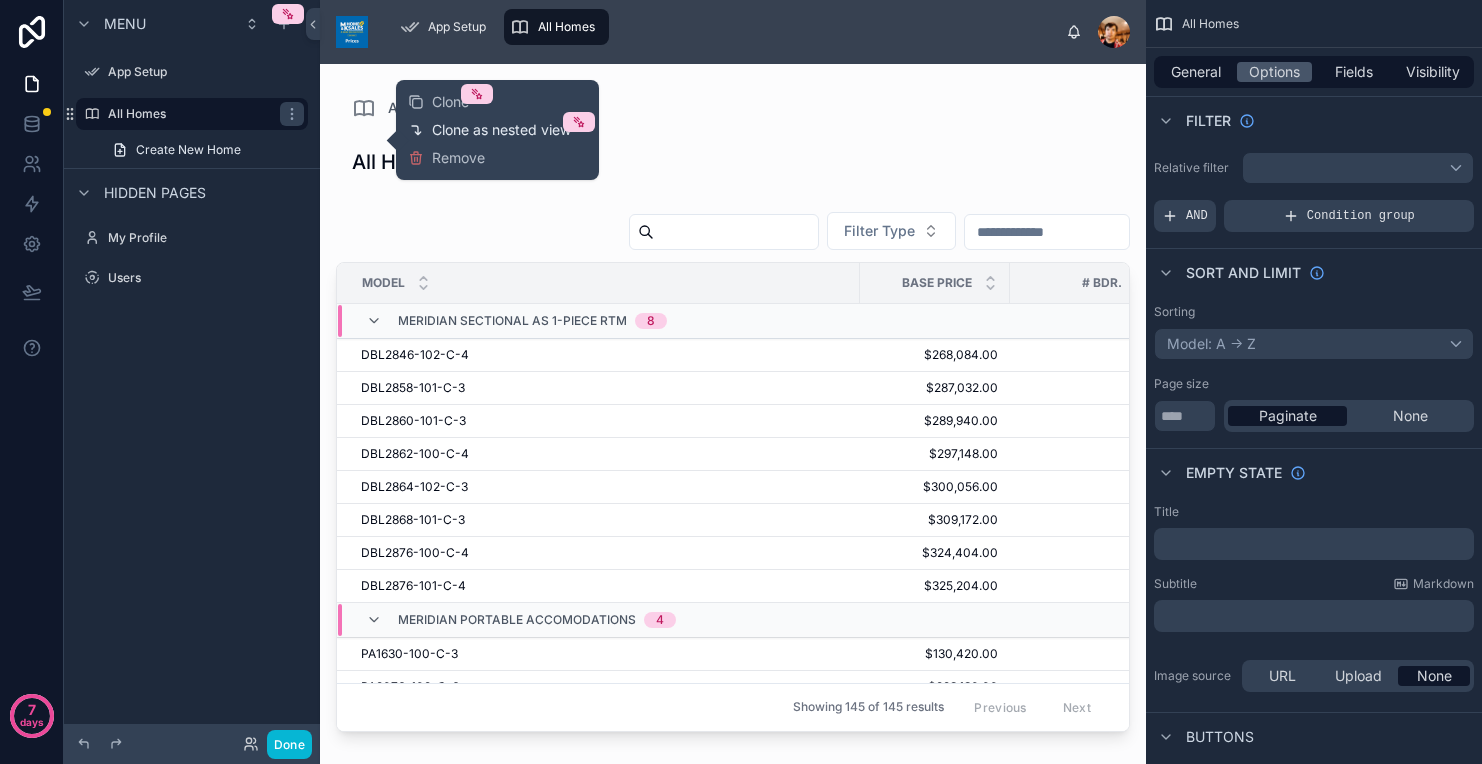 click on "Clone as nested view" at bounding box center [501, 130] 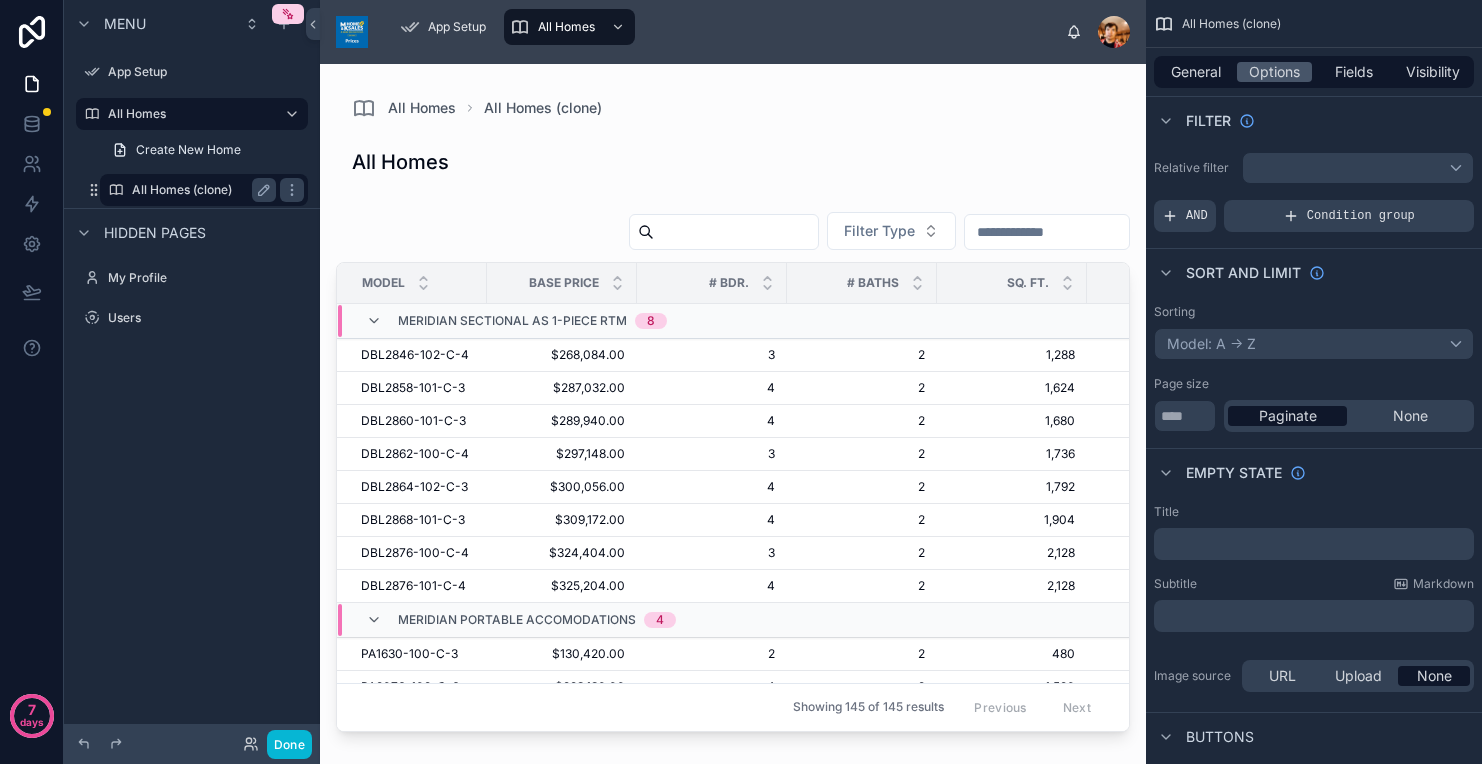 click on "All Homes (clone)" at bounding box center (200, 190) 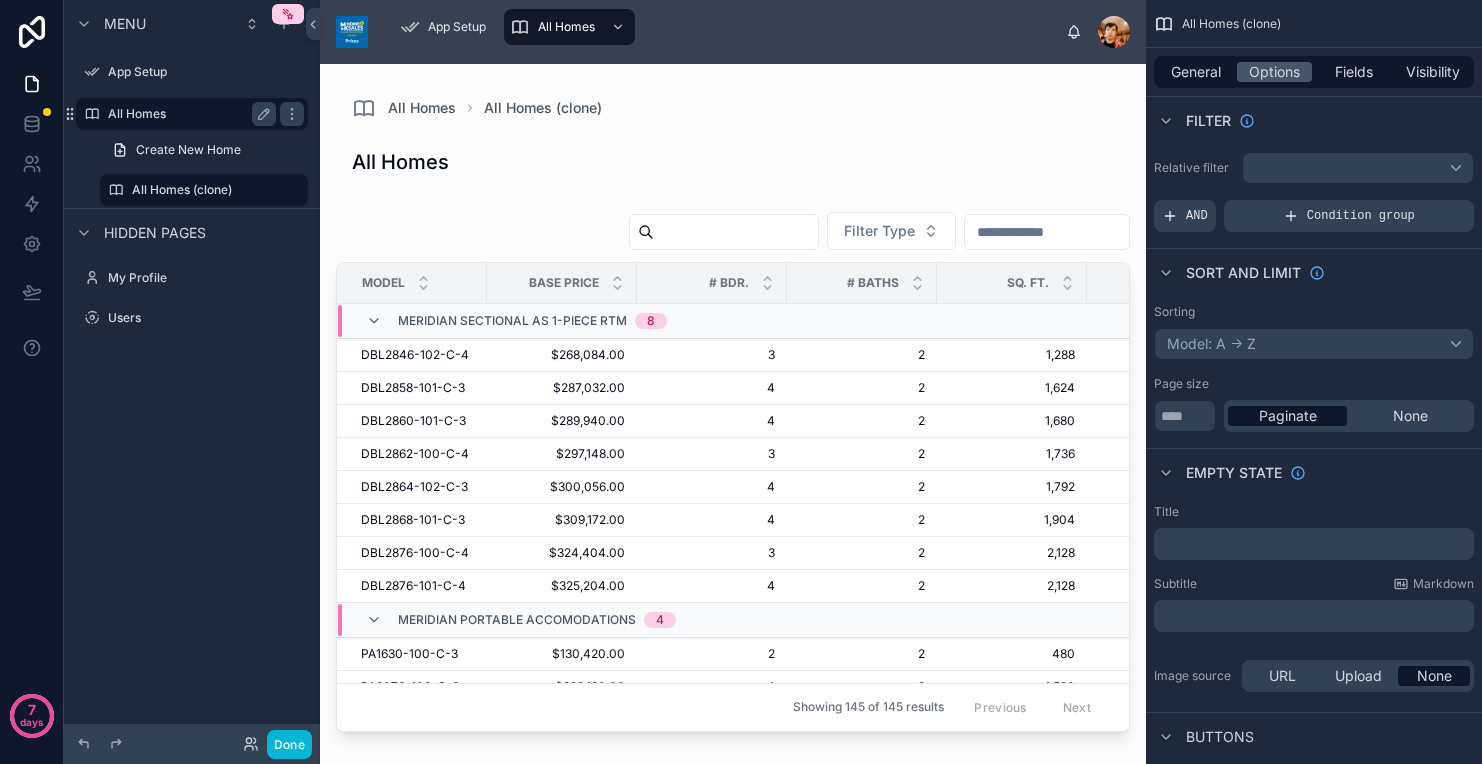 click on "All Homes" at bounding box center (192, 114) 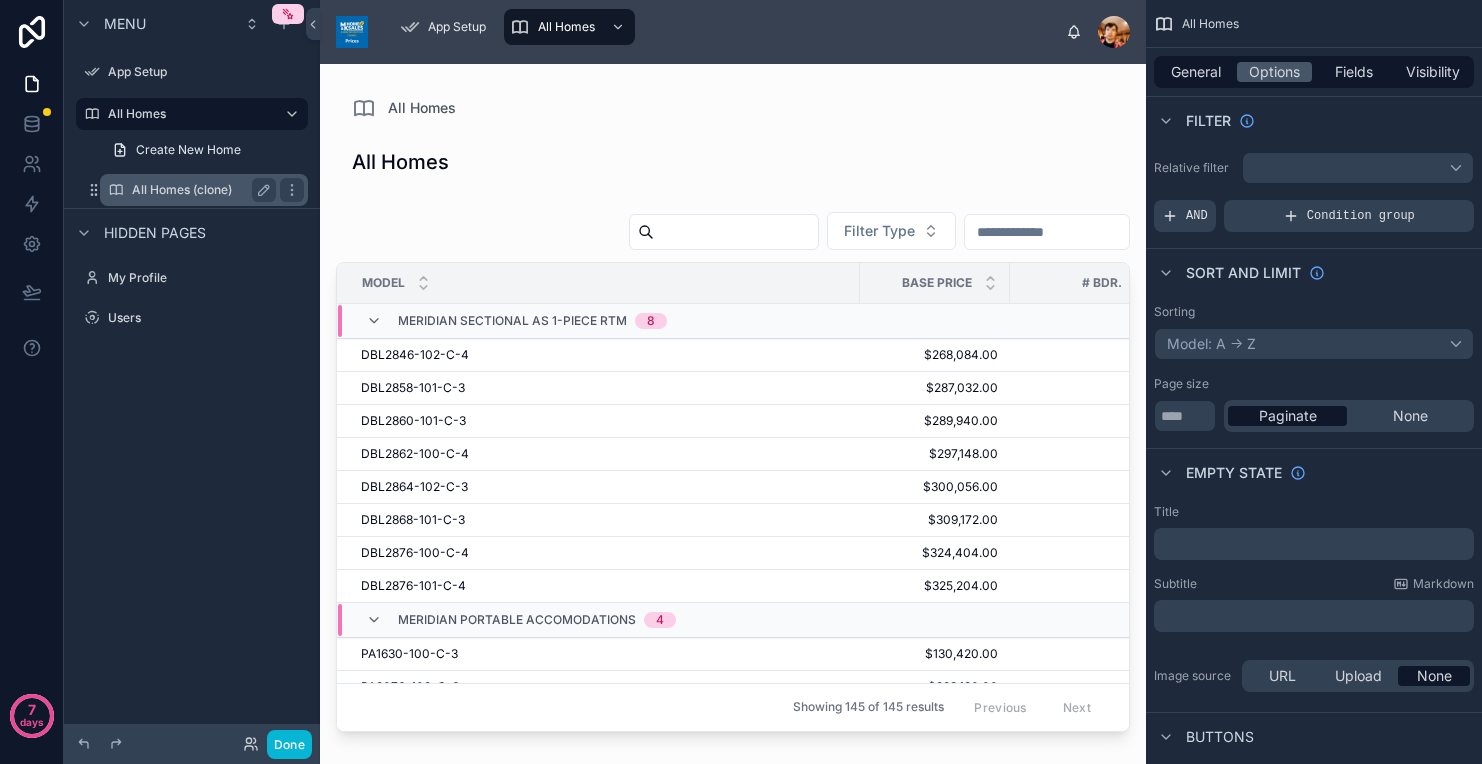 click on "All Homes (clone)" at bounding box center (200, 190) 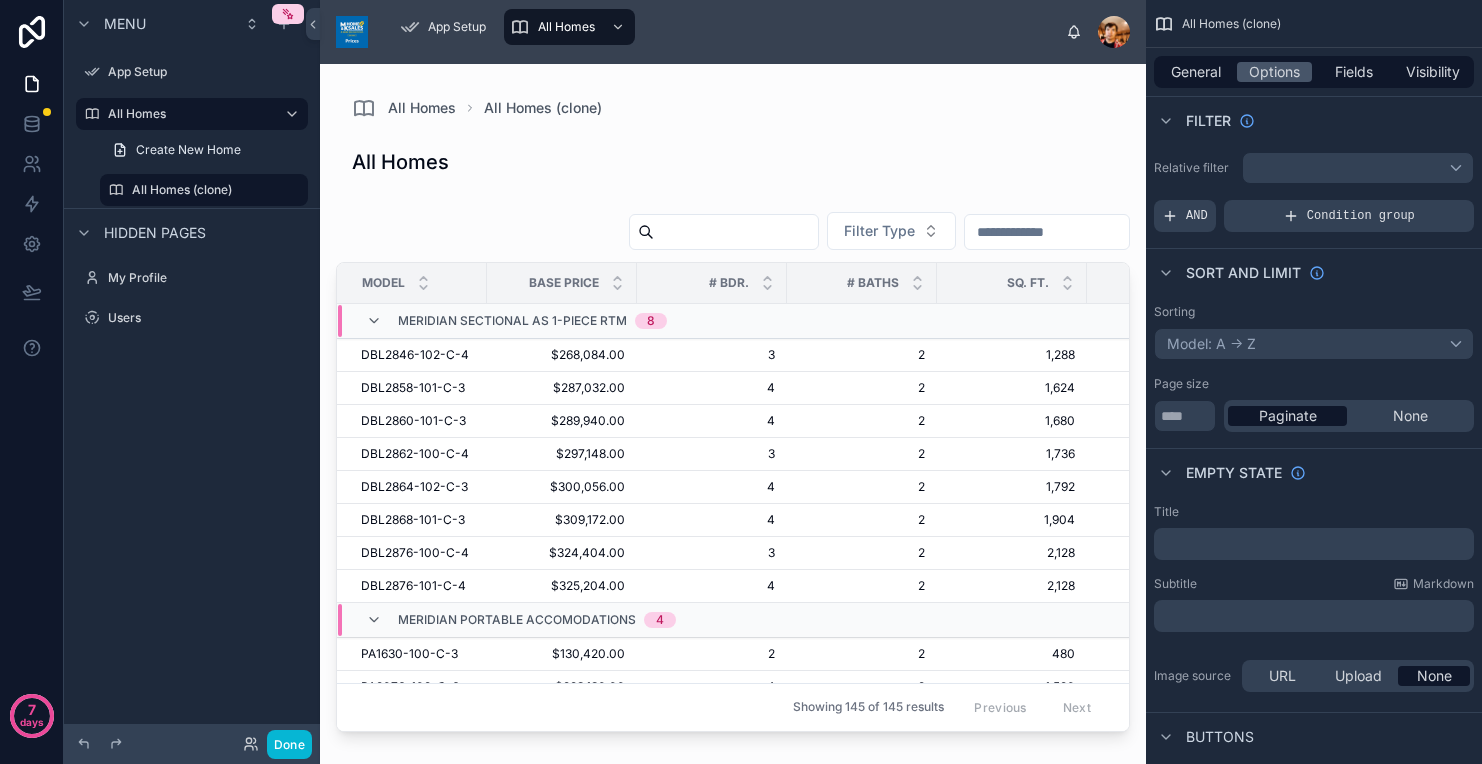 click at bounding box center (733, 402) 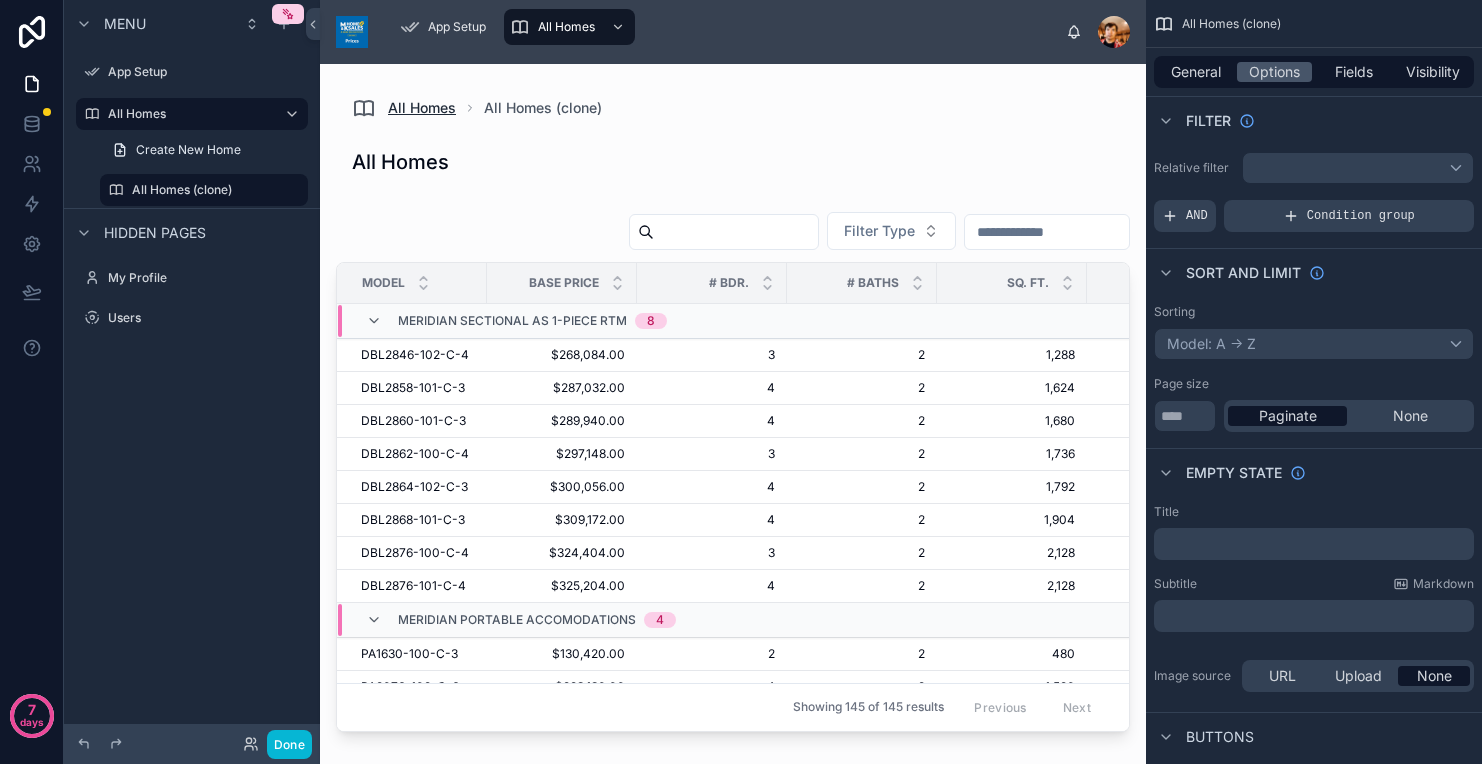 click on "All Homes" at bounding box center [422, 108] 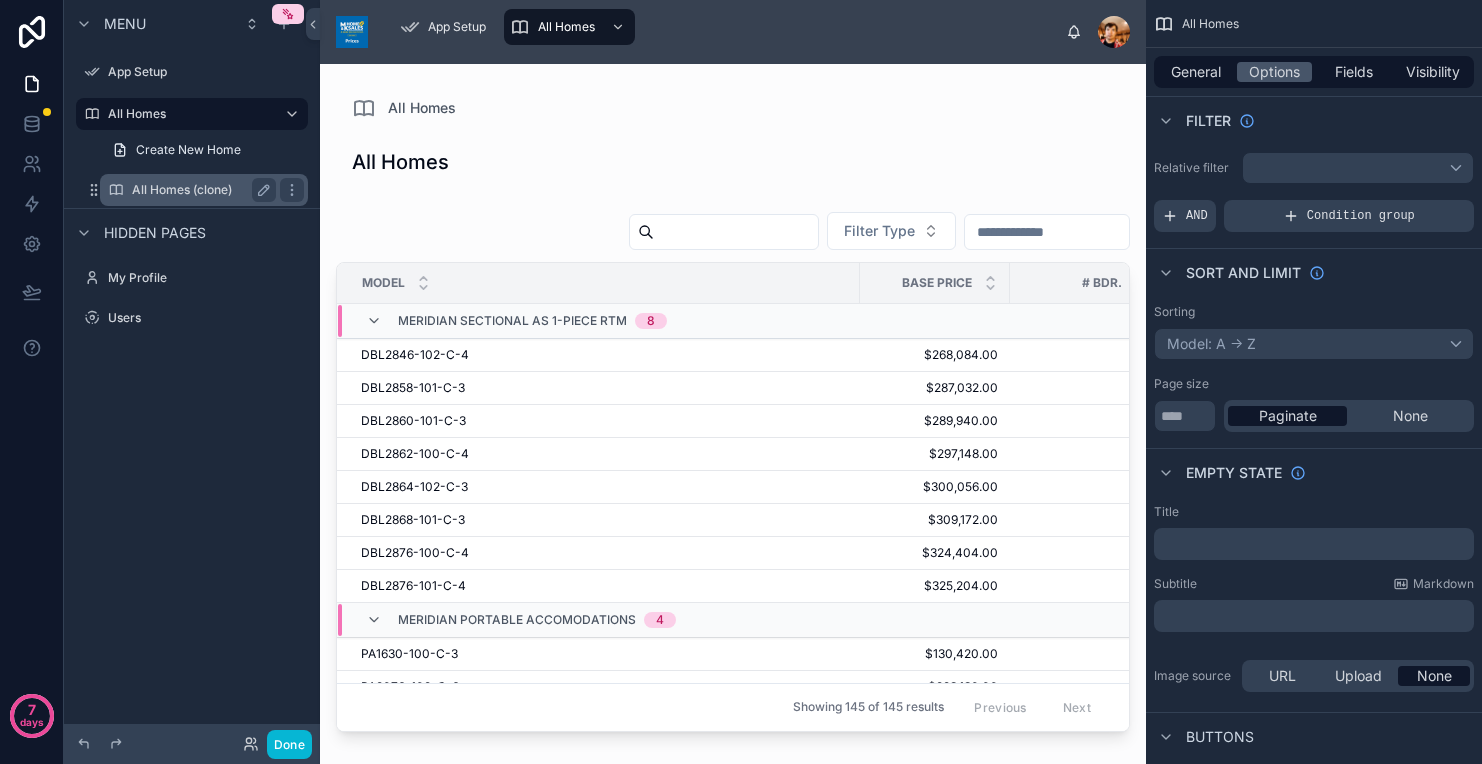 click on "All Homes (clone)" at bounding box center [200, 190] 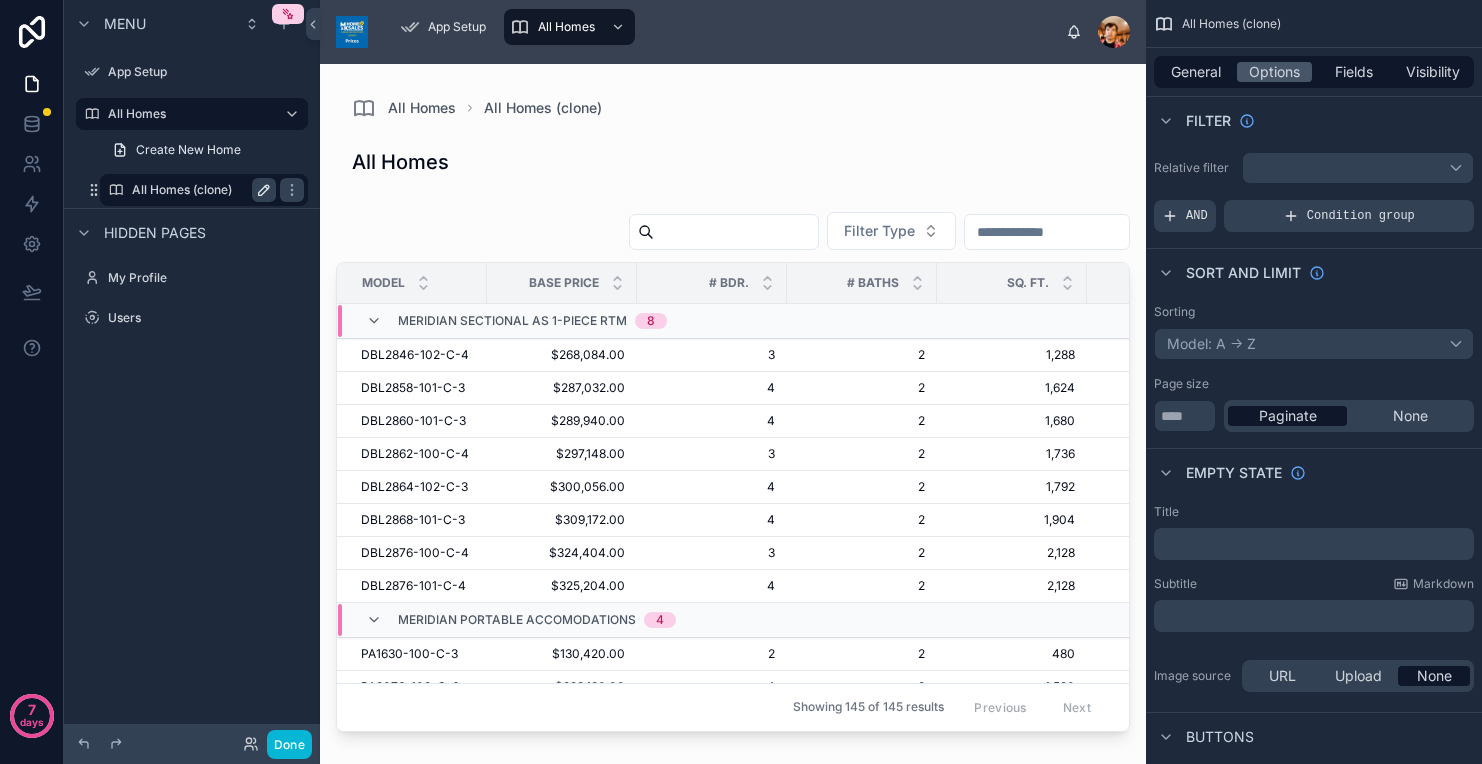 click 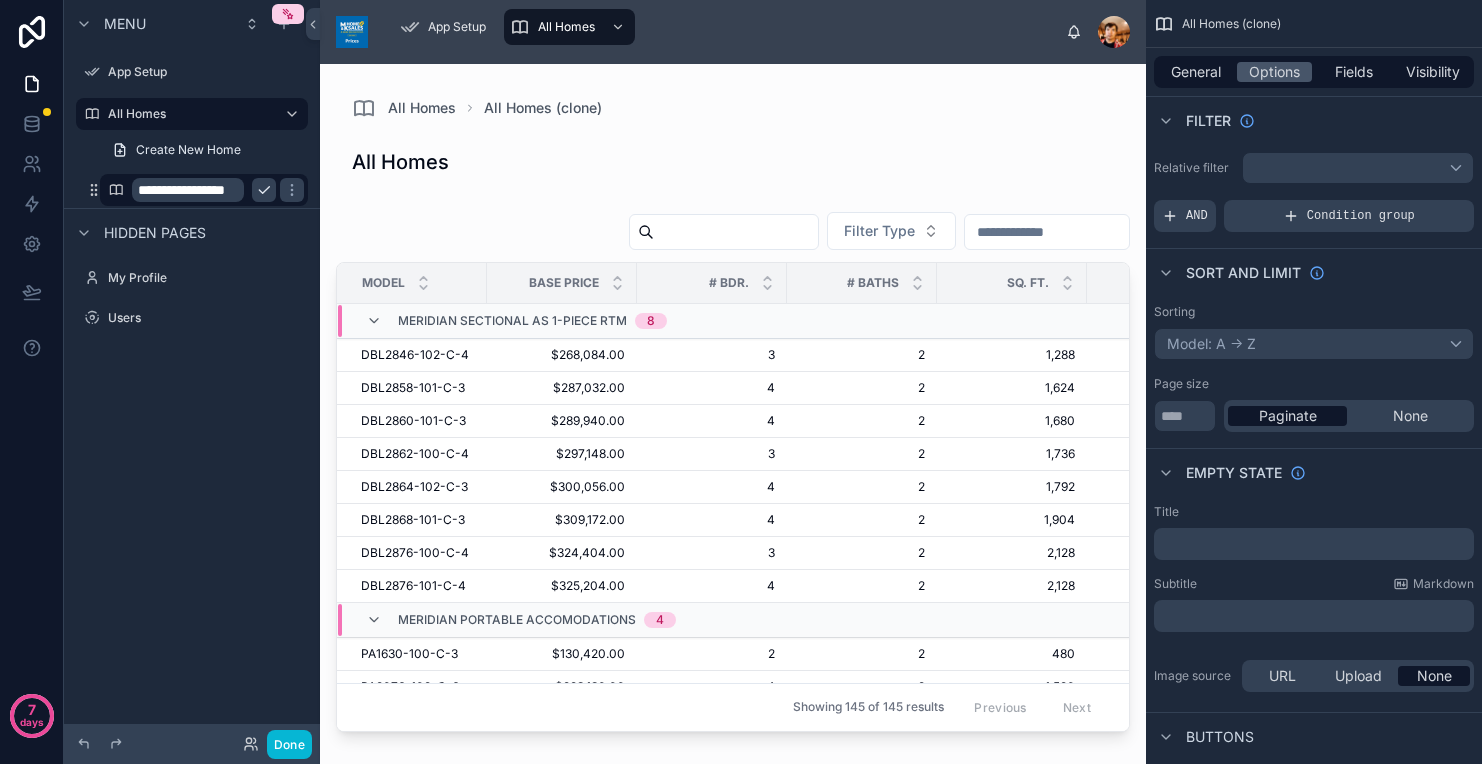 type 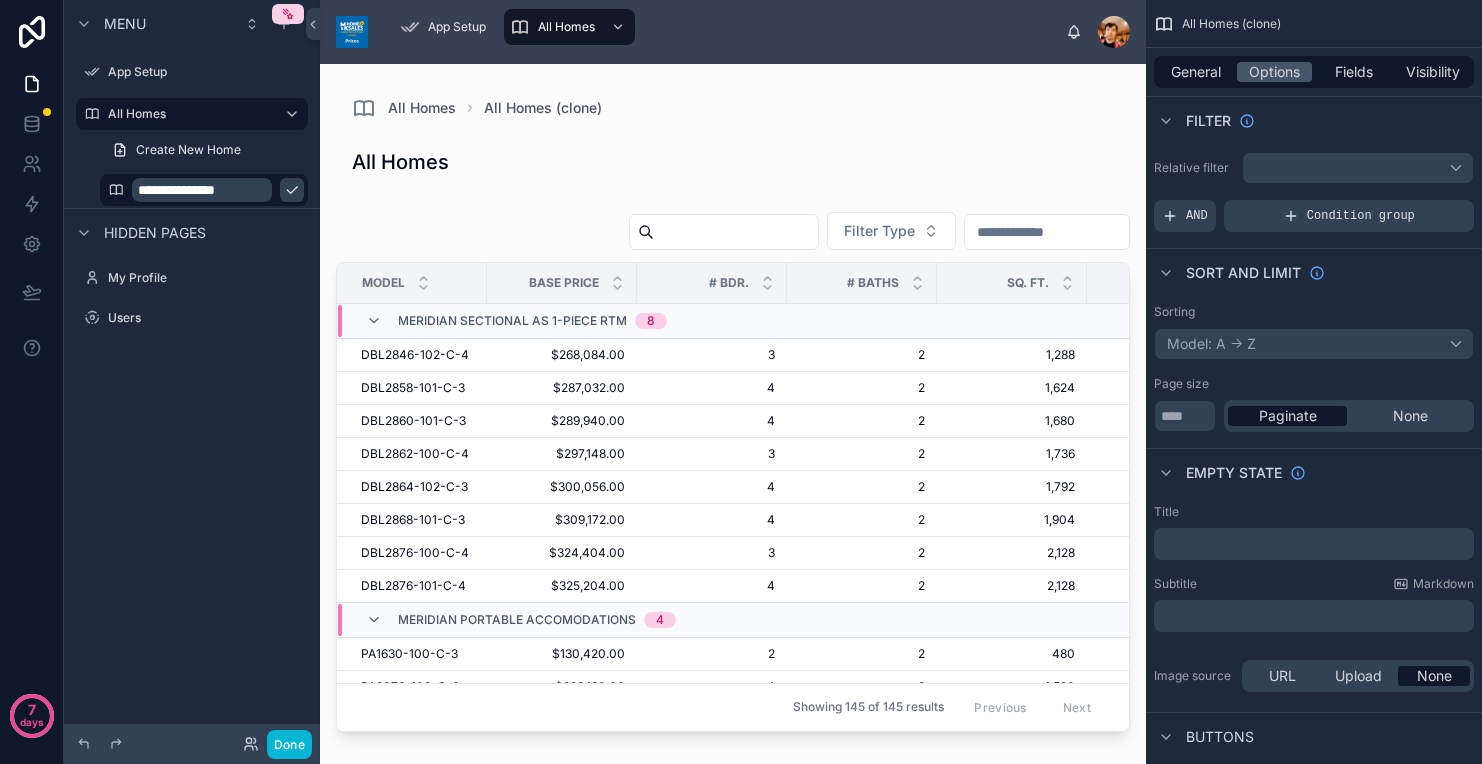 type on "**********" 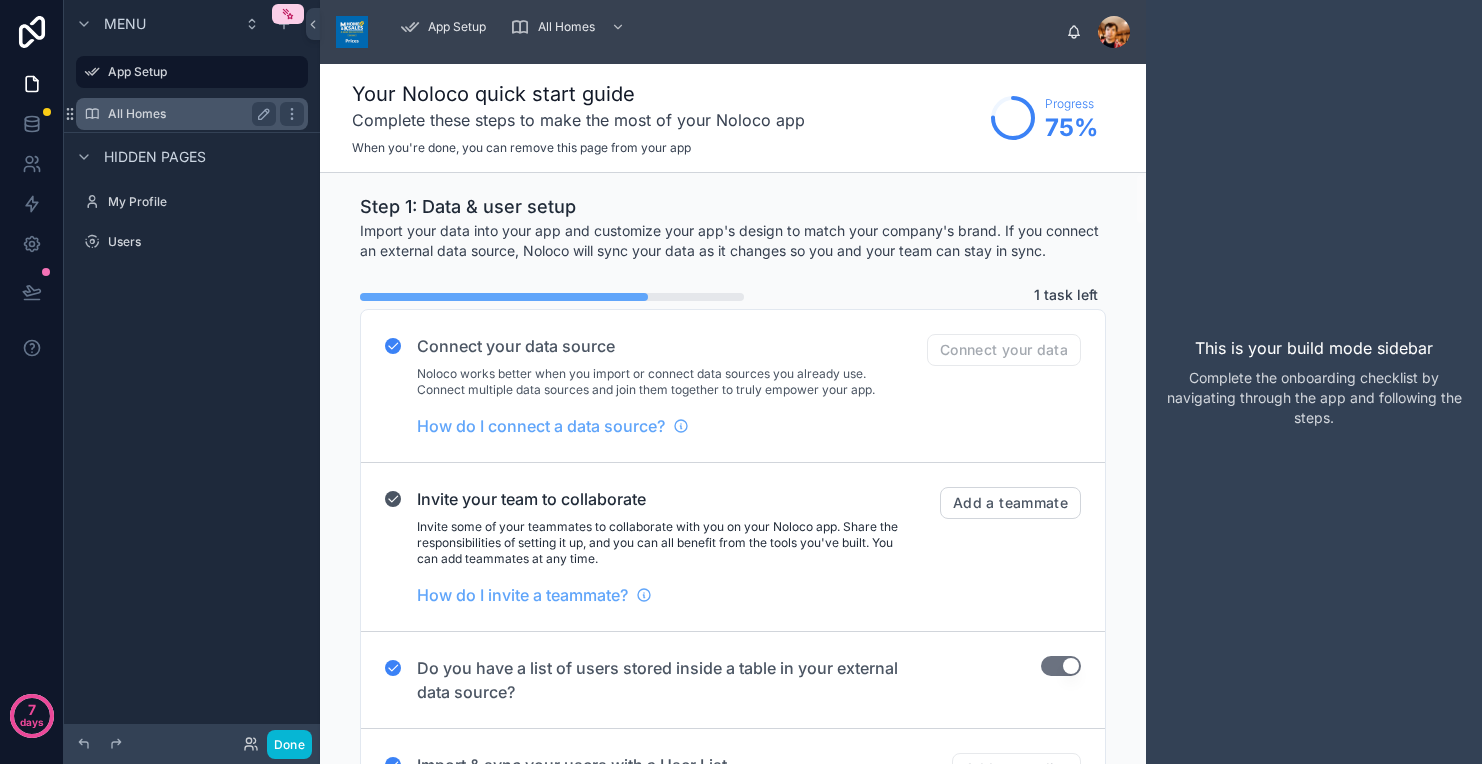 click on "All Homes" at bounding box center [188, 114] 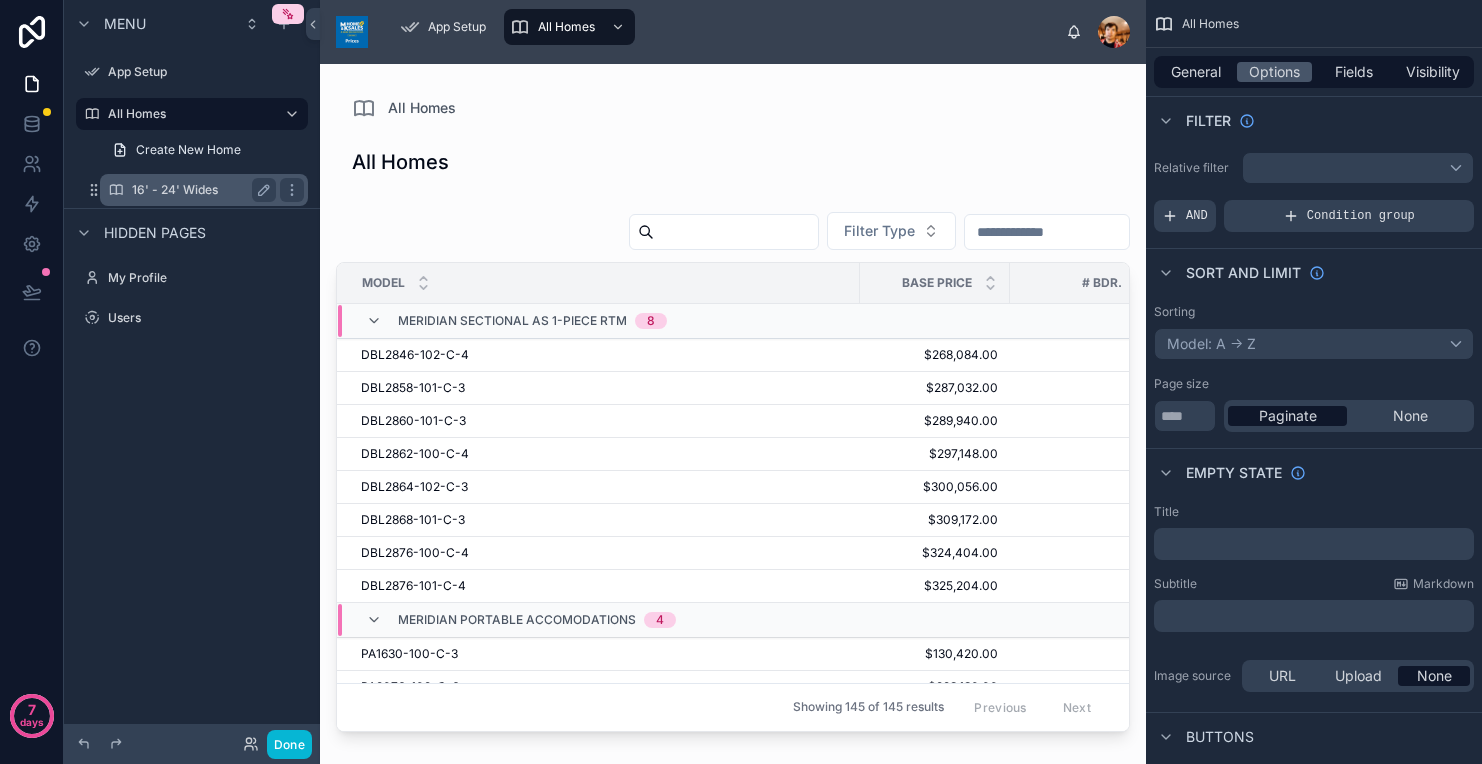 click on "16' - 24' Wides" at bounding box center [204, 190] 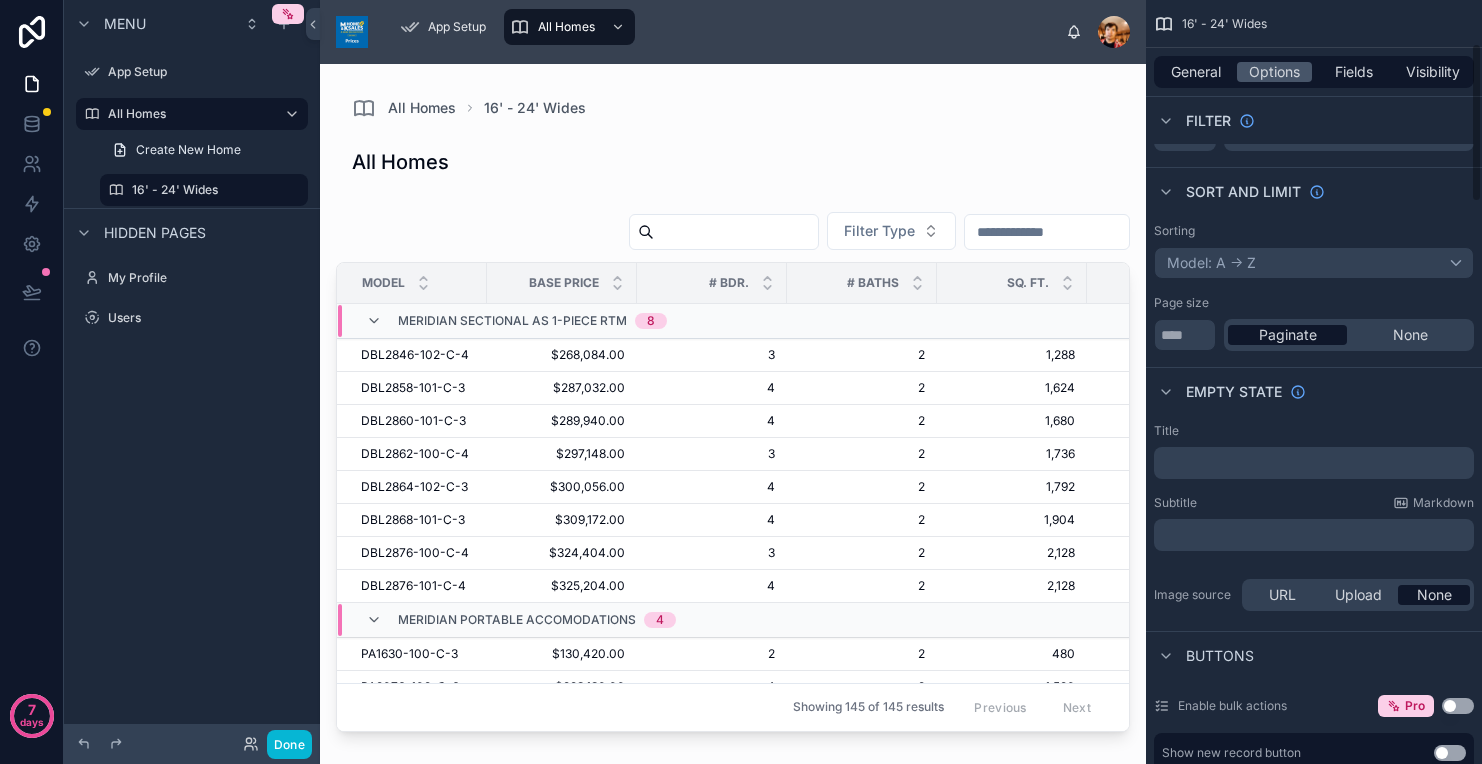 scroll, scrollTop: 0, scrollLeft: 0, axis: both 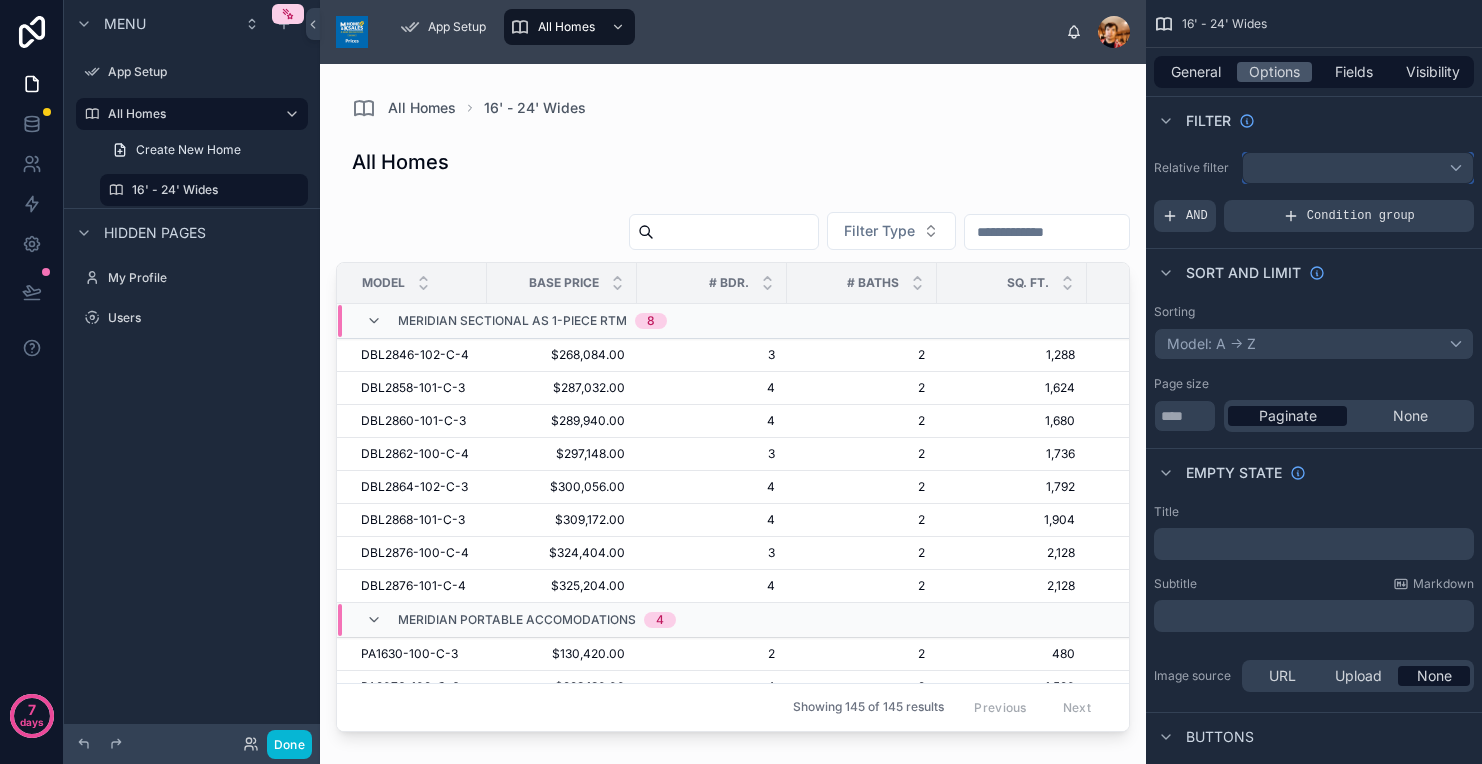 click at bounding box center (1358, 168) 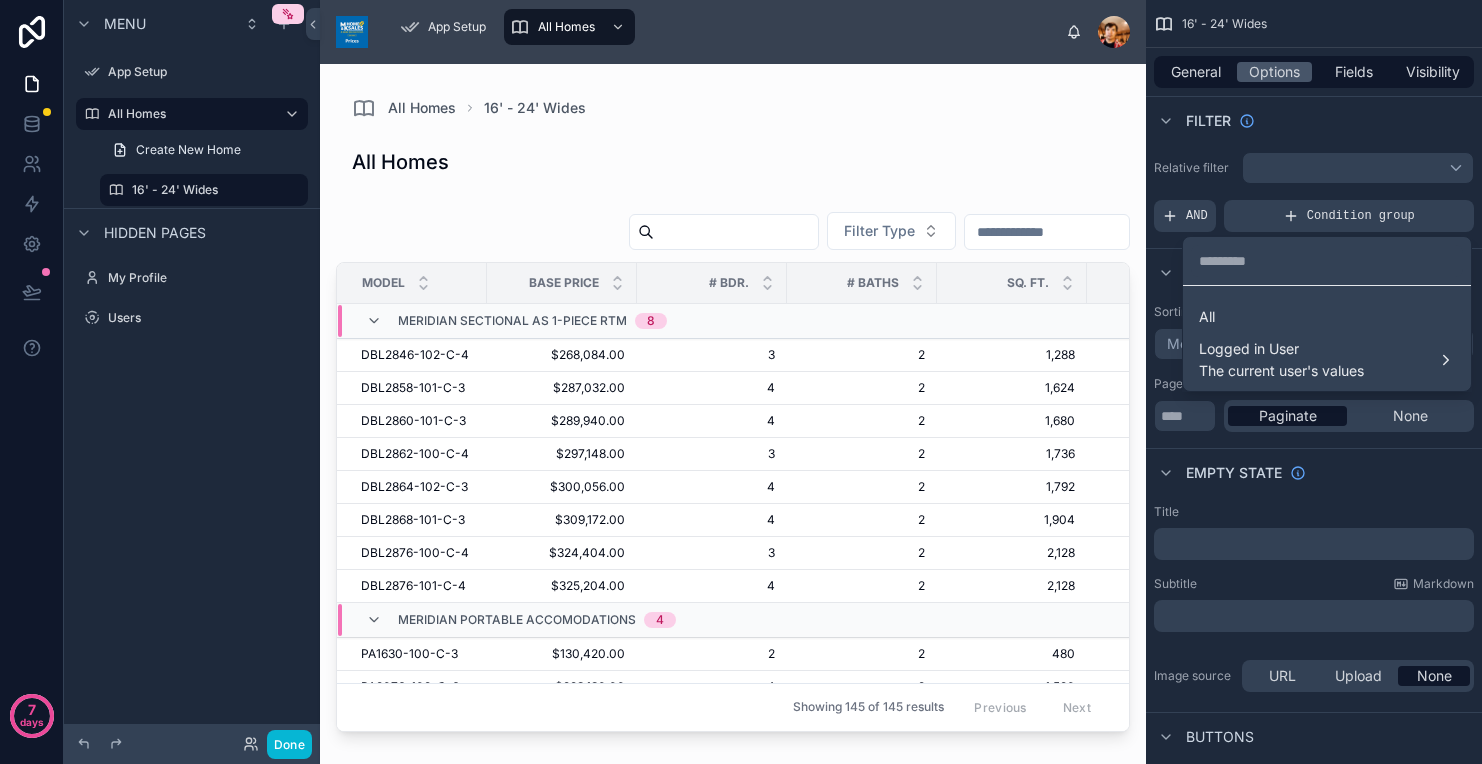 click at bounding box center (741, 382) 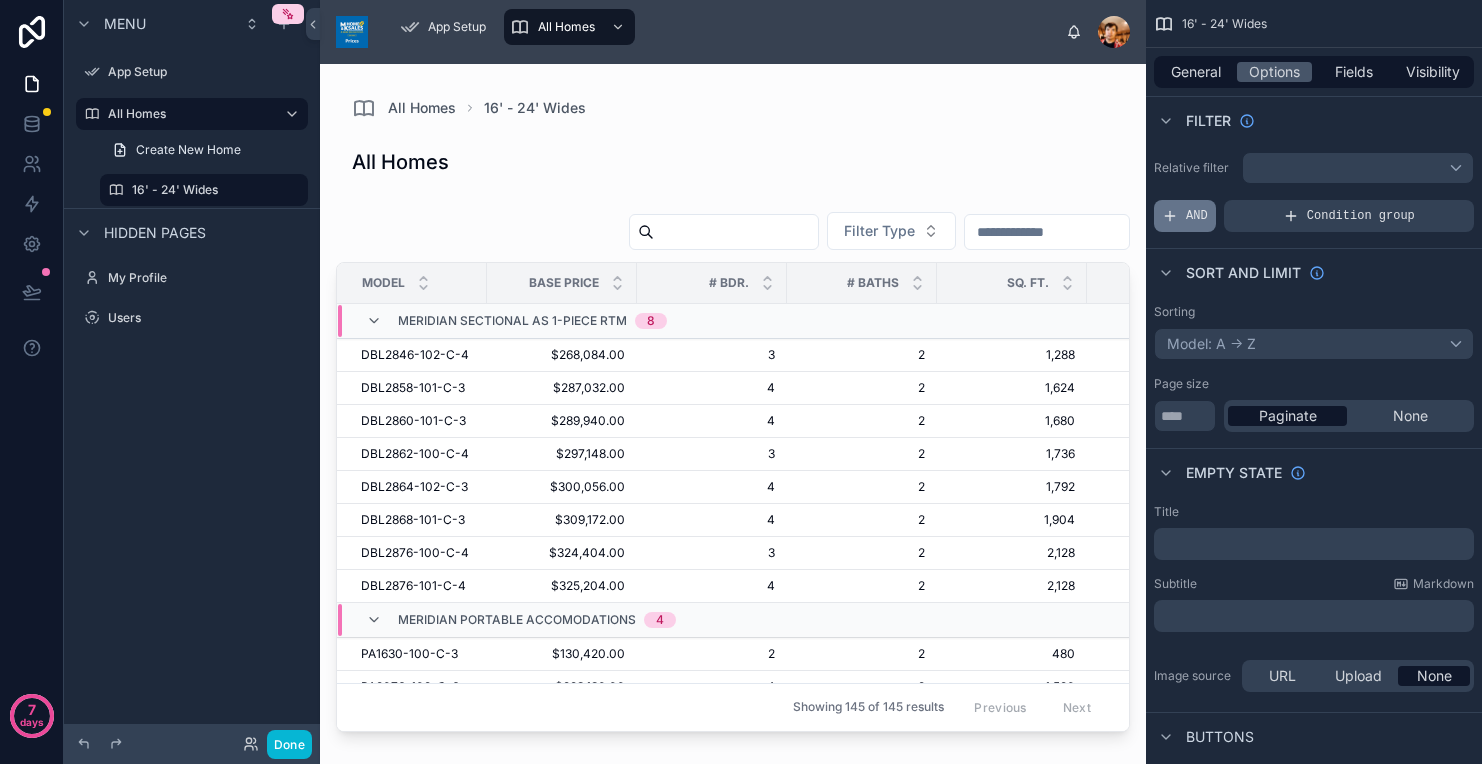 click on "AND" at bounding box center (1197, 216) 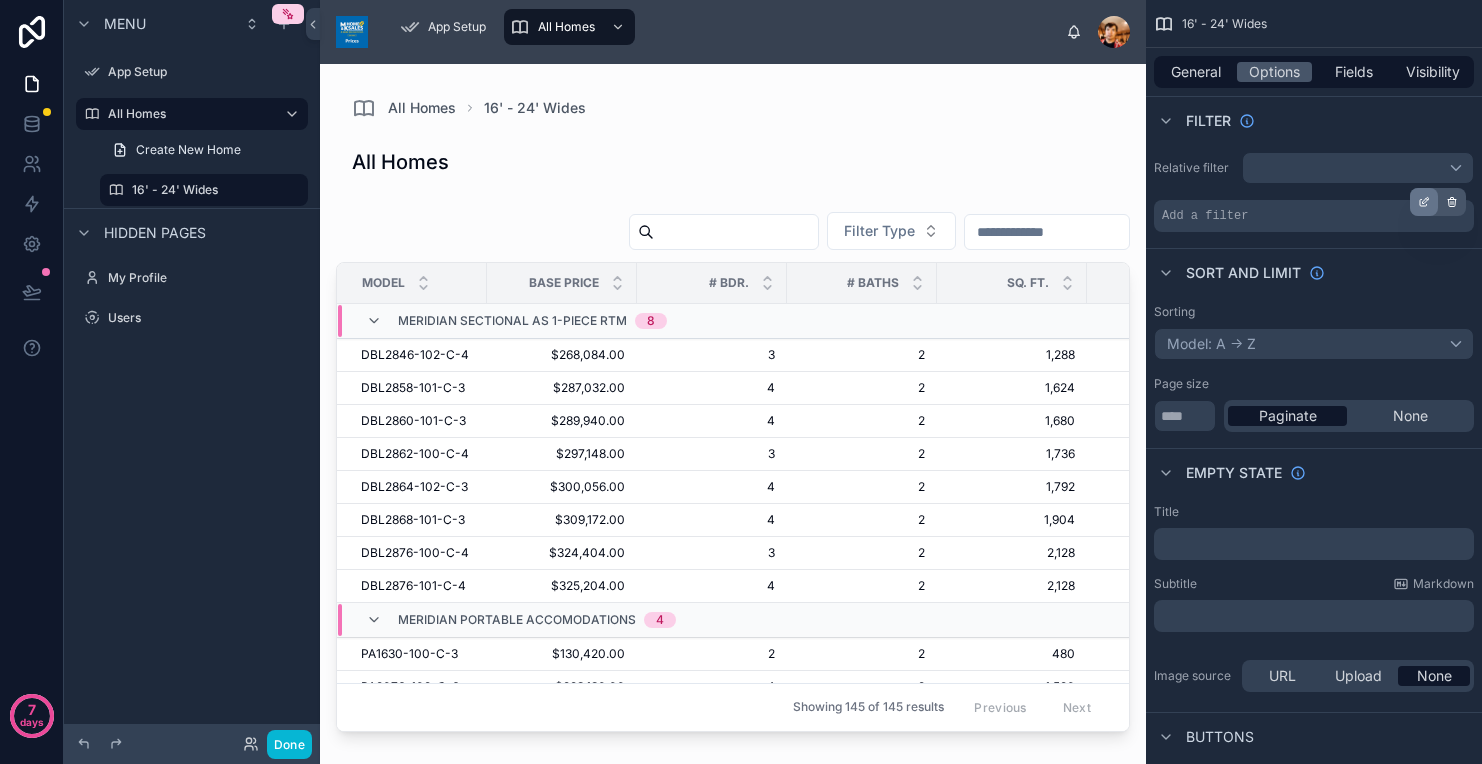 click 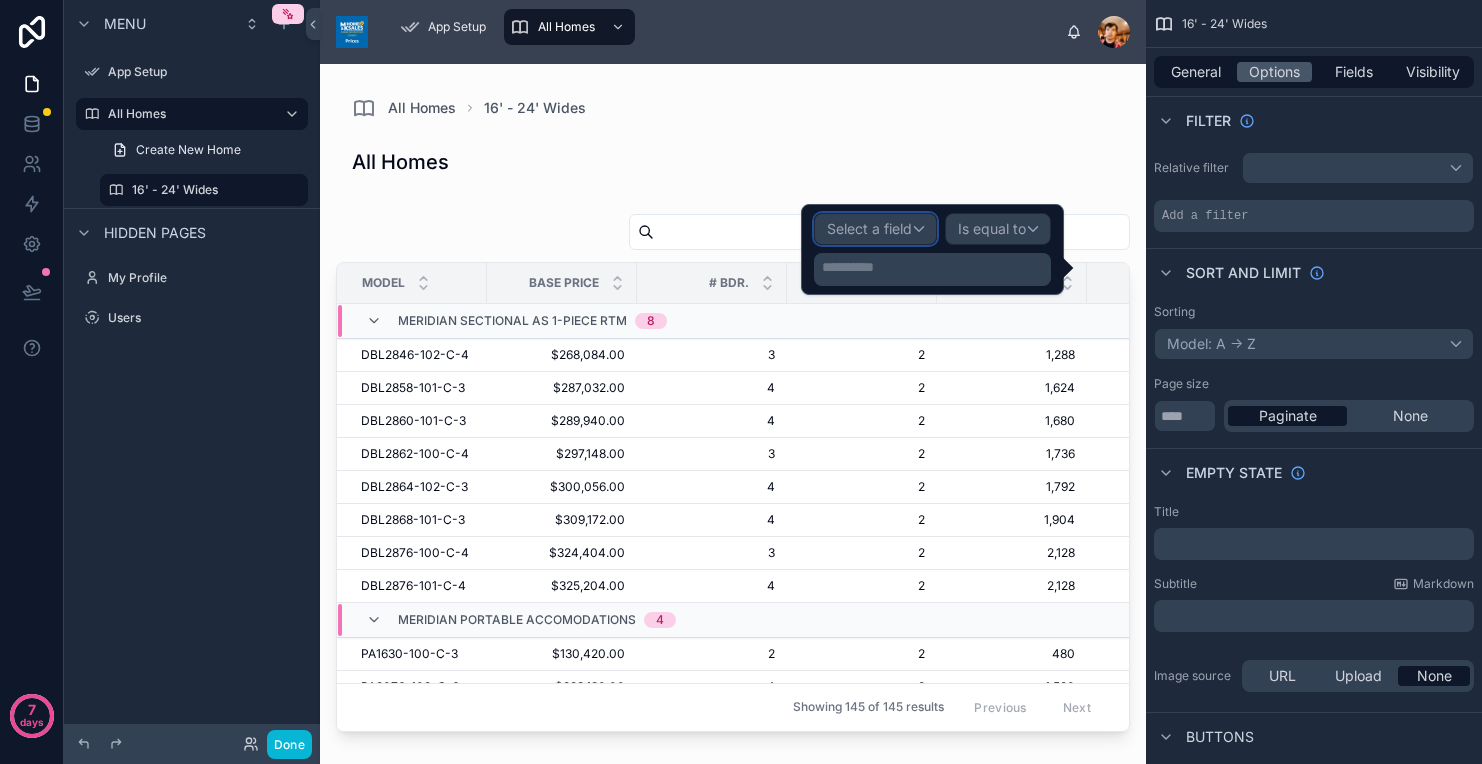 click on "Select a field" at bounding box center [875, 229] 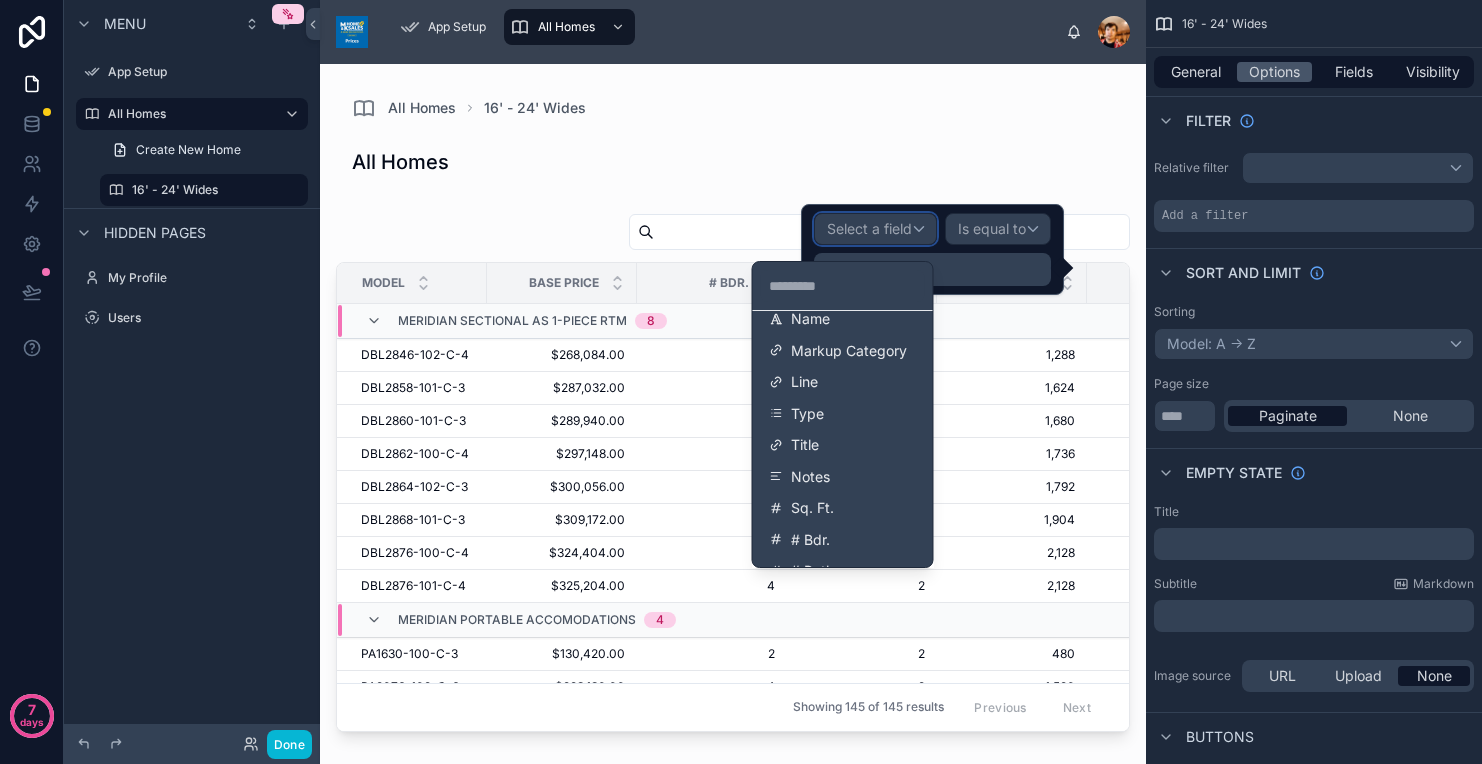 scroll, scrollTop: 219, scrollLeft: 0, axis: vertical 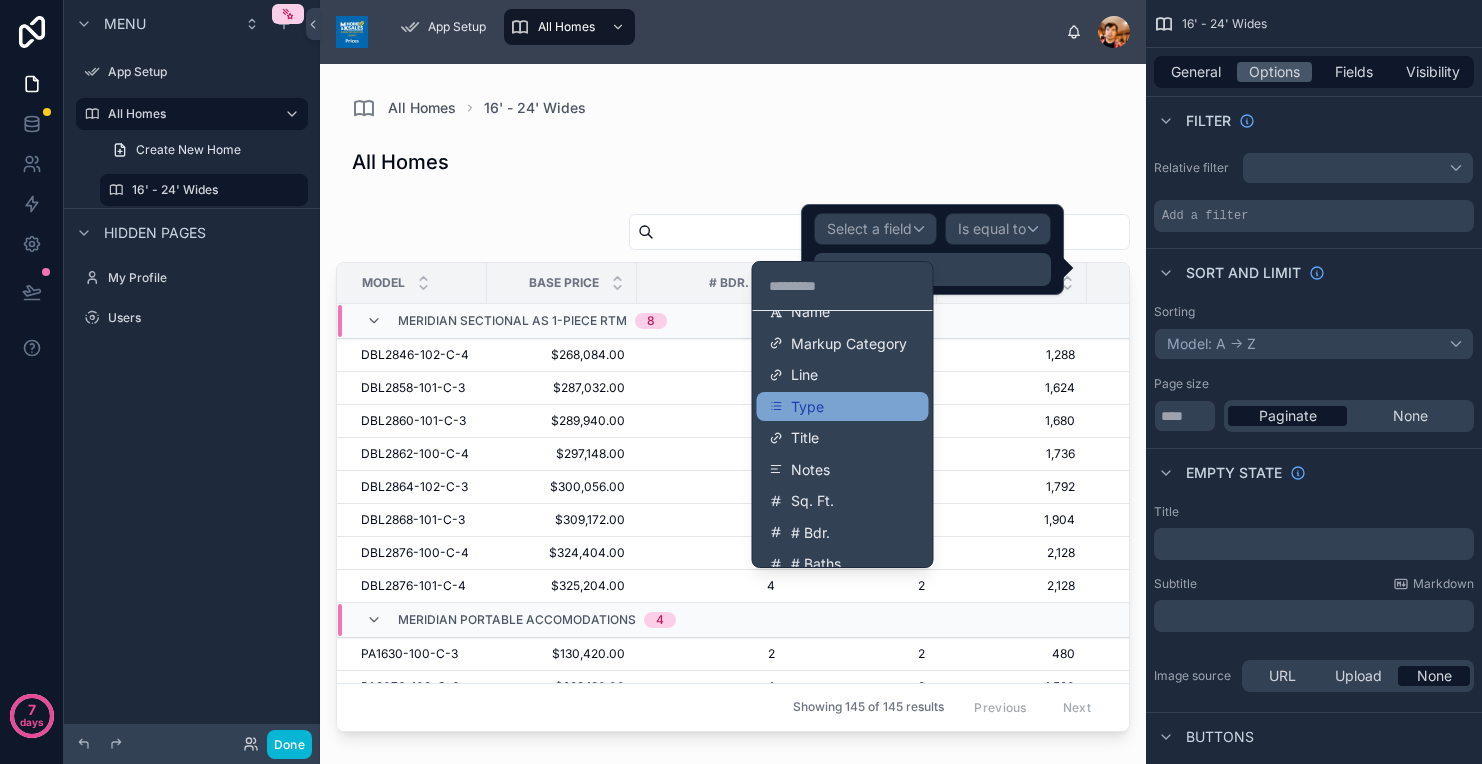 click on "Type" at bounding box center [843, 407] 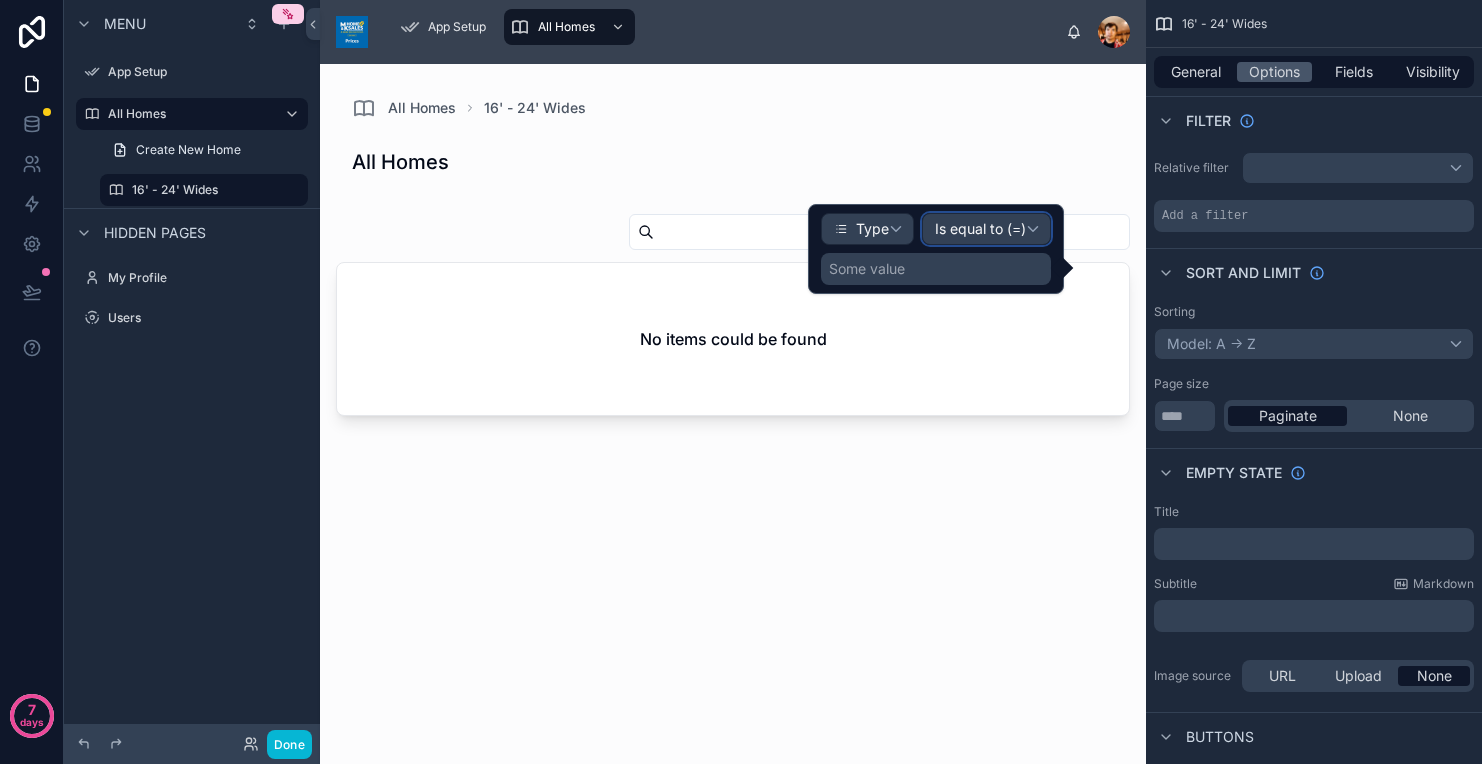 click on "Is equal to (=)" at bounding box center [980, 229] 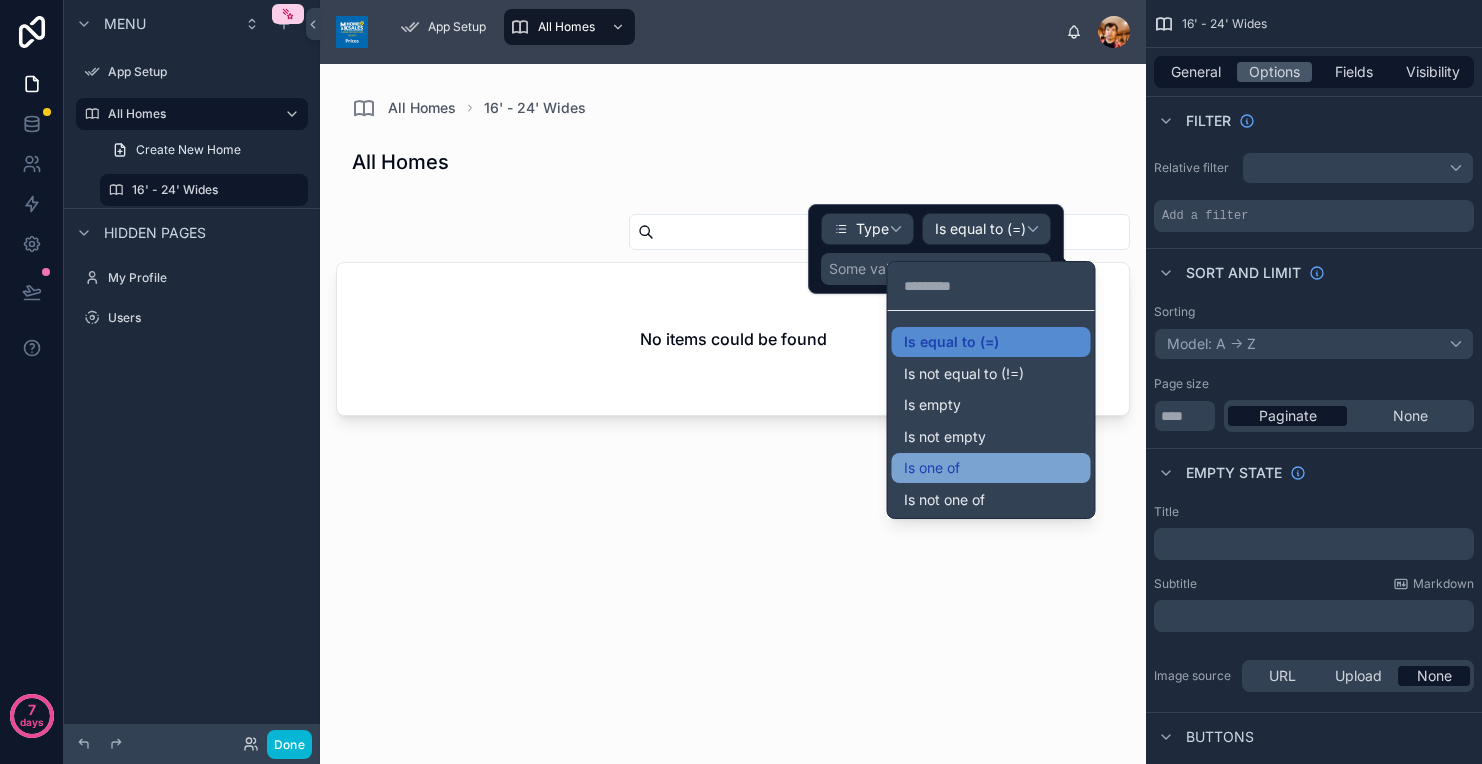 click on "Is one of" at bounding box center [991, 468] 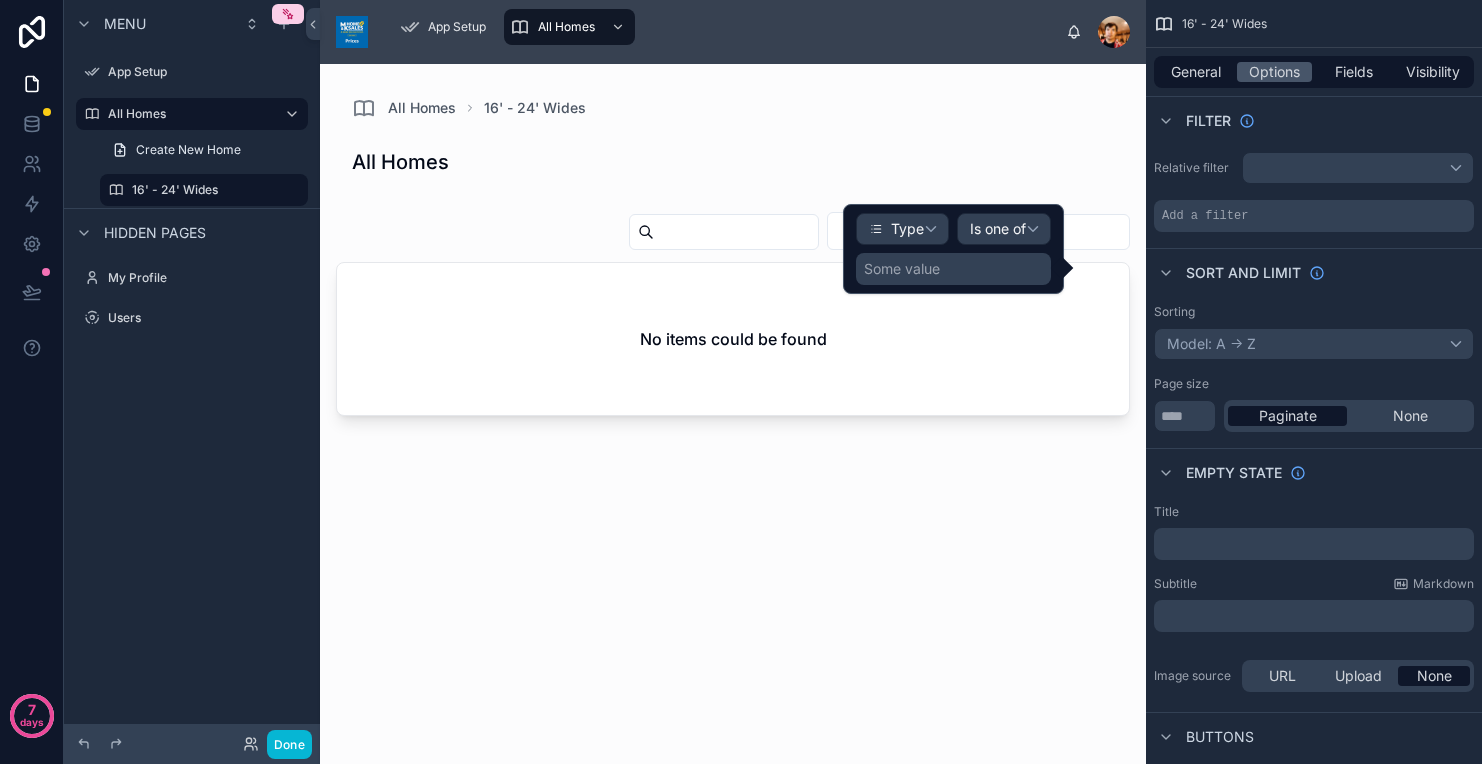 click on "Some value" at bounding box center (902, 269) 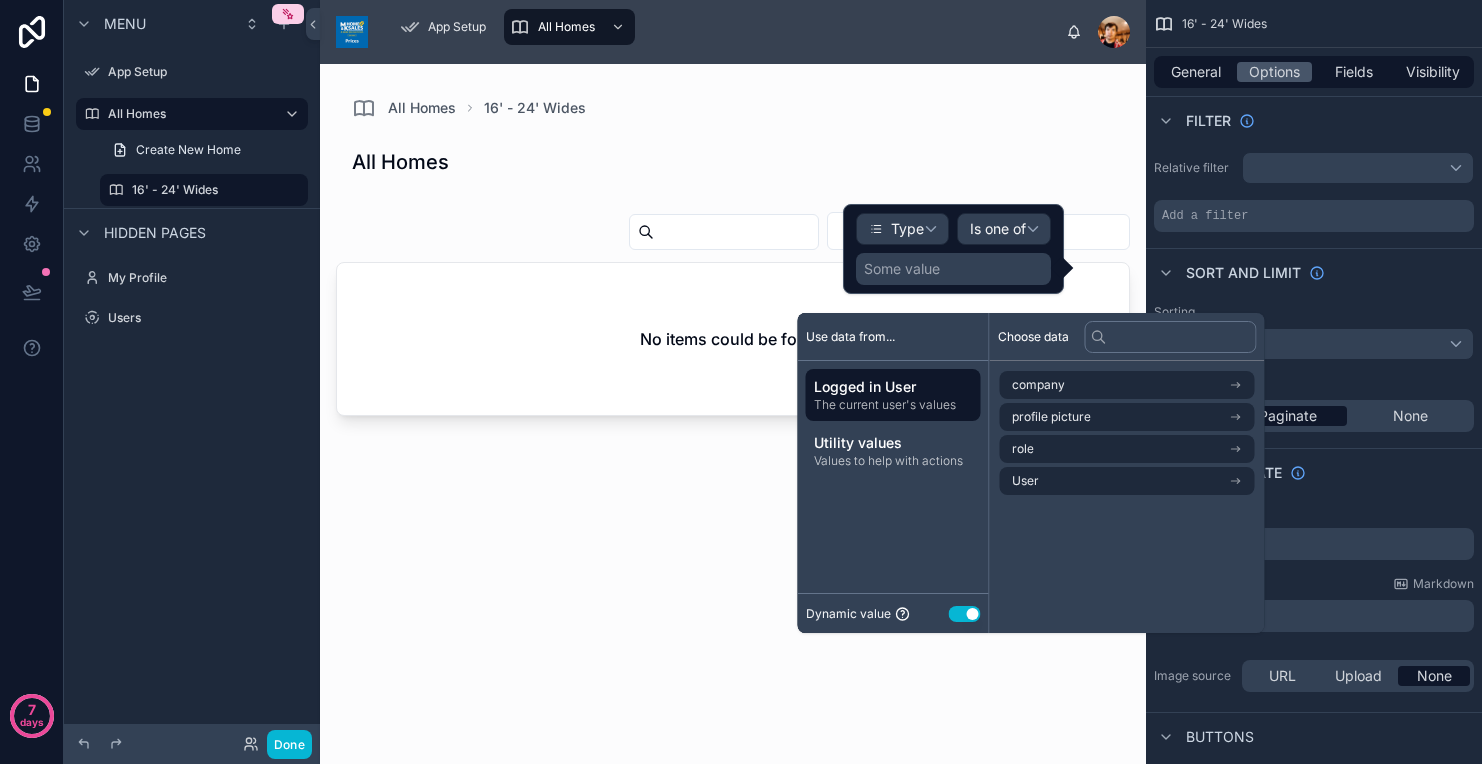 click on "Use setting" at bounding box center [965, 614] 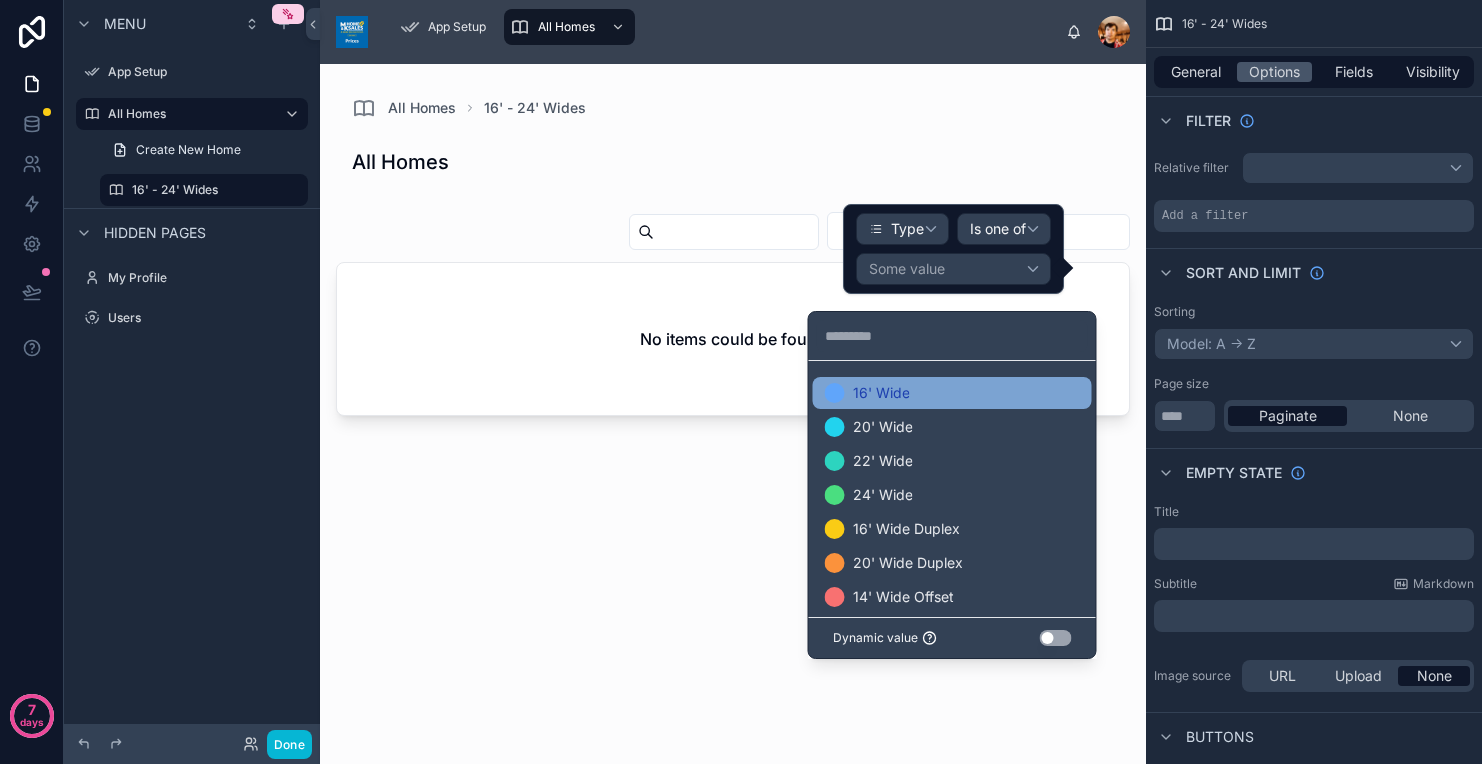 click on "16' Wide" at bounding box center (881, 393) 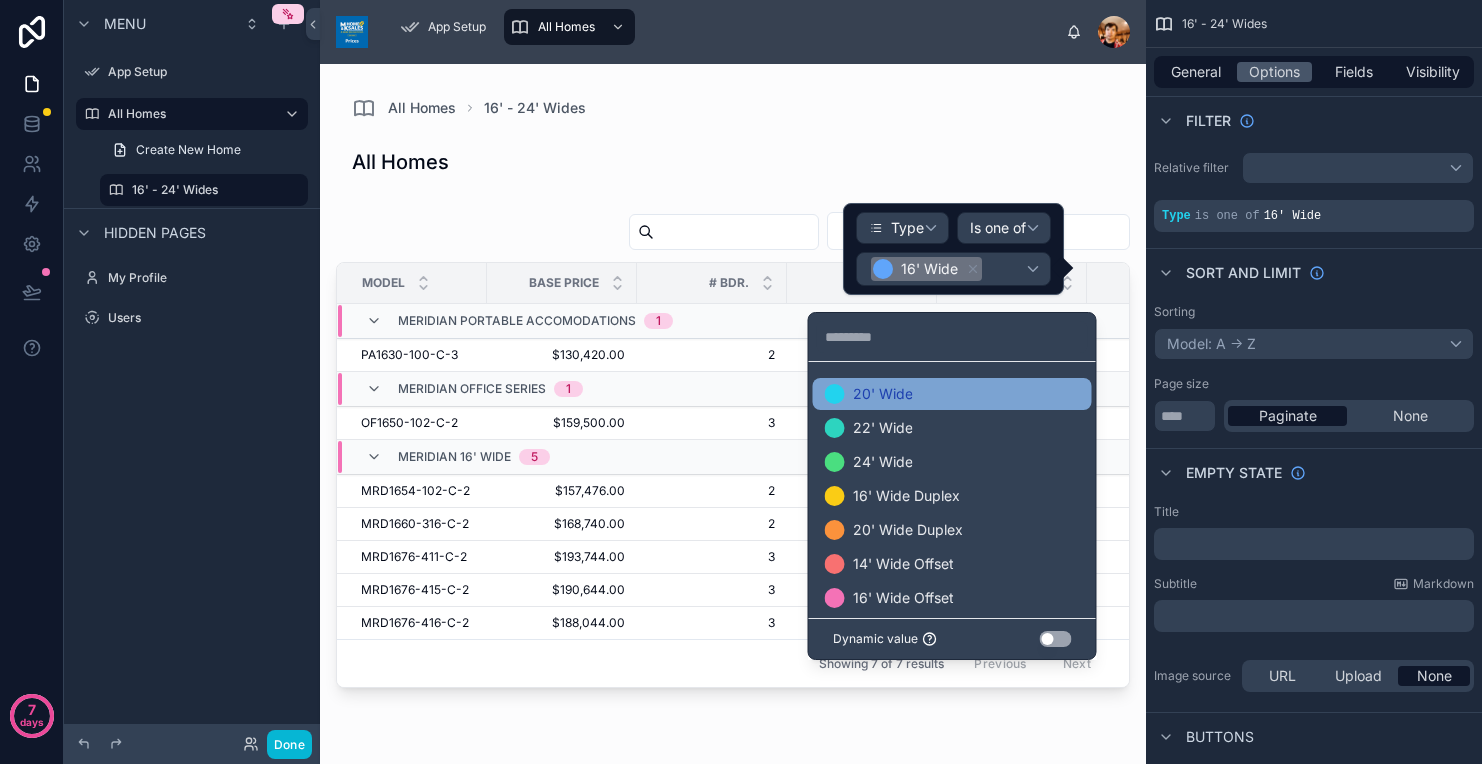 click on "20' Wide" at bounding box center [952, 394] 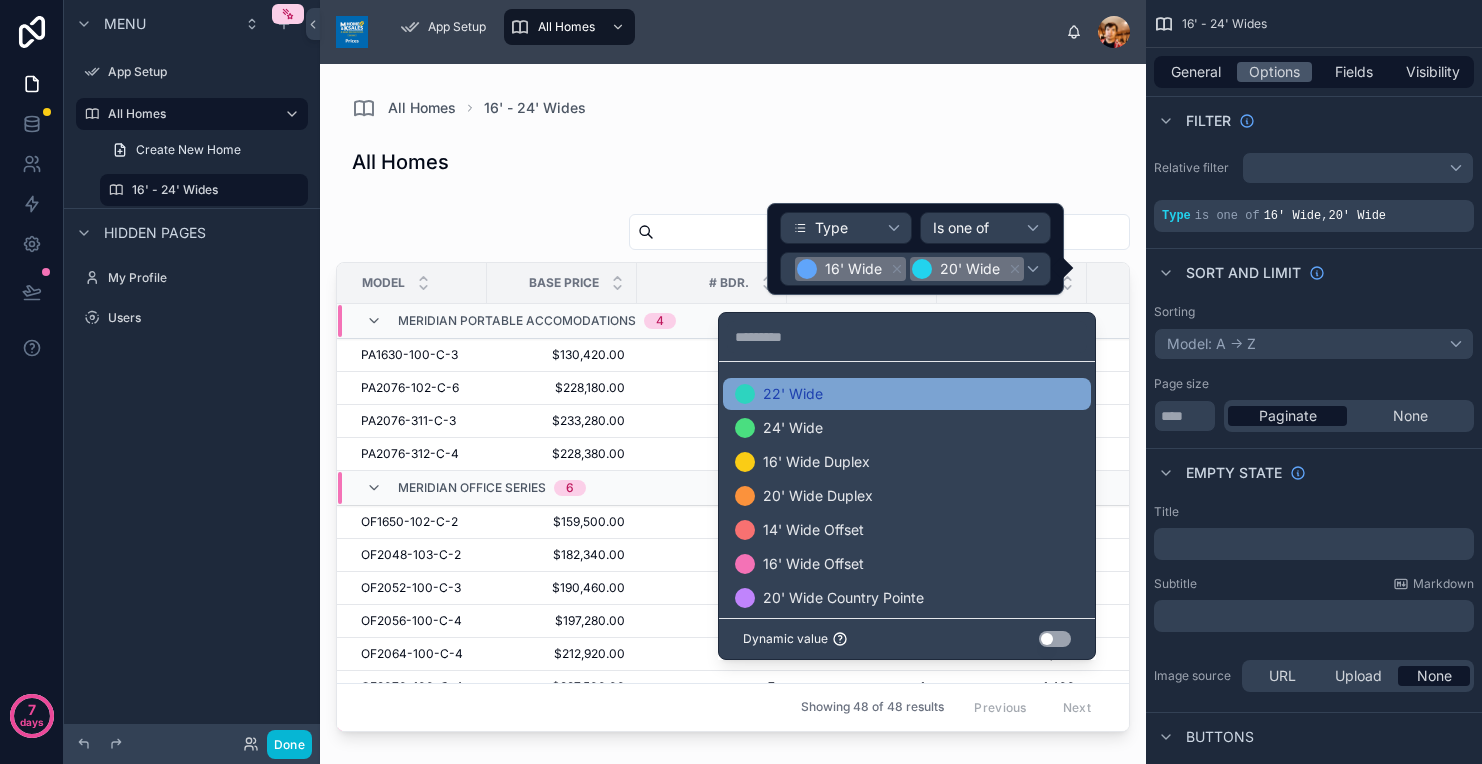 click on "22' Wide" at bounding box center [907, 394] 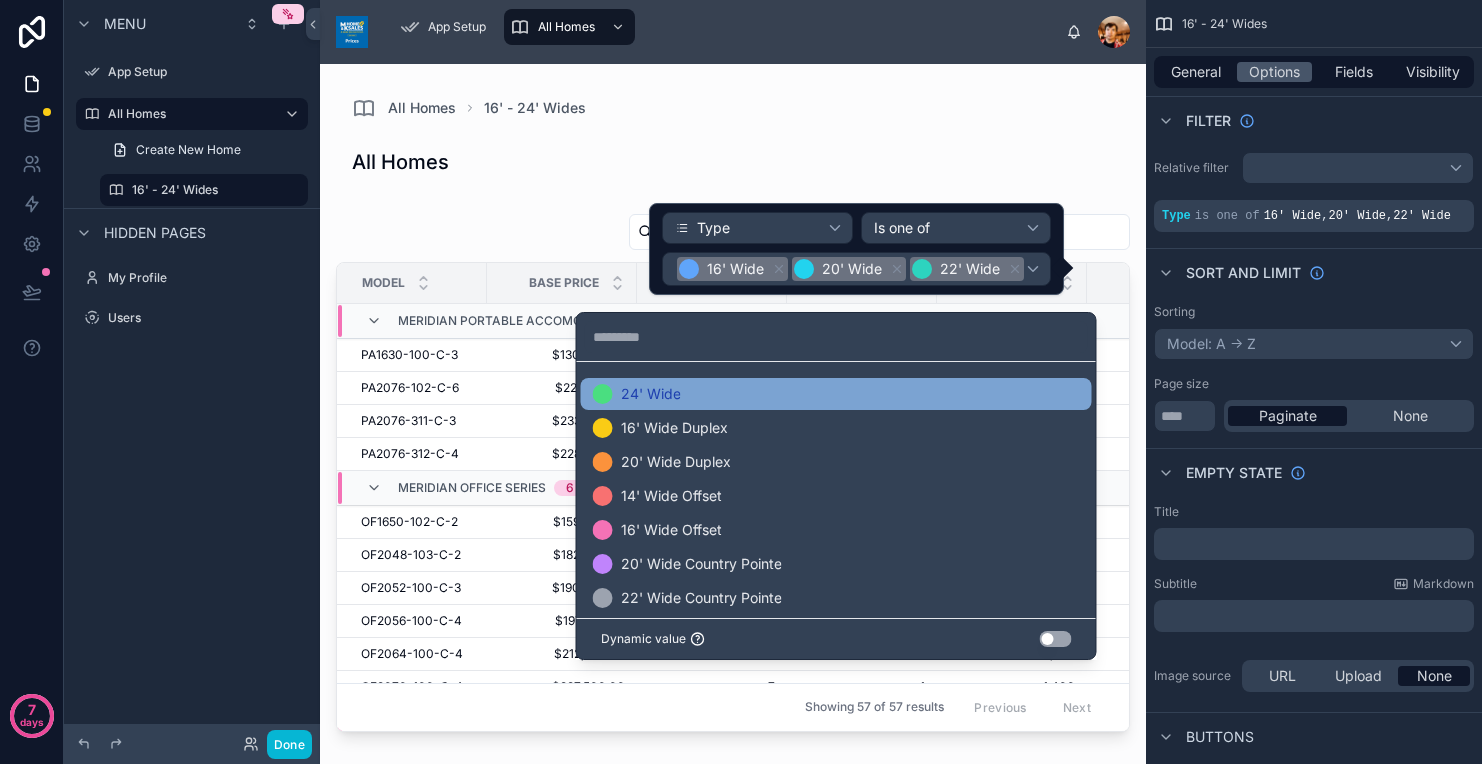 click on "24' Wide" at bounding box center [836, 394] 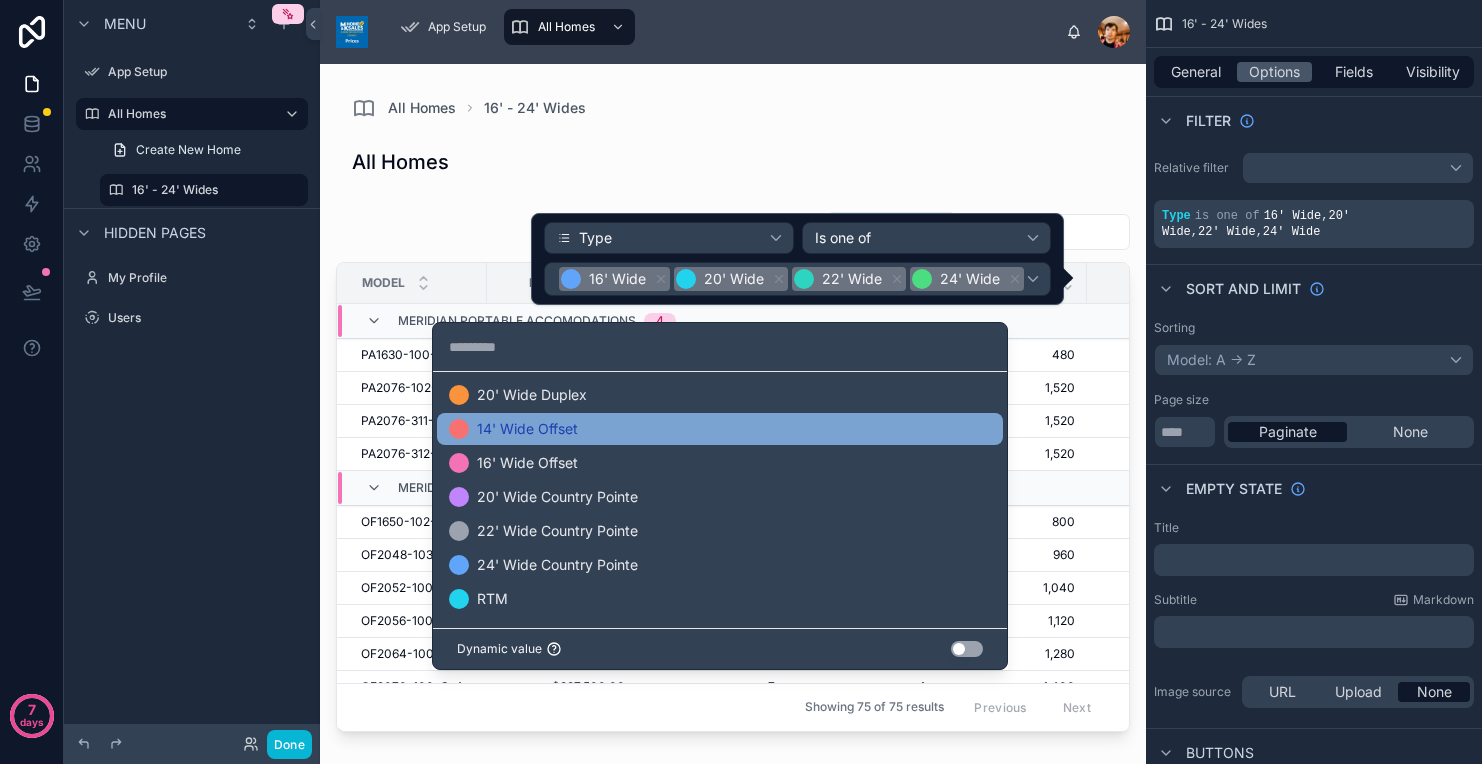 scroll, scrollTop: 57, scrollLeft: 0, axis: vertical 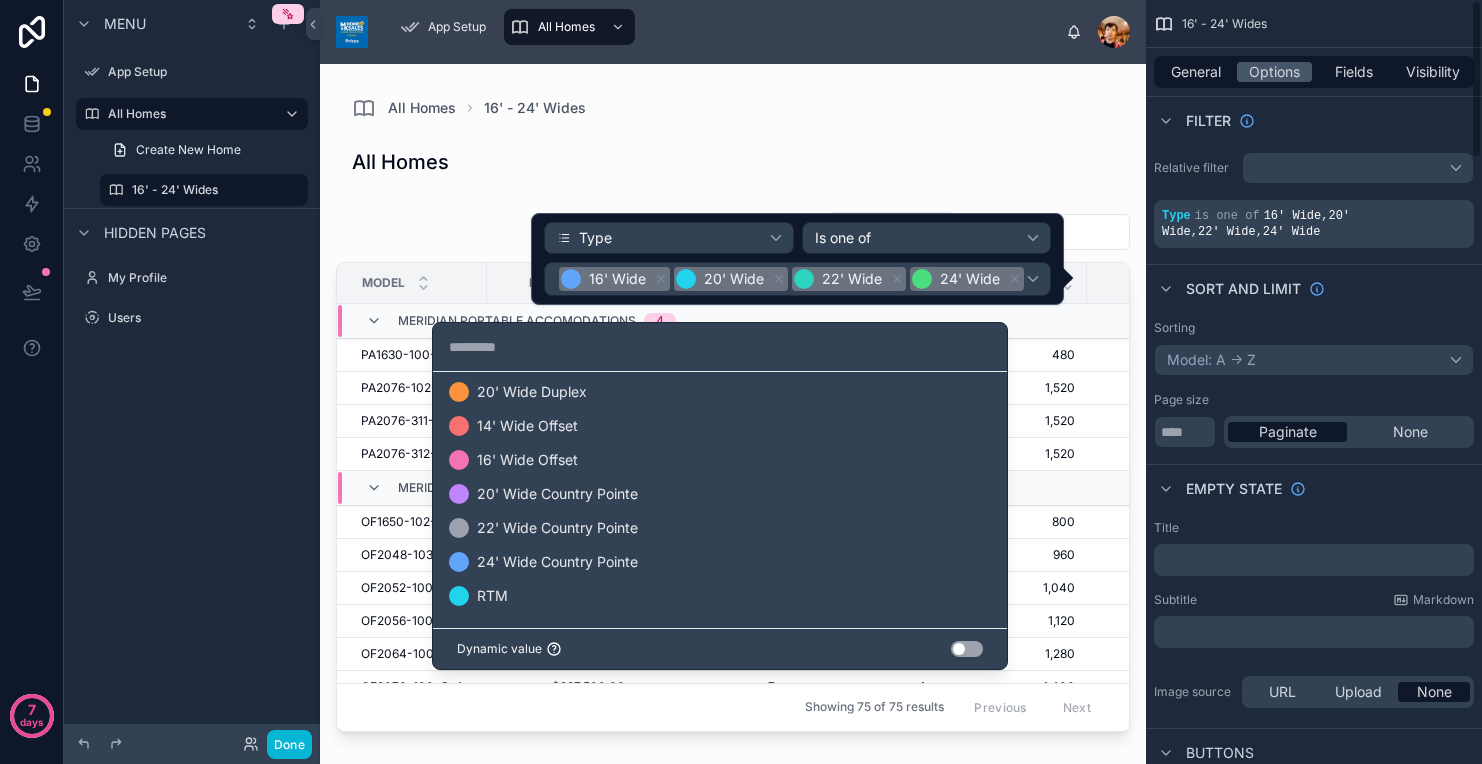 click on "Sort And Limit" at bounding box center [1314, 288] 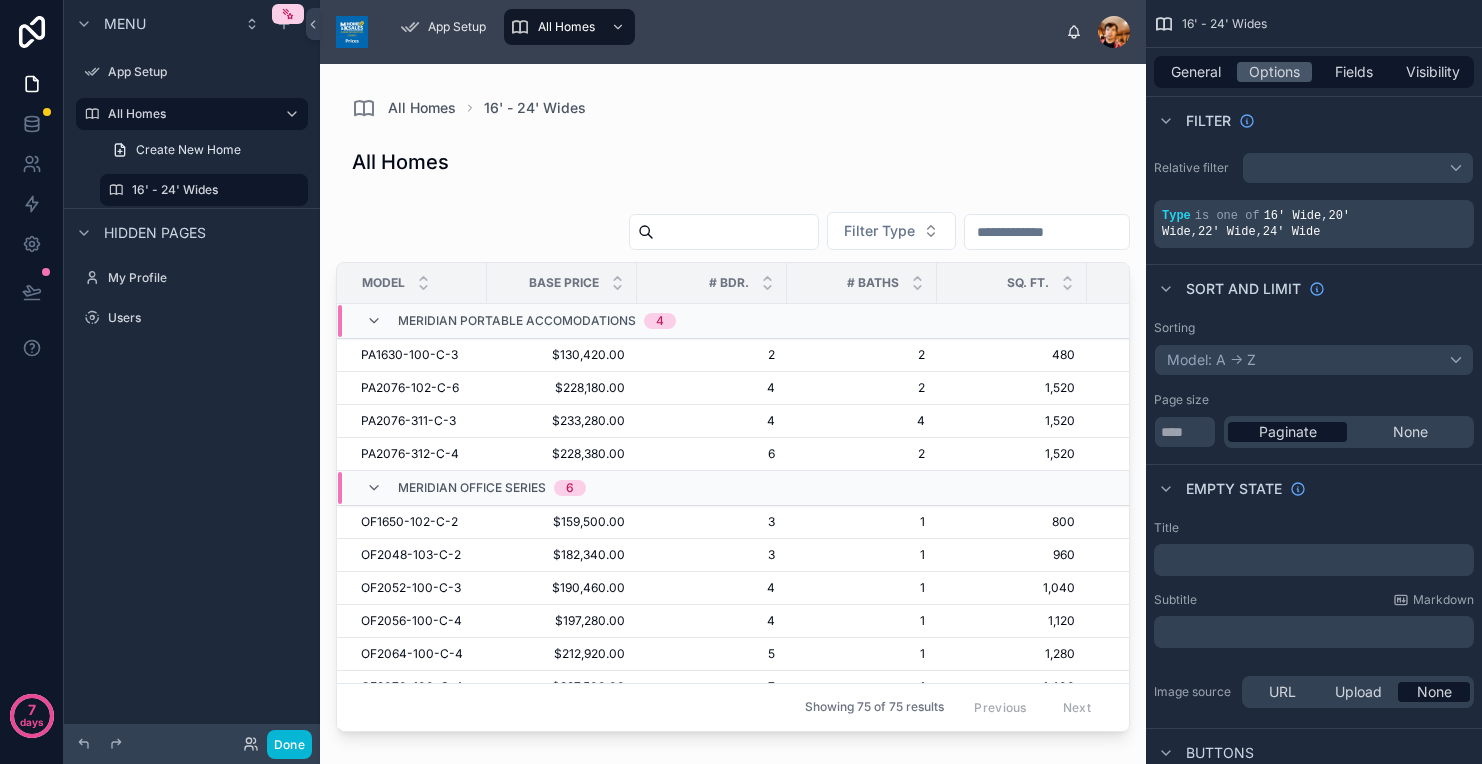 click on "16' - 24' Wides" at bounding box center [204, 190] 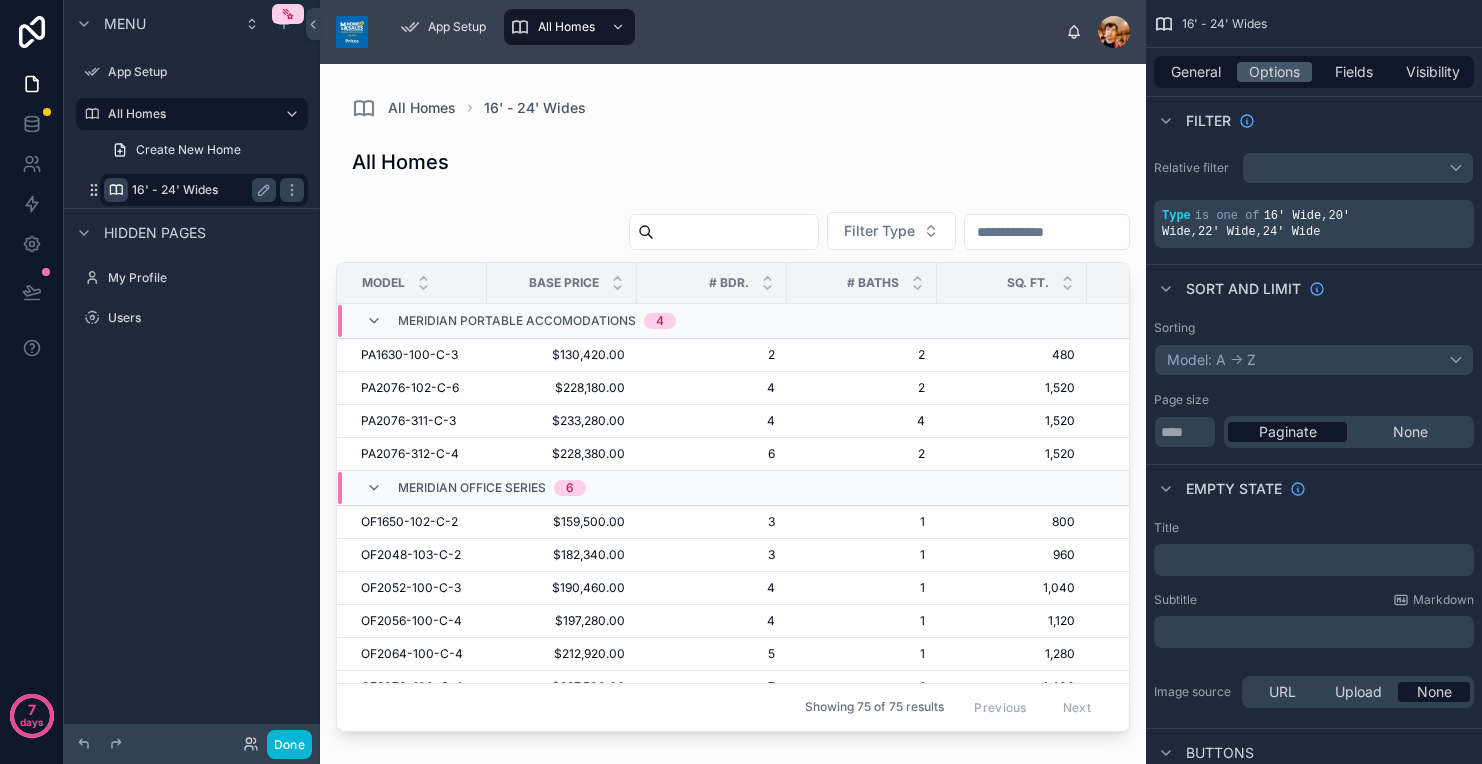 click at bounding box center (116, 190) 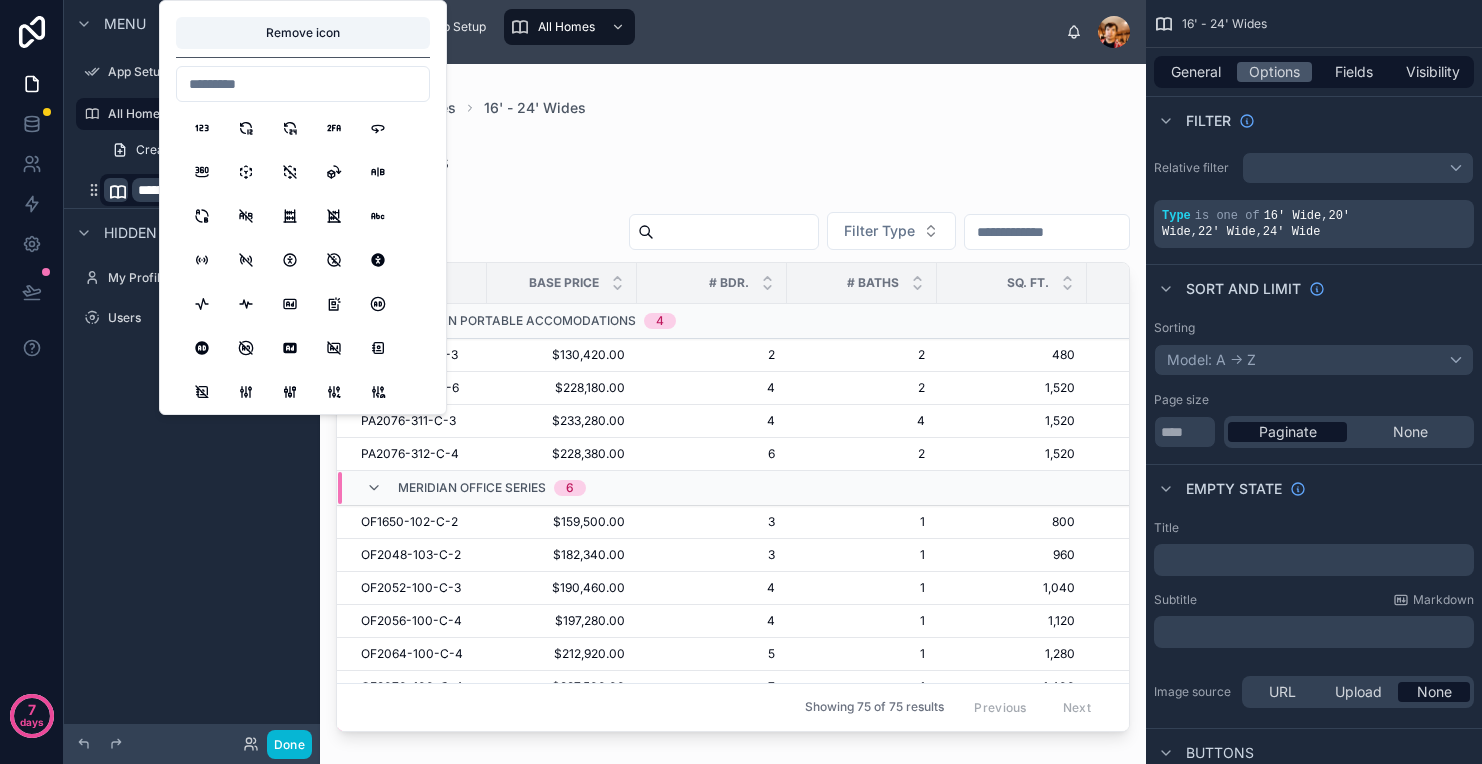 click at bounding box center (118, 192) 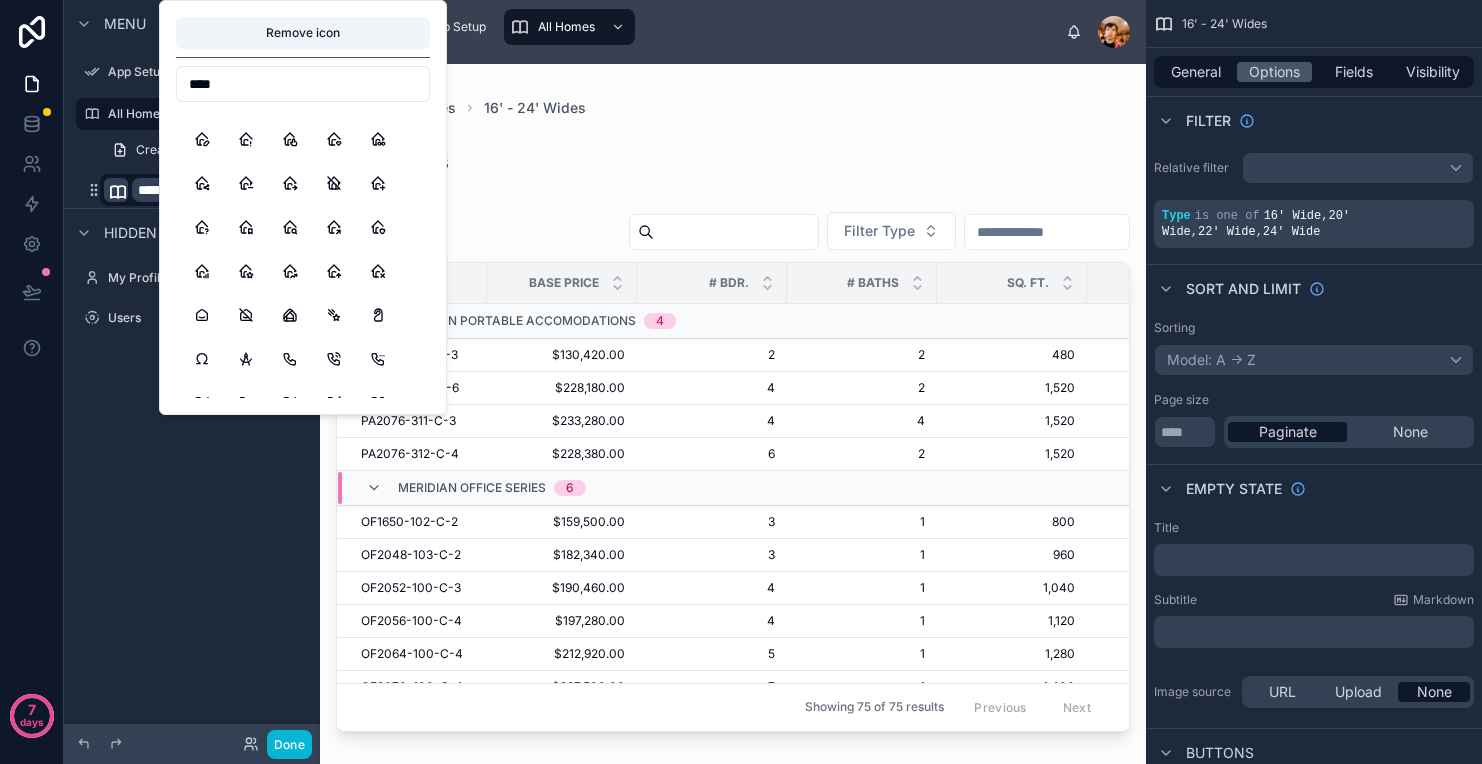 scroll, scrollTop: 0, scrollLeft: 0, axis: both 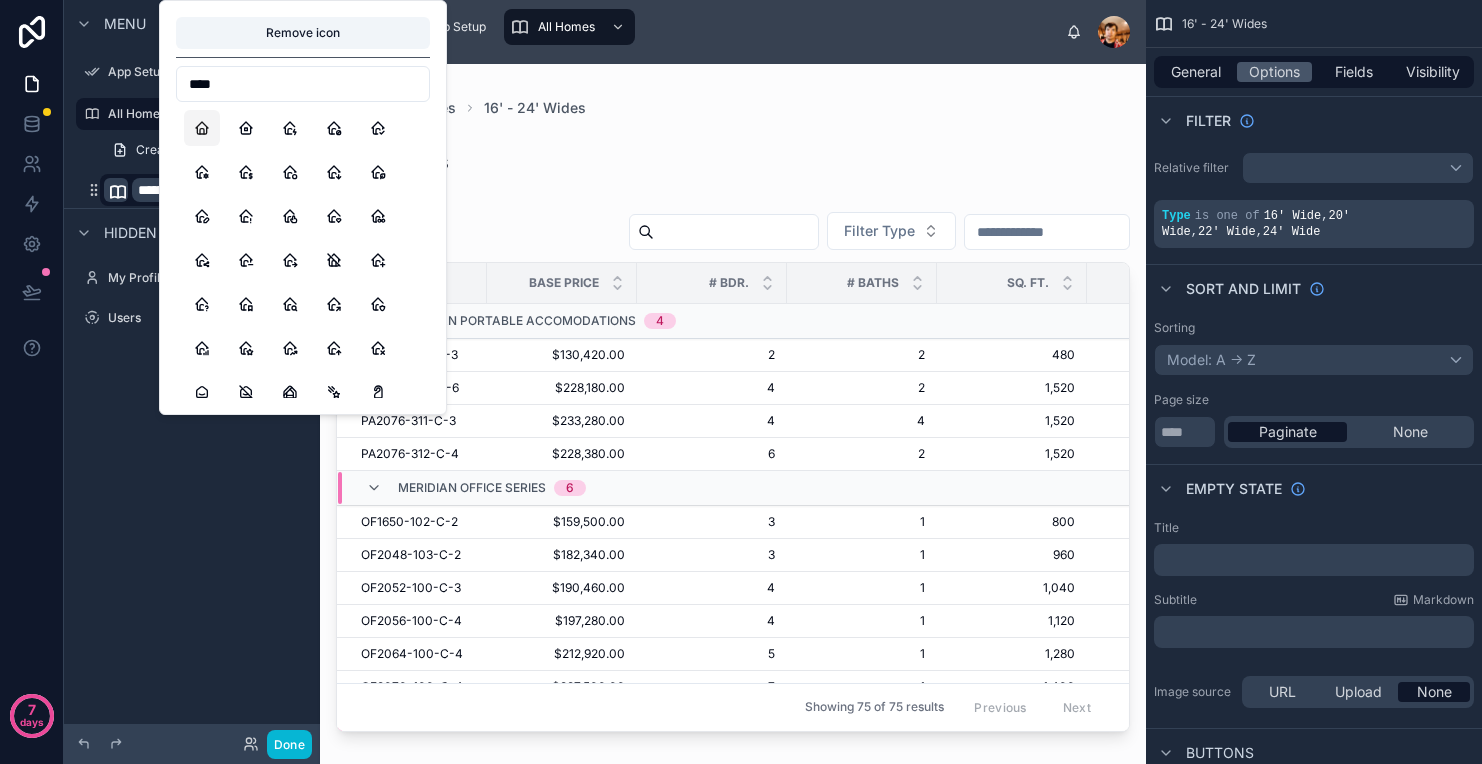 type on "****" 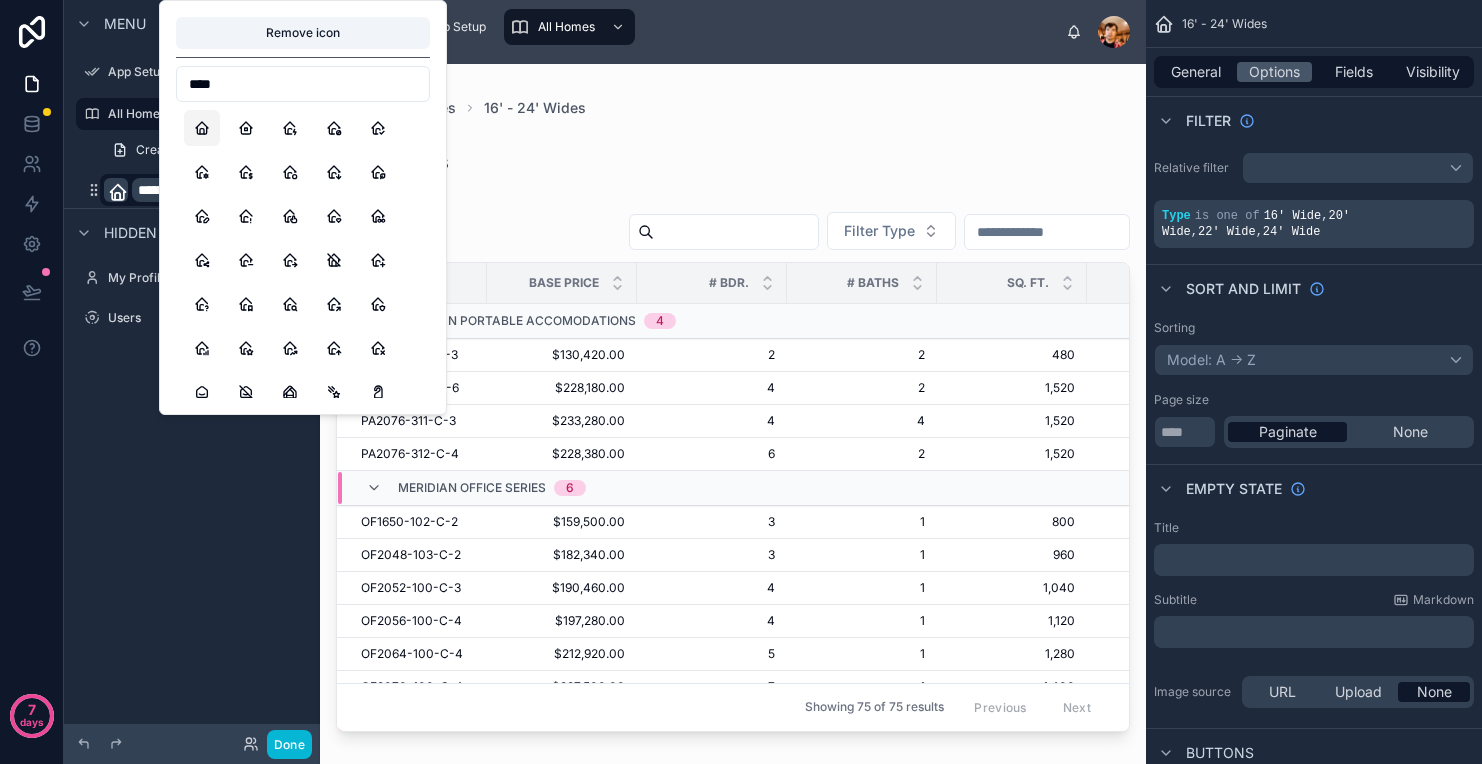 click on "All Homes" at bounding box center [733, 162] 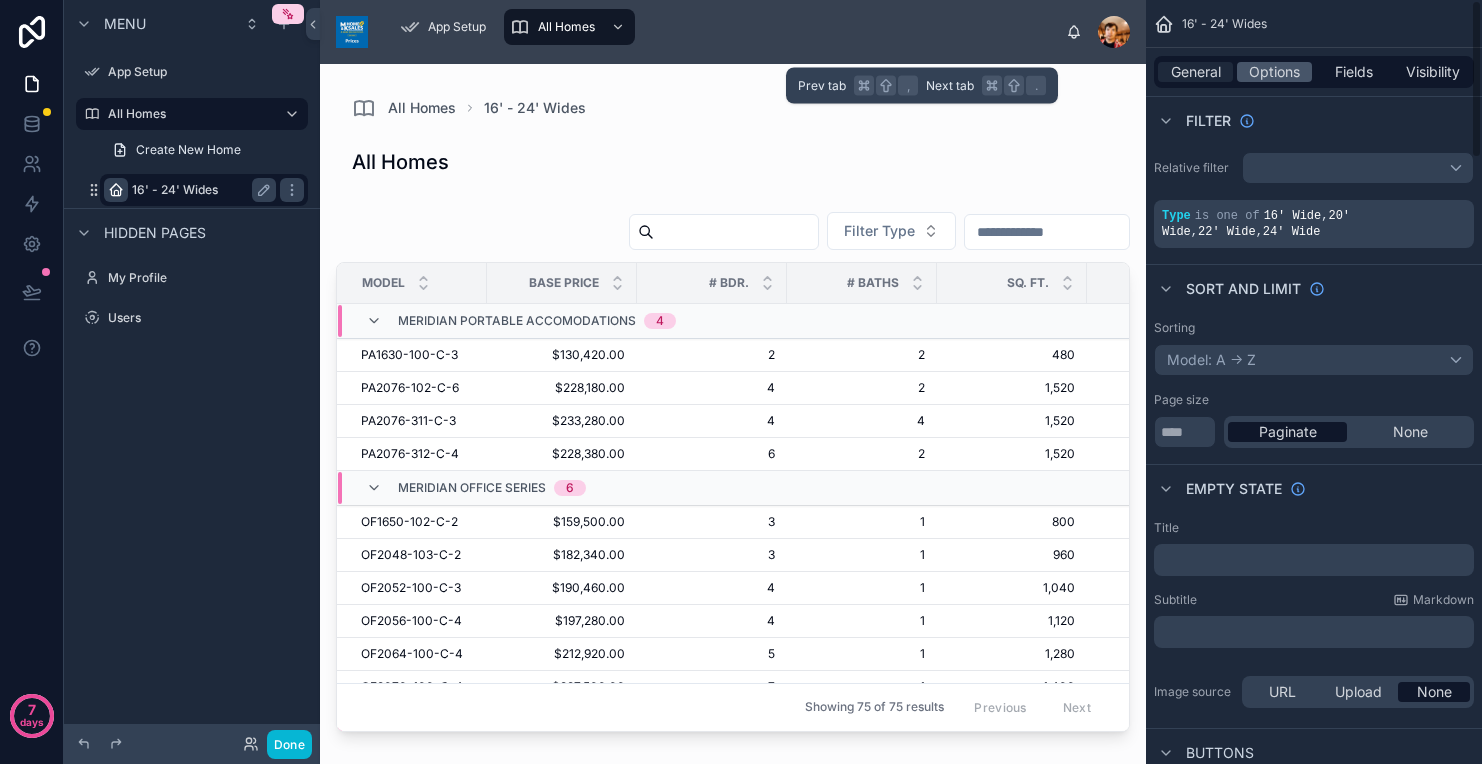 click on "General" at bounding box center [1196, 72] 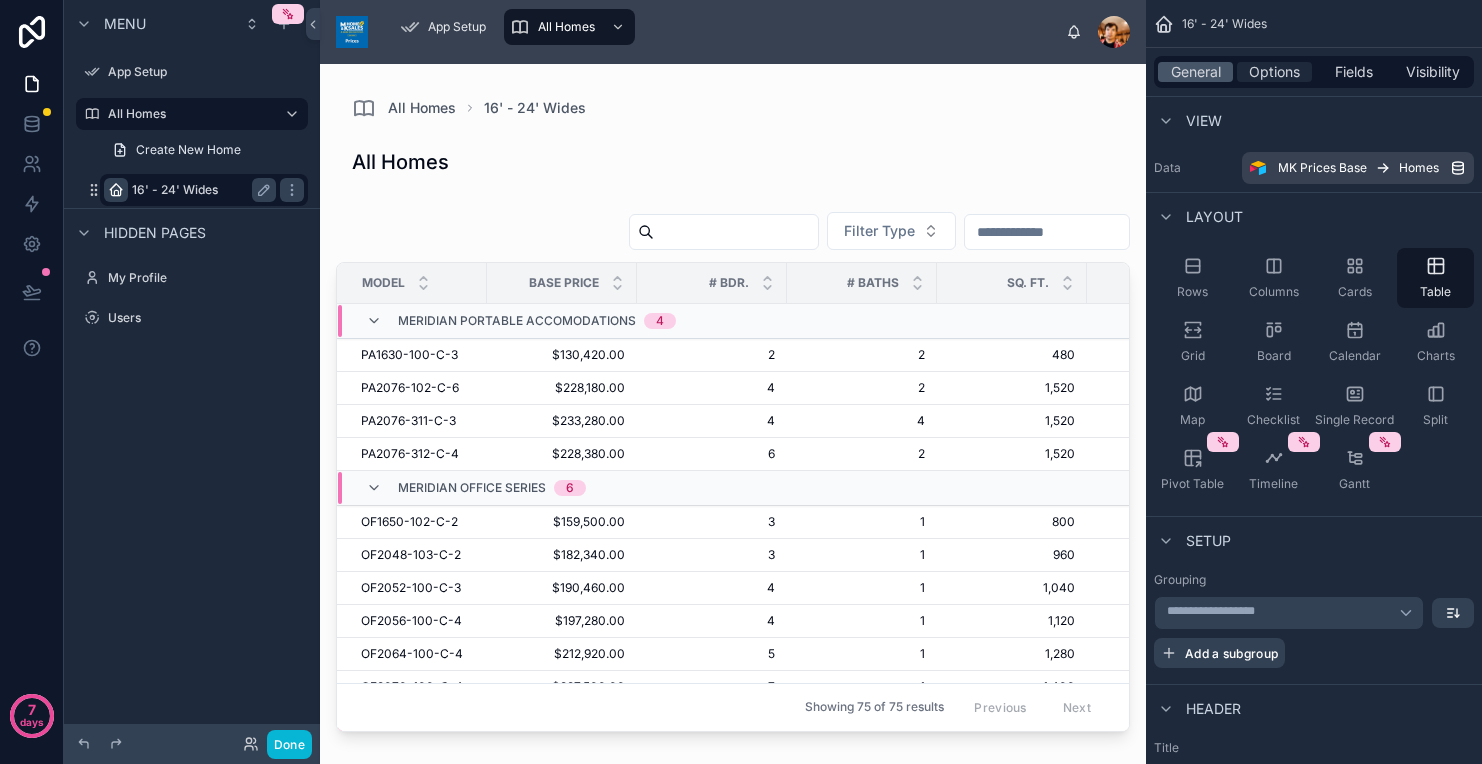 click on "Options" at bounding box center (1274, 72) 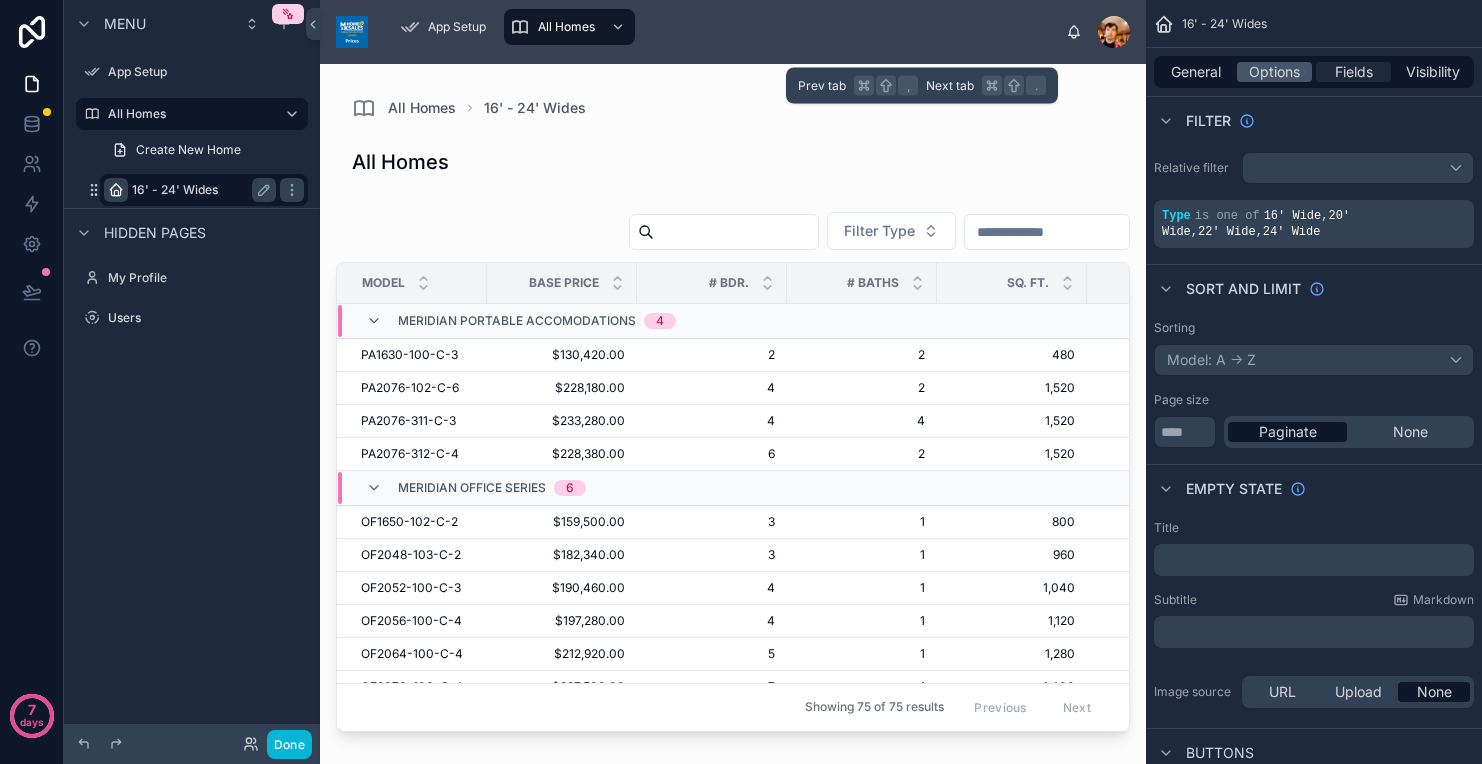 click on "Fields" at bounding box center (1354, 72) 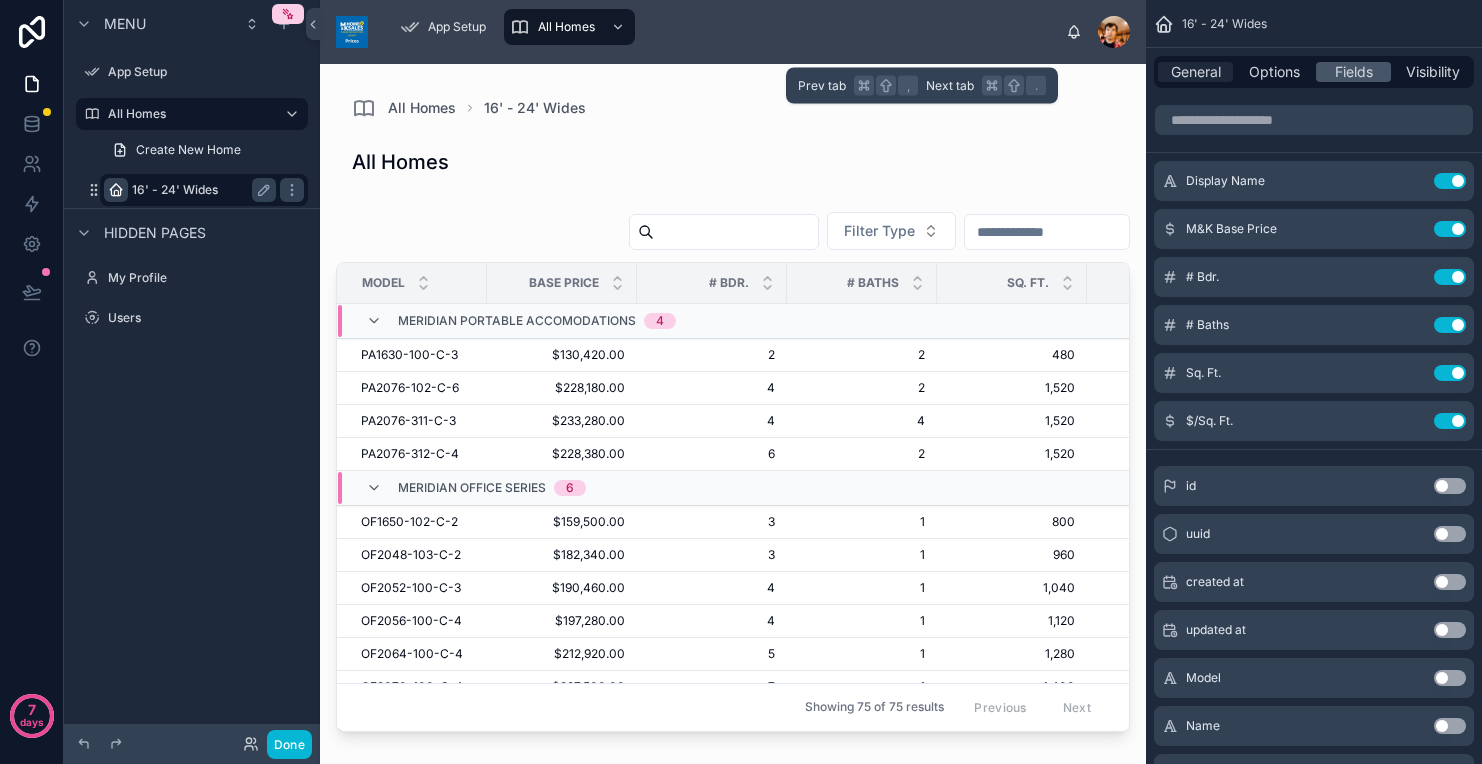 click on "General" at bounding box center [1195, 72] 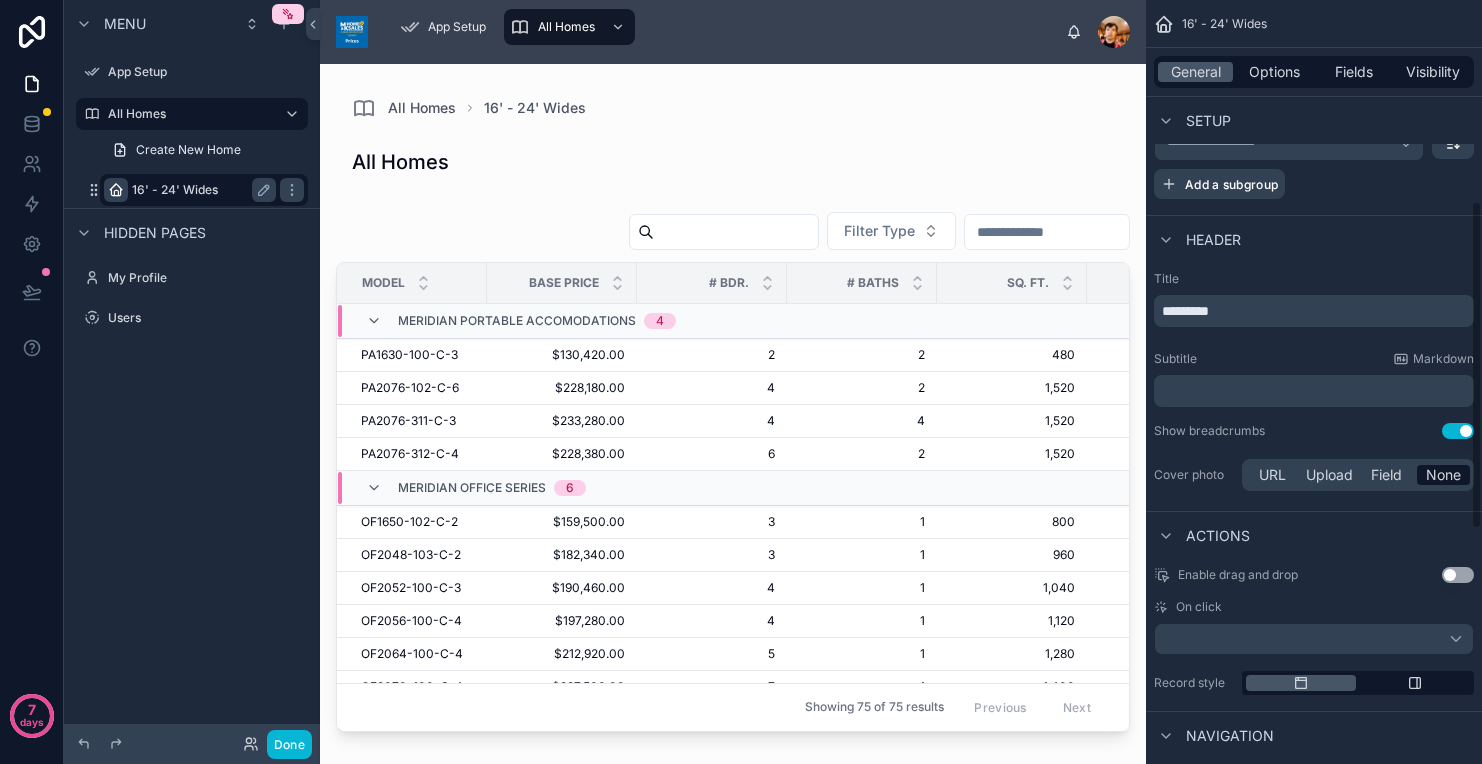 scroll, scrollTop: 477, scrollLeft: 0, axis: vertical 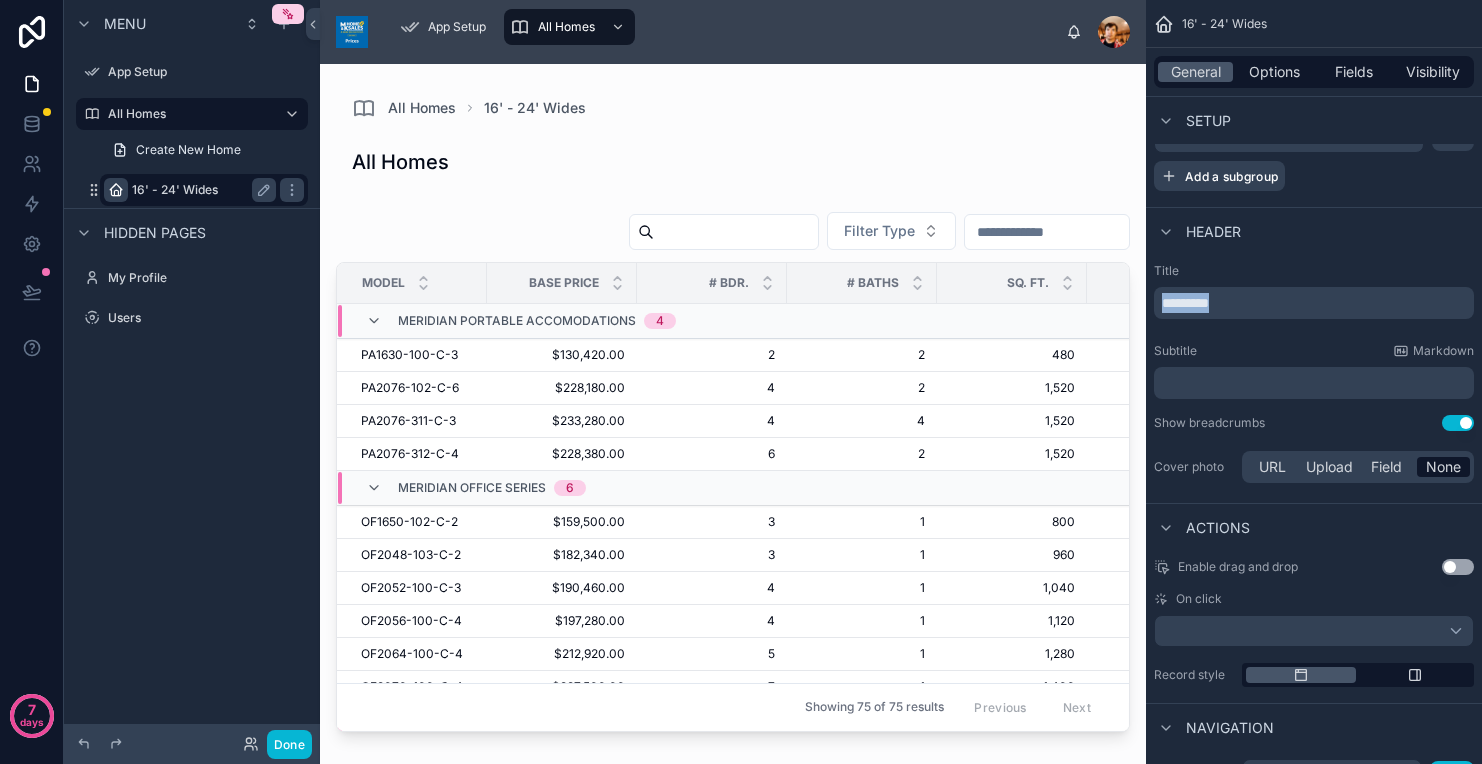 drag, startPoint x: 1194, startPoint y: 482, endPoint x: 996, endPoint y: 464, distance: 198.8165 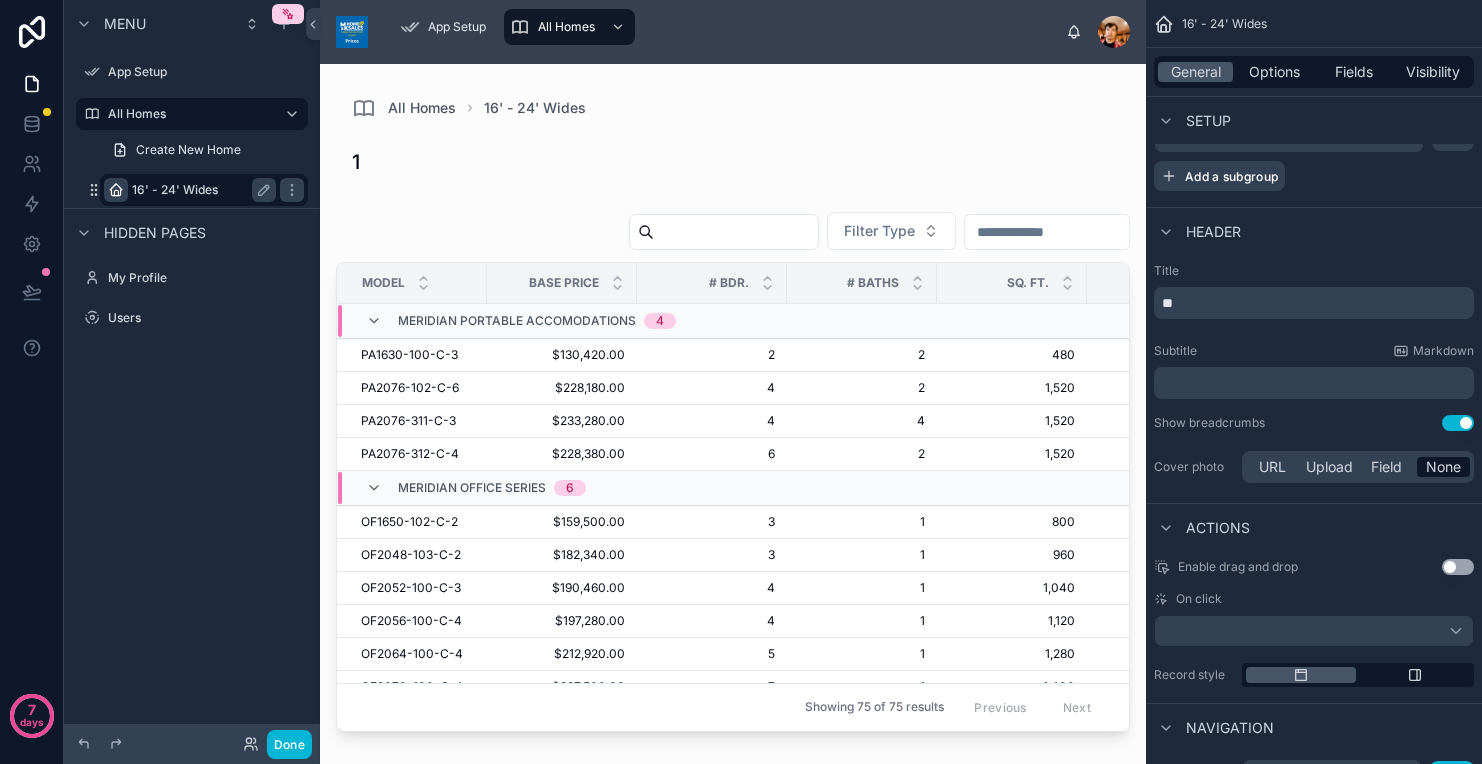 type 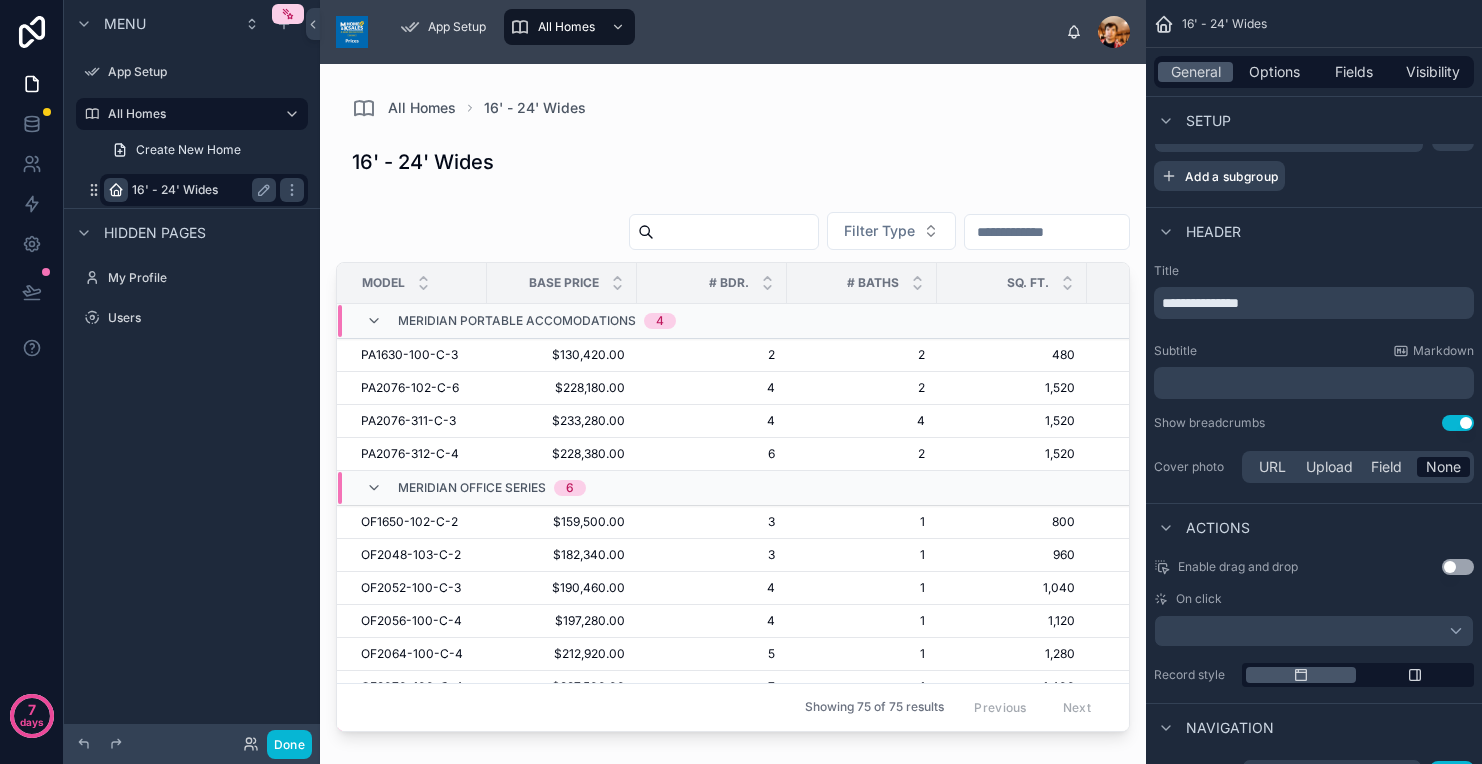 click on "16' - 24' Wides" at bounding box center (733, 162) 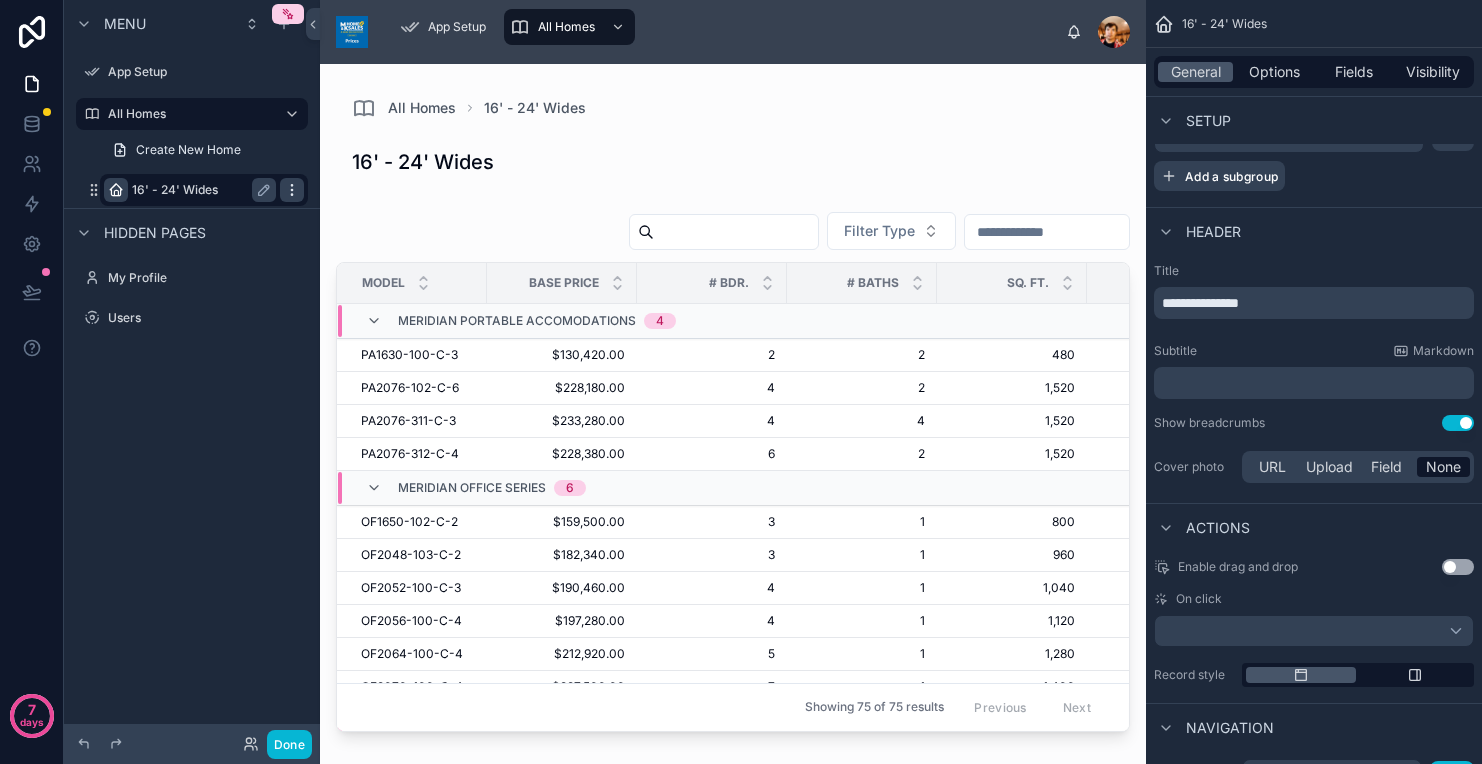 click 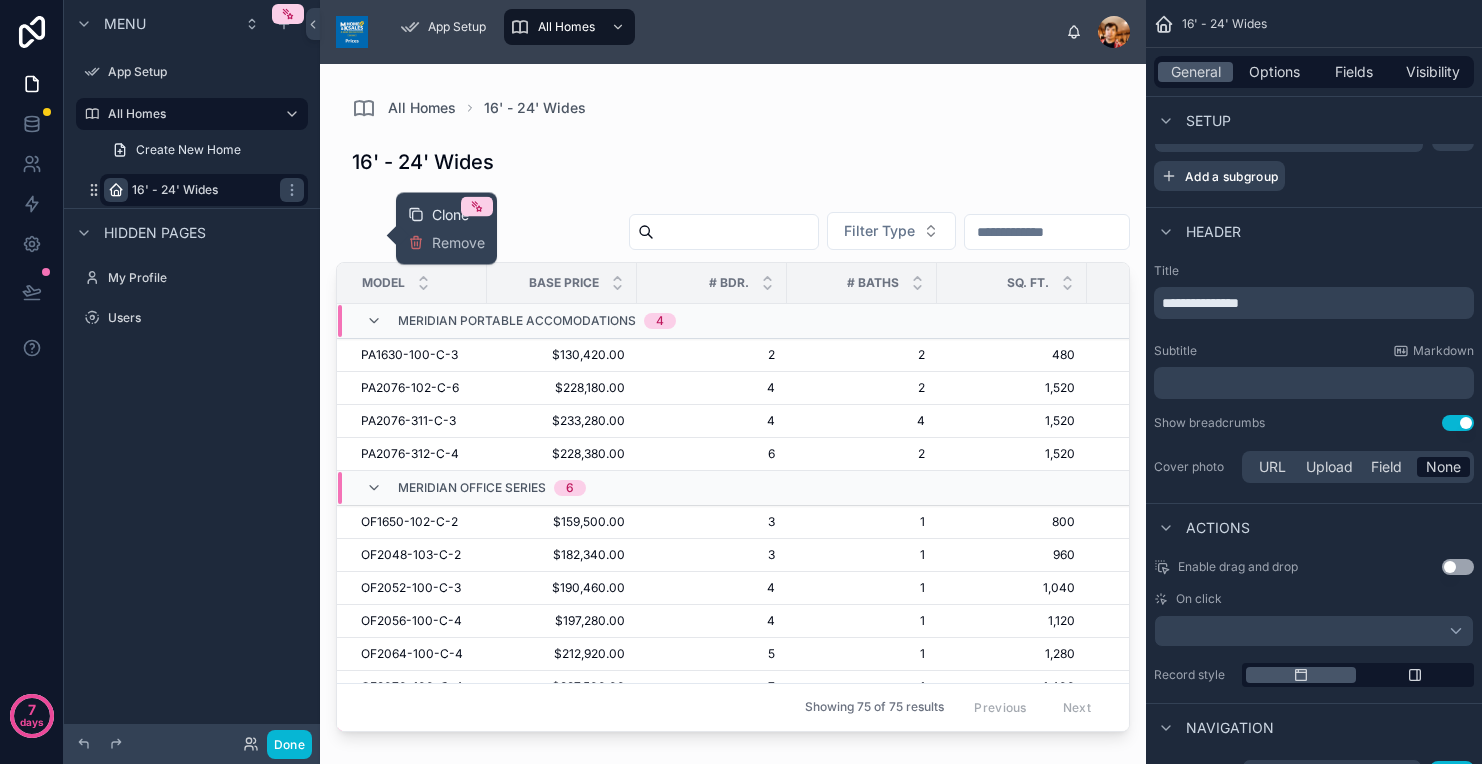 click on "Clone" at bounding box center (438, 215) 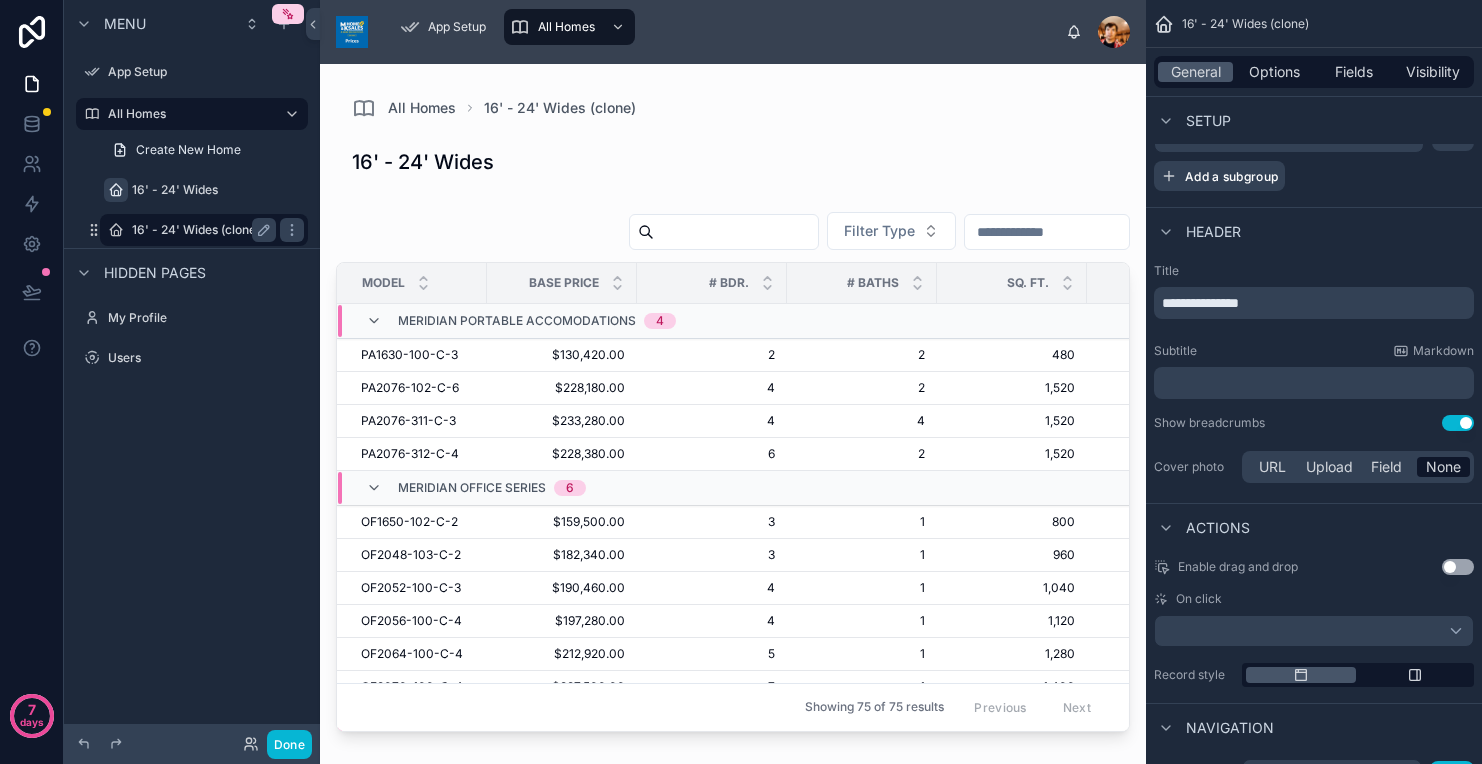 click on "16' - 24' Wides (clone)" at bounding box center (200, 230) 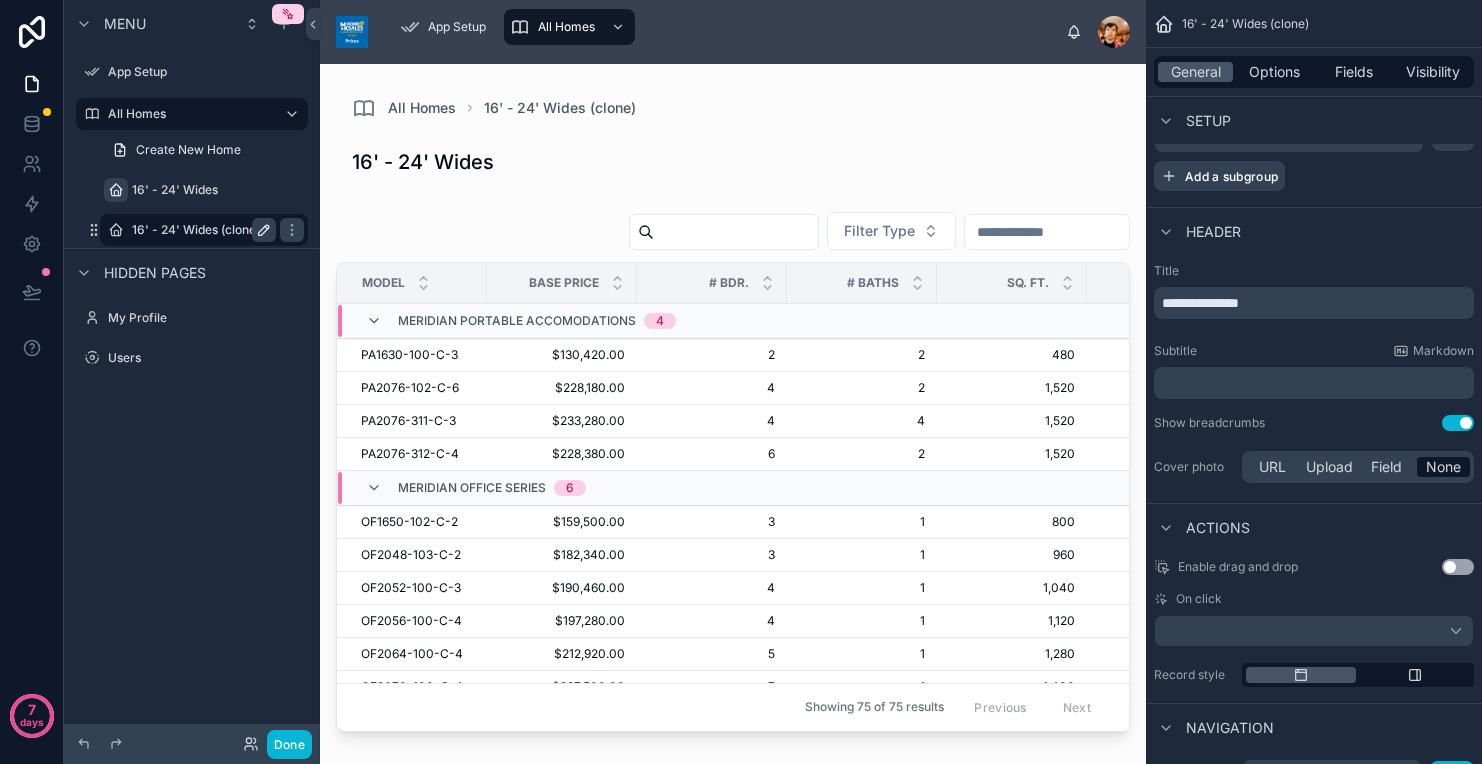 click at bounding box center (264, 230) 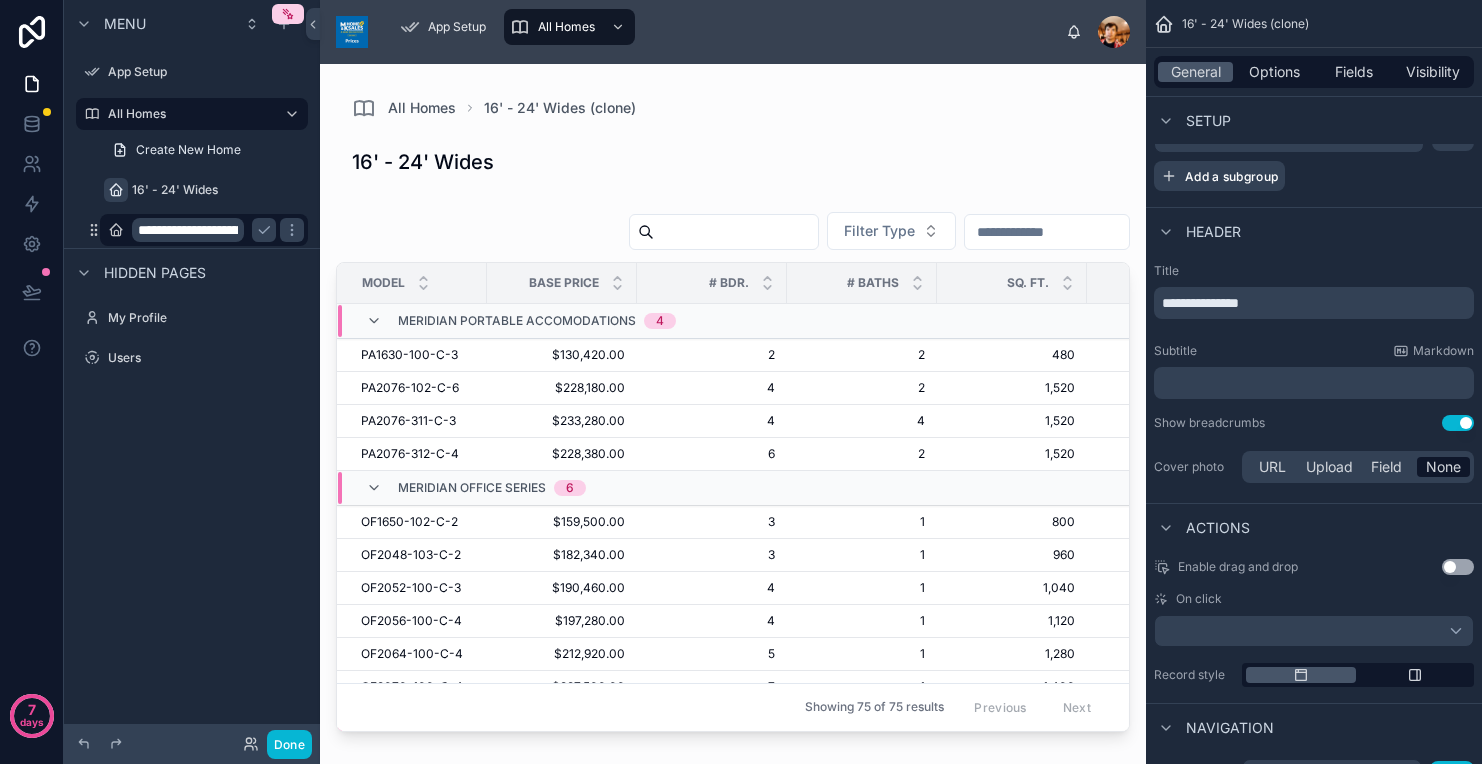 click on "**********" at bounding box center (188, 230) 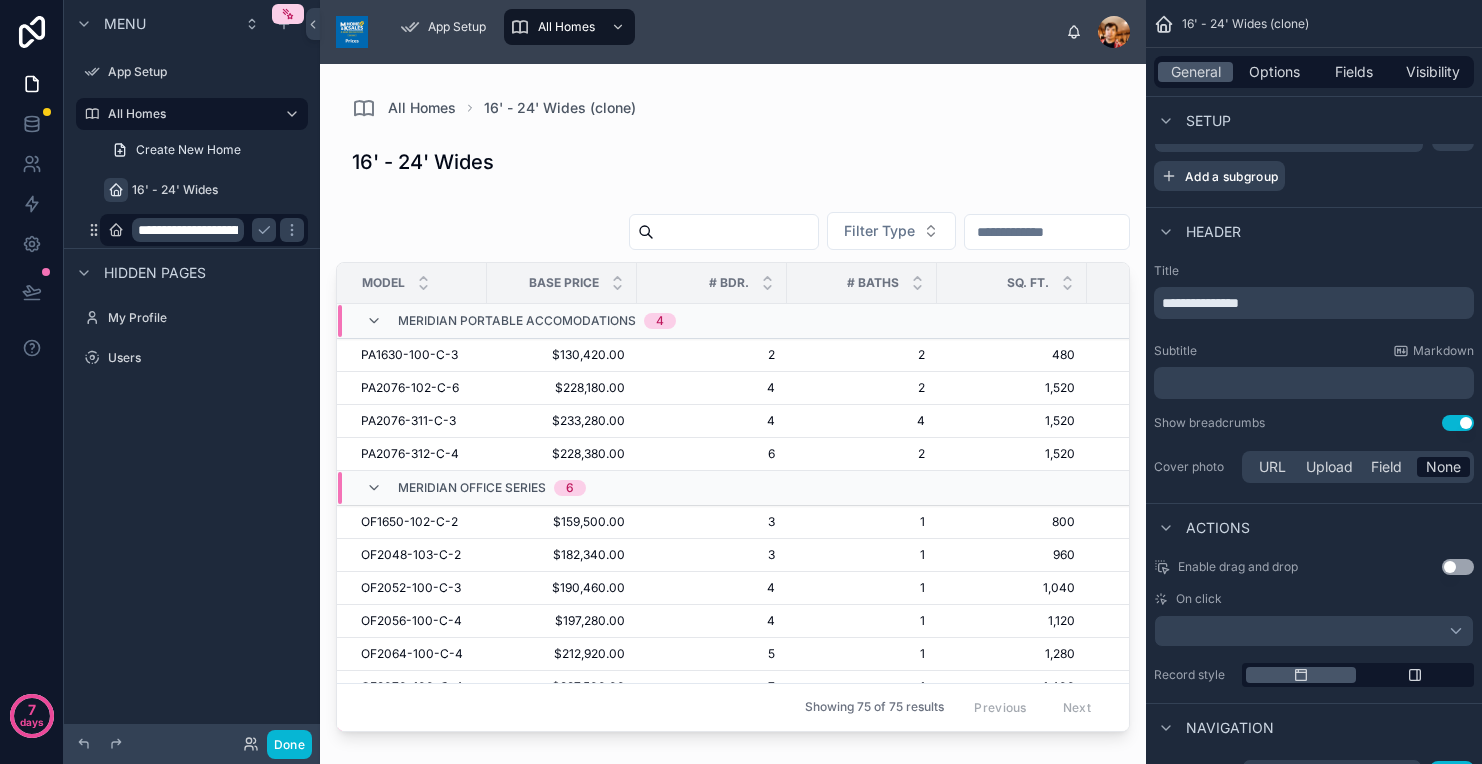 click on "**********" at bounding box center (188, 230) 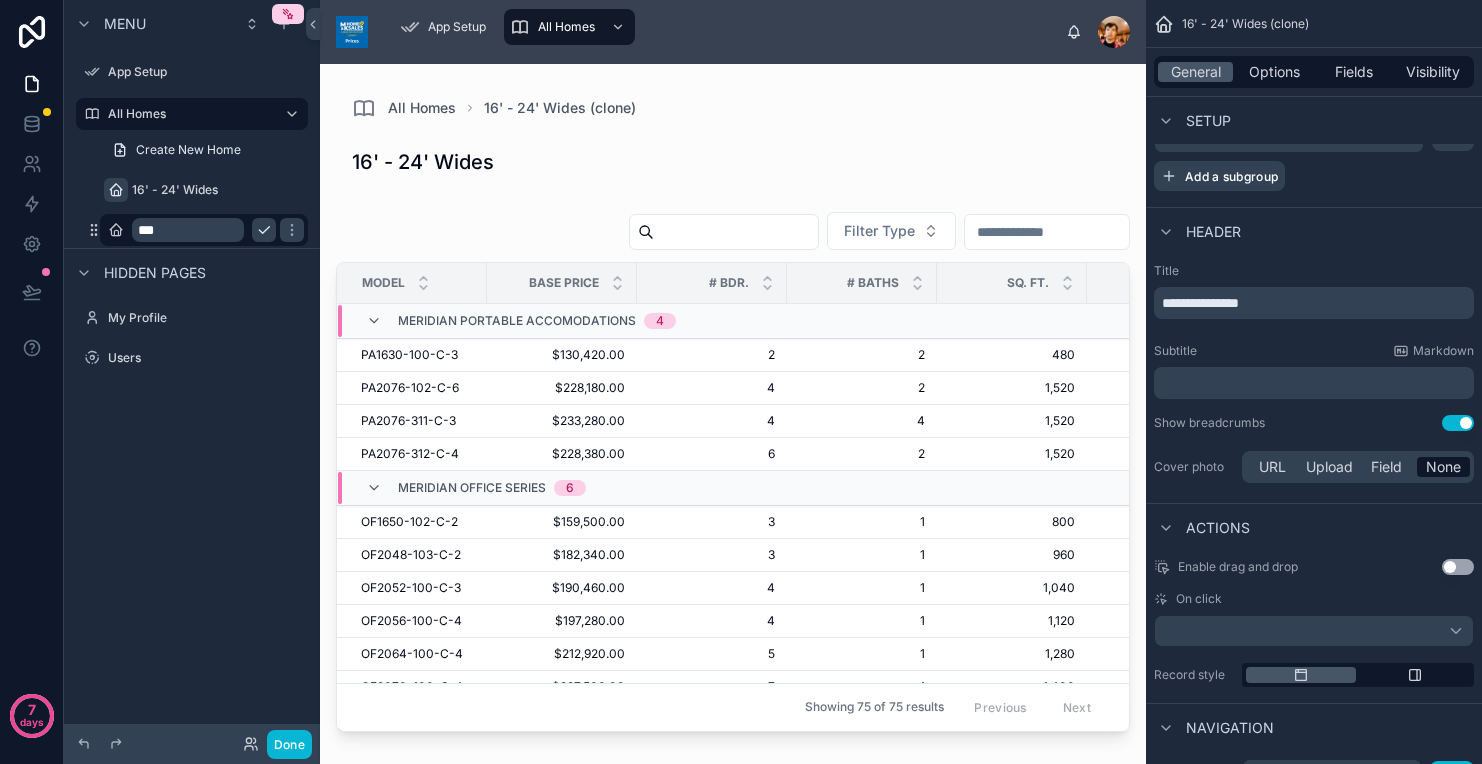 type on "***" 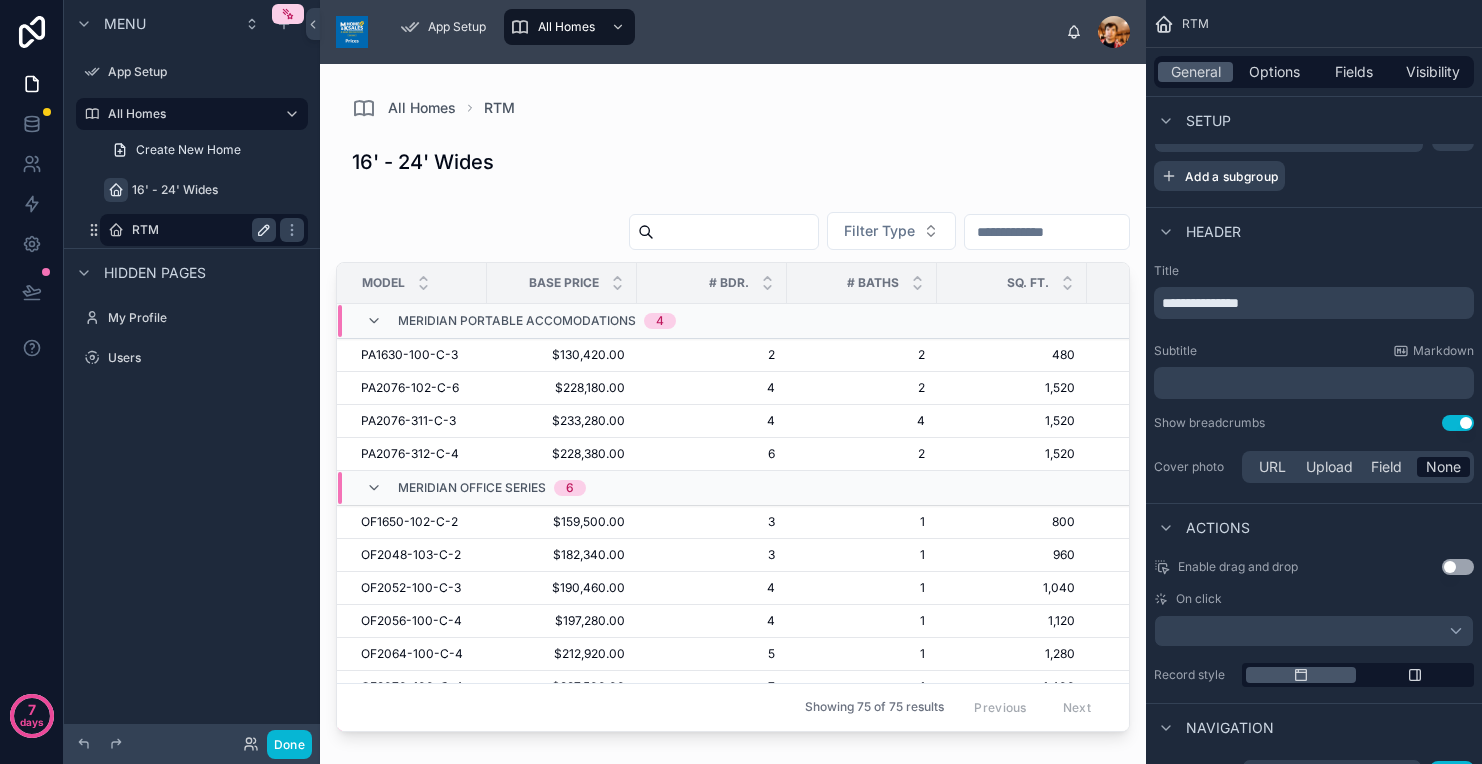 scroll, scrollTop: 0, scrollLeft: 0, axis: both 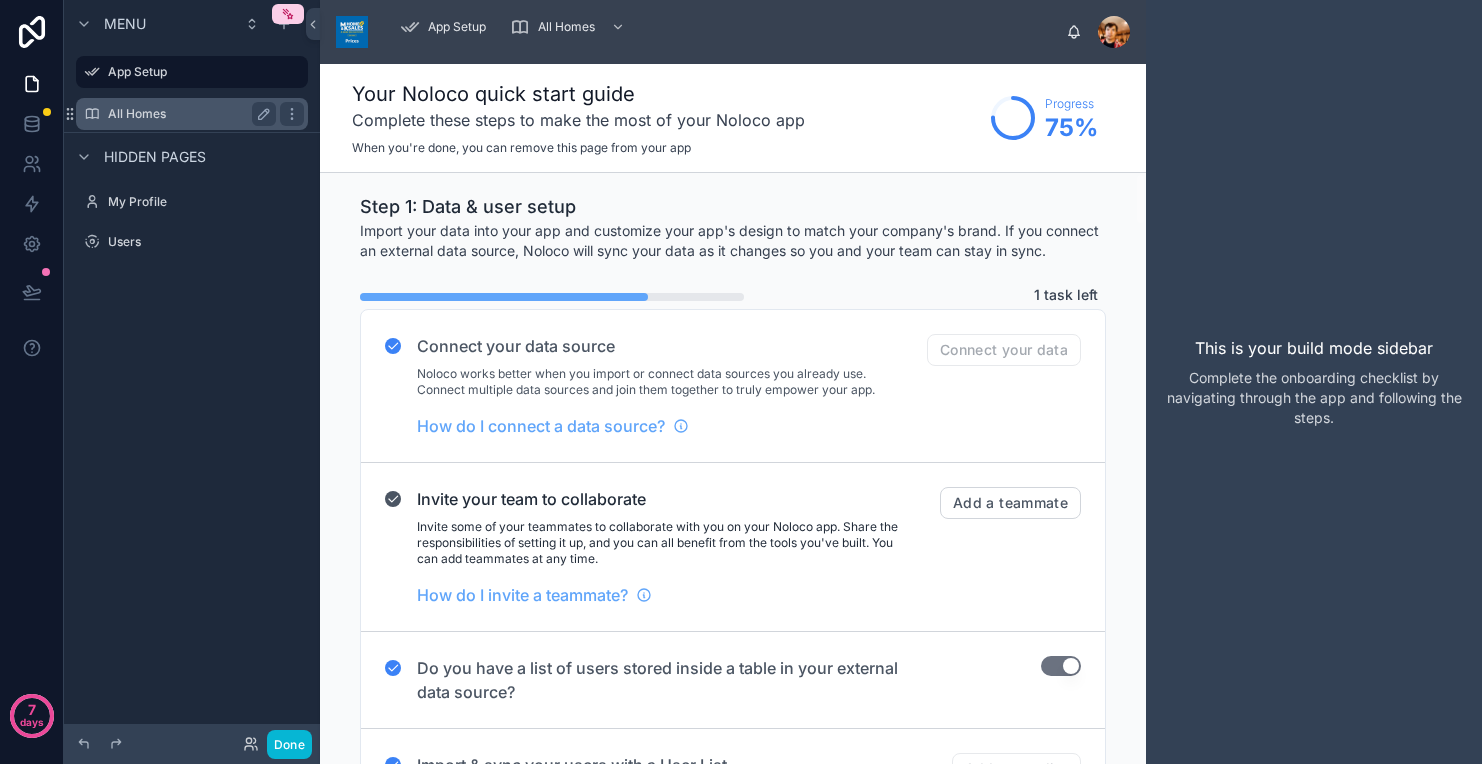 click on "All Homes" at bounding box center [188, 114] 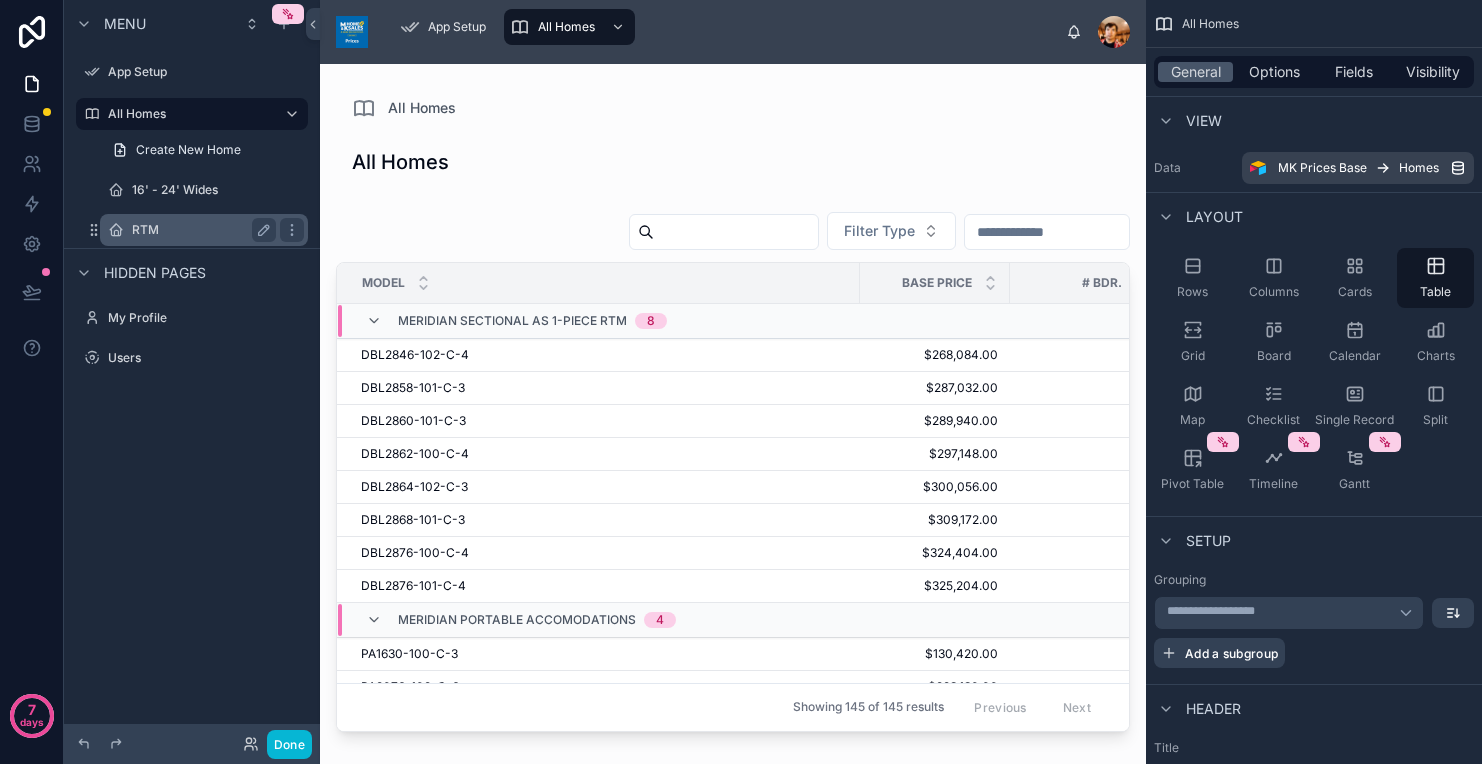 click on "RTM" at bounding box center [200, 230] 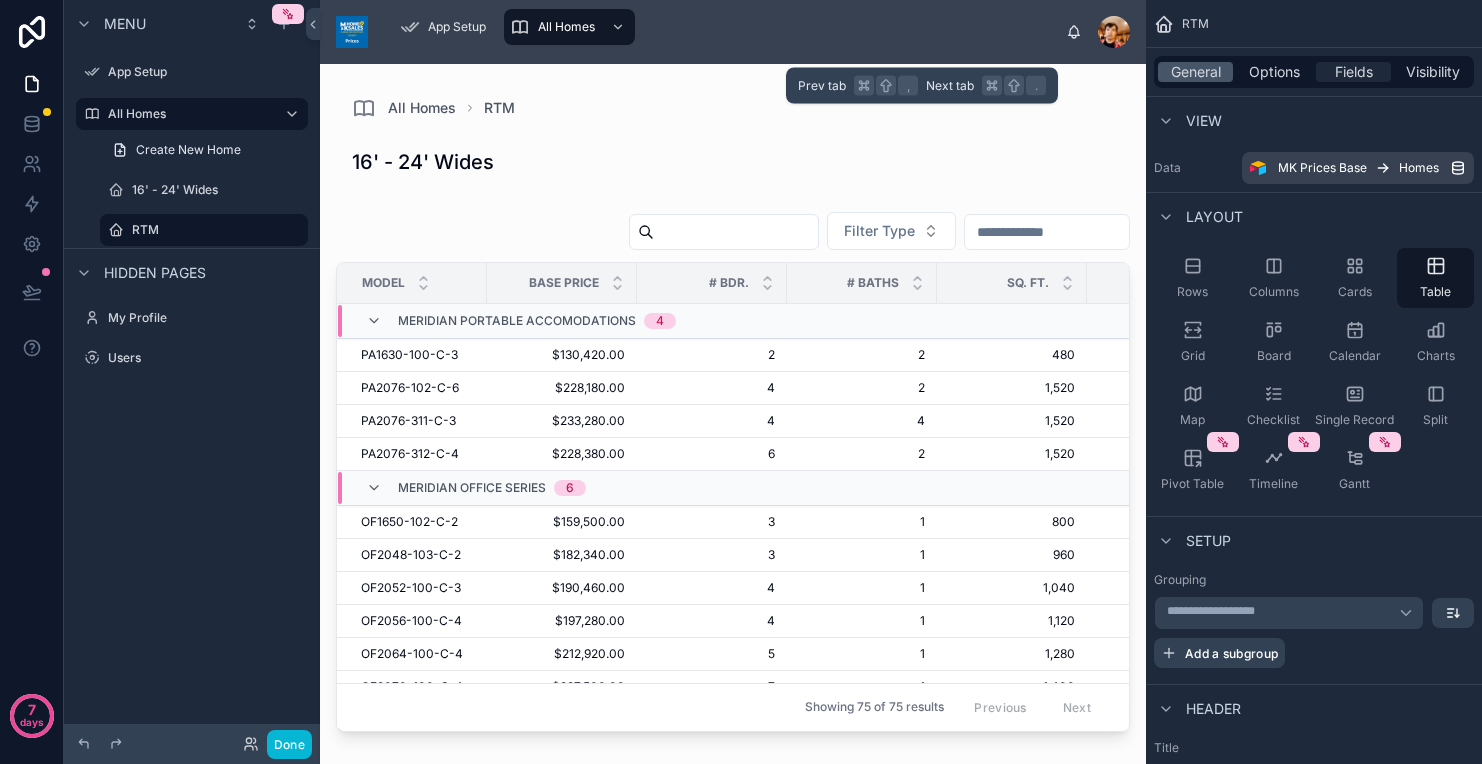 click on "Fields" at bounding box center (1354, 72) 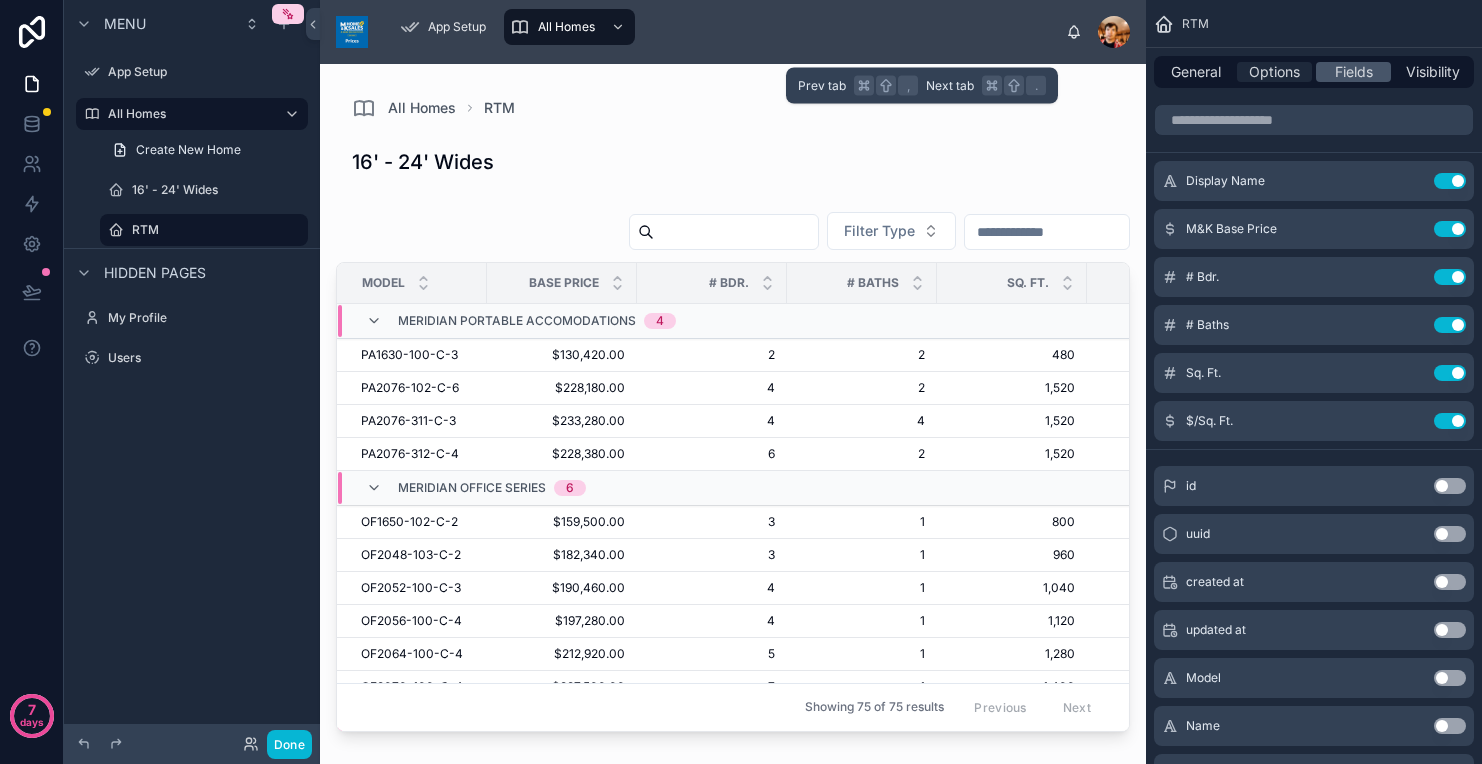 click on "Options" at bounding box center (1274, 72) 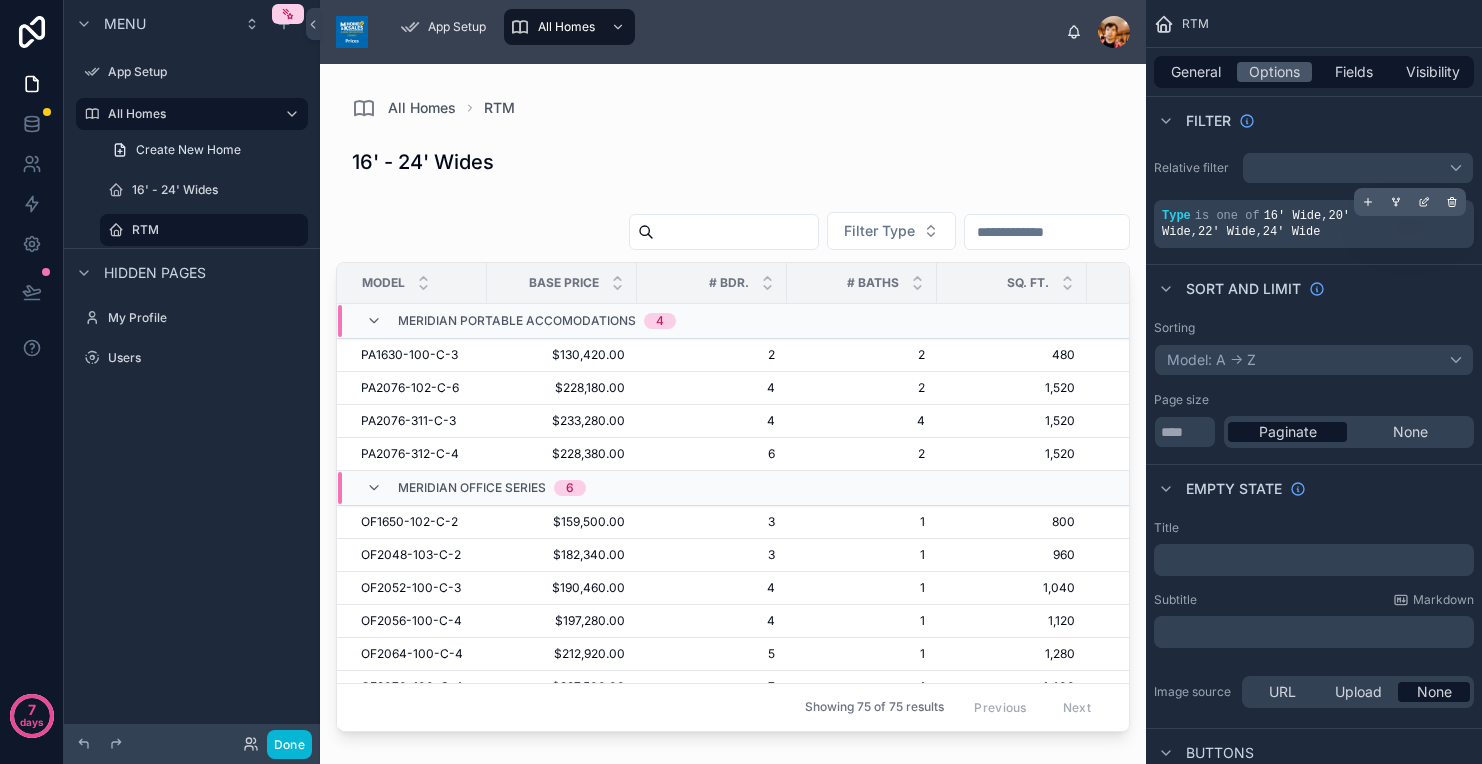 click on "Type is one of 16' Wide , 20' Wide , 22' Wide , 24' Wide" at bounding box center [1314, 224] 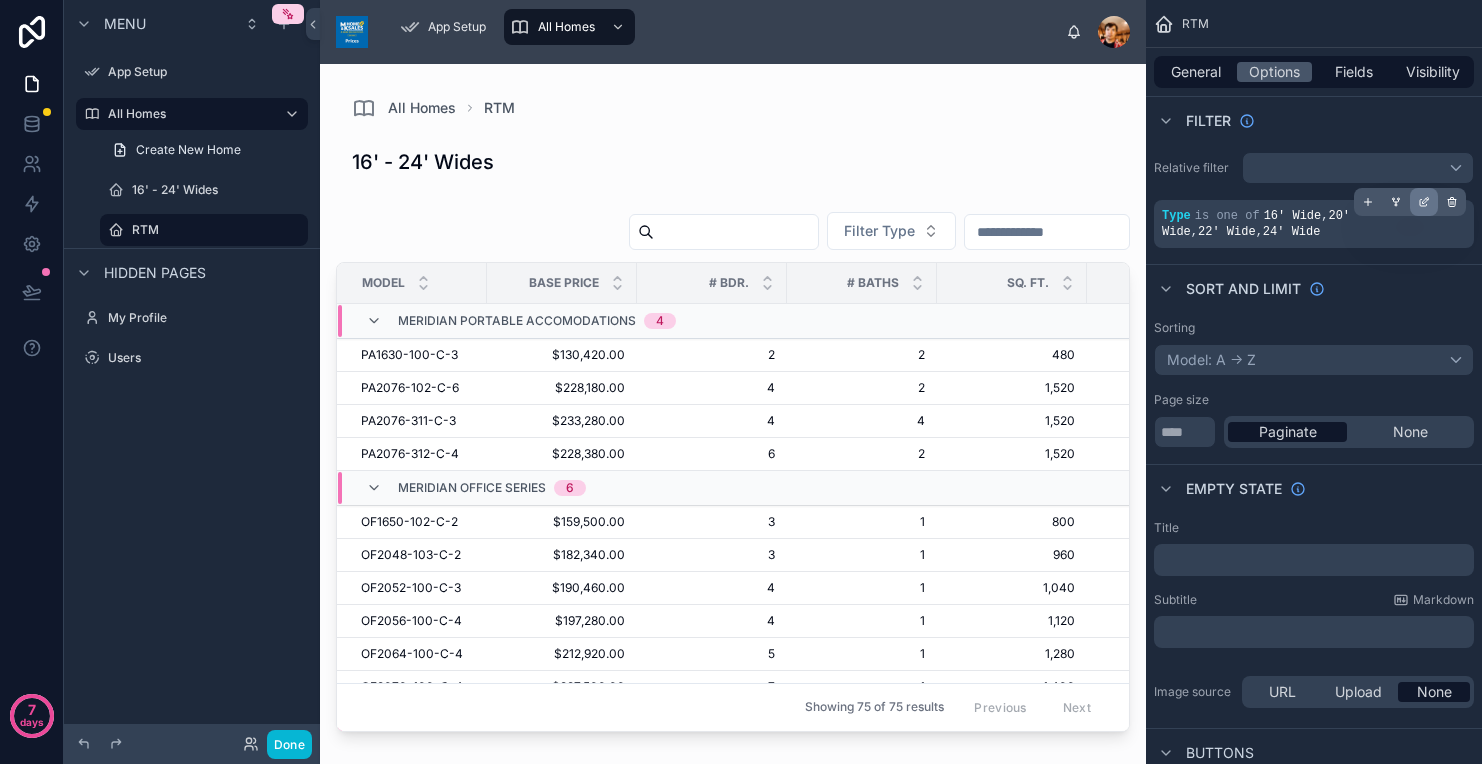 click at bounding box center (1424, 202) 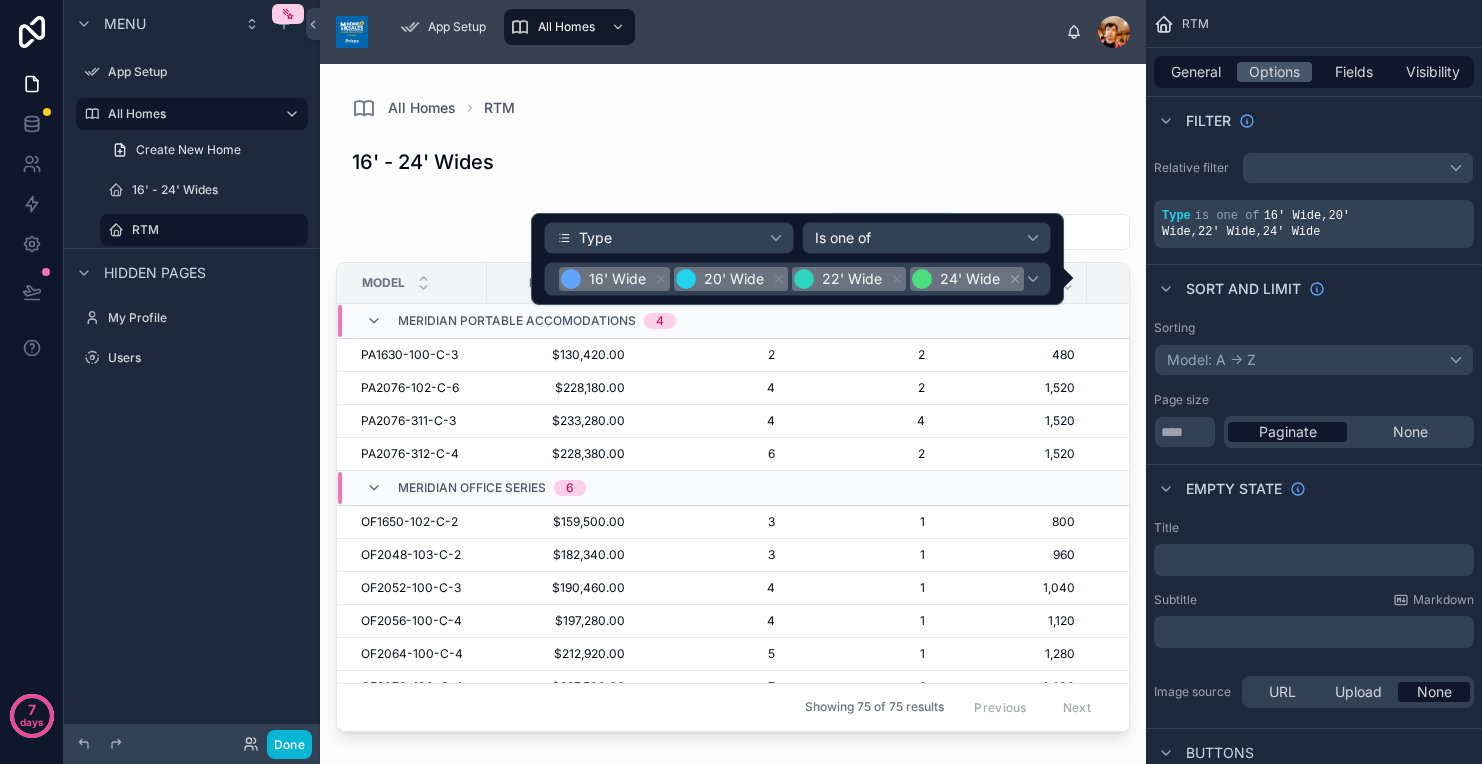 click 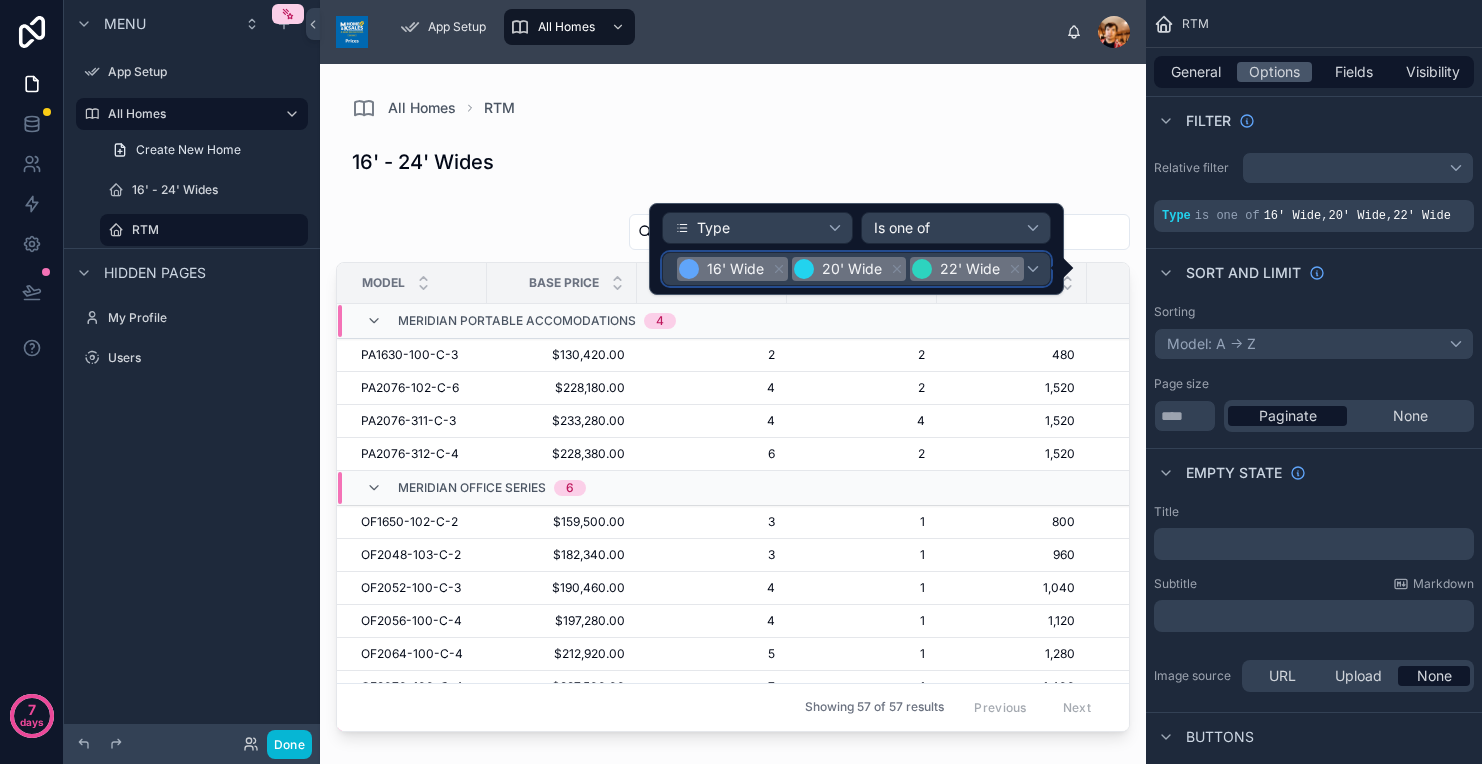 click on "22' Wide" at bounding box center (967, 269) 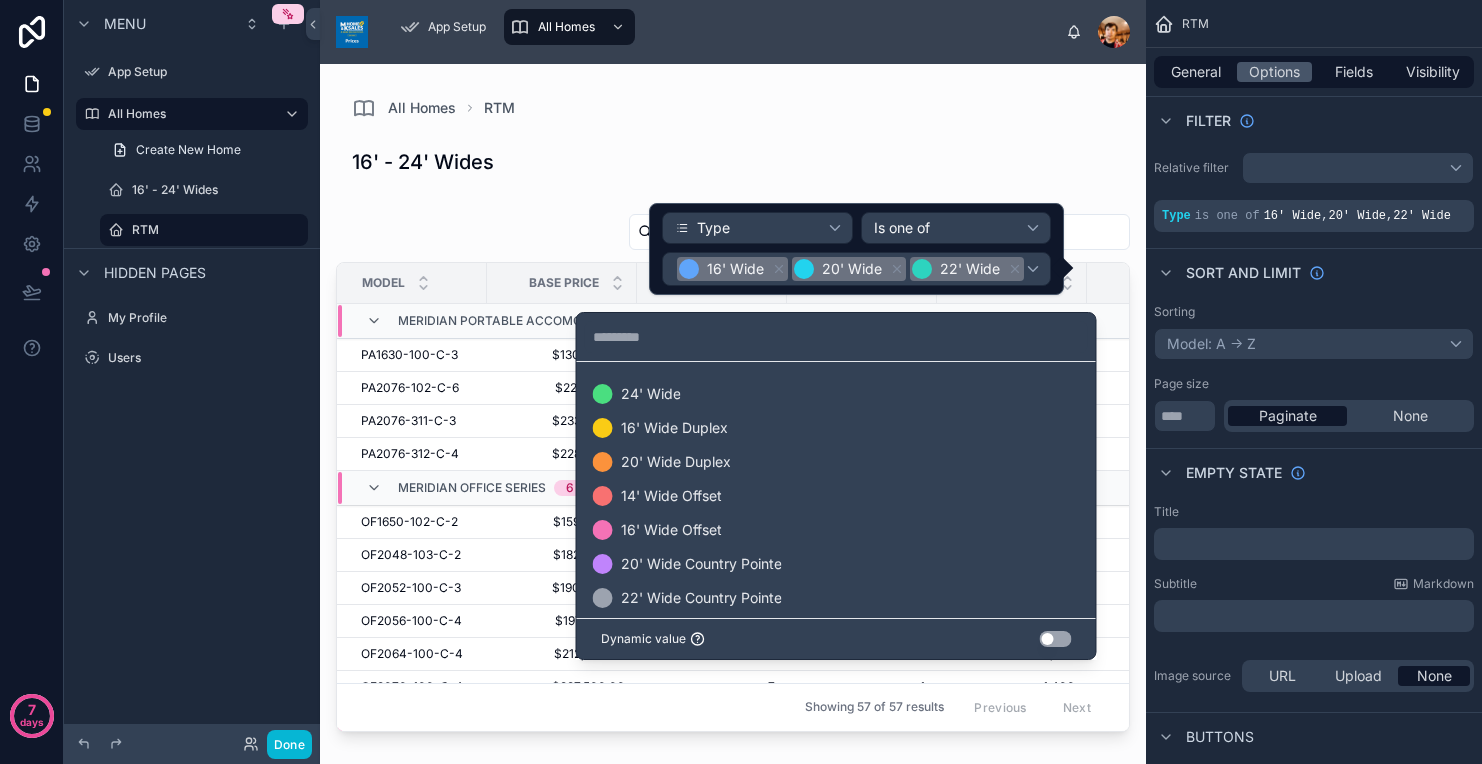 click at bounding box center (856, 249) 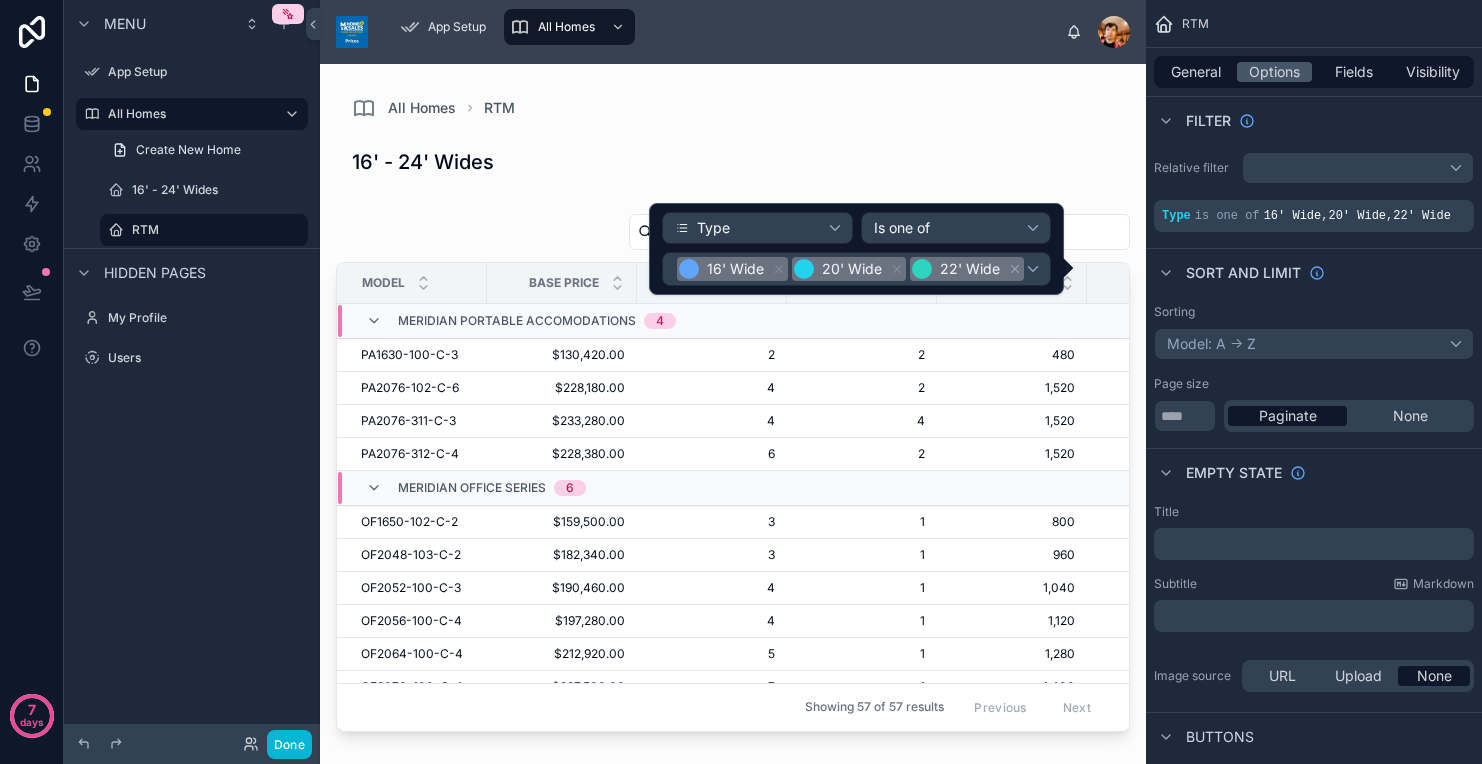 click 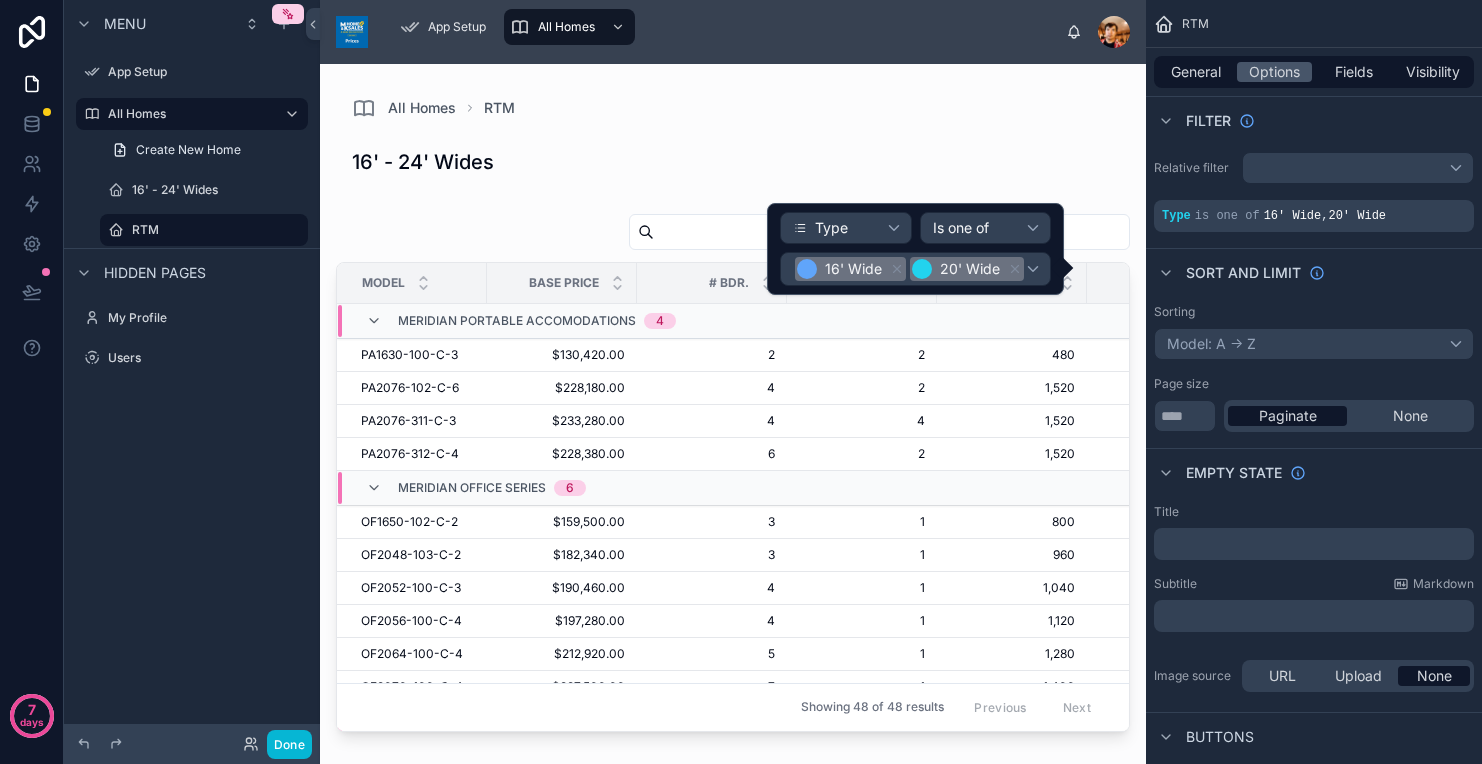 click 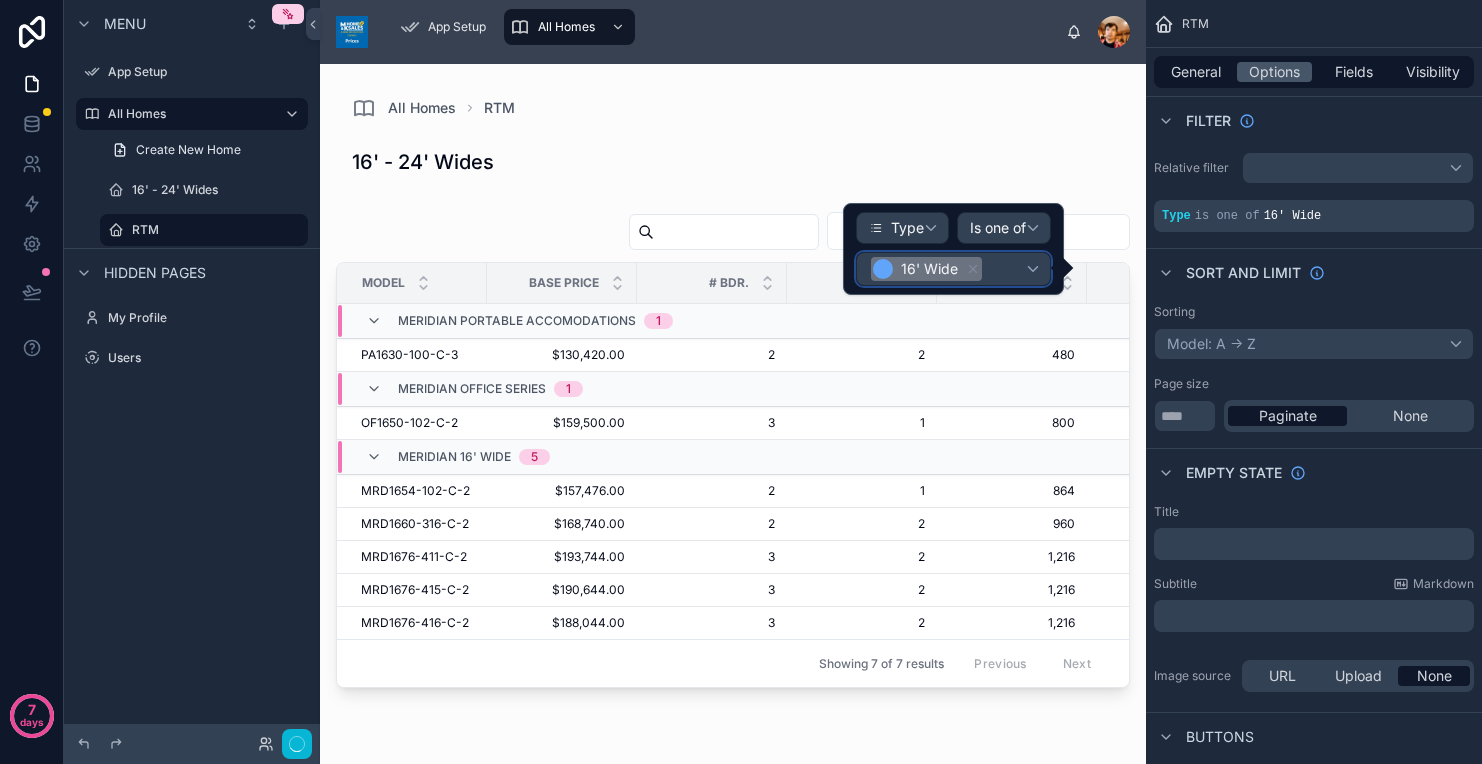 click on "16' Wide" at bounding box center (953, 269) 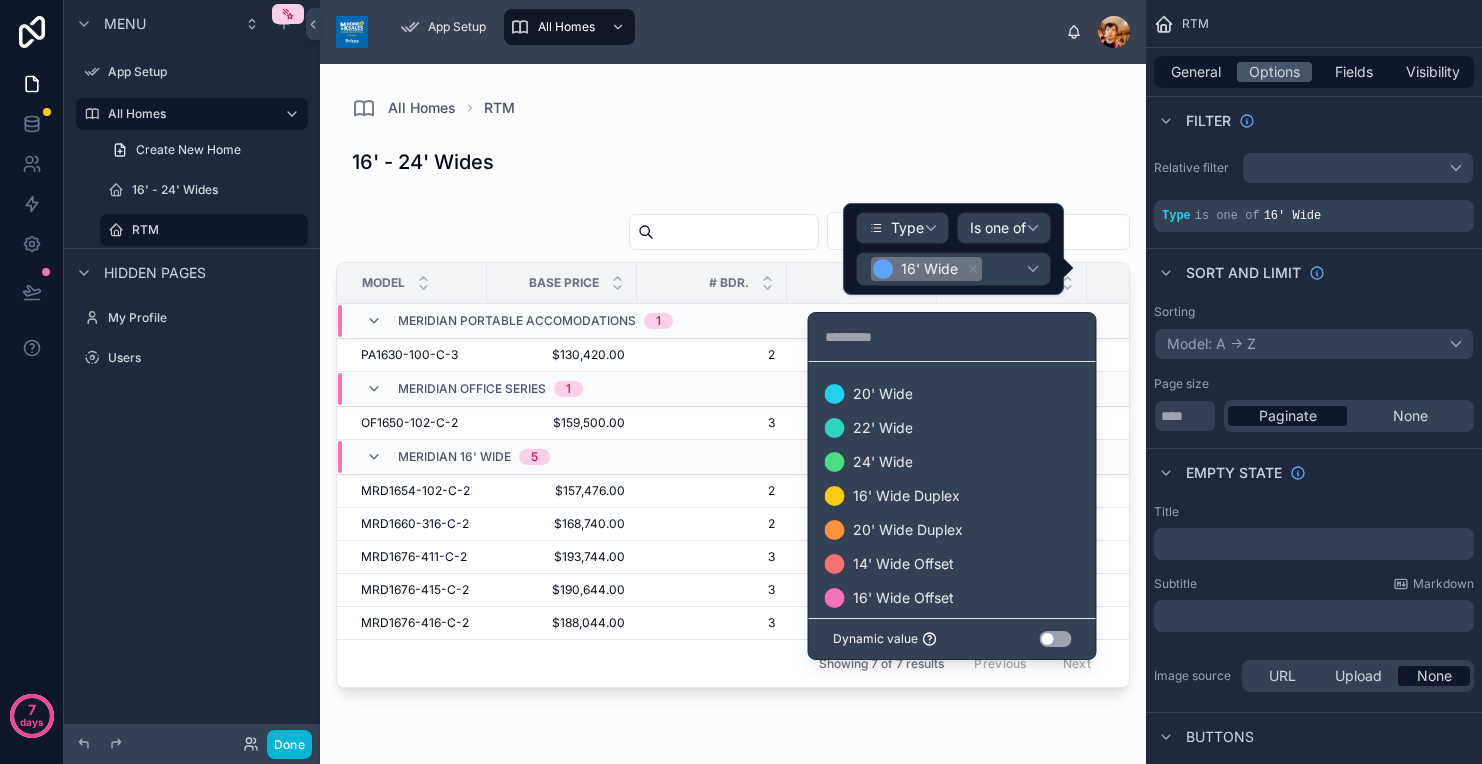 click at bounding box center [953, 249] 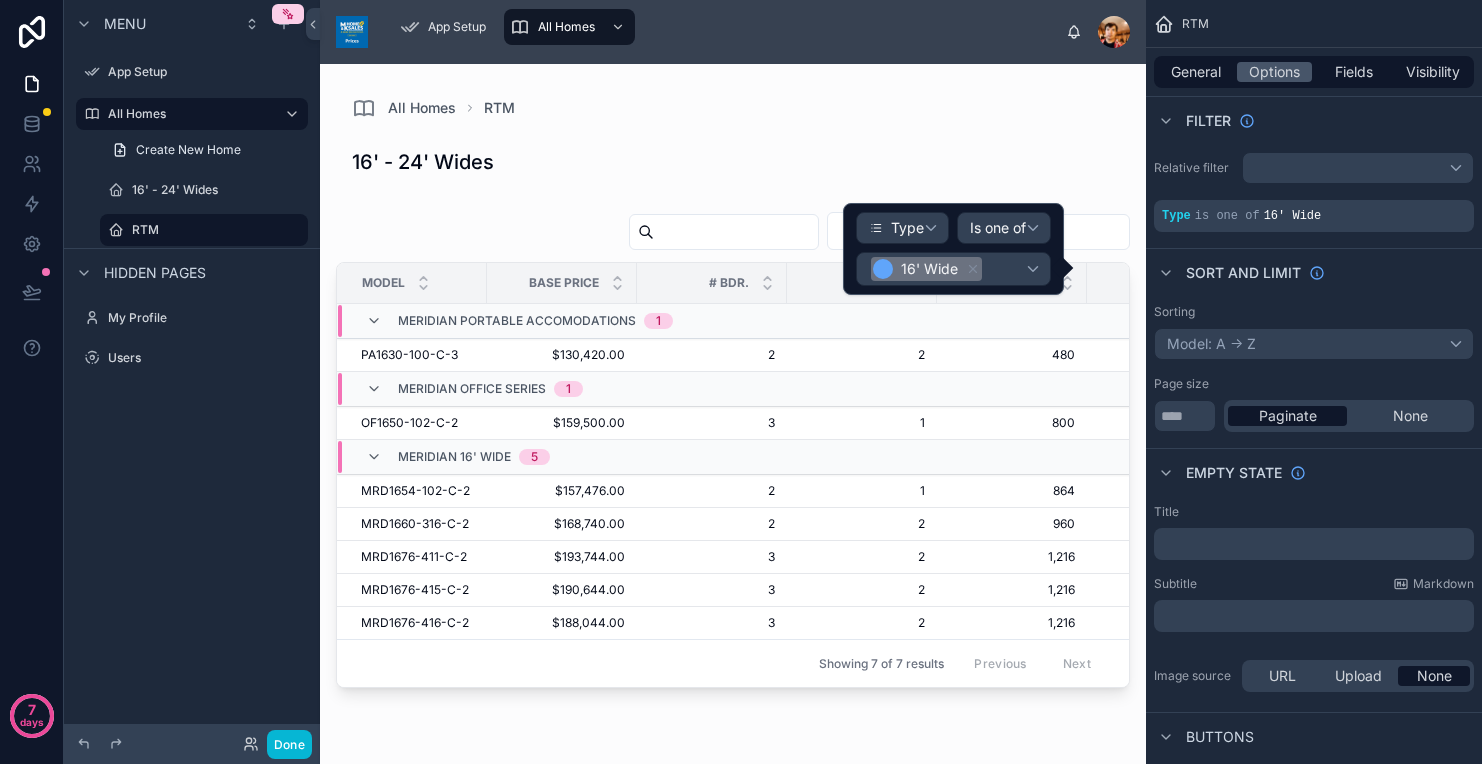 click 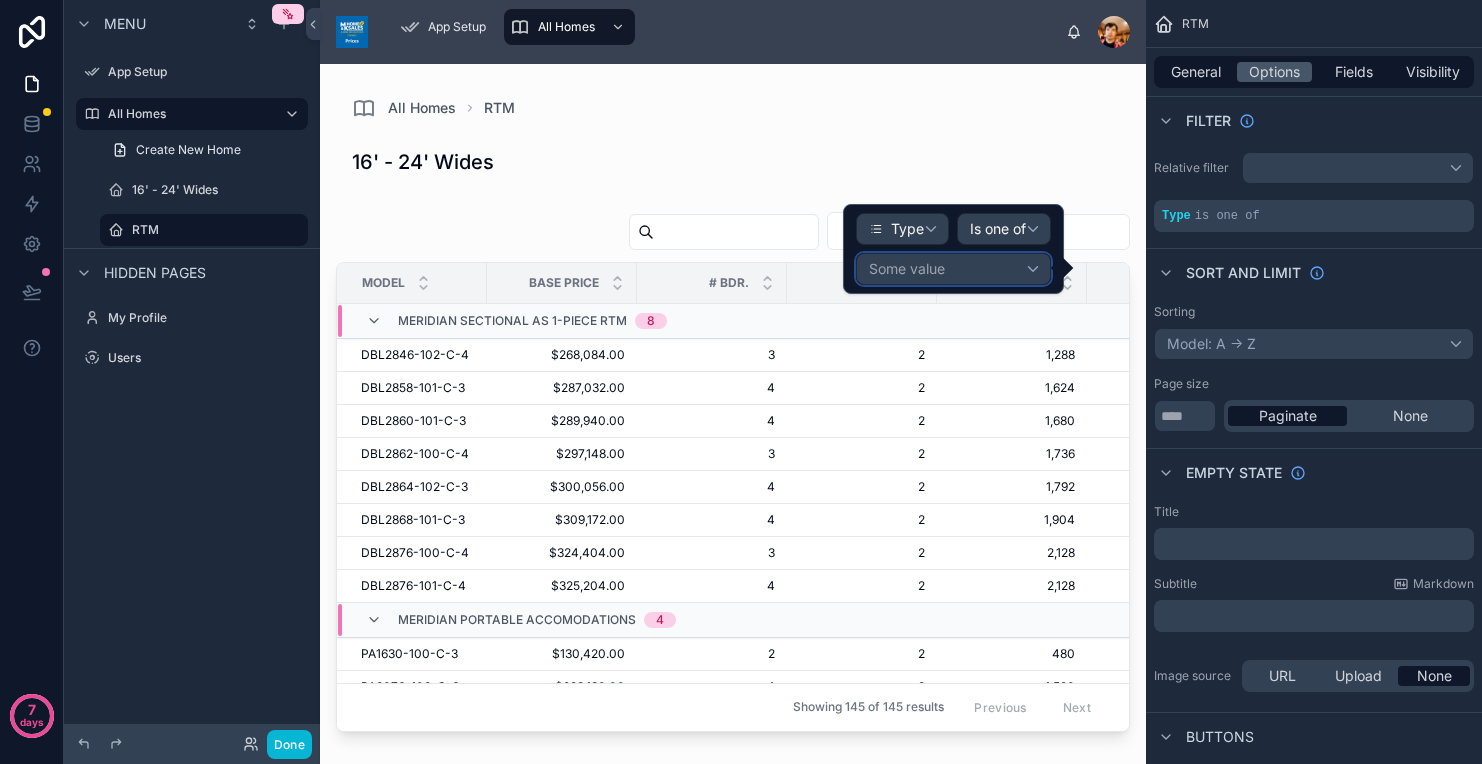 click on "Some value" at bounding box center [953, 269] 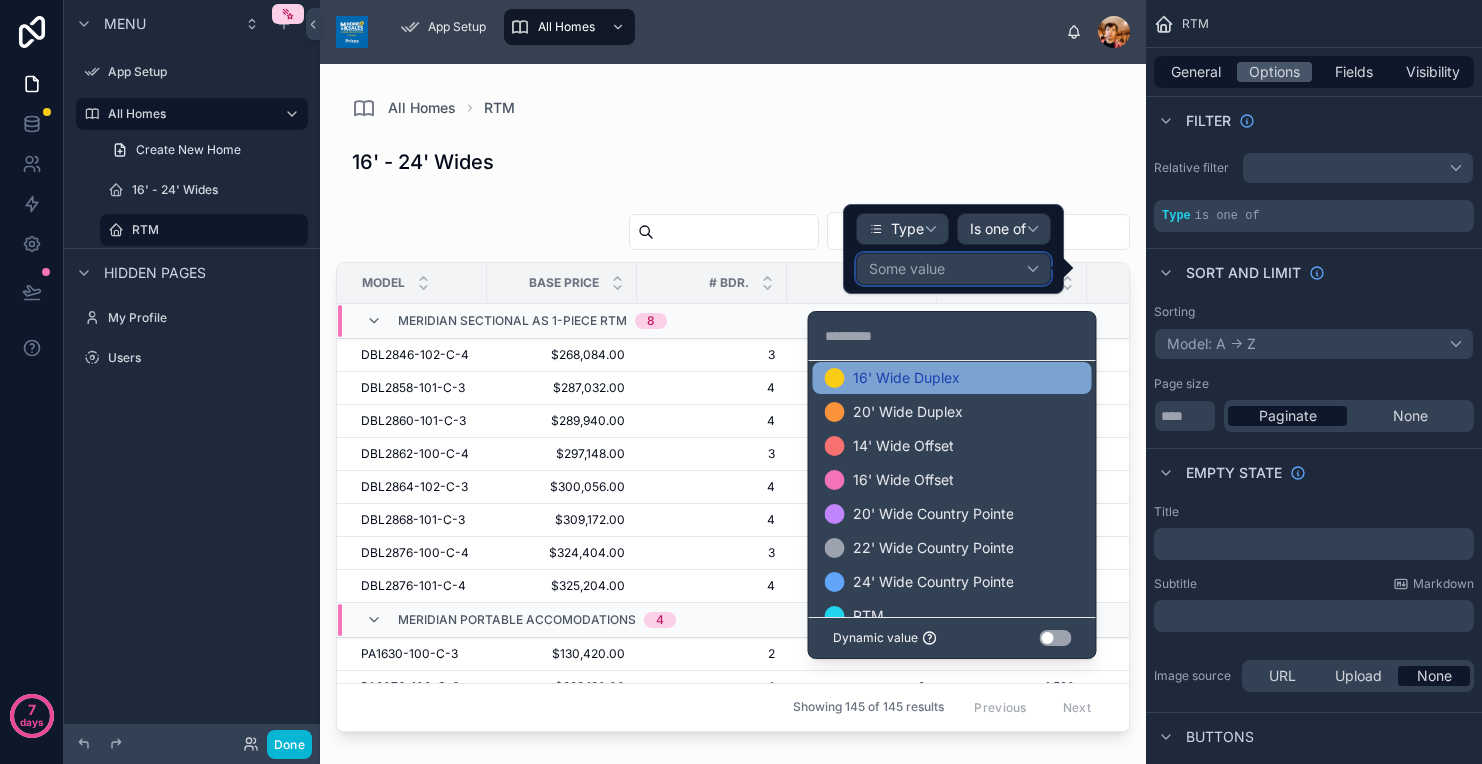 scroll, scrollTop: 227, scrollLeft: 0, axis: vertical 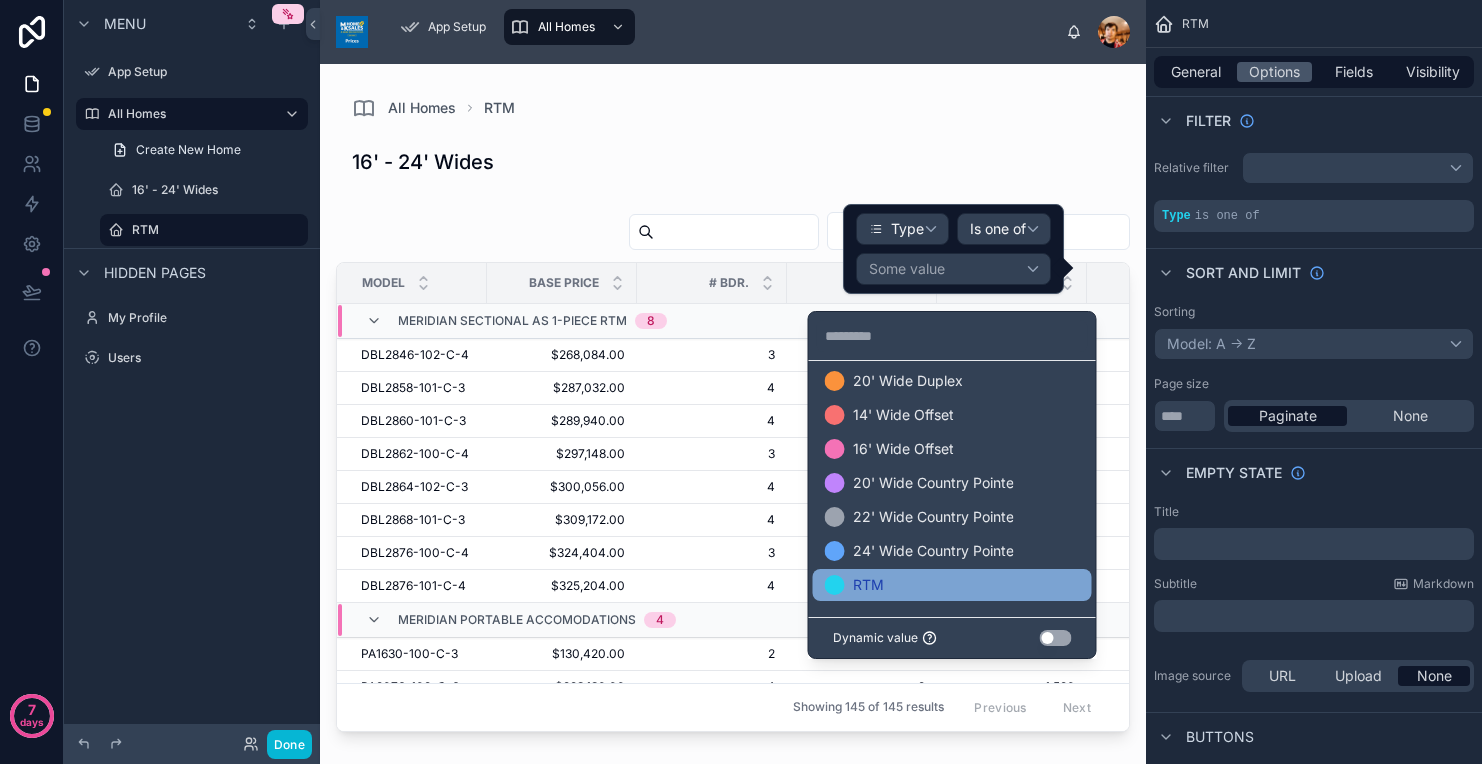click on "RTM" at bounding box center (952, 585) 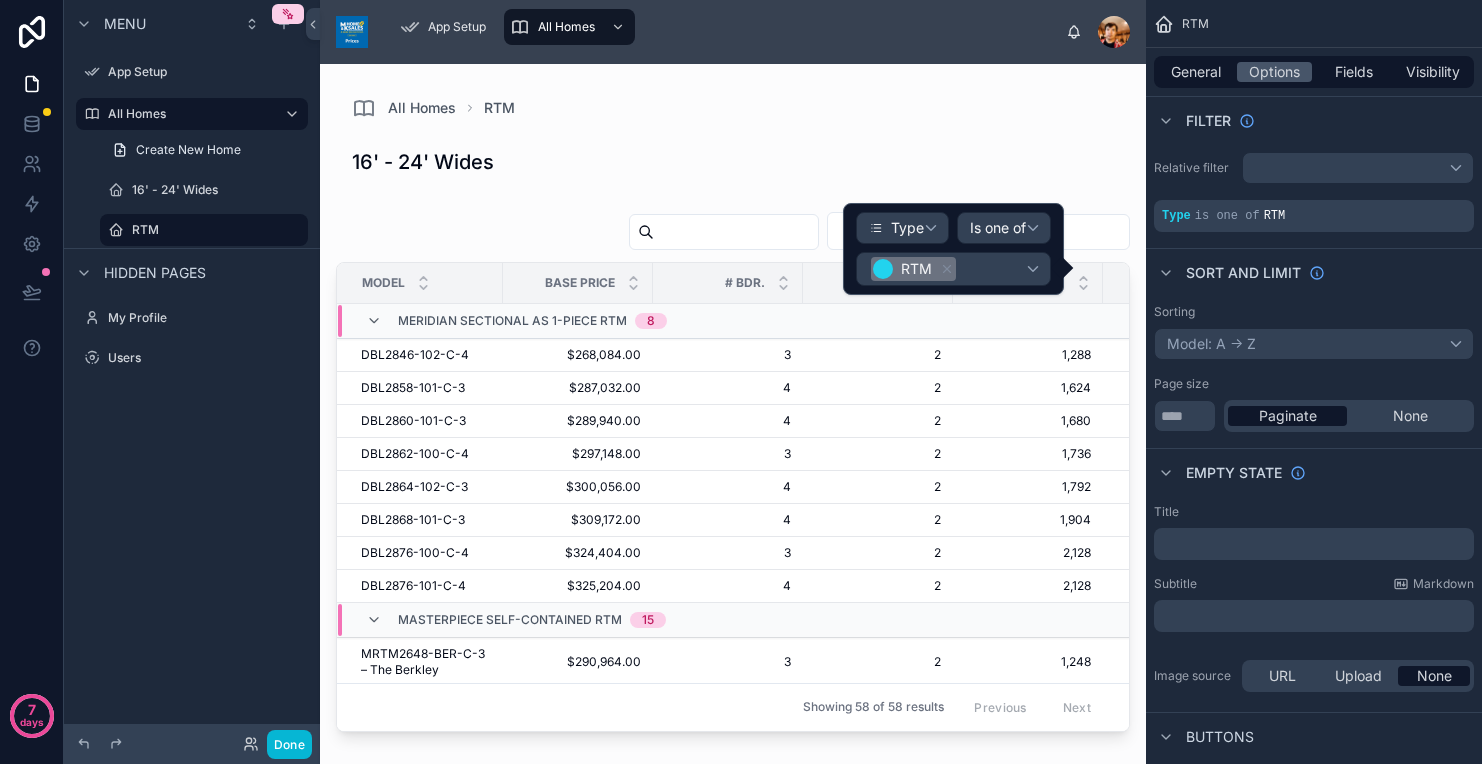 click at bounding box center [733, 402] 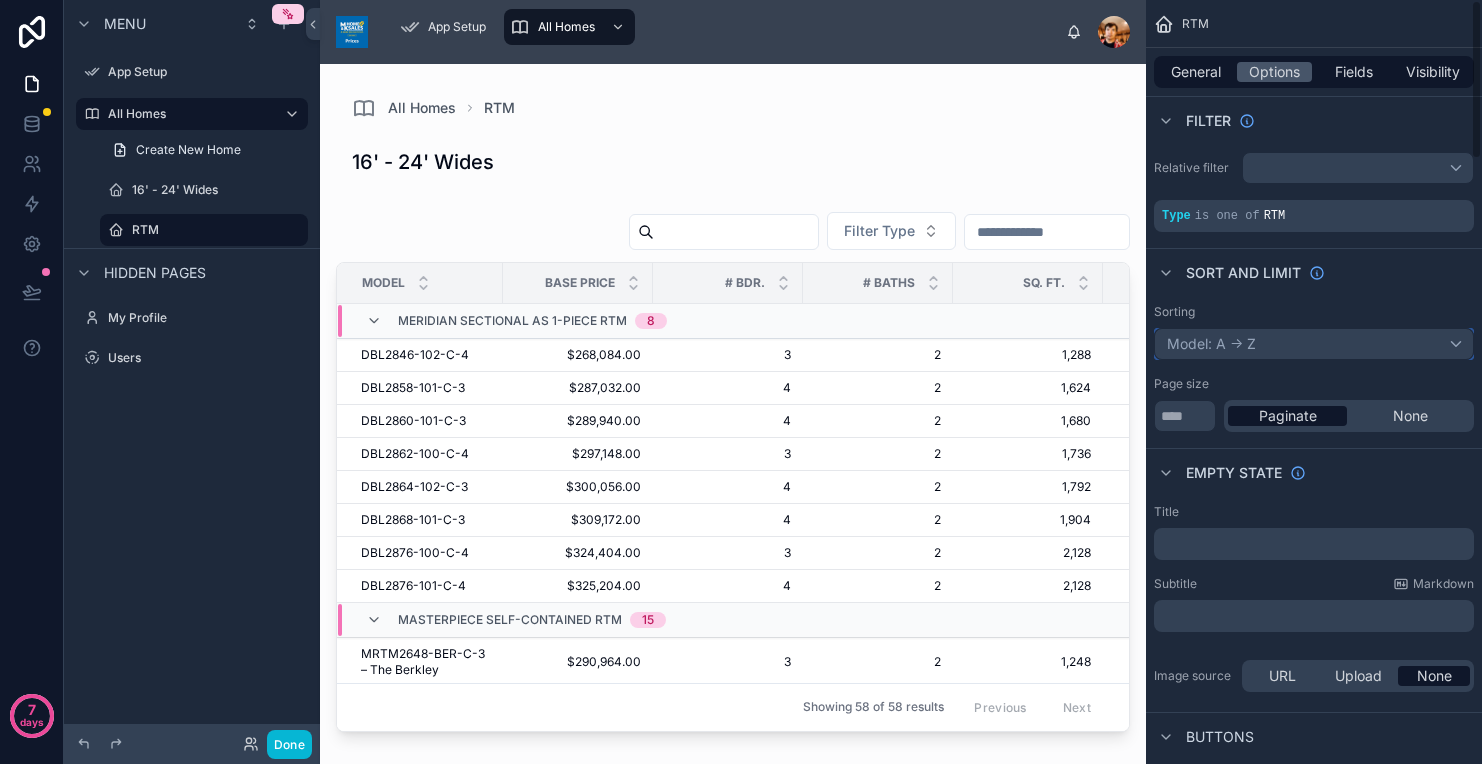 click on "Model: A -> Z" at bounding box center (1314, 344) 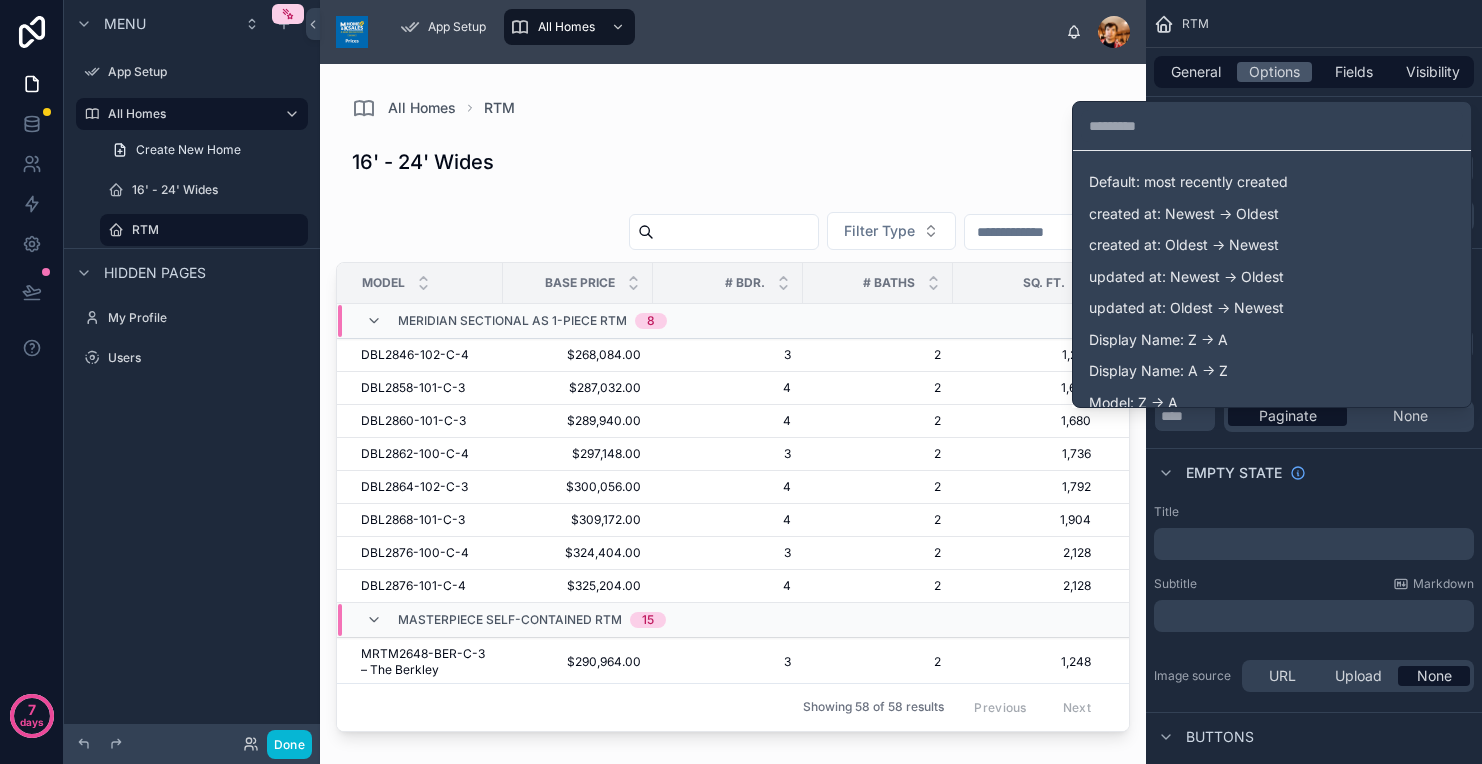 click at bounding box center [741, 382] 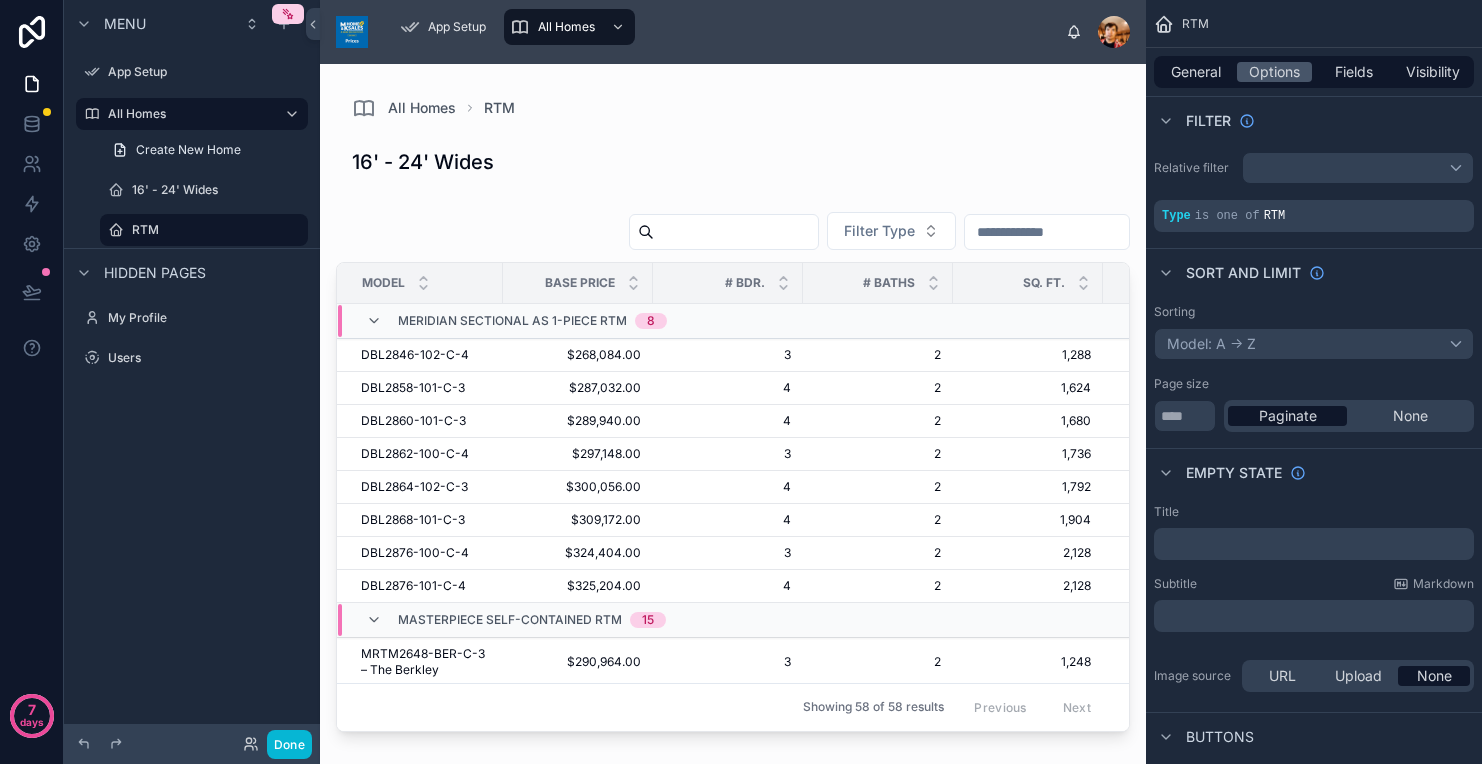 click on "Sort And Limit" at bounding box center (1314, 272) 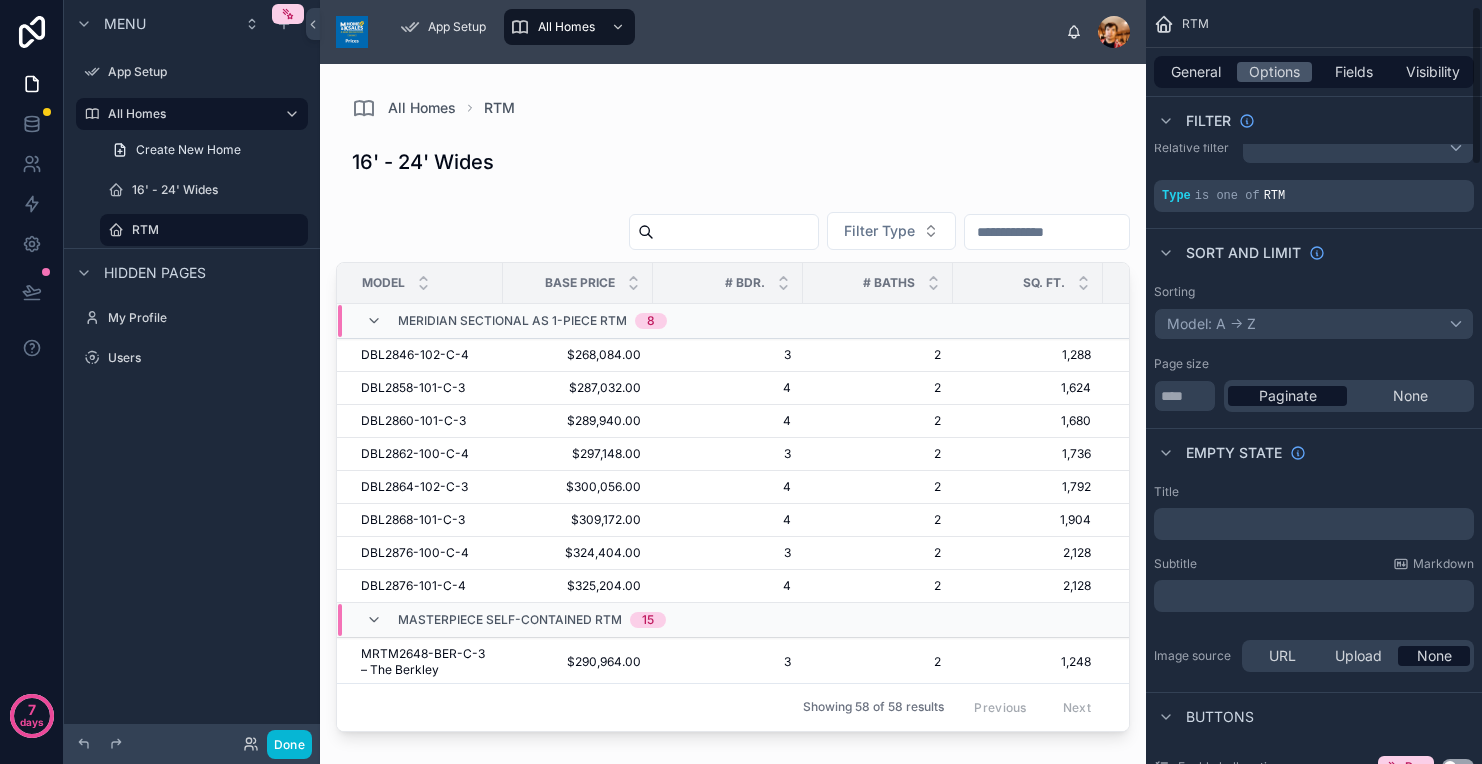 scroll, scrollTop: 31, scrollLeft: 0, axis: vertical 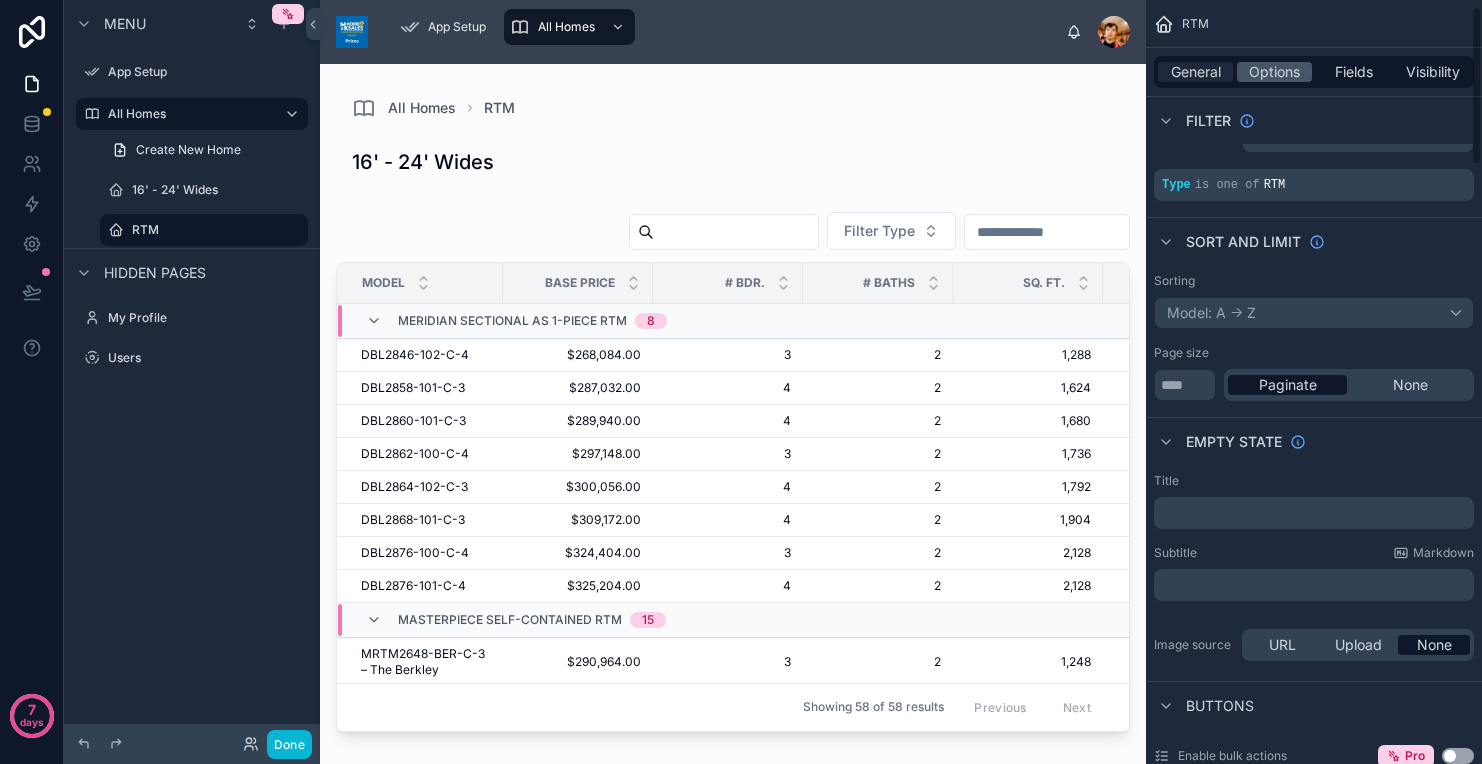 click on "General" at bounding box center (1196, 72) 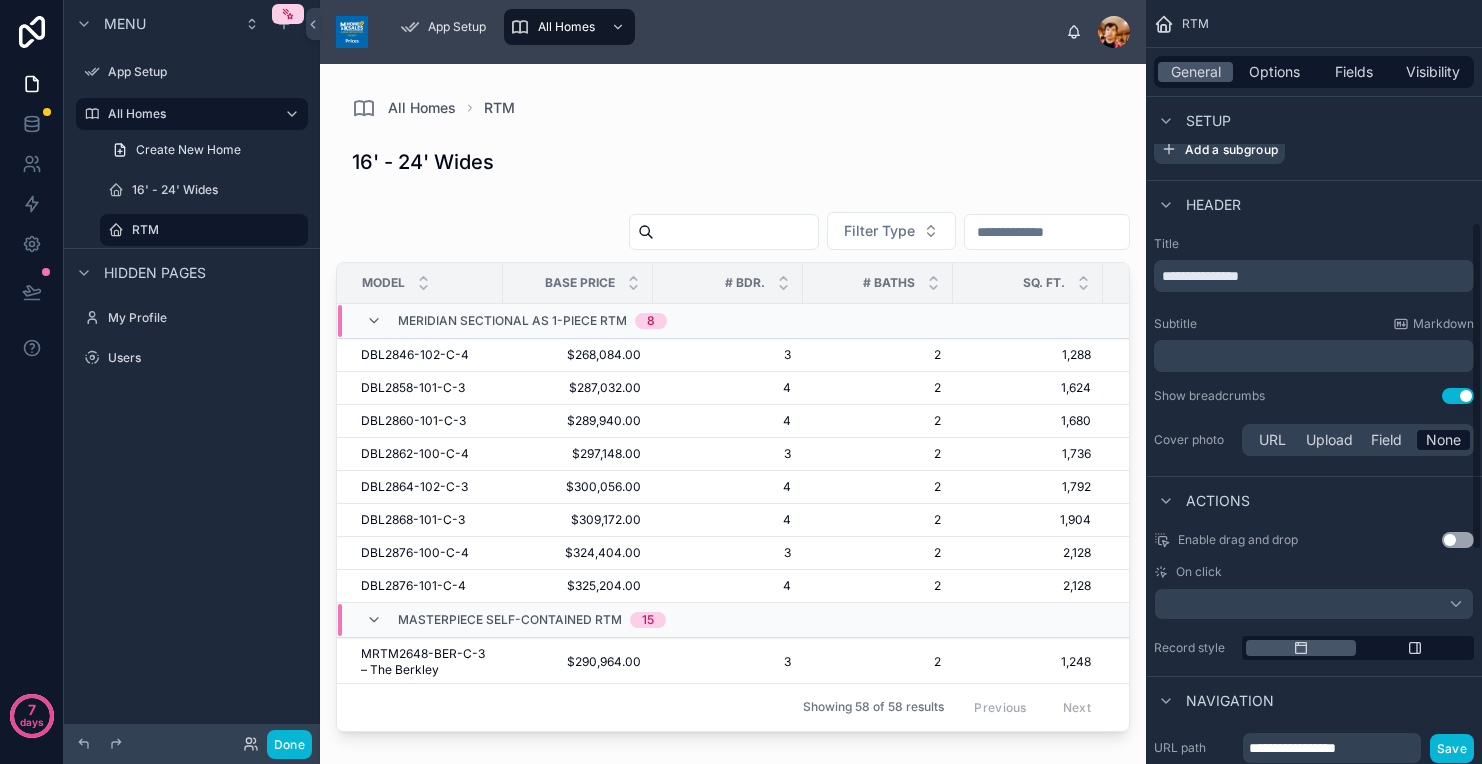scroll, scrollTop: 527, scrollLeft: 0, axis: vertical 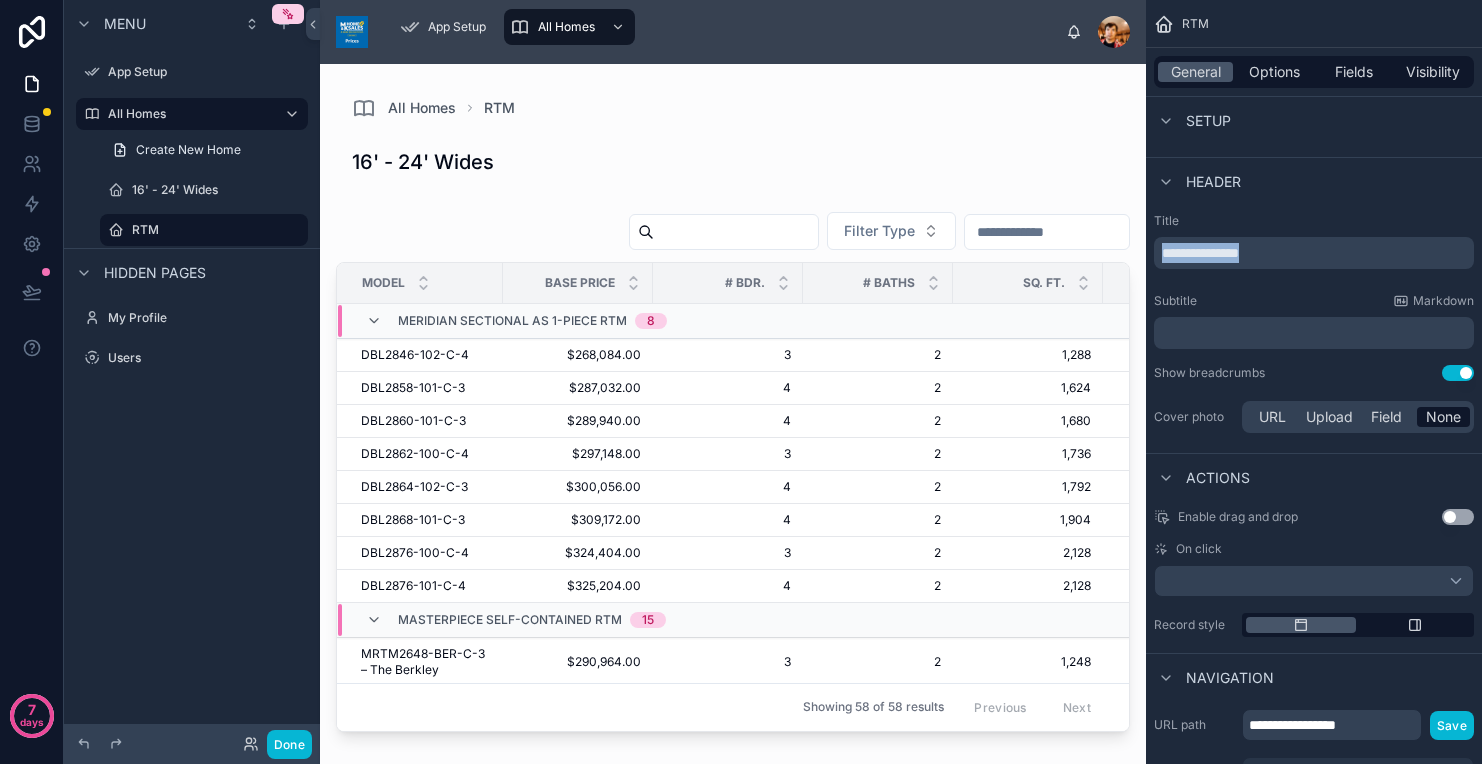 drag, startPoint x: 1259, startPoint y: 427, endPoint x: 1007, endPoint y: 419, distance: 252.12695 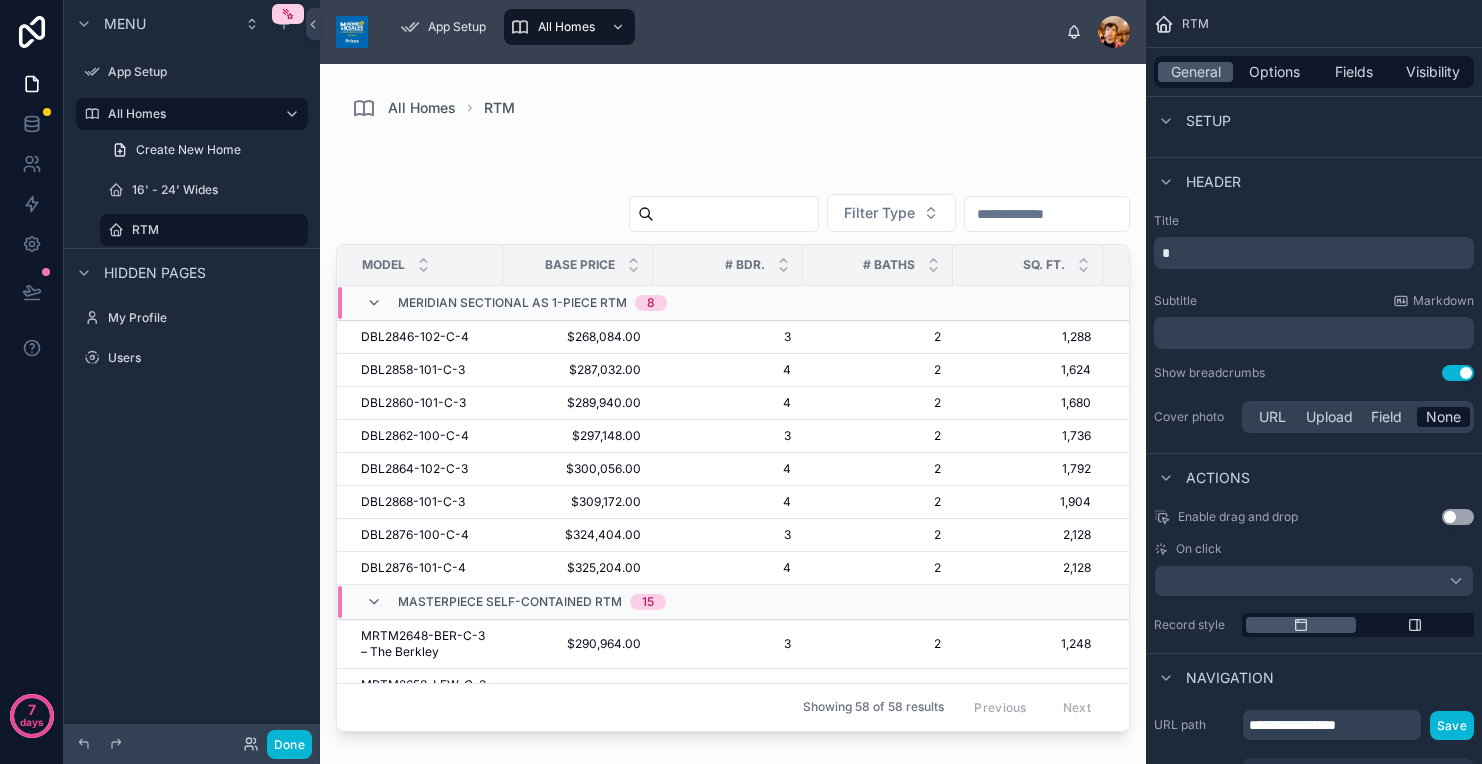 type 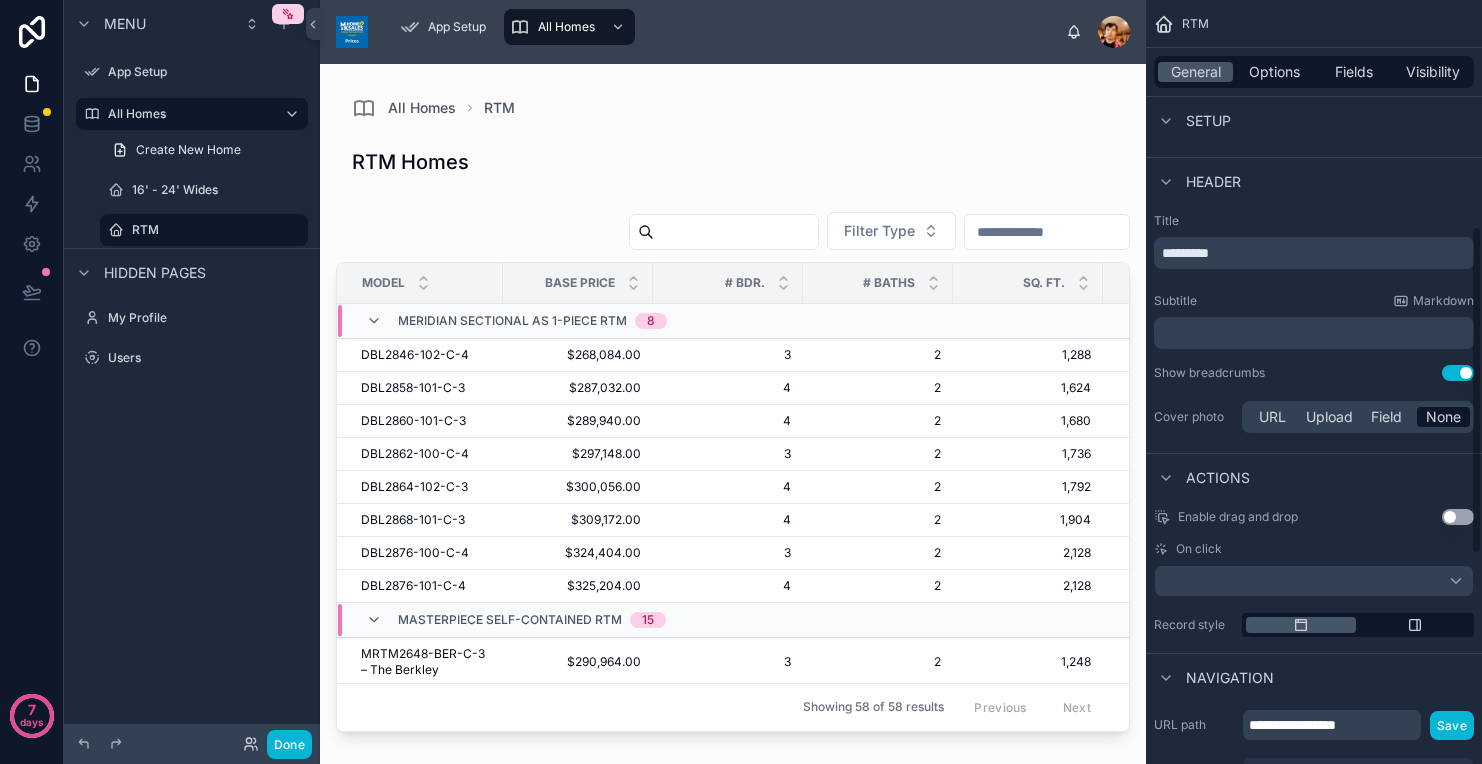 click on "Header" at bounding box center [1314, 181] 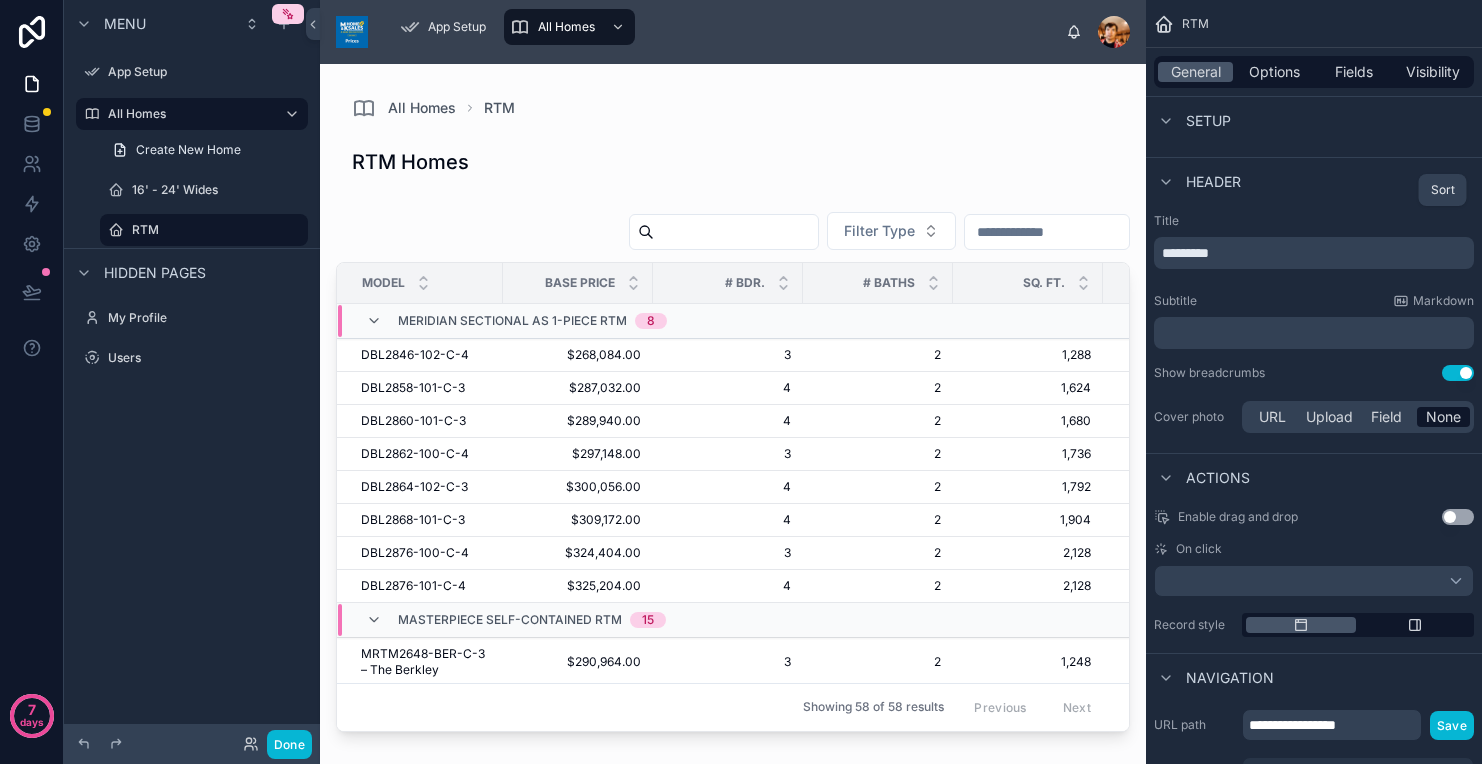 click 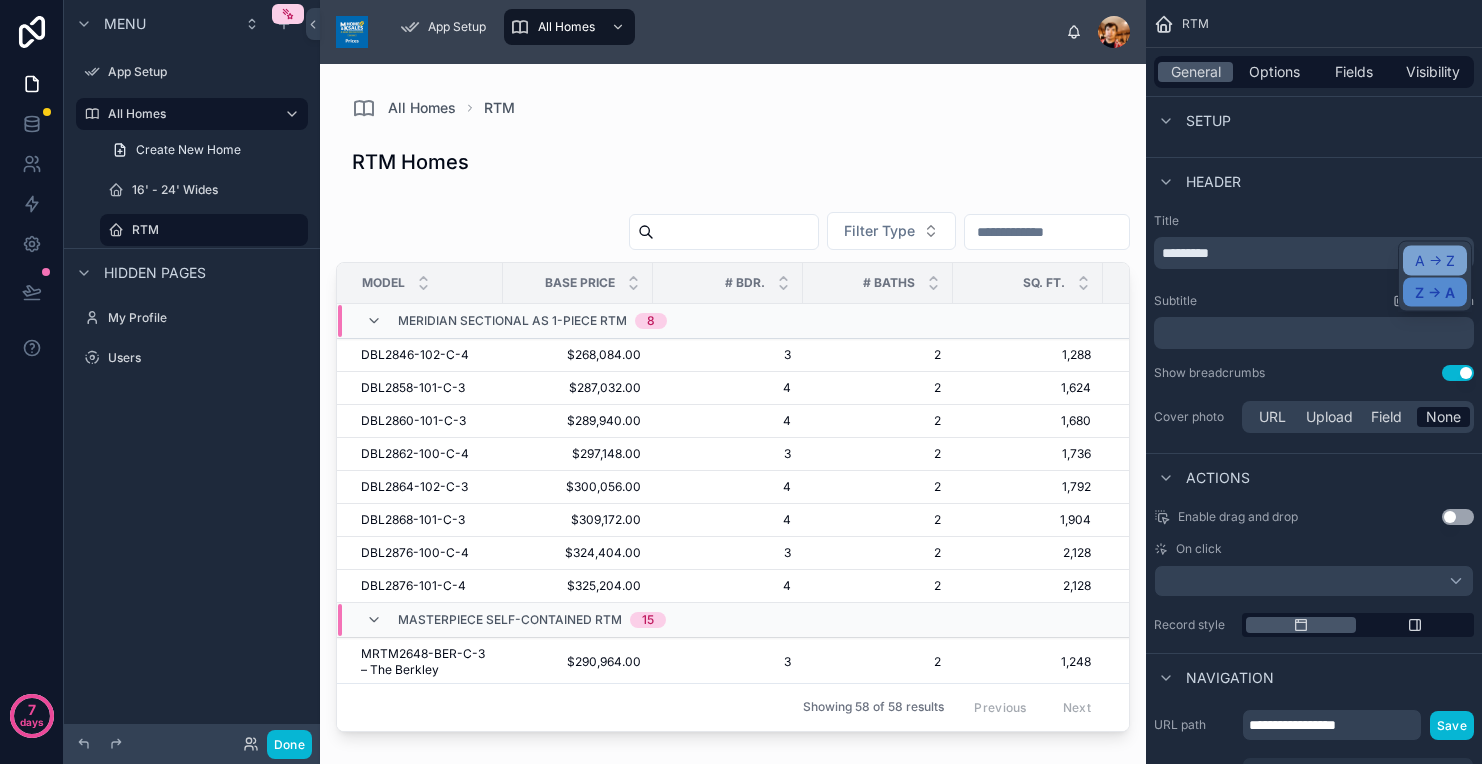 click on "A -> Z" at bounding box center (1435, 261) 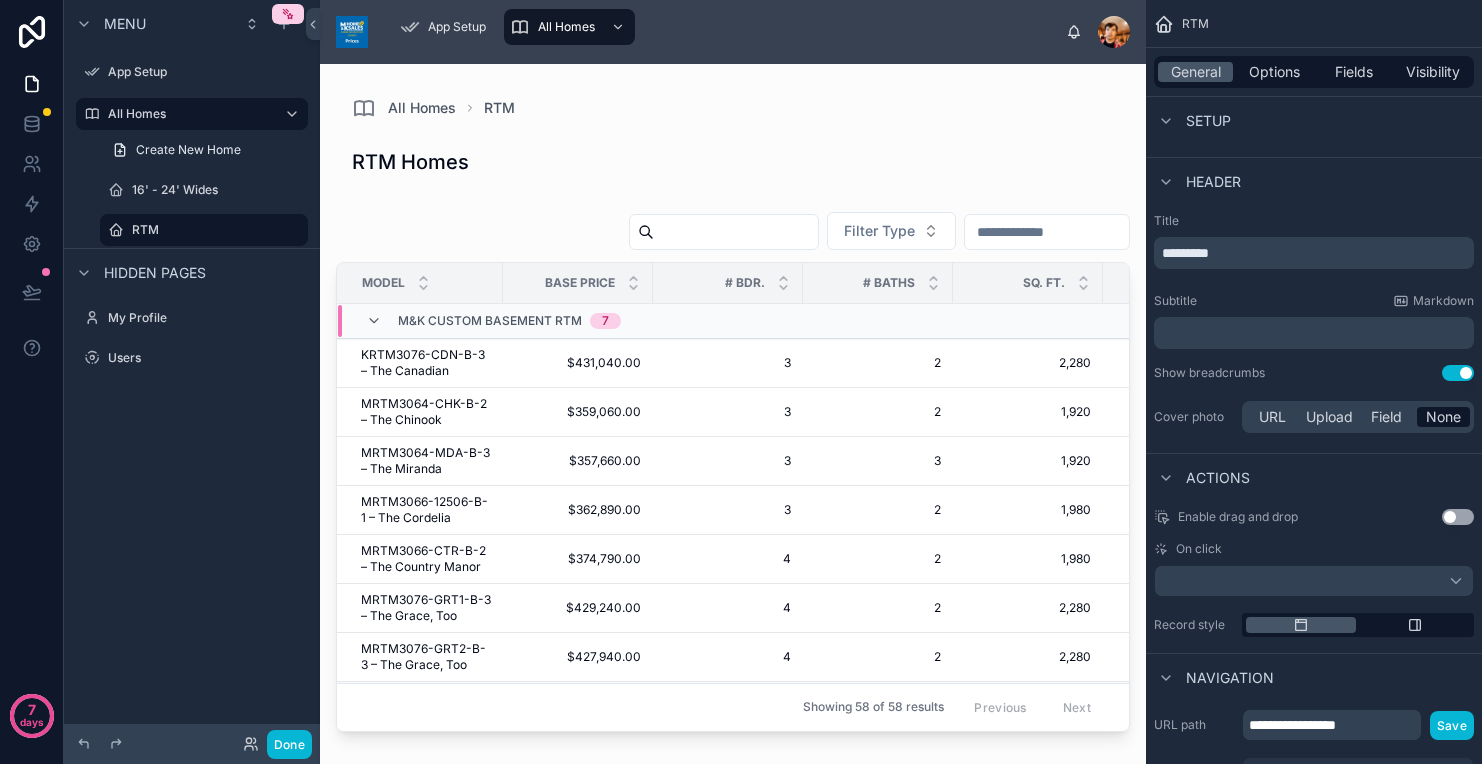 click on "Header" at bounding box center (1314, 181) 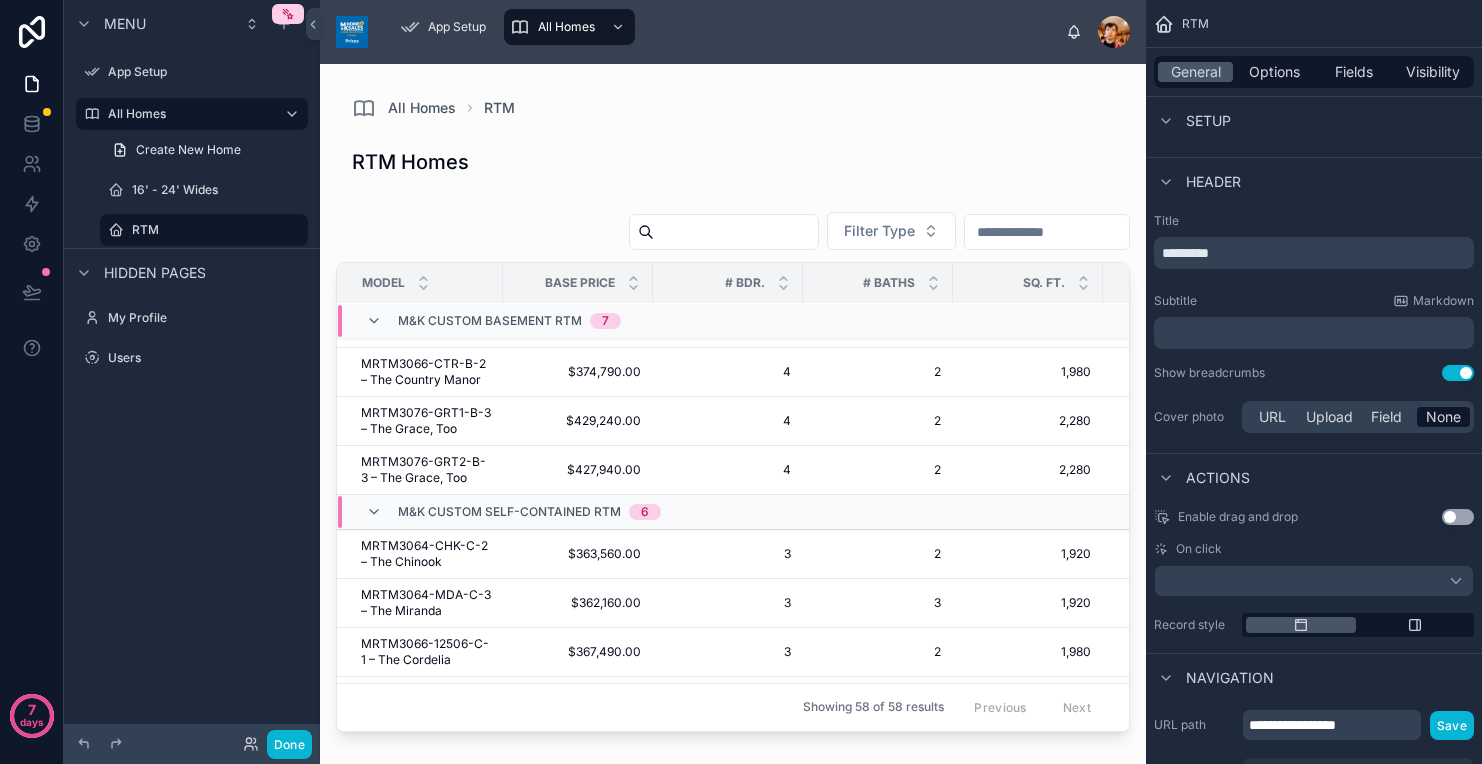 scroll, scrollTop: 0, scrollLeft: 0, axis: both 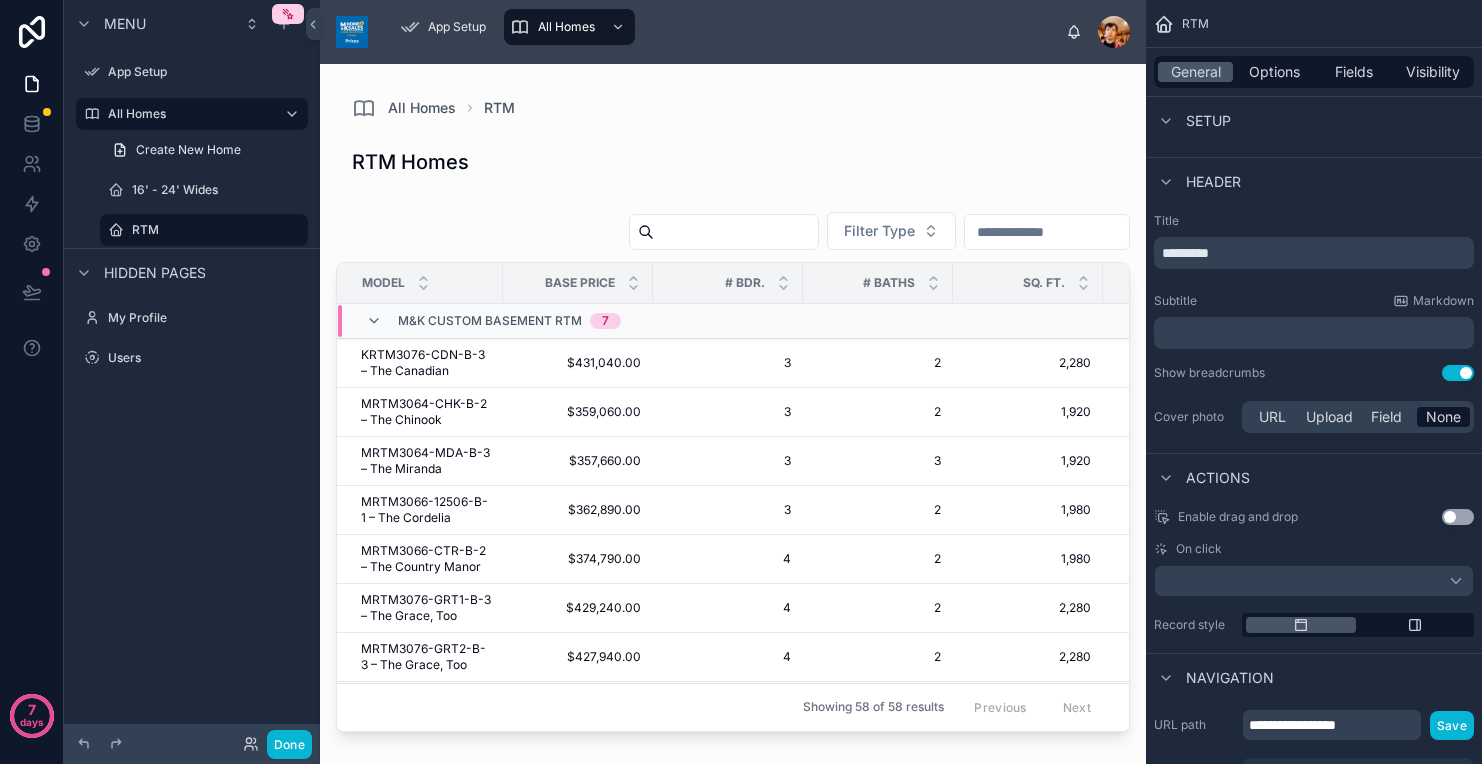 click at bounding box center [1453, 86] 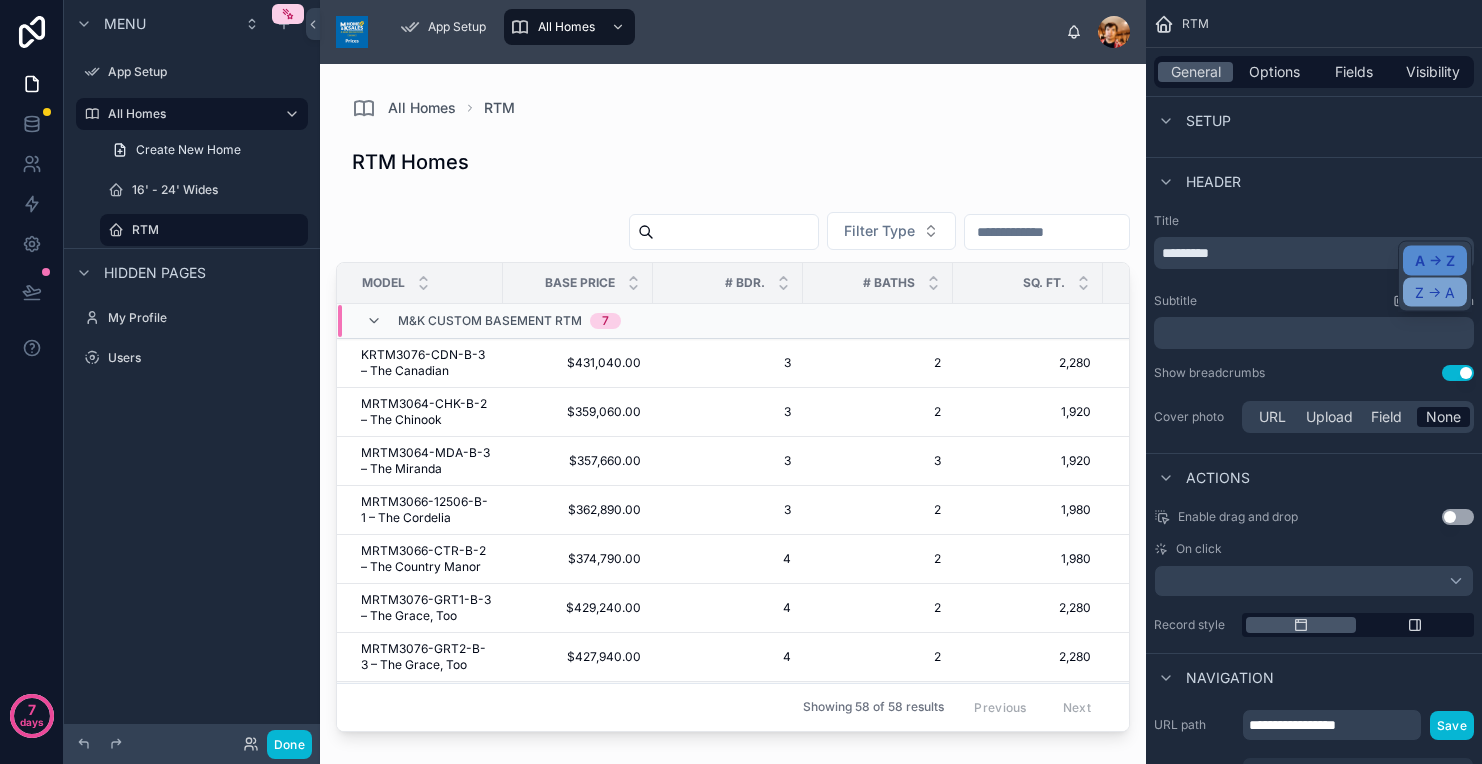 click on "Z -> A" at bounding box center (1435, 292) 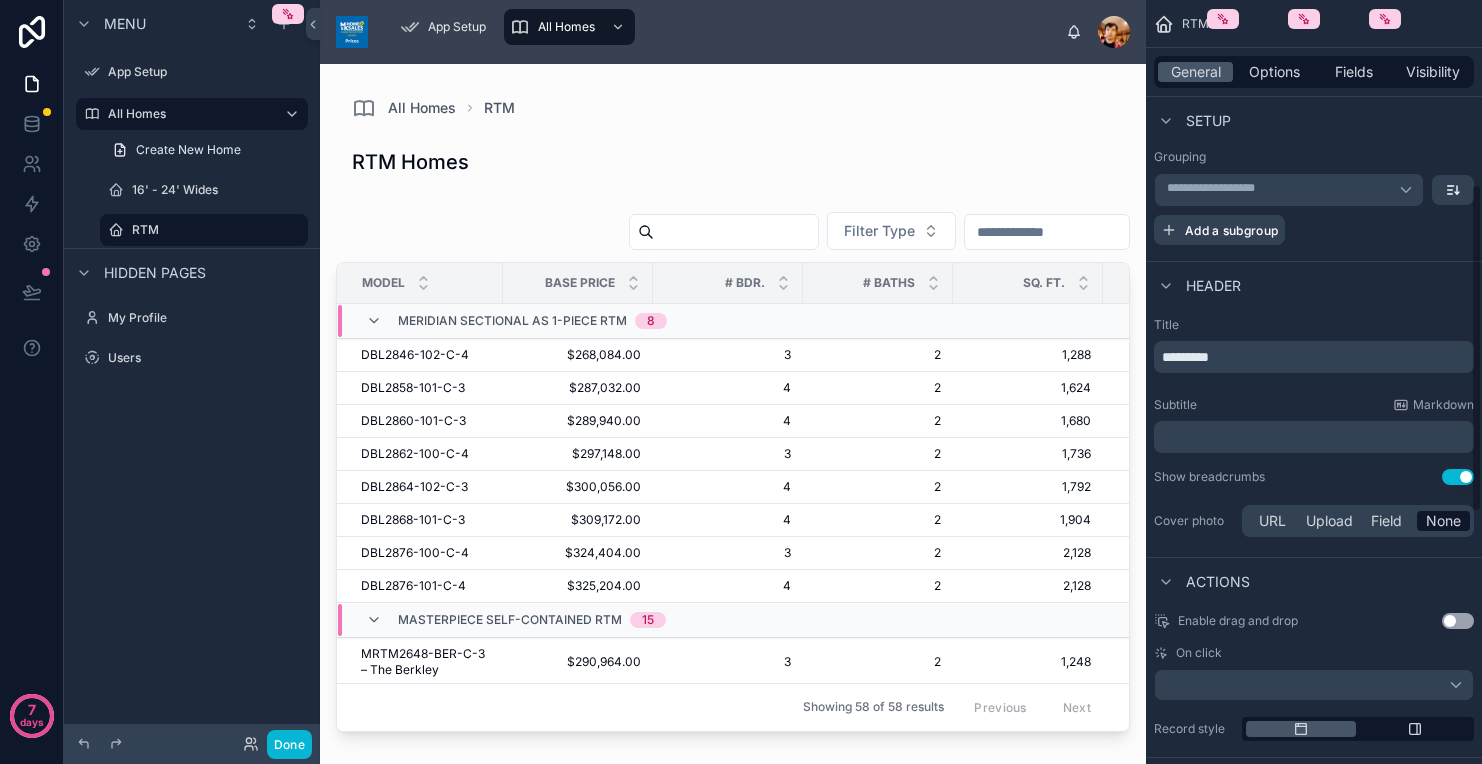 scroll, scrollTop: 443, scrollLeft: 0, axis: vertical 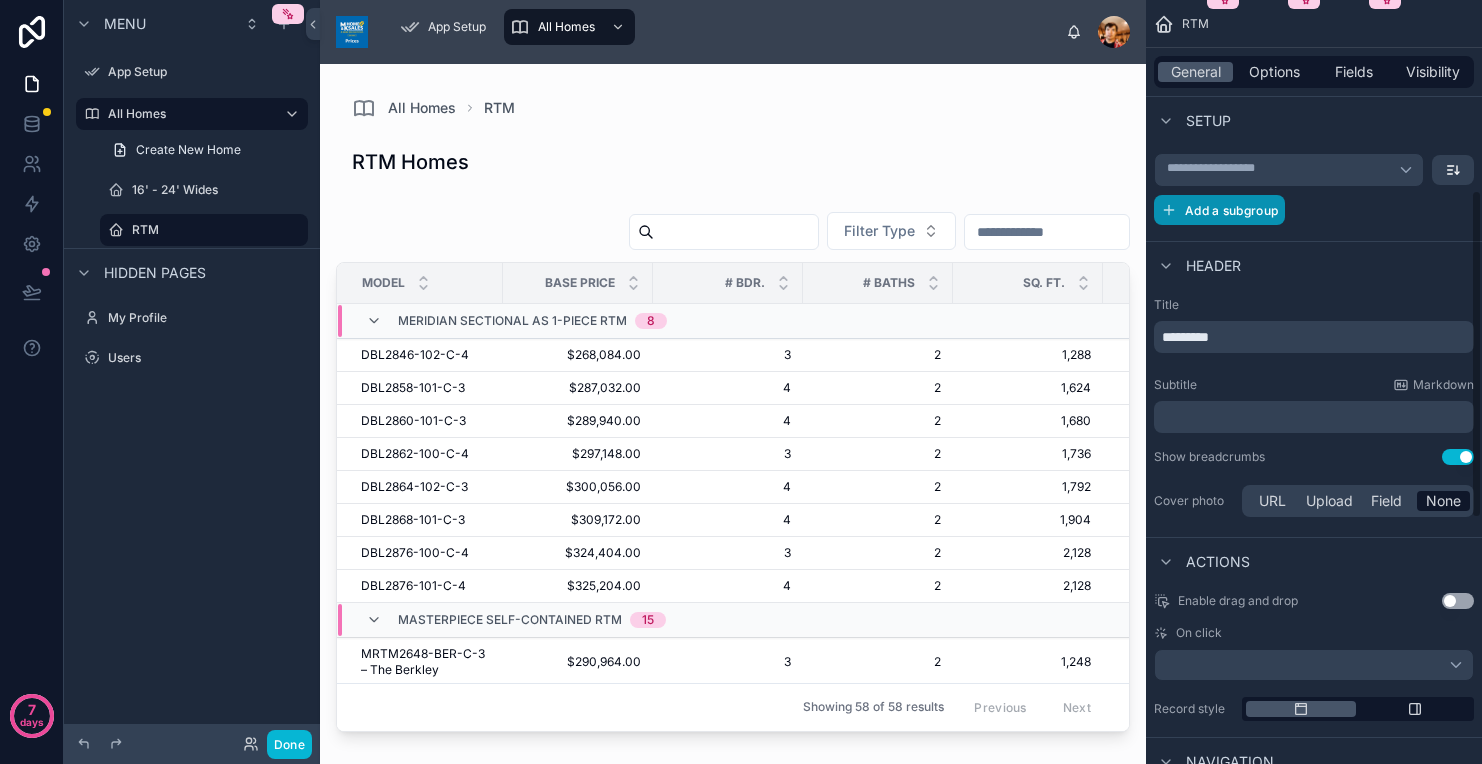 click on "Add a subgroup" at bounding box center [1231, 210] 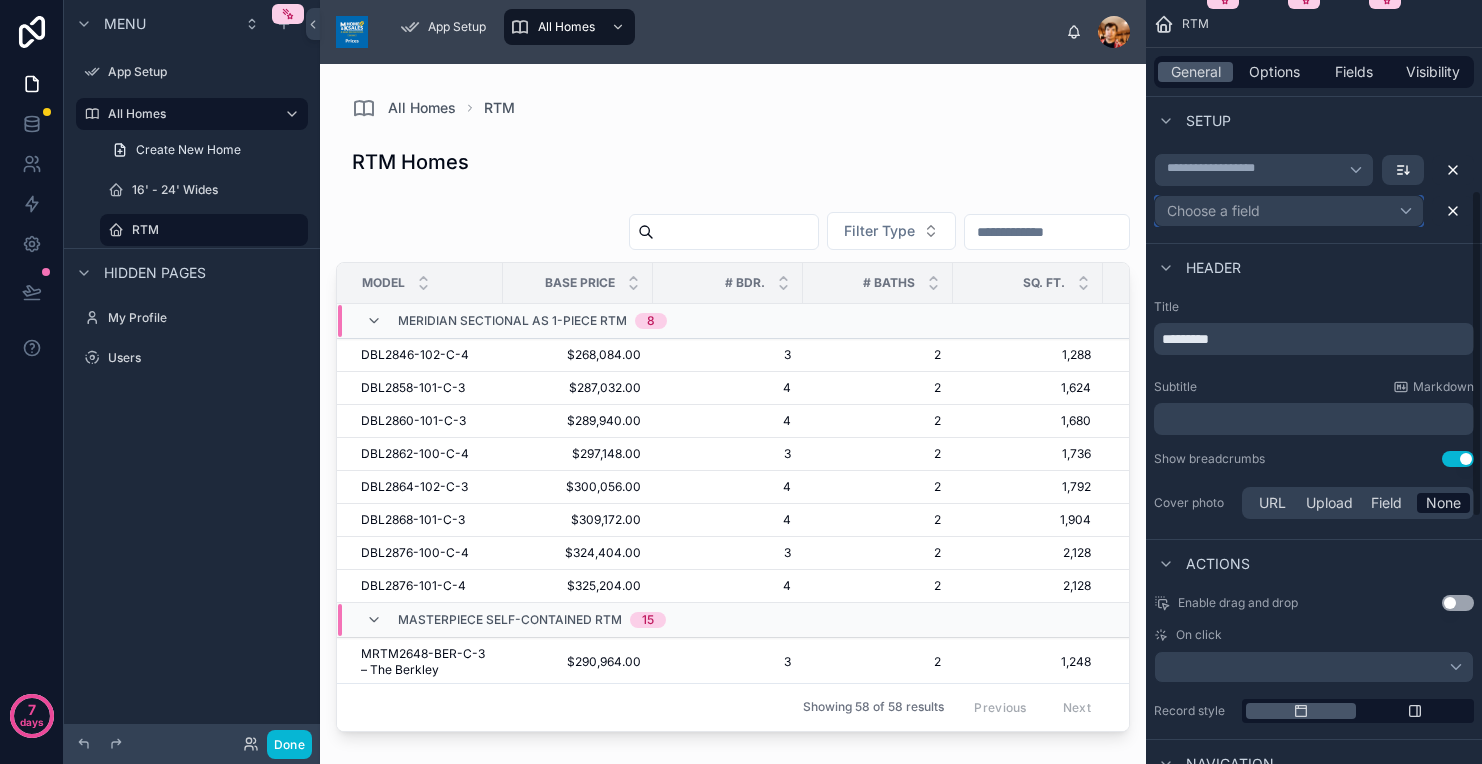 click on "Choose a field" at bounding box center [1213, 210] 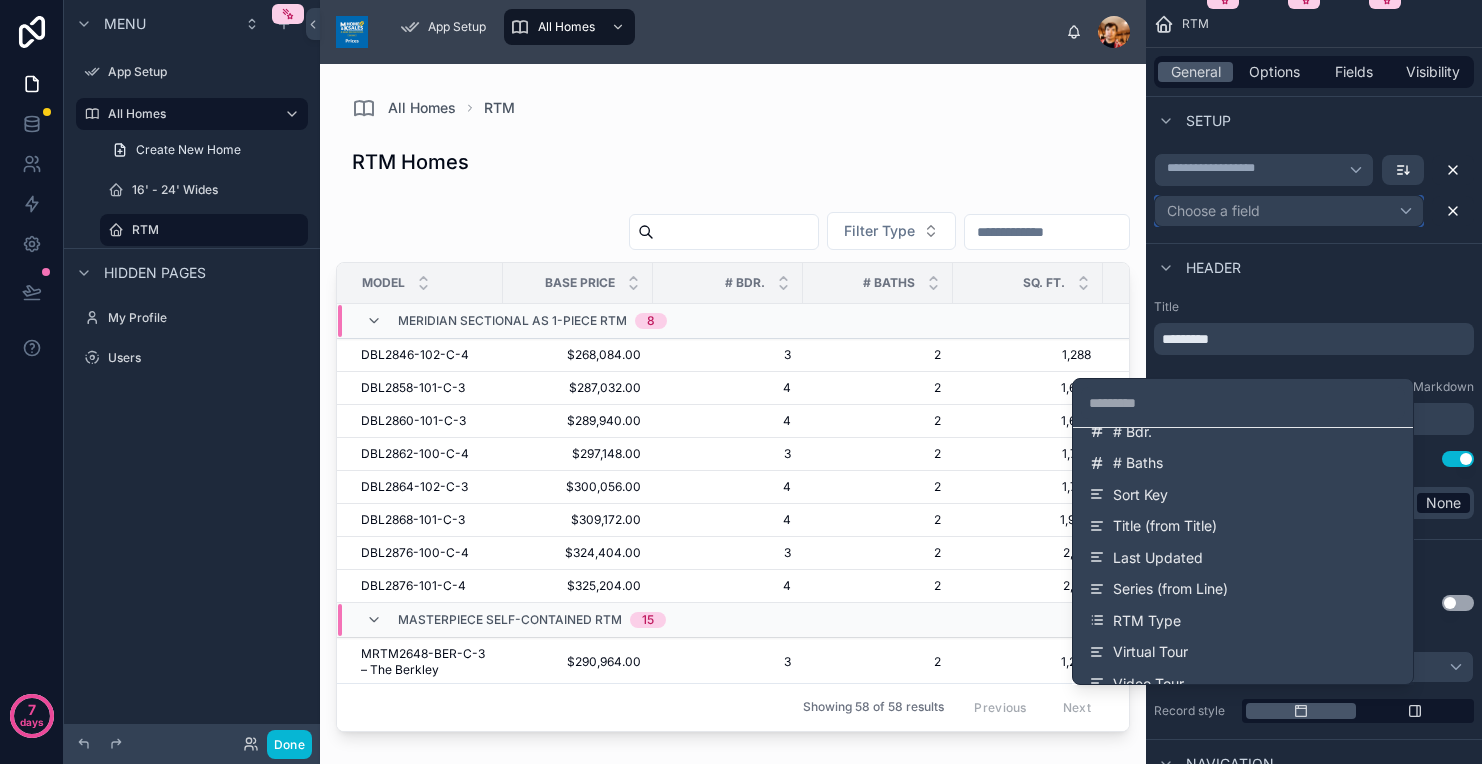 scroll, scrollTop: 419, scrollLeft: 0, axis: vertical 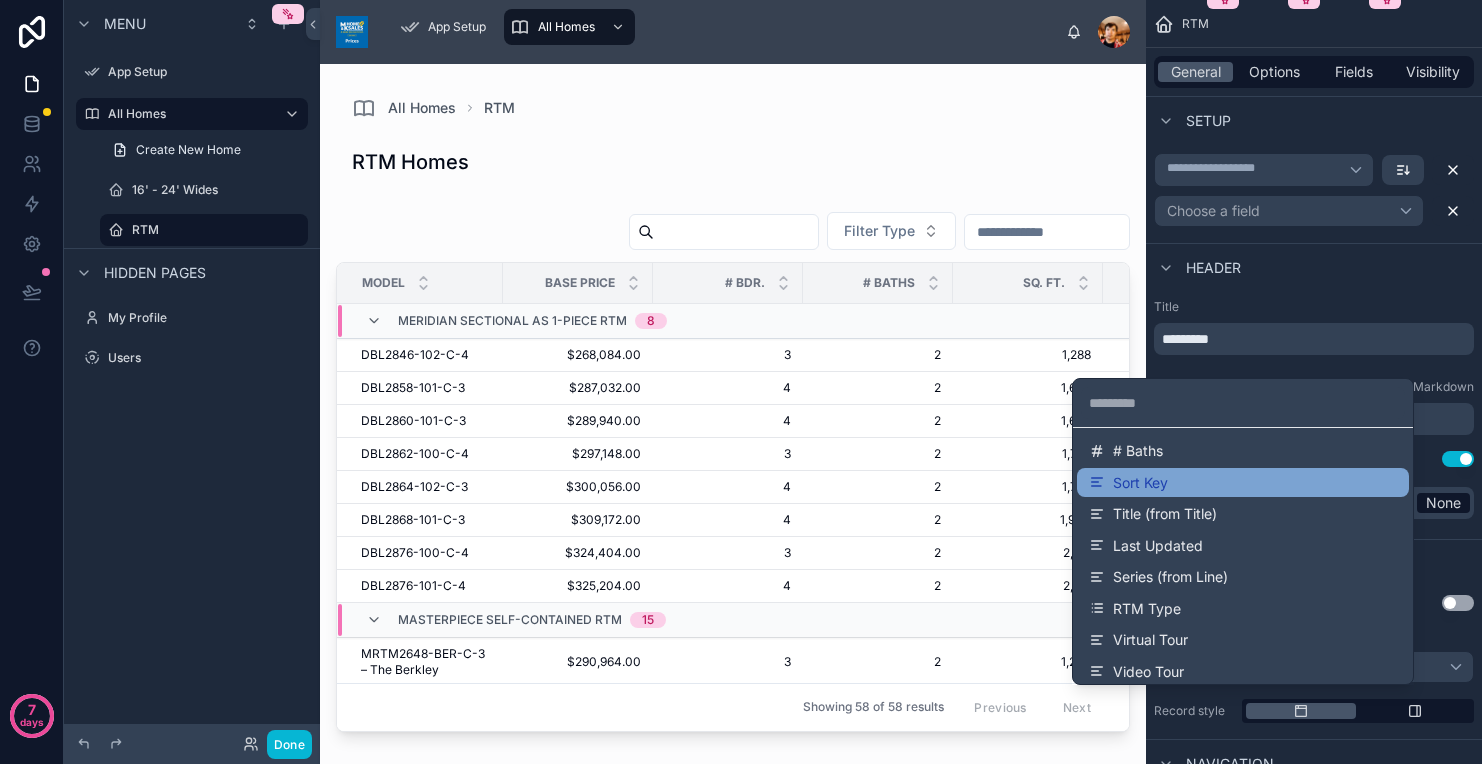 click on "Sort Key" at bounding box center (1140, 483) 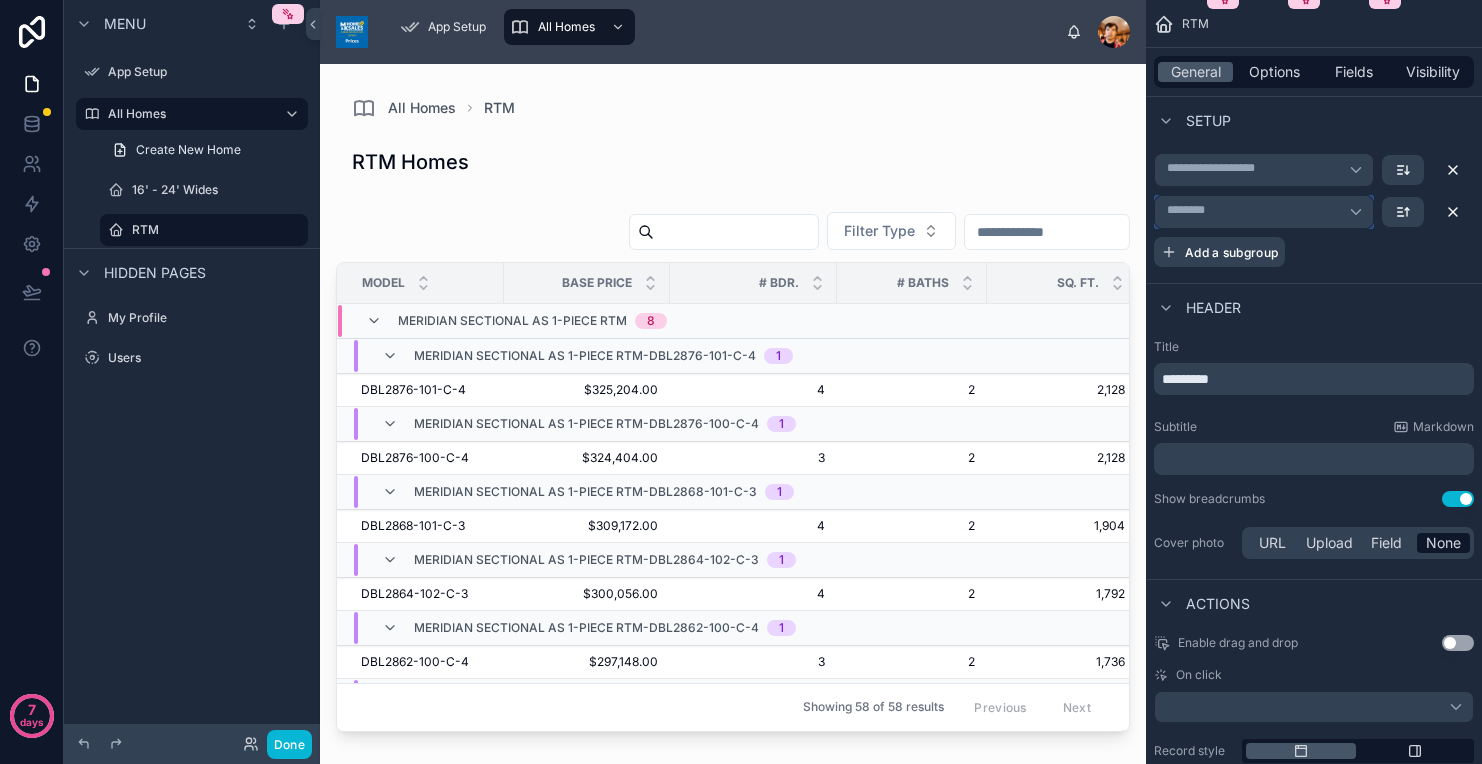 click on "********" at bounding box center (1264, 212) 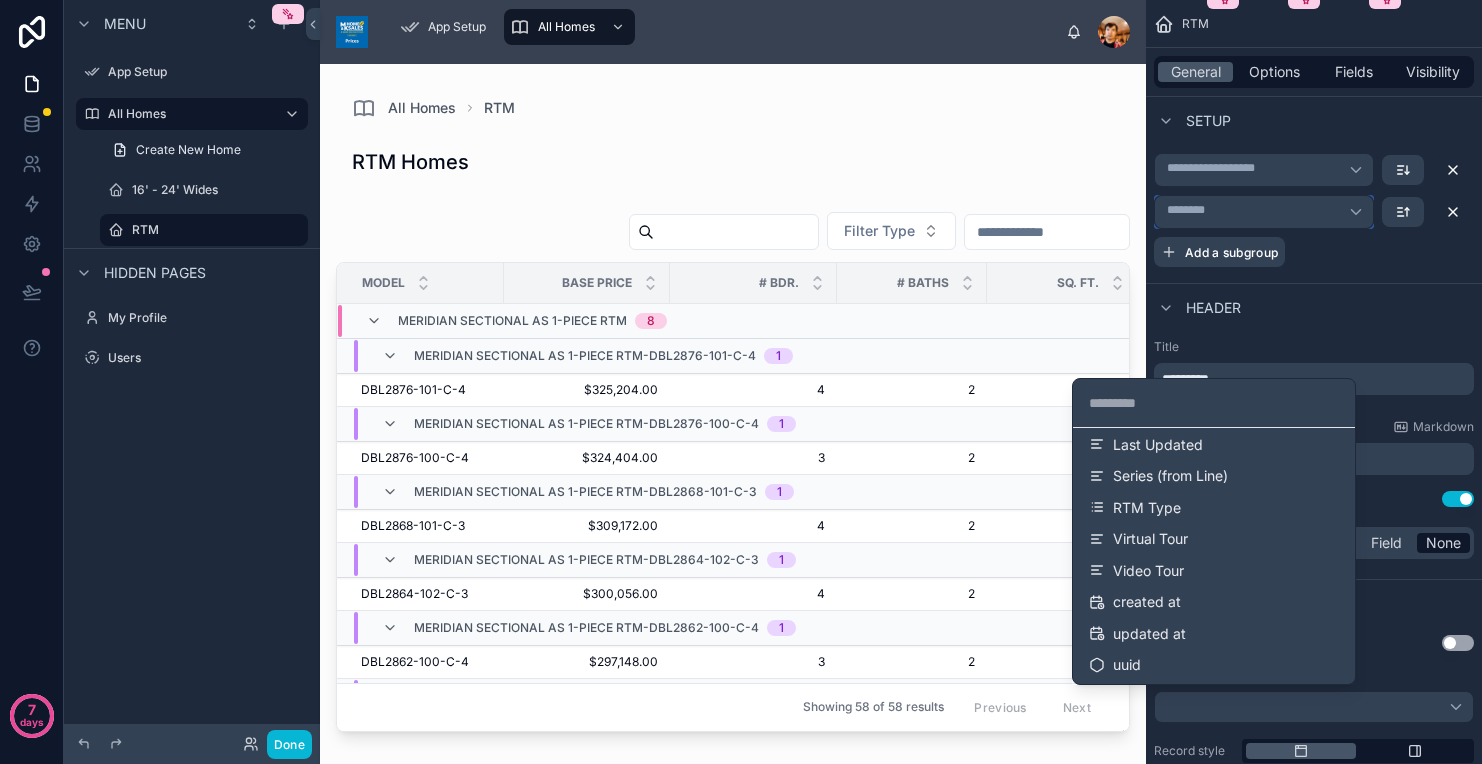 scroll, scrollTop: 582, scrollLeft: 0, axis: vertical 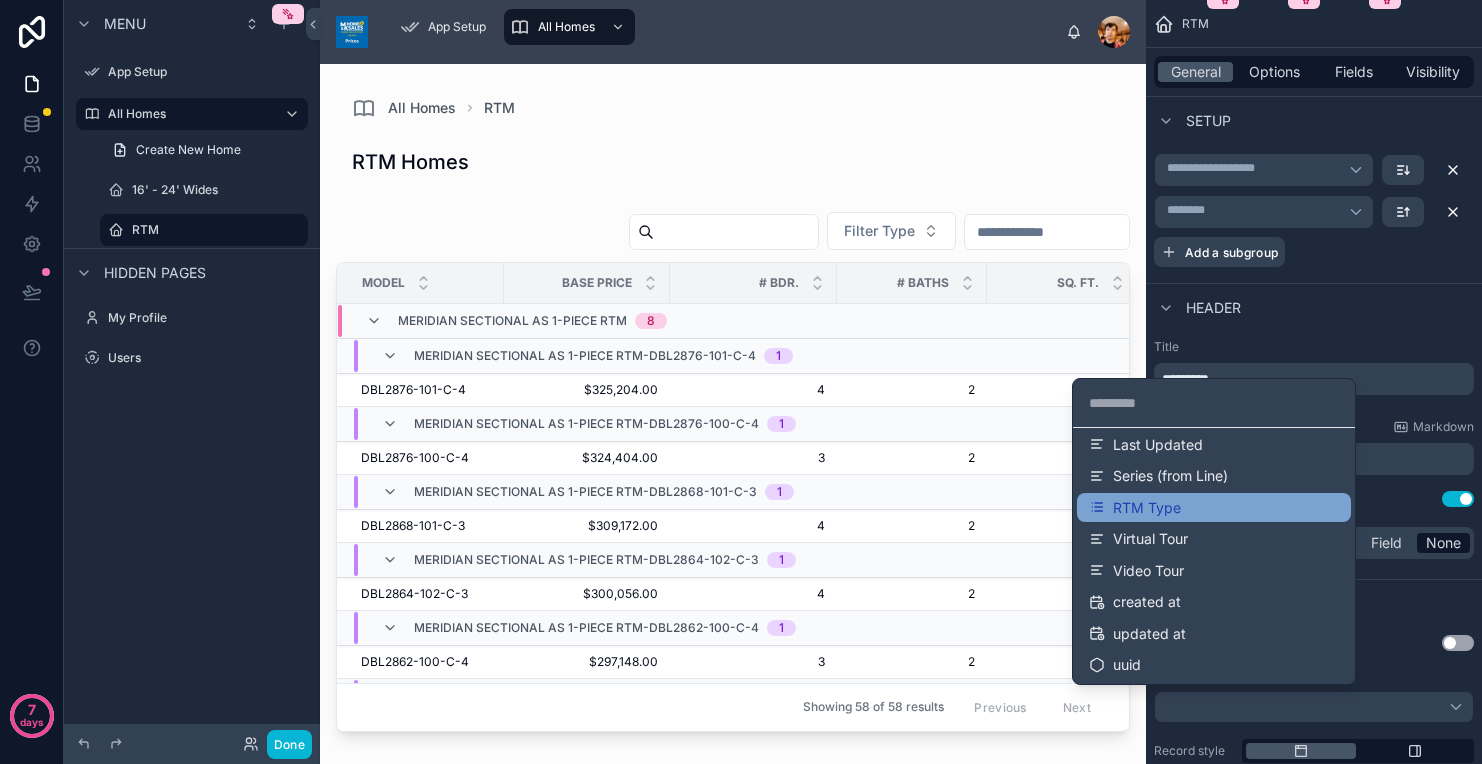 click on "RTM Type" at bounding box center [1147, 508] 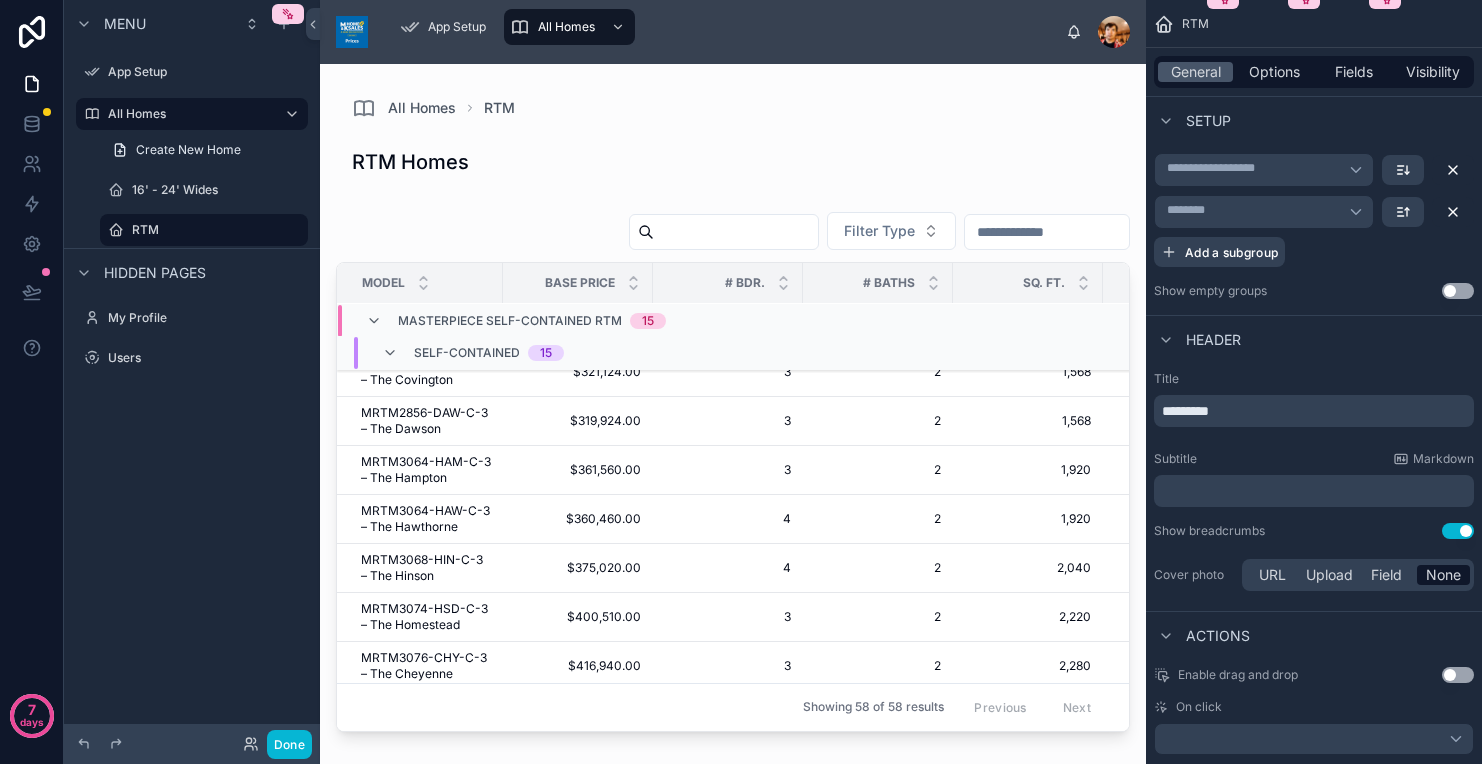scroll, scrollTop: 634, scrollLeft: 0, axis: vertical 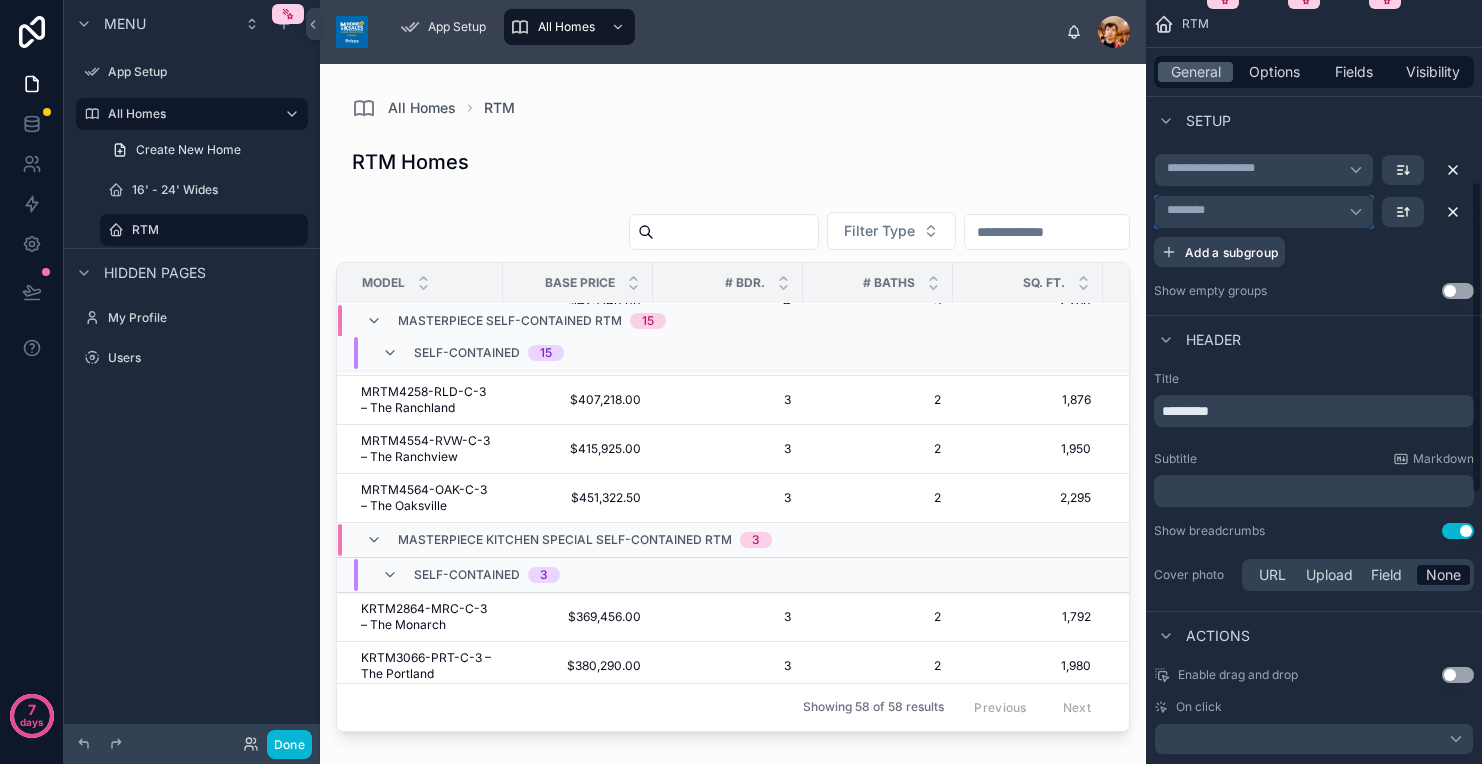 click on "********" at bounding box center (1264, 212) 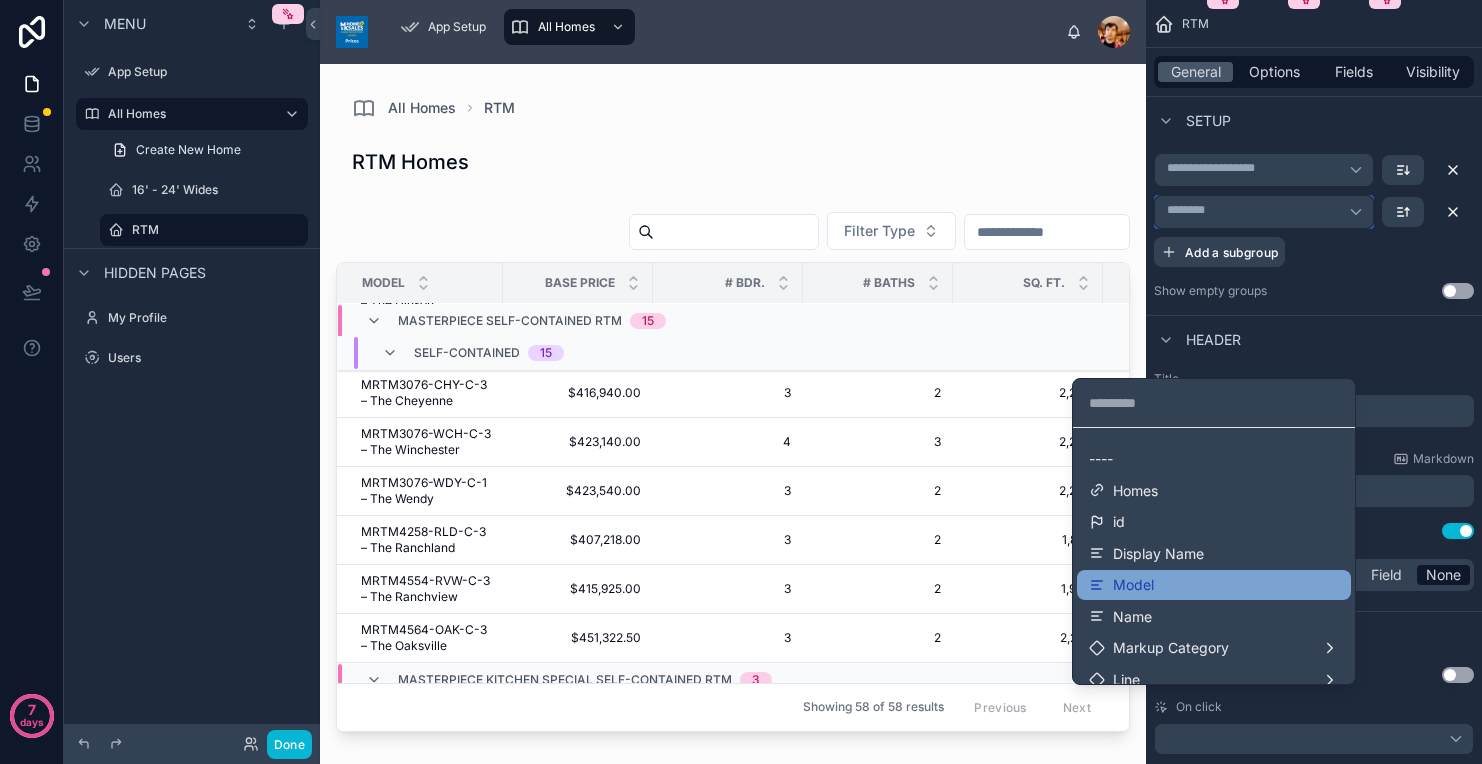 scroll, scrollTop: 884, scrollLeft: 0, axis: vertical 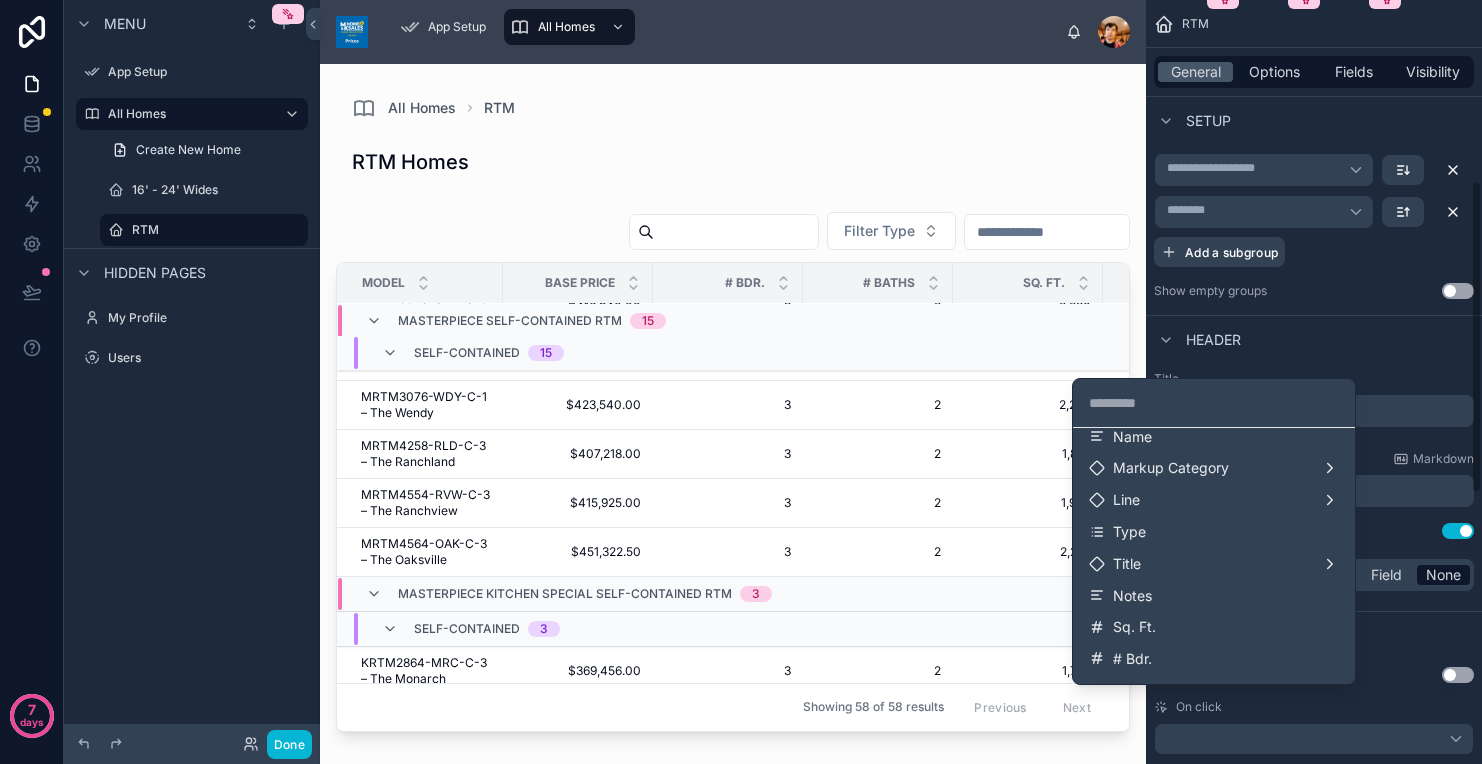 click at bounding box center [741, 382] 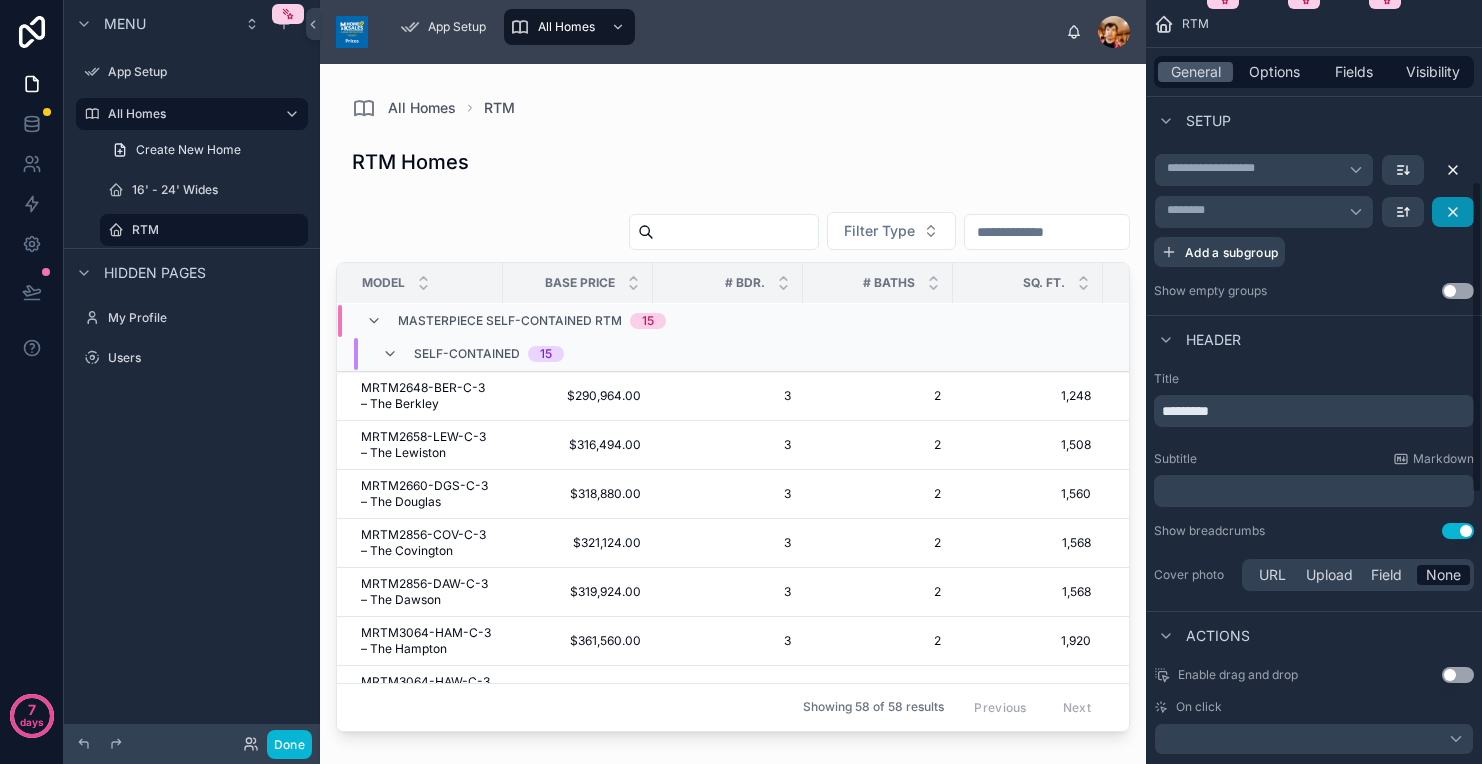 click 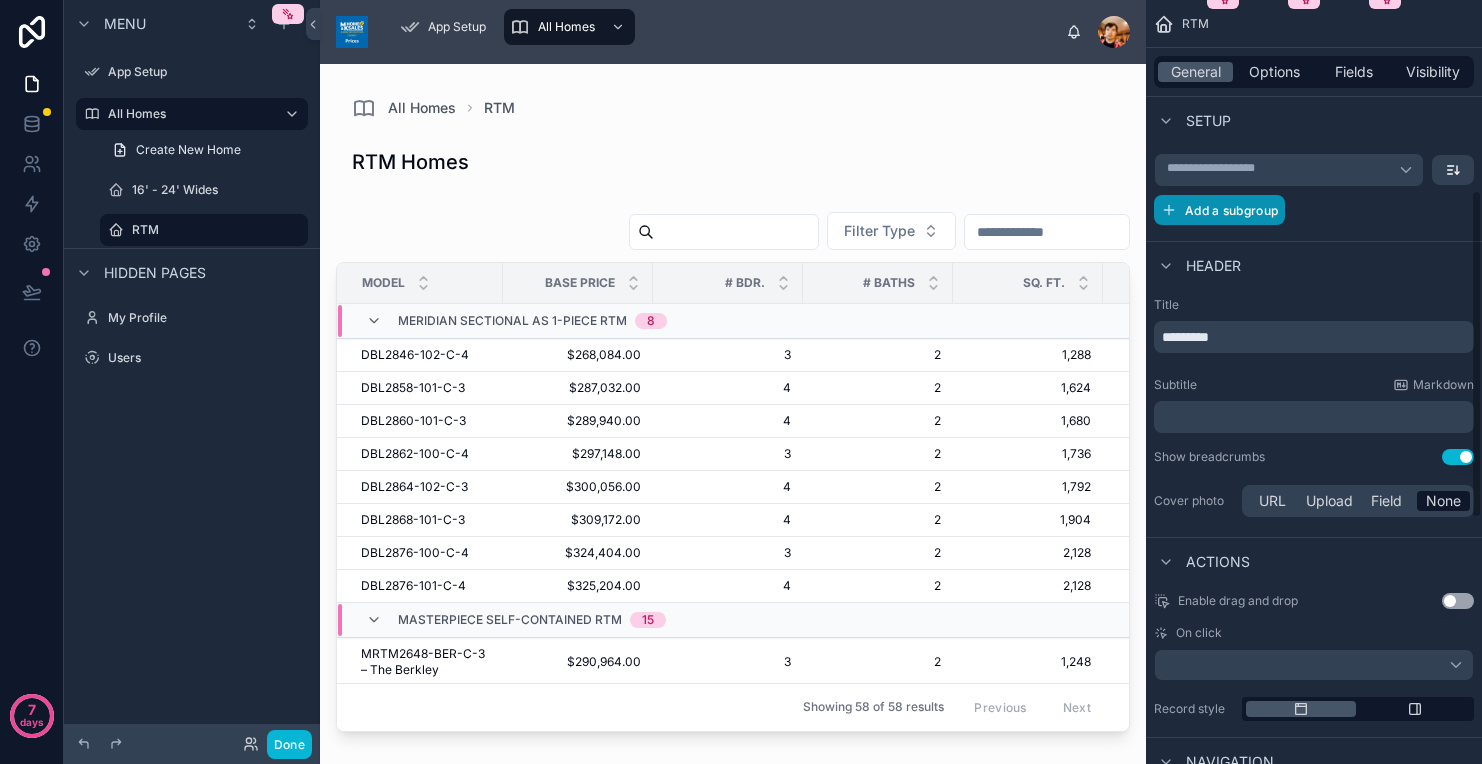 click on "Add a subgroup" at bounding box center (1231, 210) 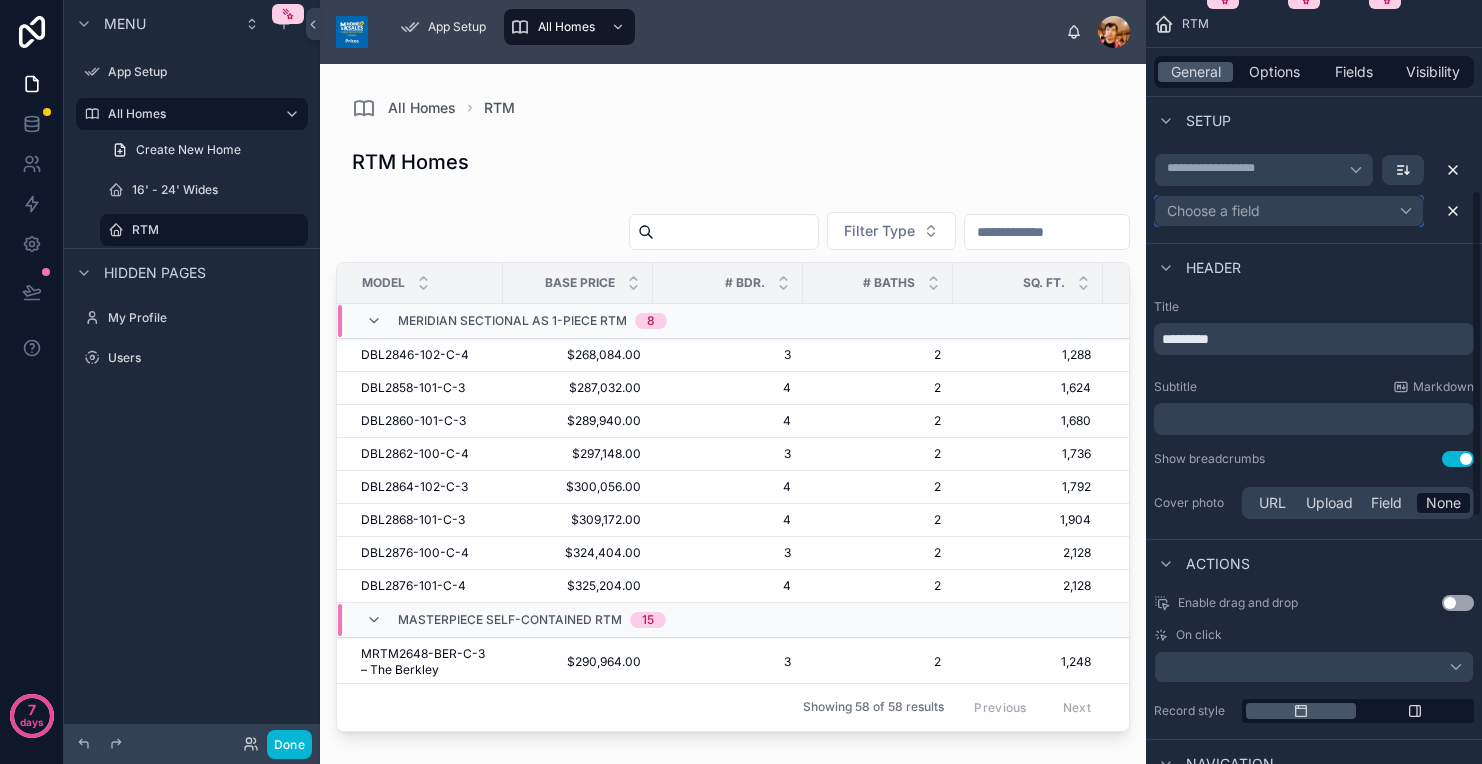 click on "Choose a field" at bounding box center [1289, 211] 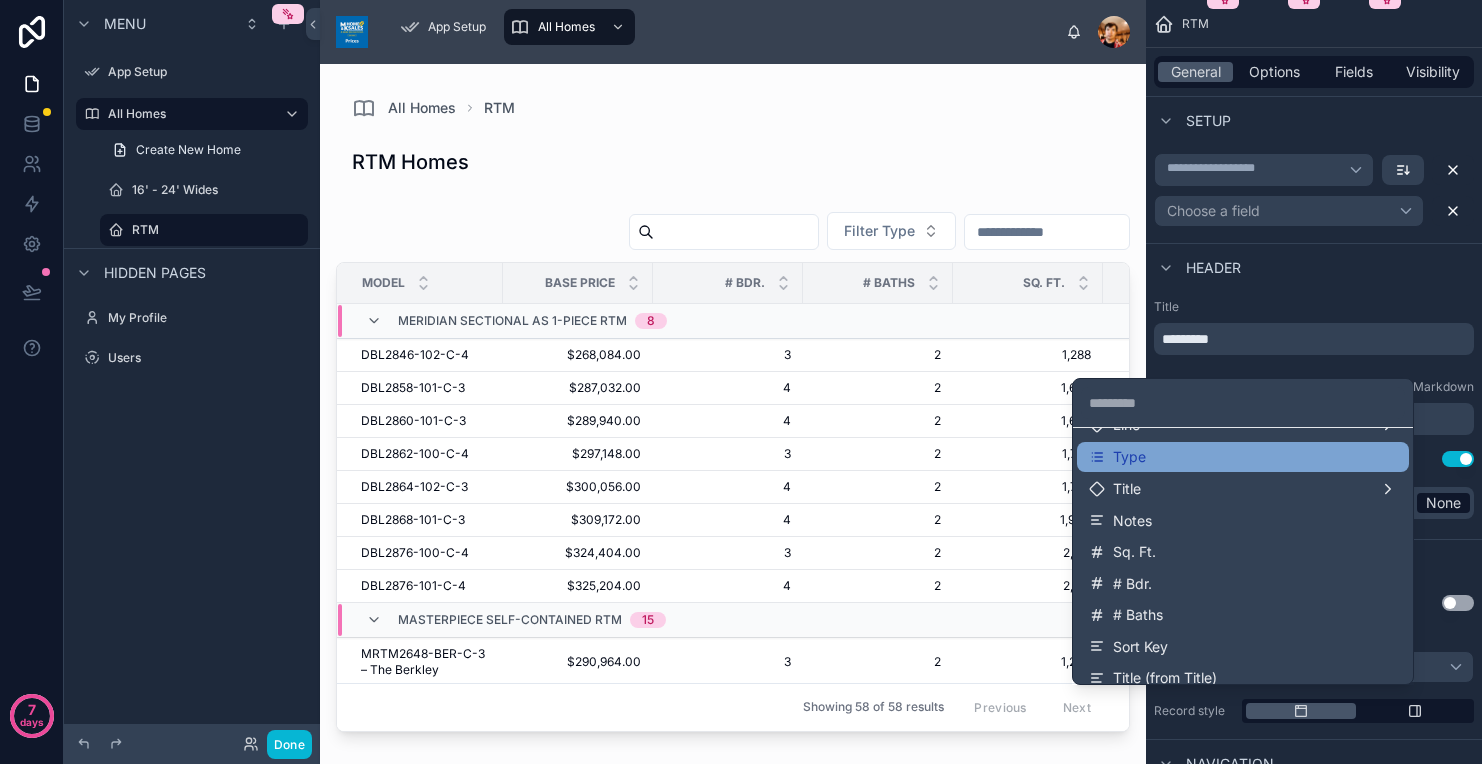 click on "Type" at bounding box center (1129, 457) 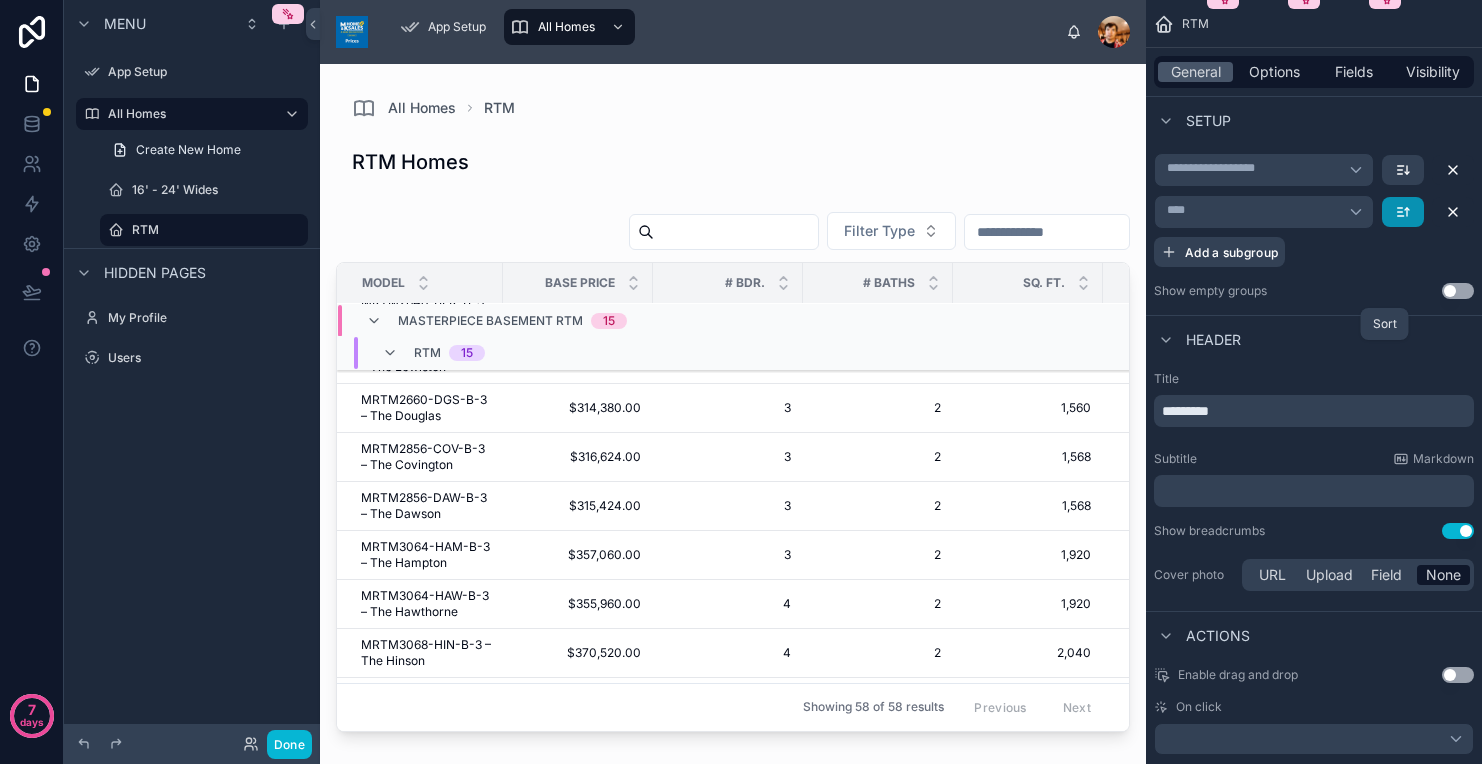 click 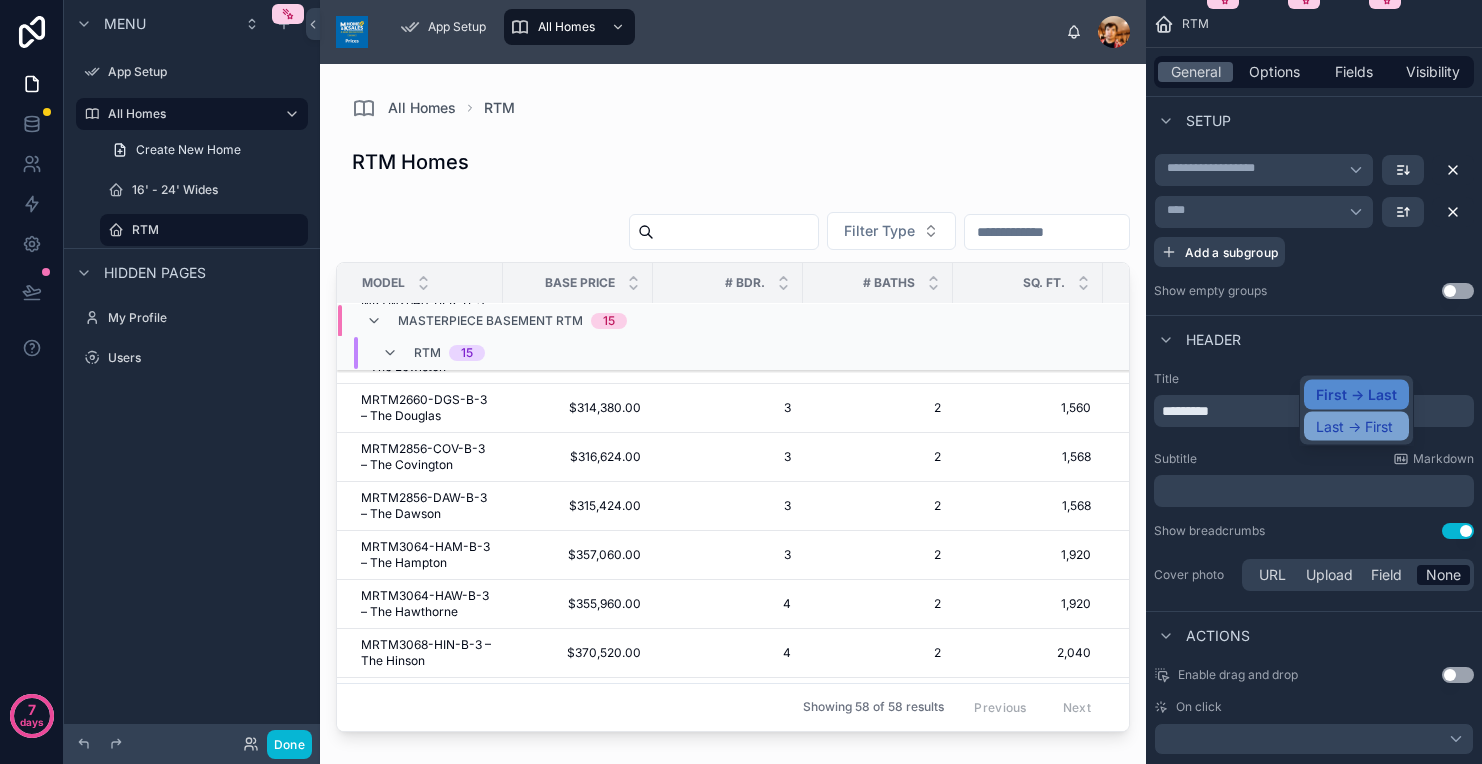click on "Last -> First" at bounding box center [1354, 426] 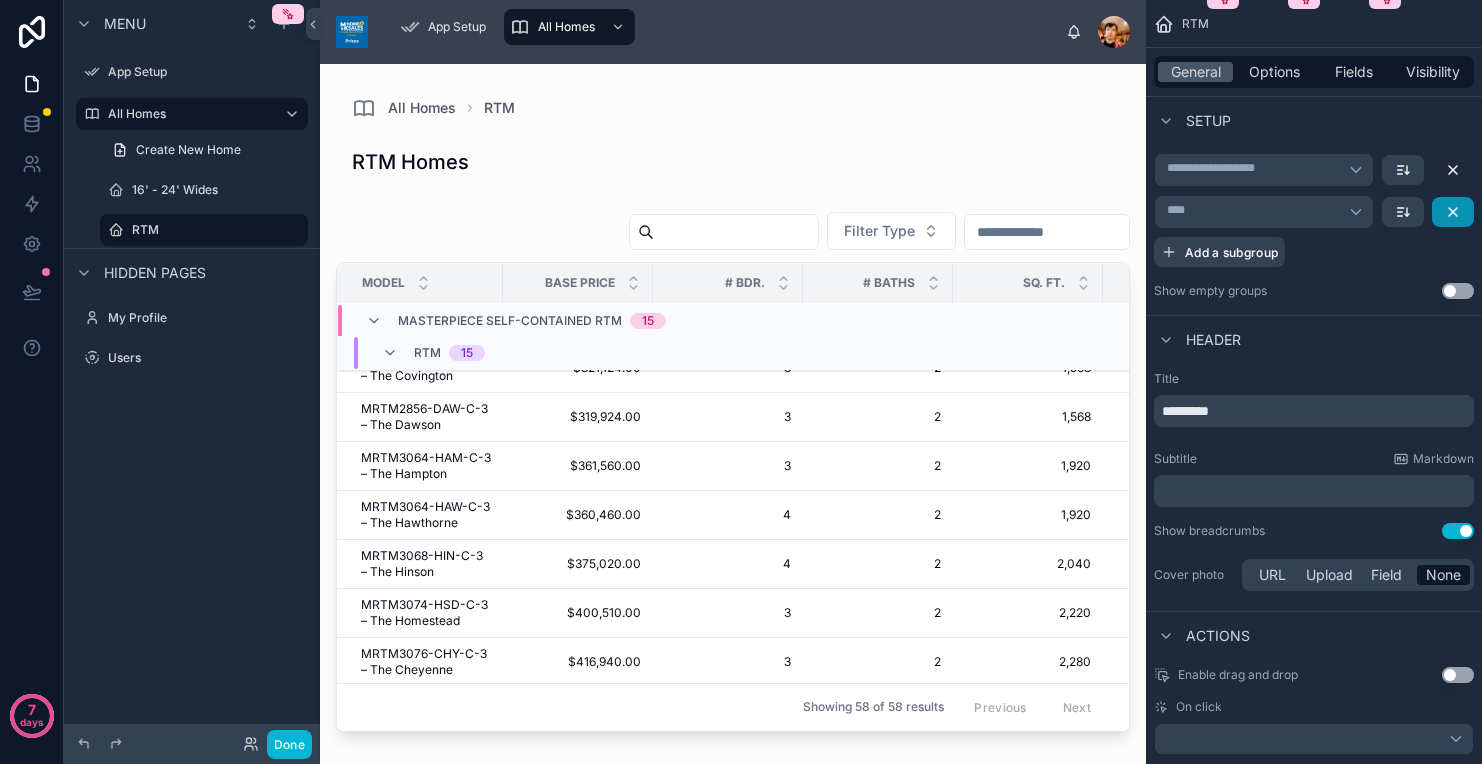 click at bounding box center [1453, 212] 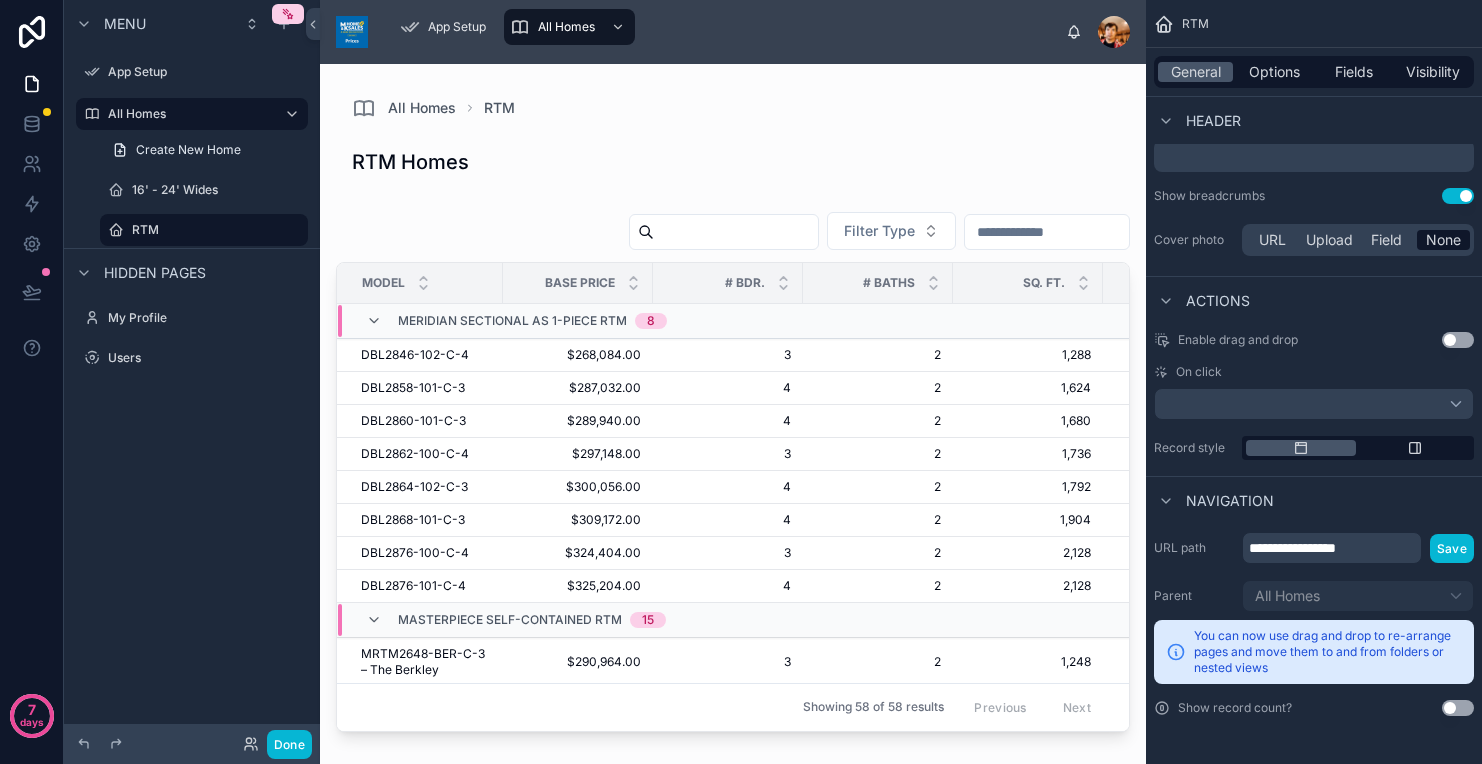 click on "**********" at bounding box center [1332, 548] 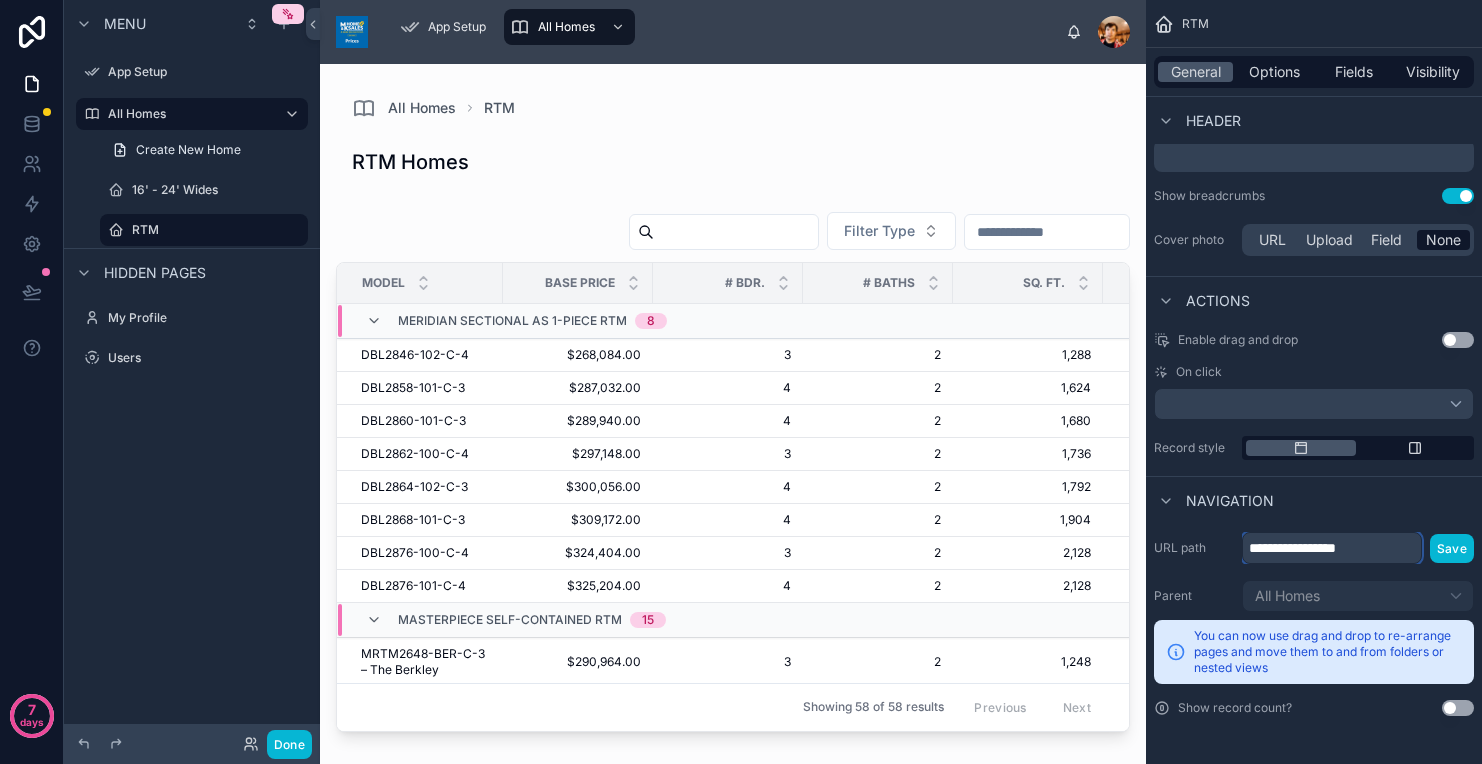 click on "**********" at bounding box center [1332, 548] 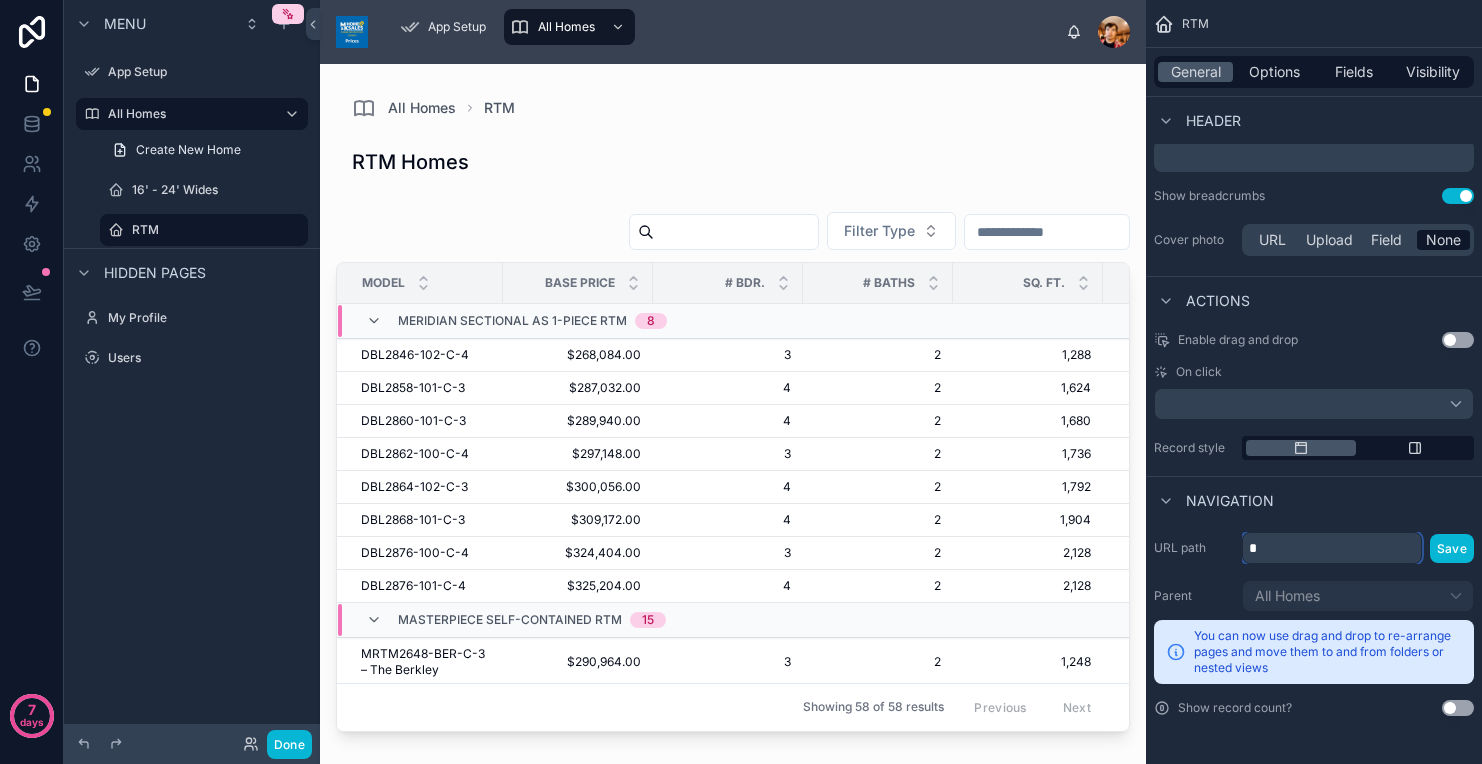 type on "*" 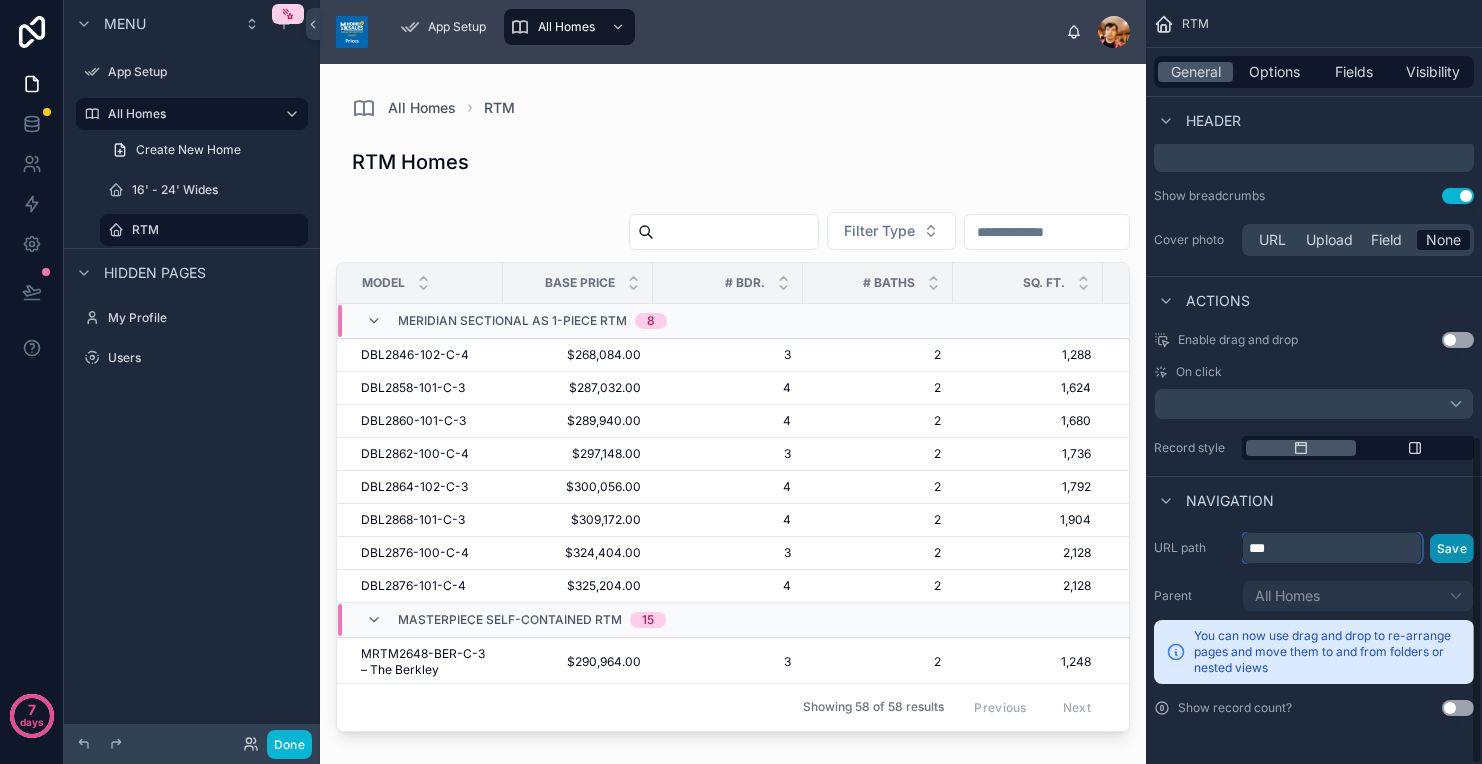 type on "***" 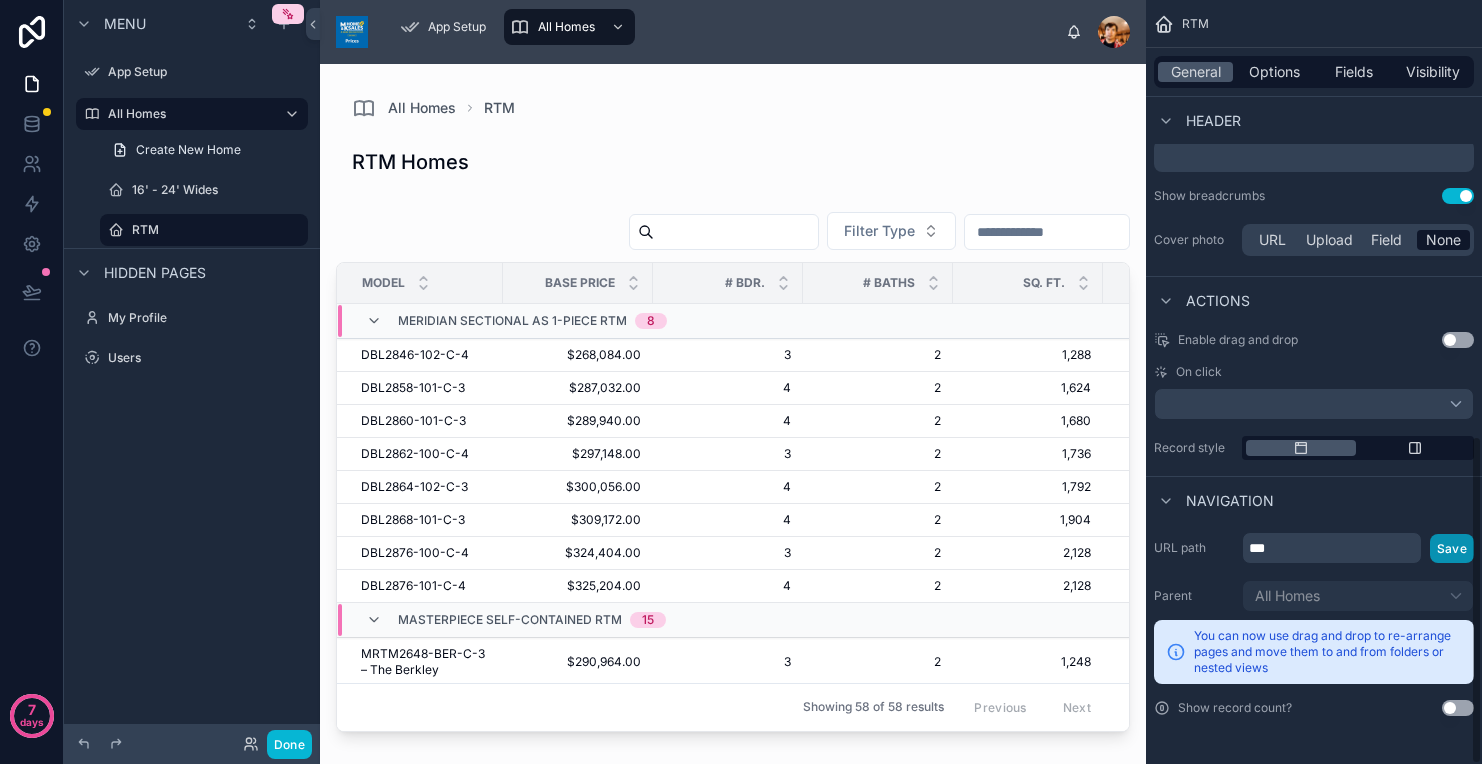 click on "Save" at bounding box center [1452, 548] 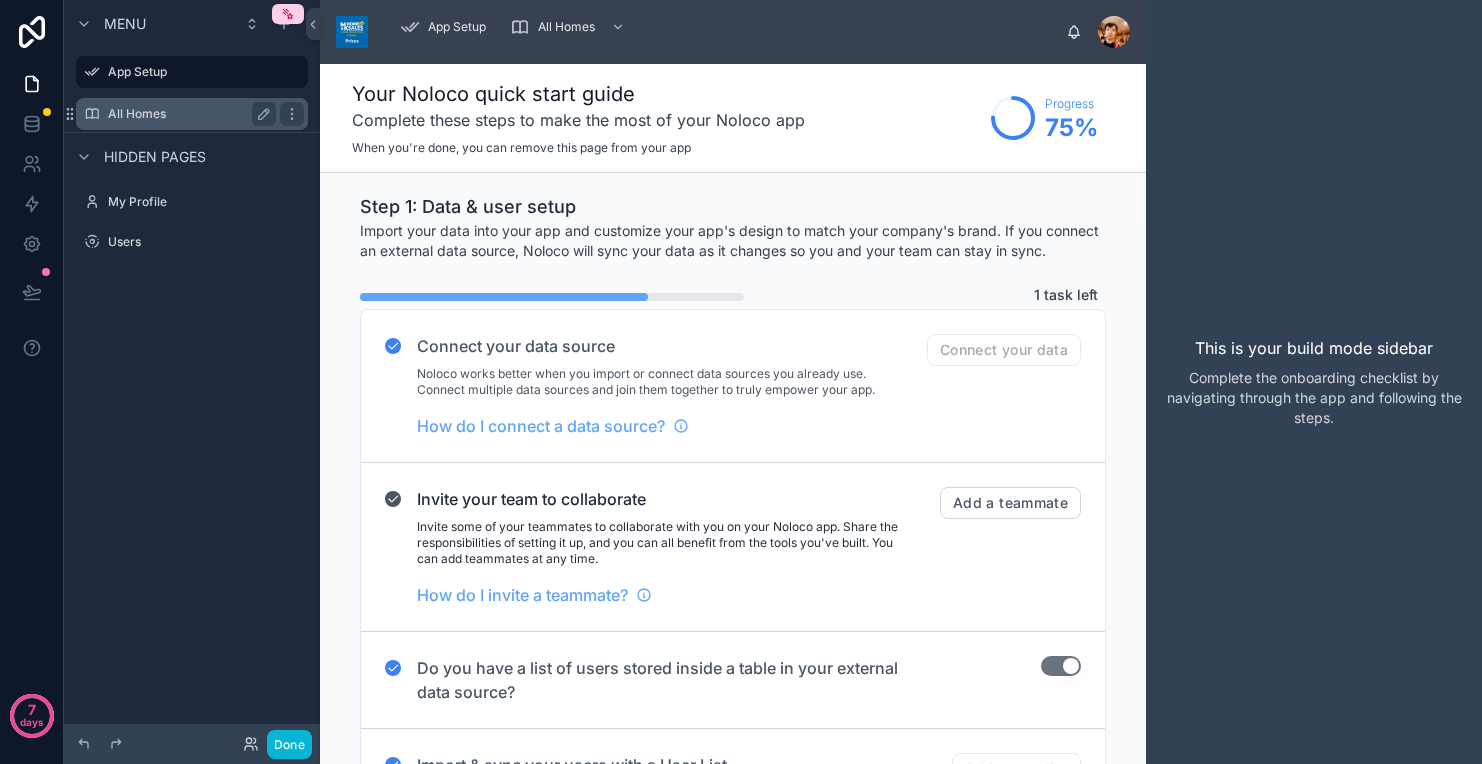 click on "All Homes" at bounding box center [188, 114] 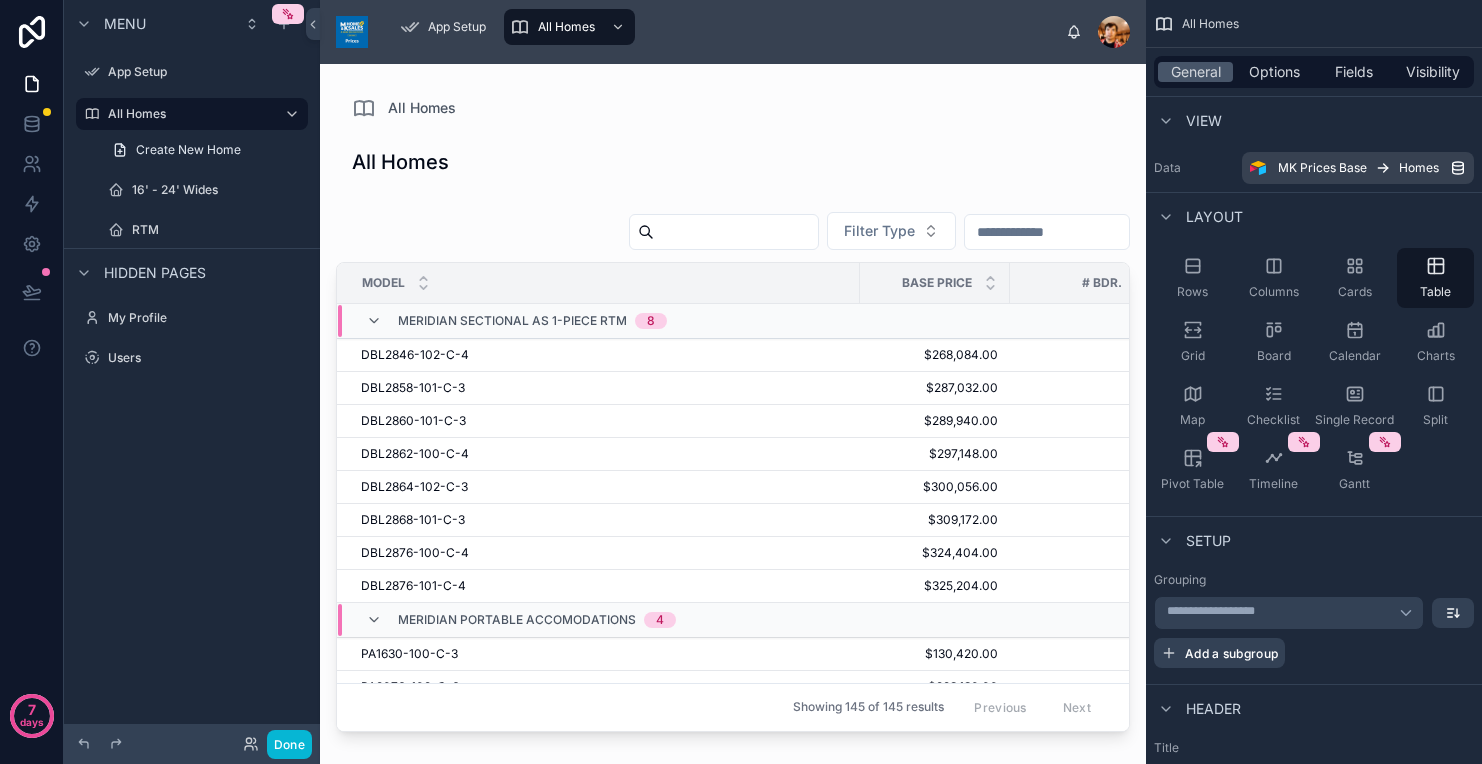 click at bounding box center (733, 402) 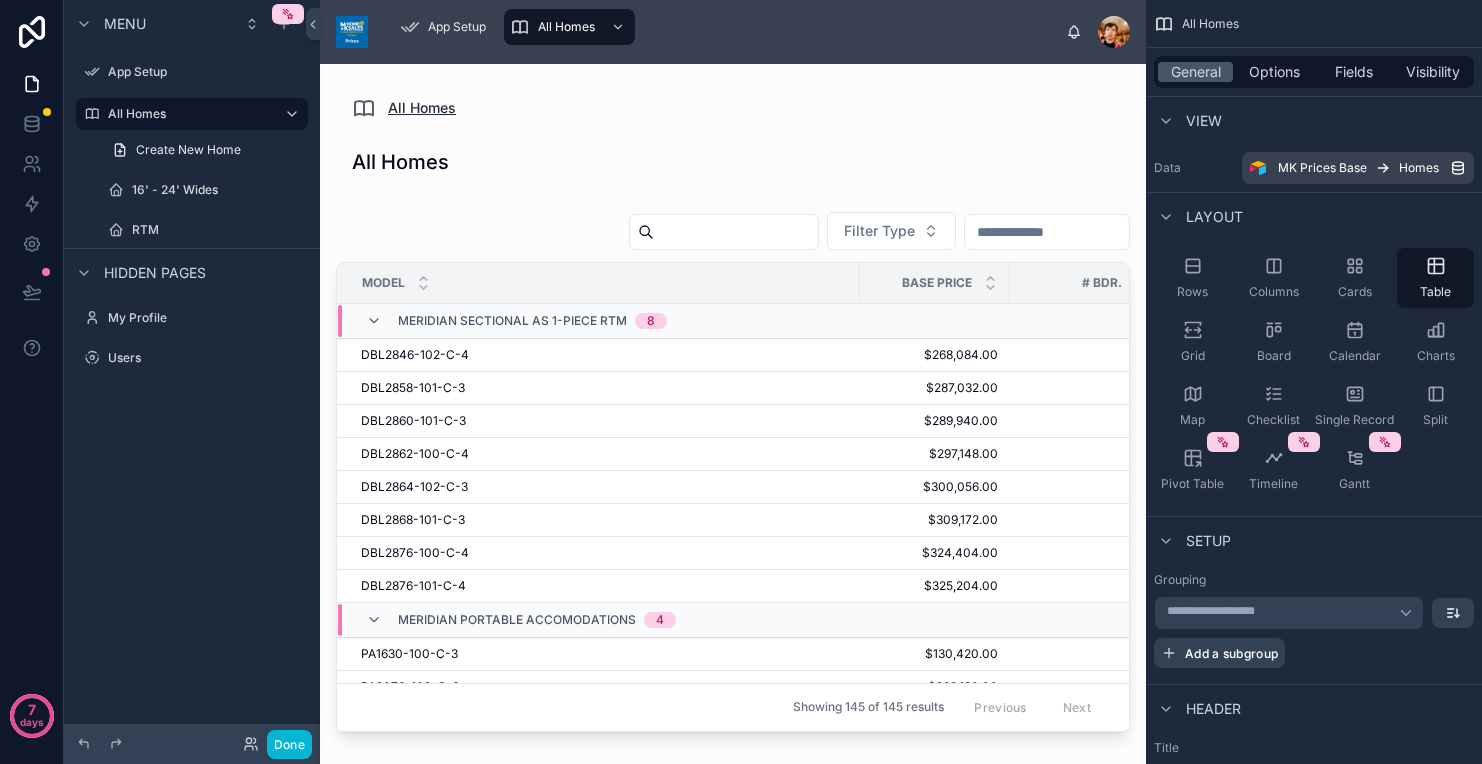 click on "All Homes" at bounding box center [422, 108] 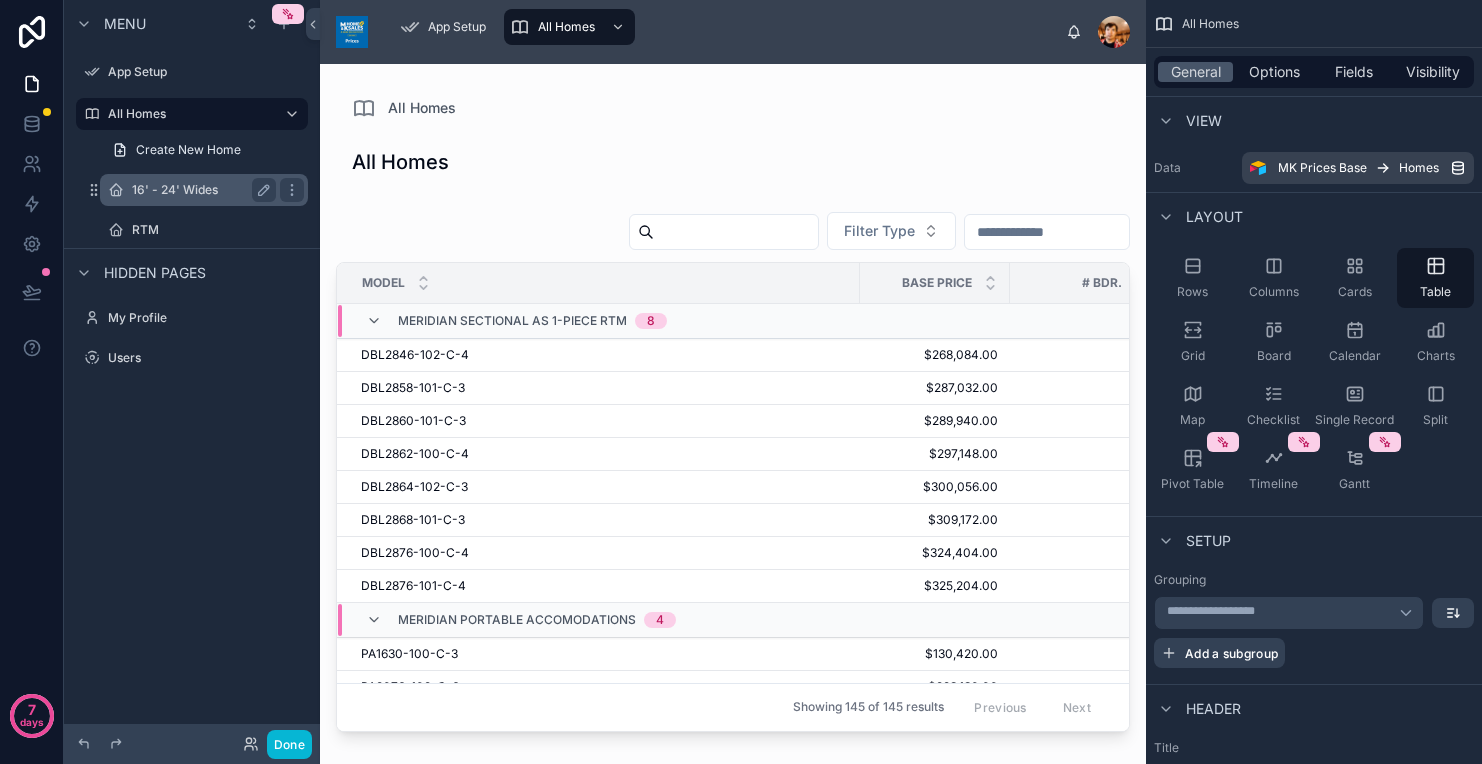 click on "16' - 24' Wides" at bounding box center [200, 190] 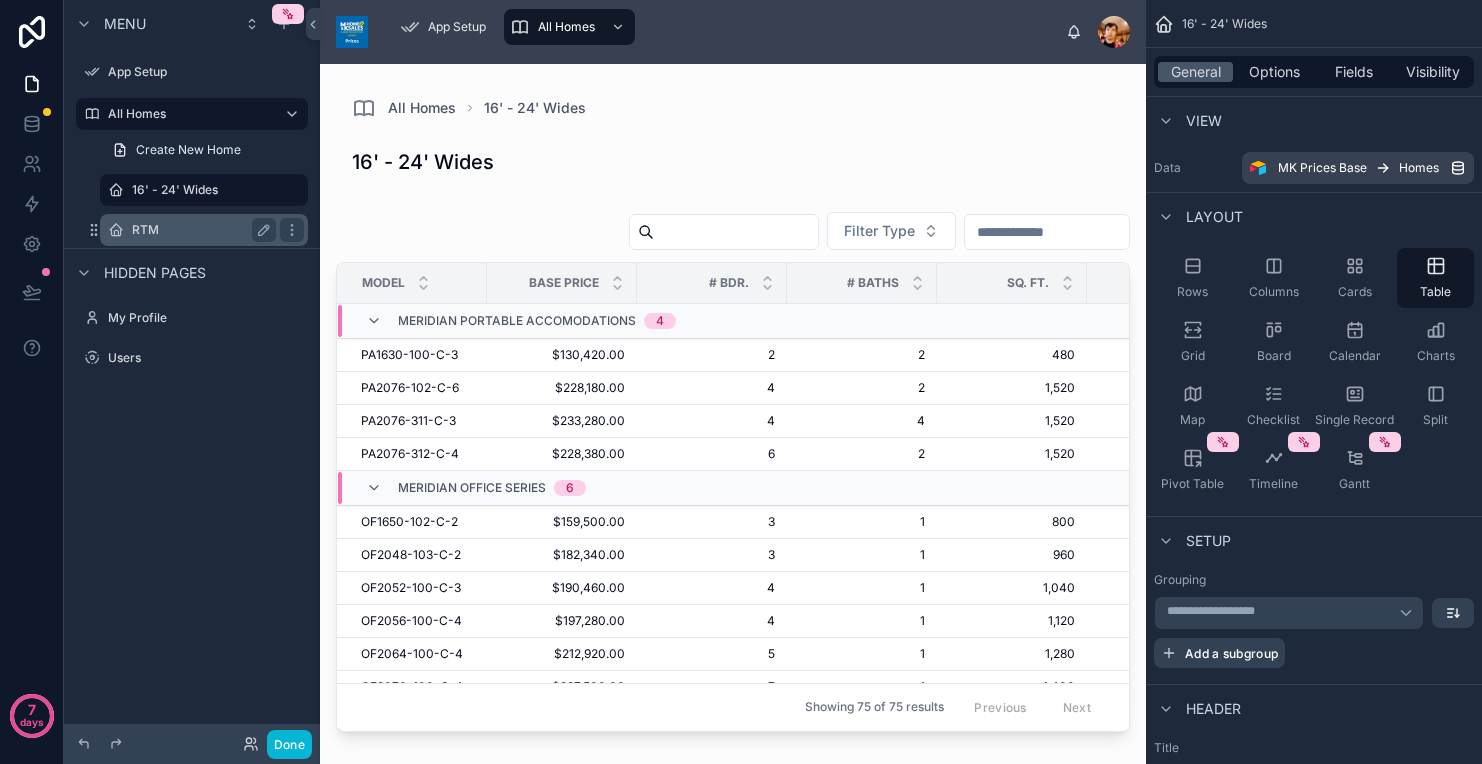 click on "RTM" at bounding box center (200, 230) 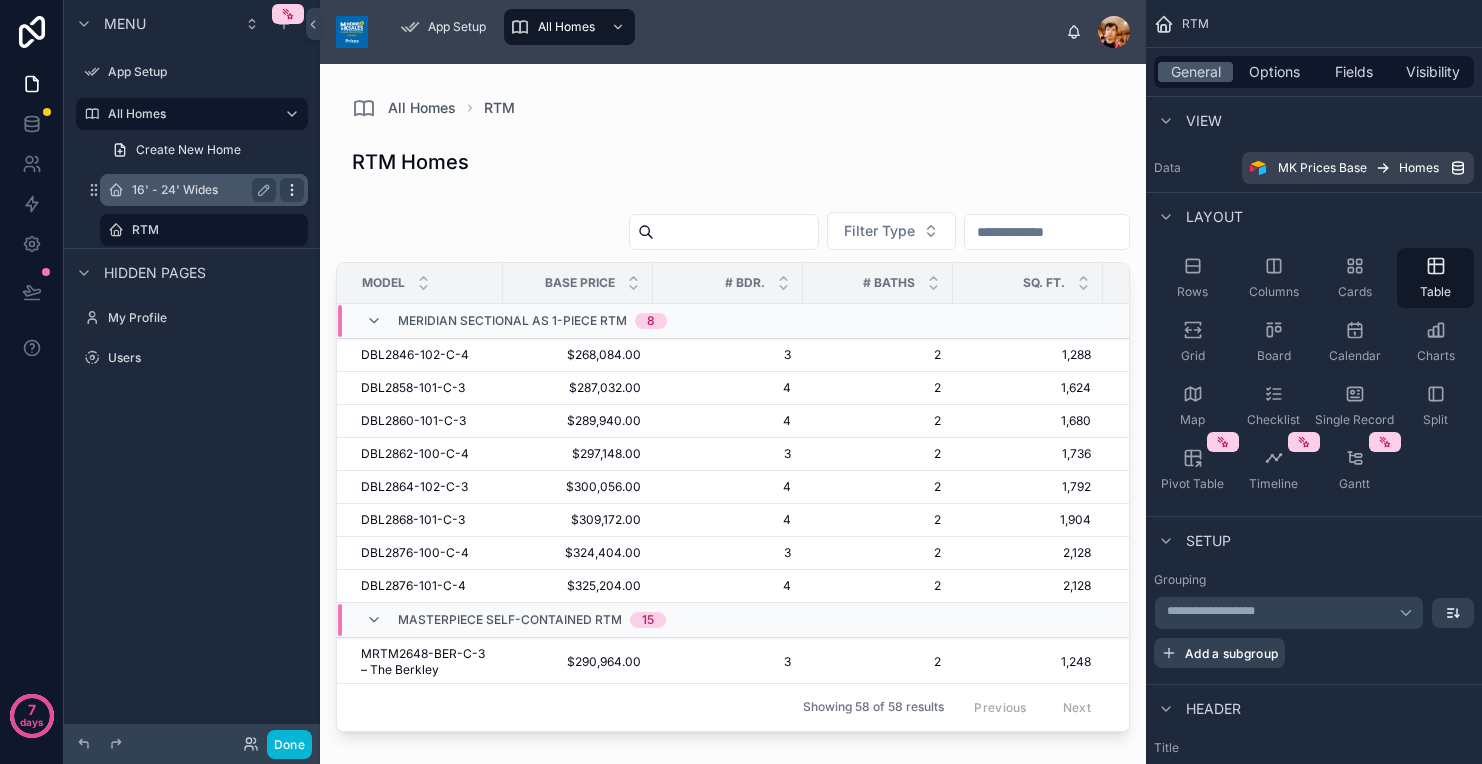 click 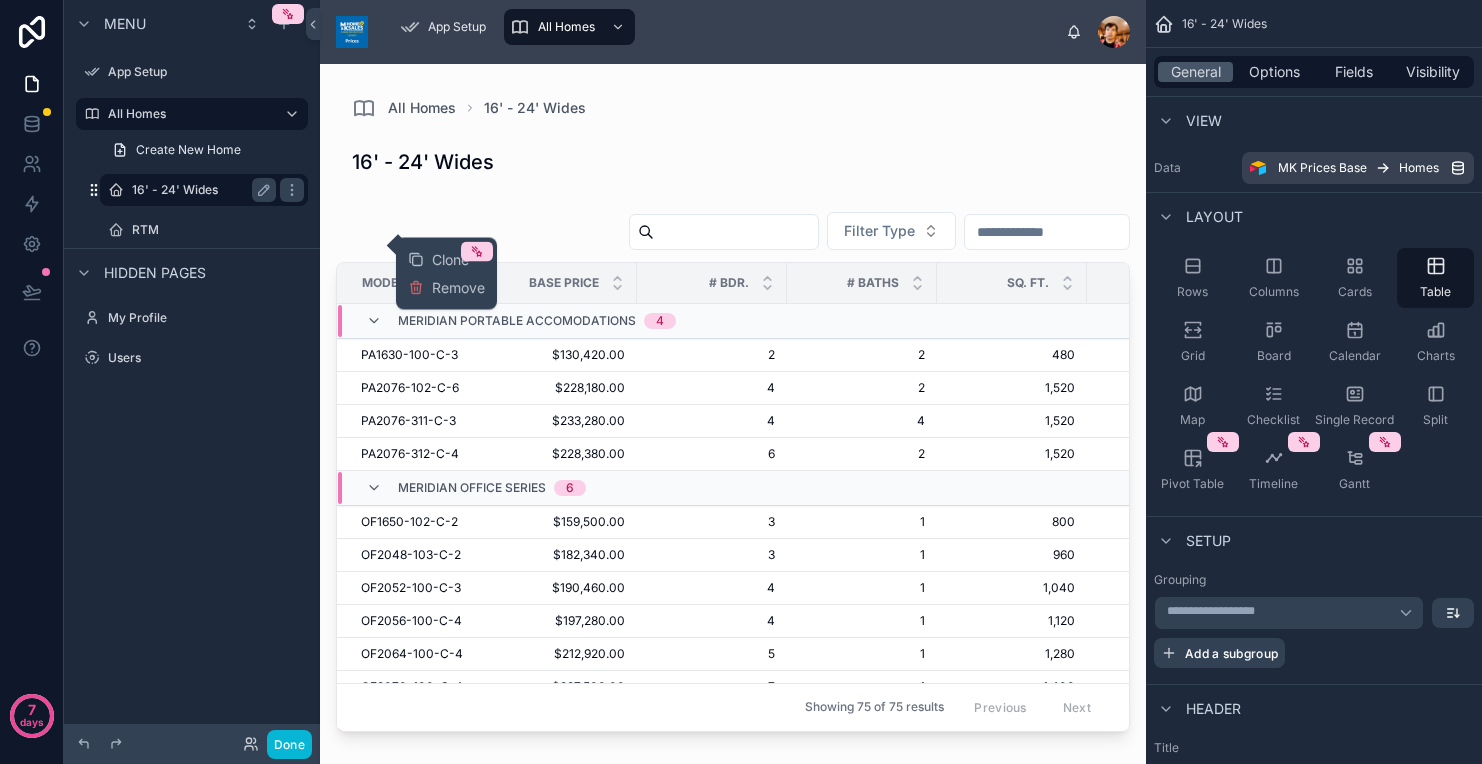 click 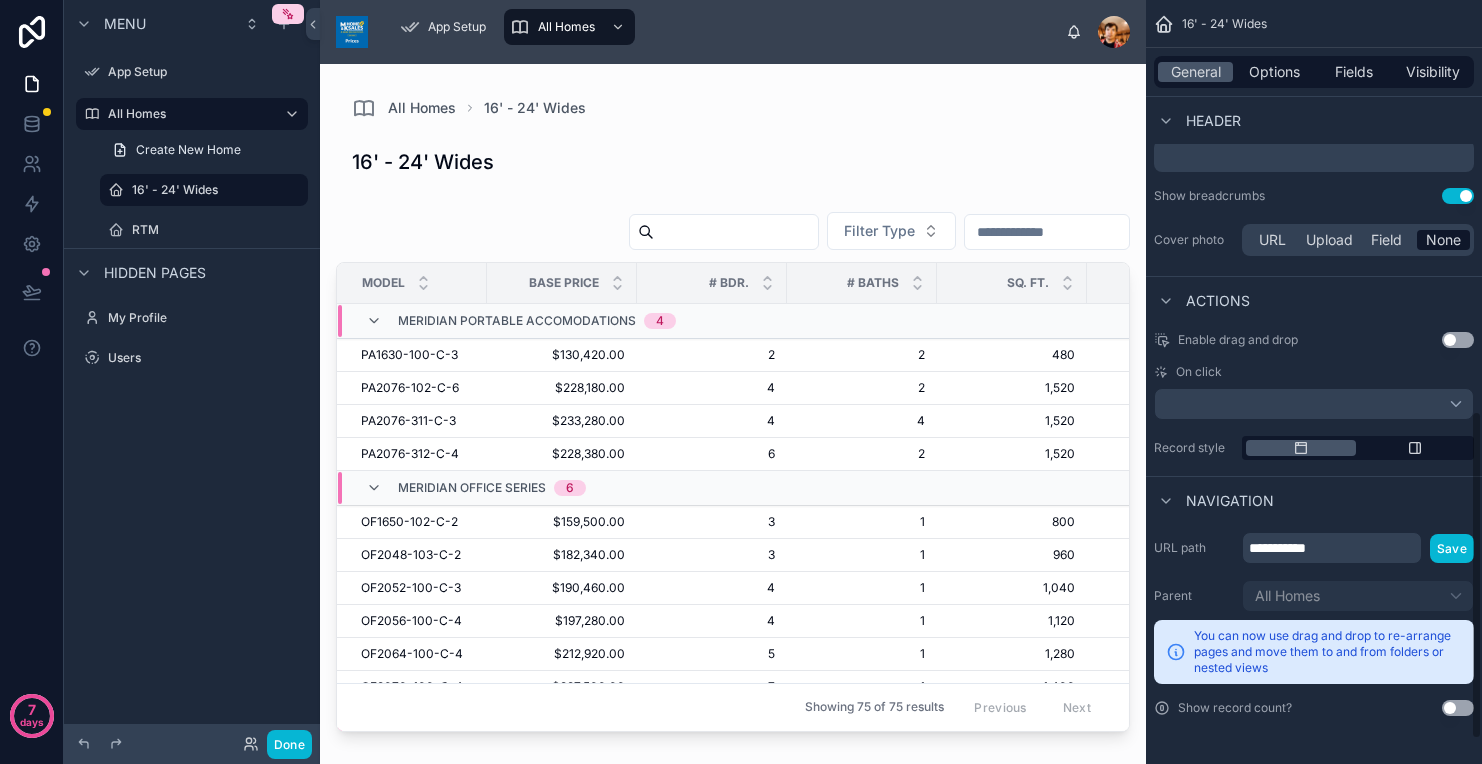 scroll, scrollTop: 1013, scrollLeft: 0, axis: vertical 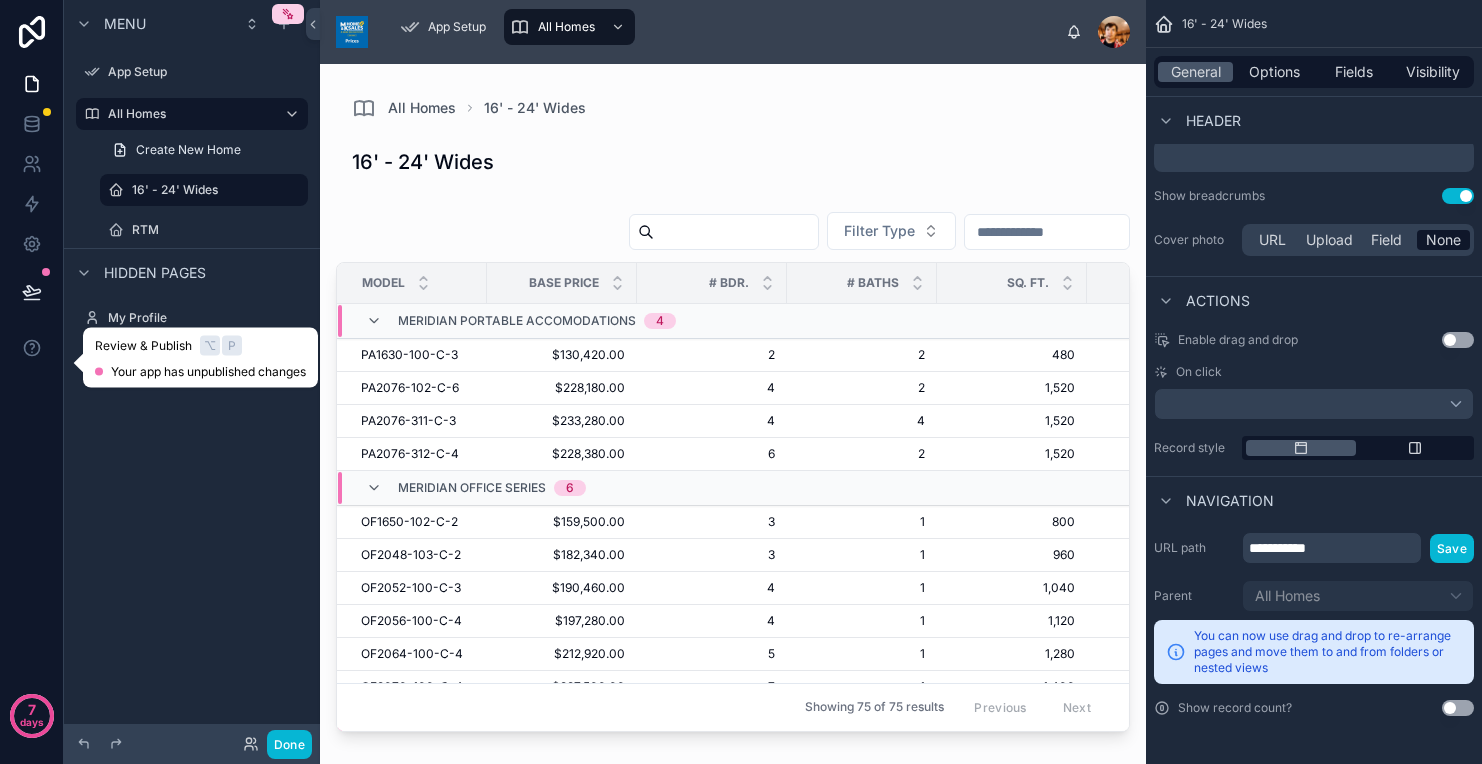 click 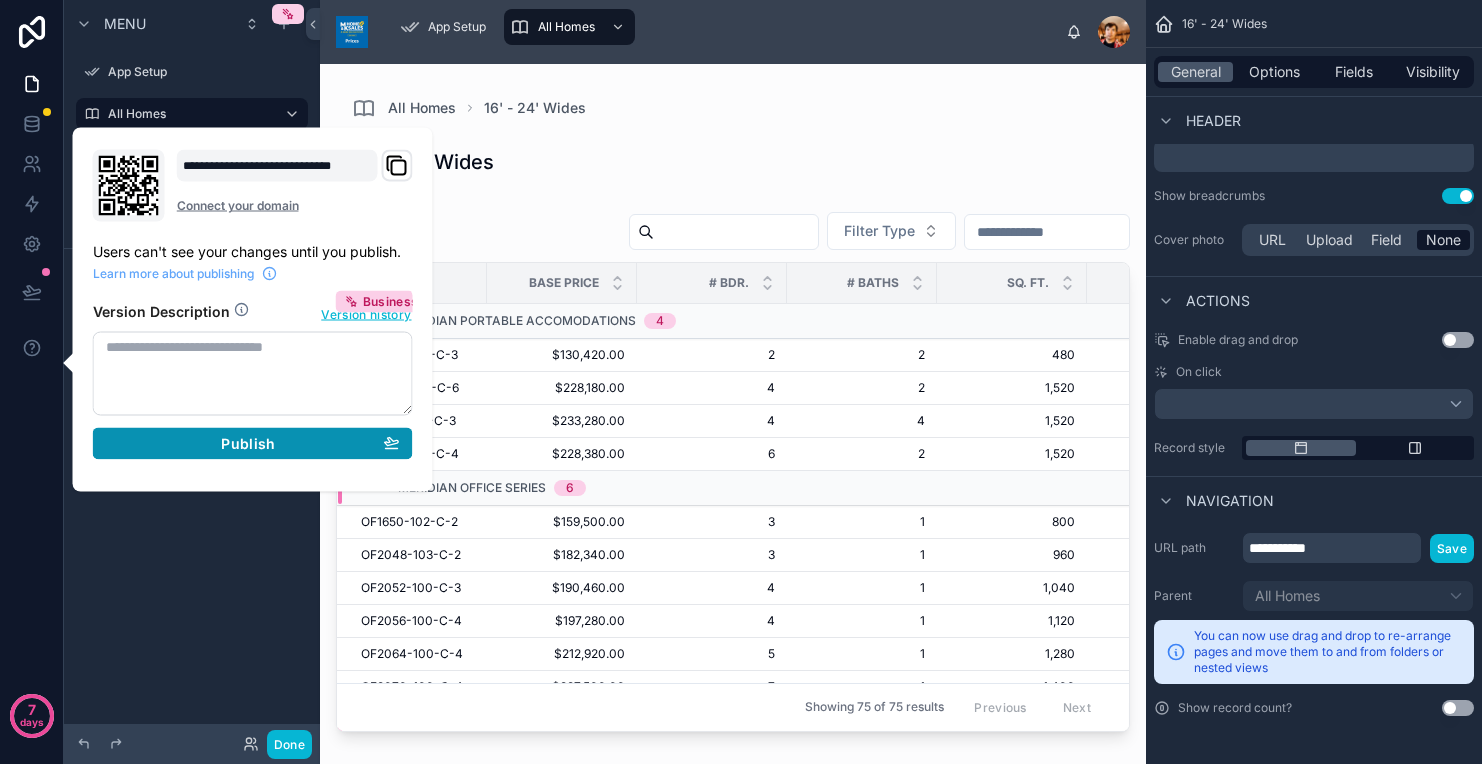 click on "Publish" at bounding box center [253, 444] 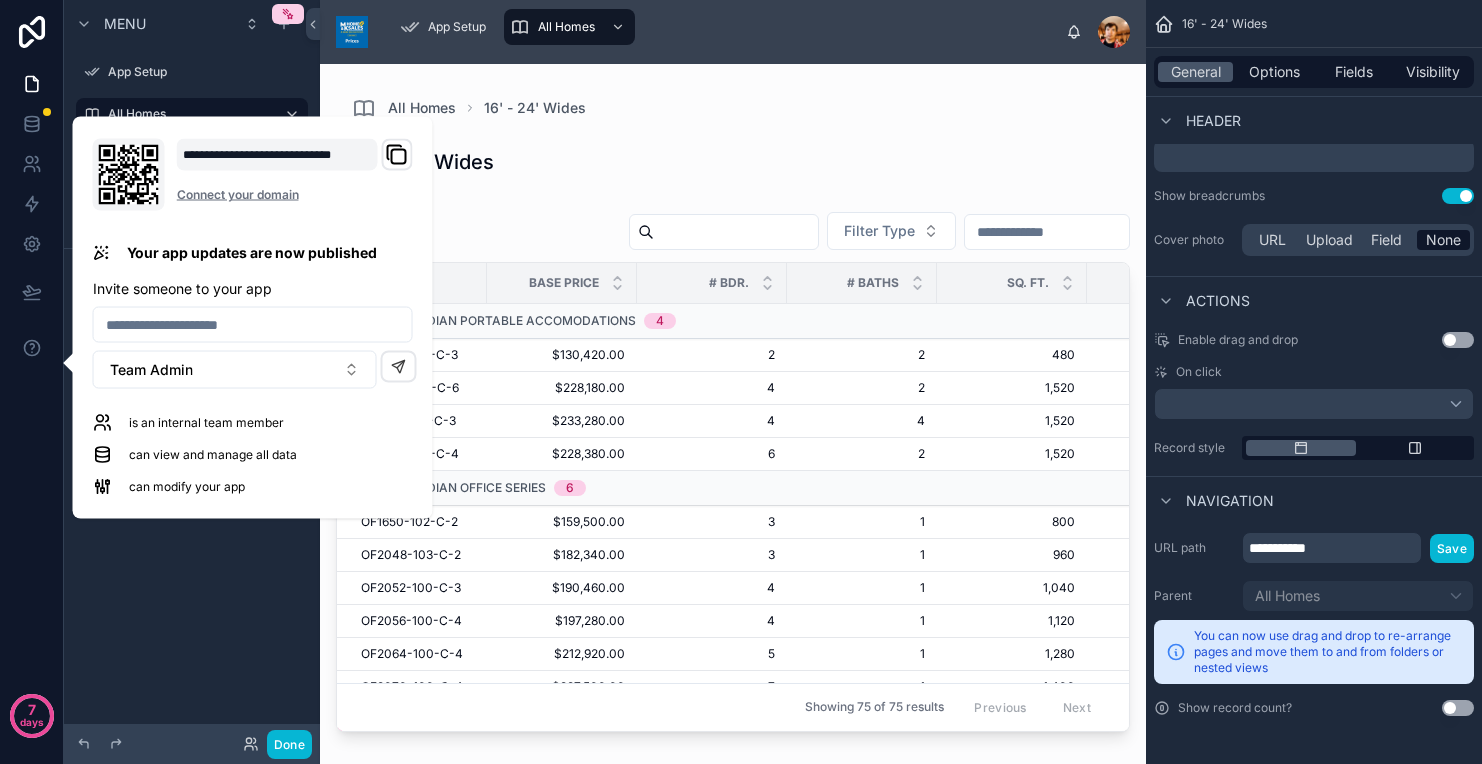 click at bounding box center (733, 402) 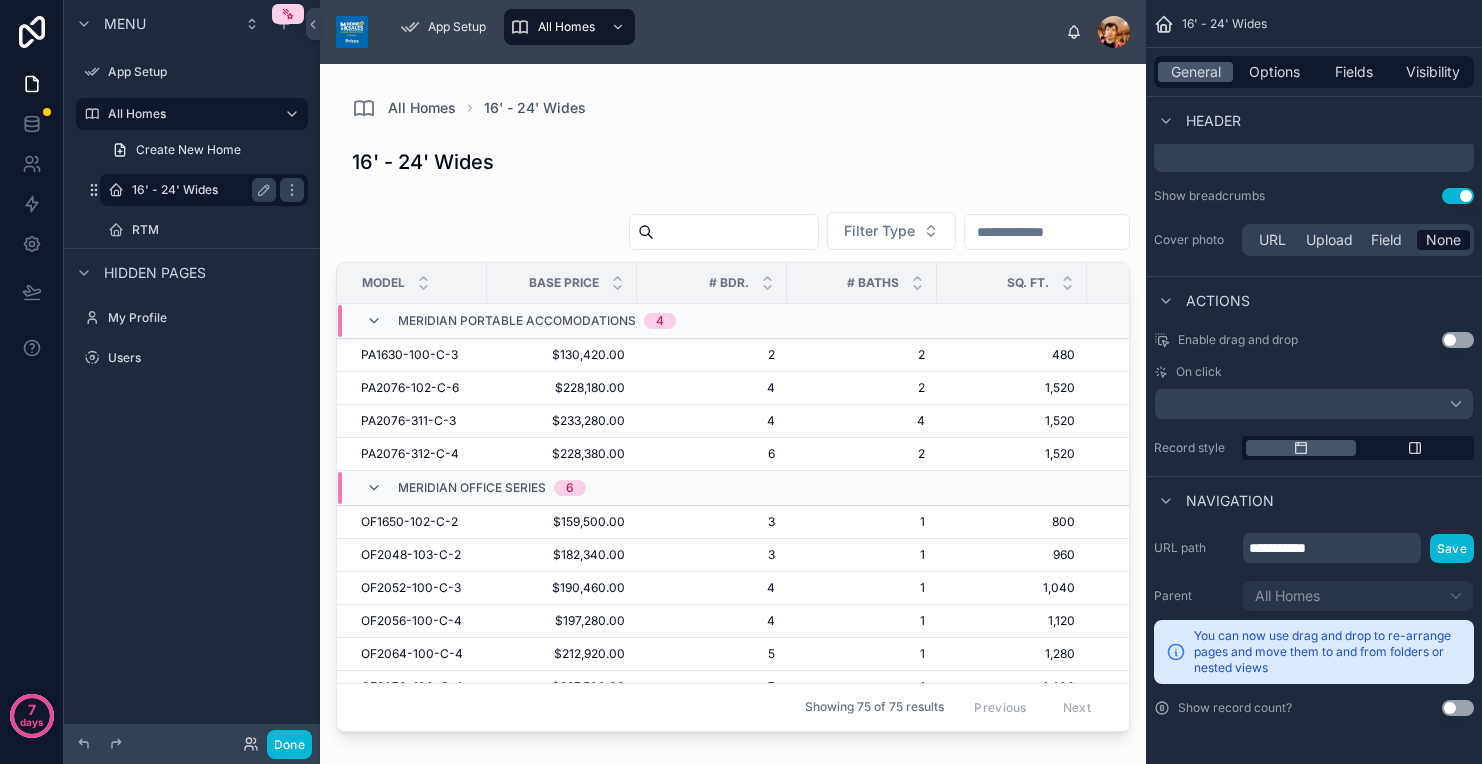 click on "16' - 24' Wides" at bounding box center [200, 190] 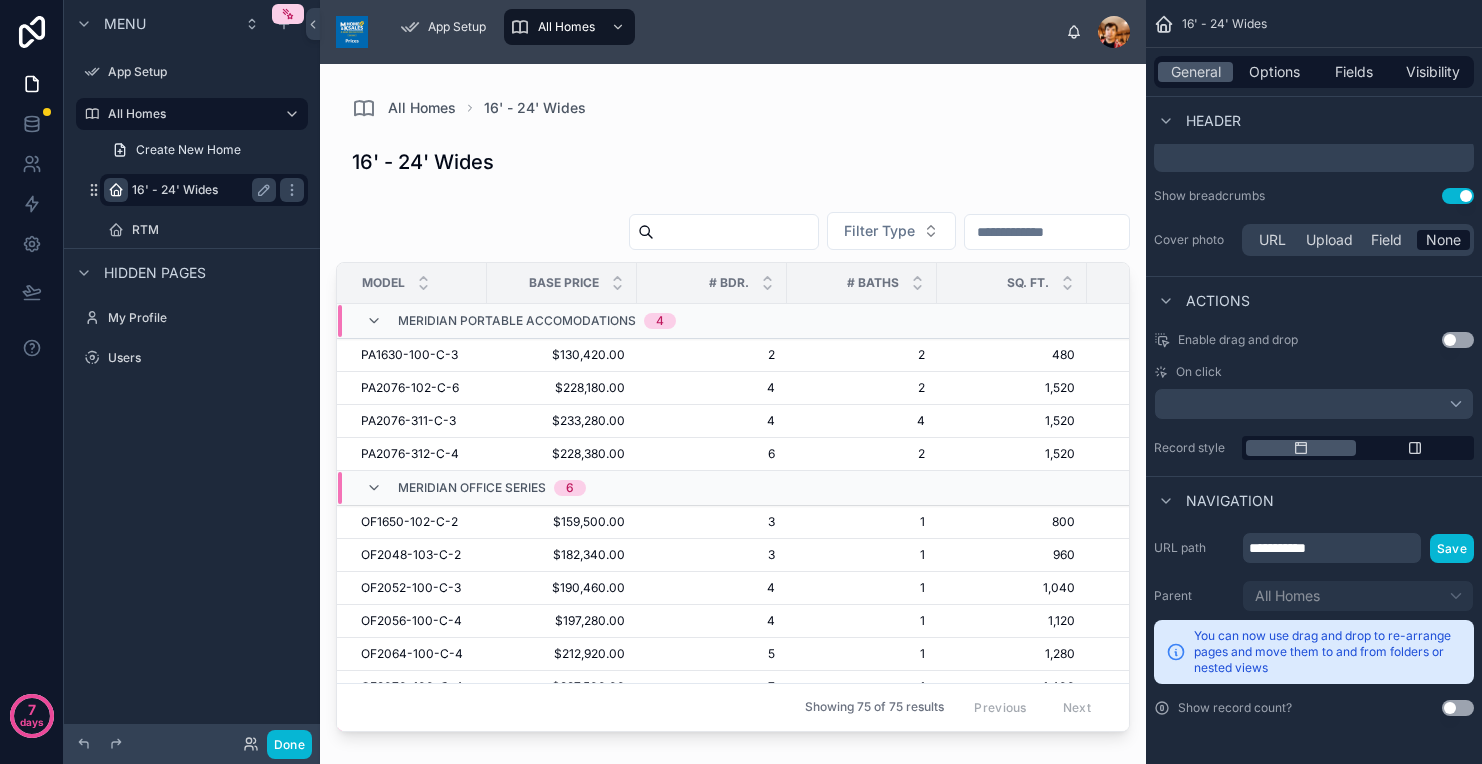 click at bounding box center [116, 190] 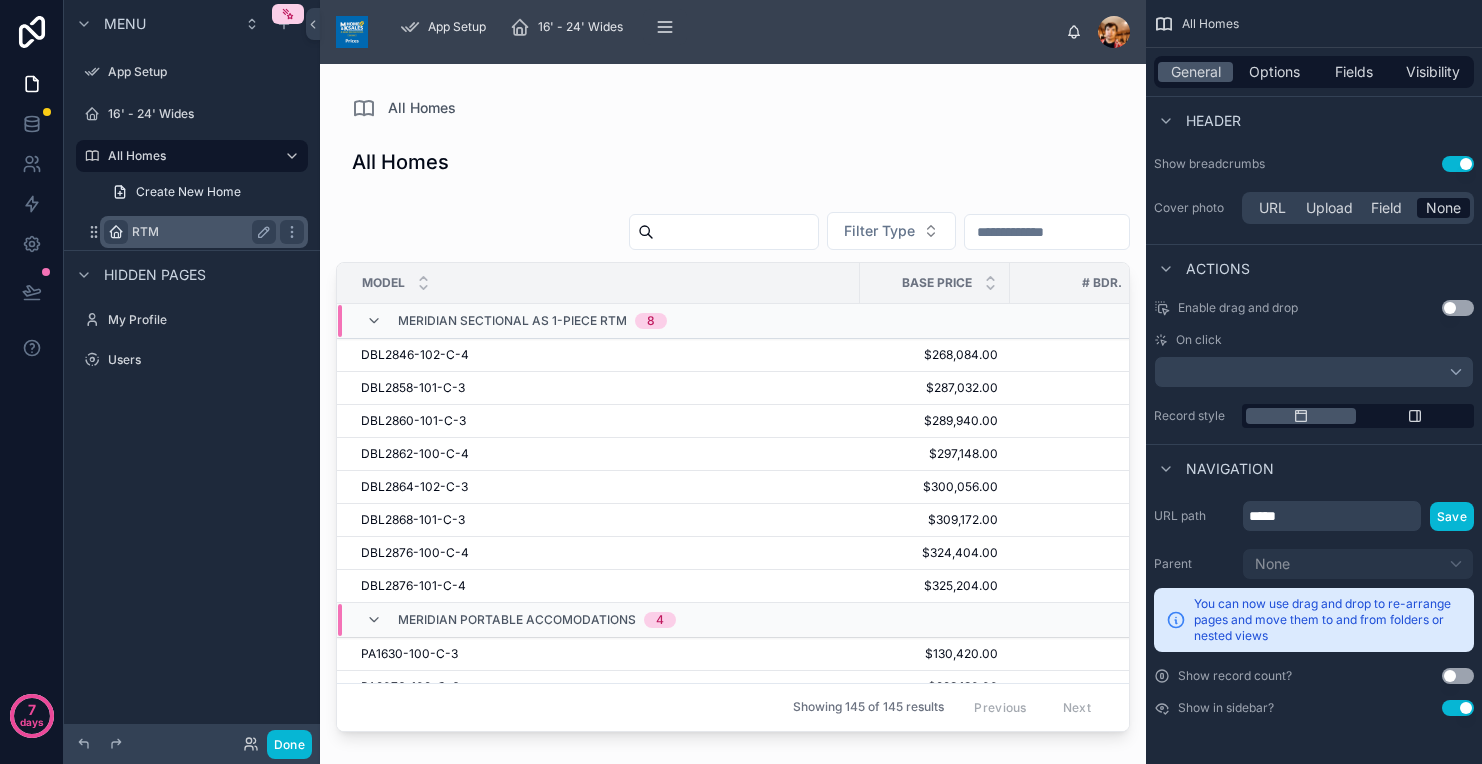 click at bounding box center (116, 232) 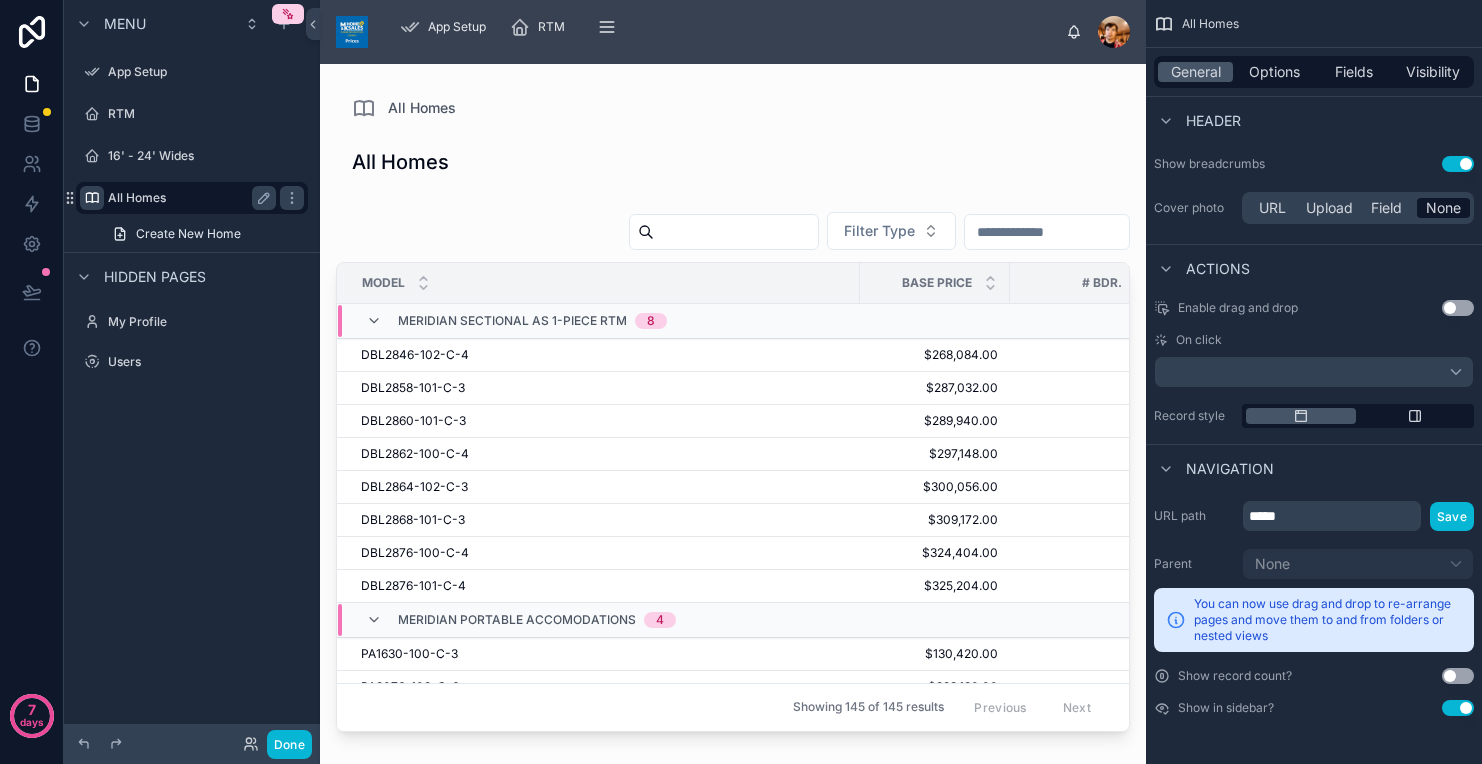 click at bounding box center (92, 198) 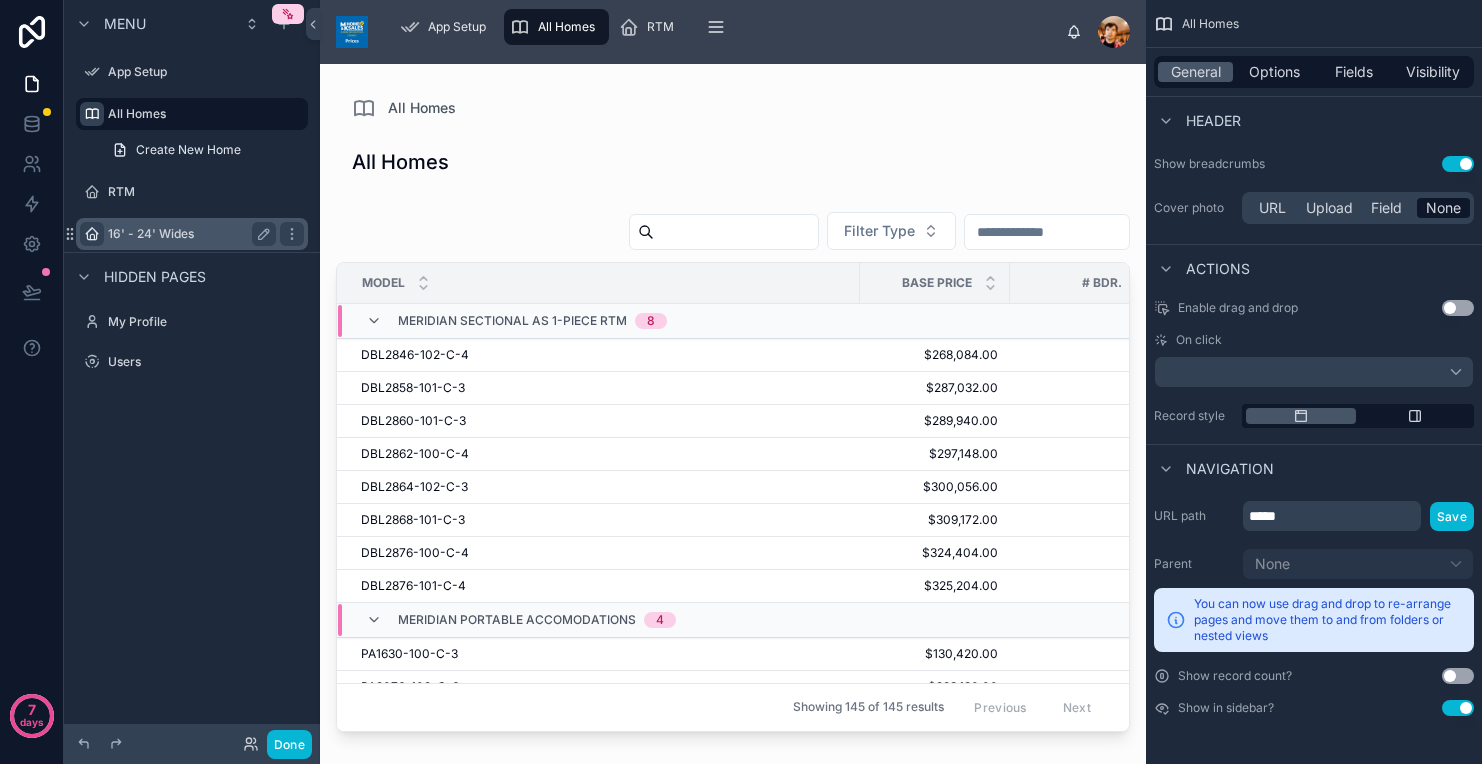 click at bounding box center (92, 234) 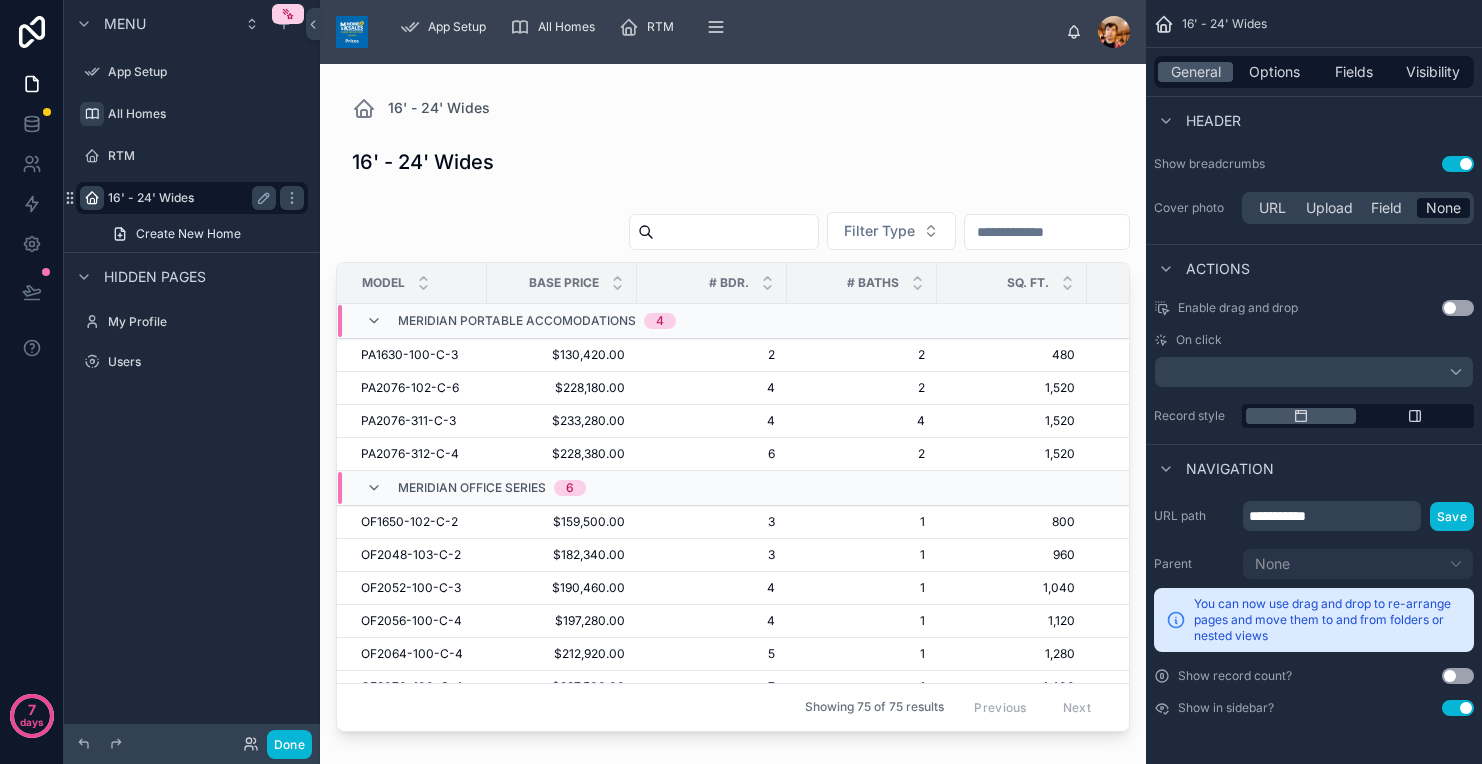click on "Create New Home" at bounding box center (192, 234) 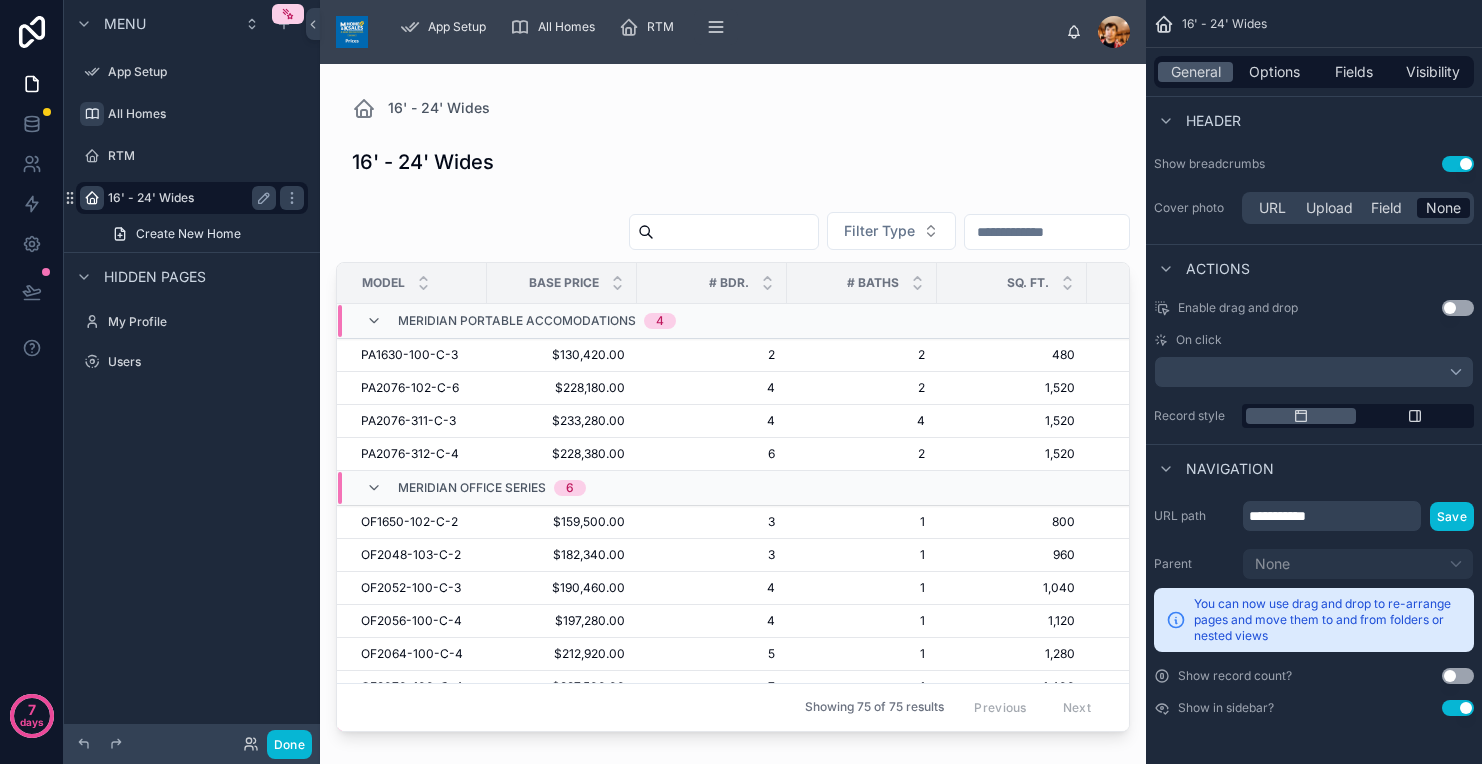 click on "16' - 24' Wides Create New Home" at bounding box center (192, 216) 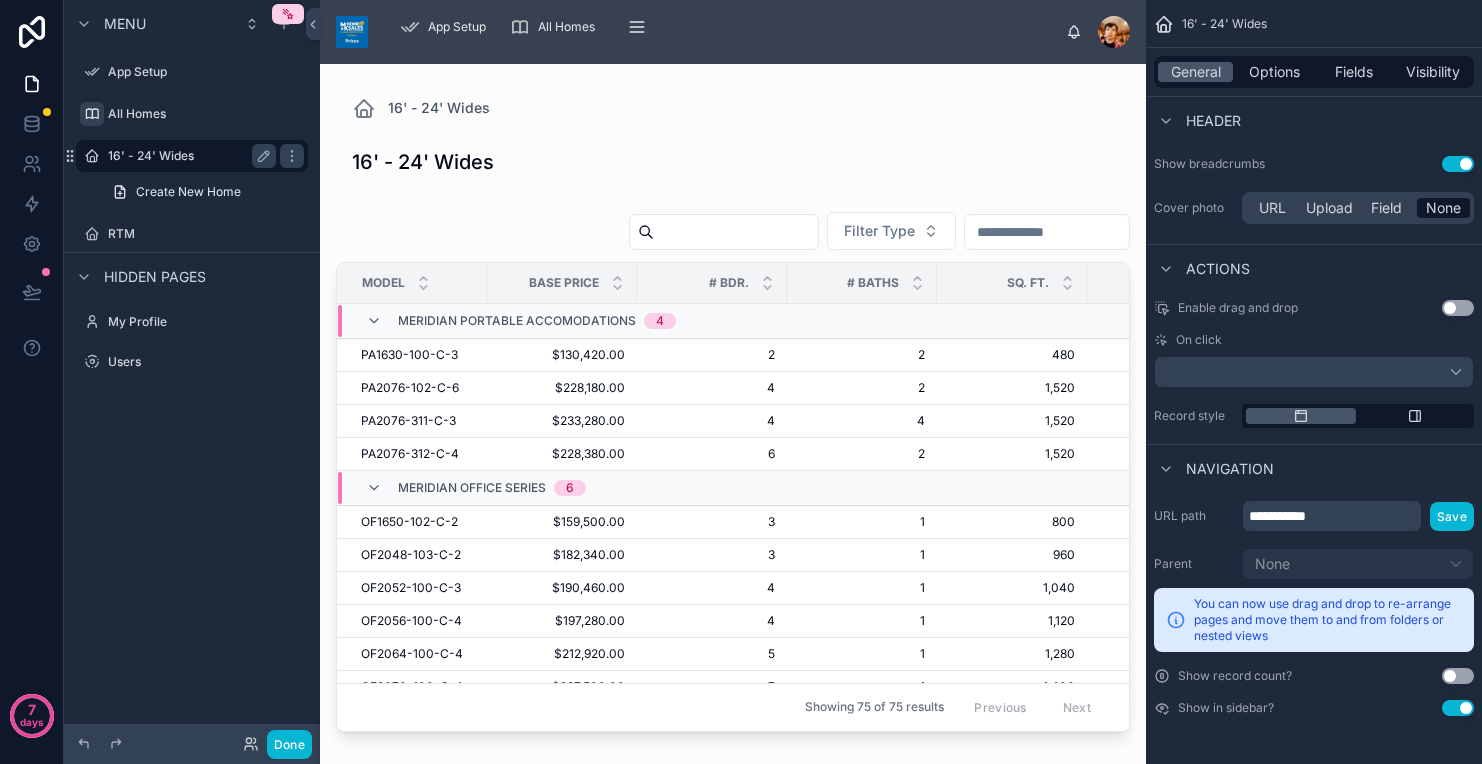 click on "16' - 24' Wides" at bounding box center (188, 156) 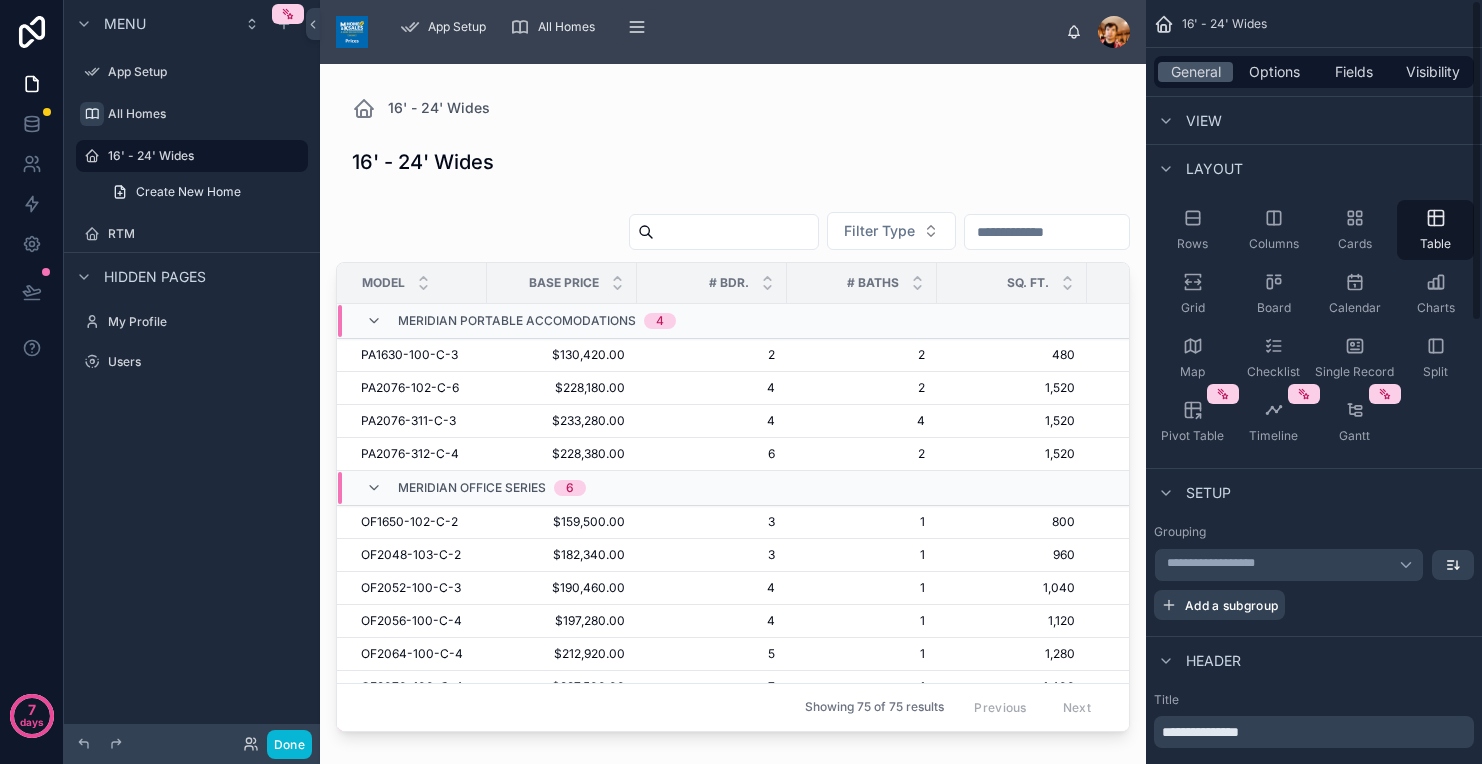 scroll, scrollTop: 0, scrollLeft: 0, axis: both 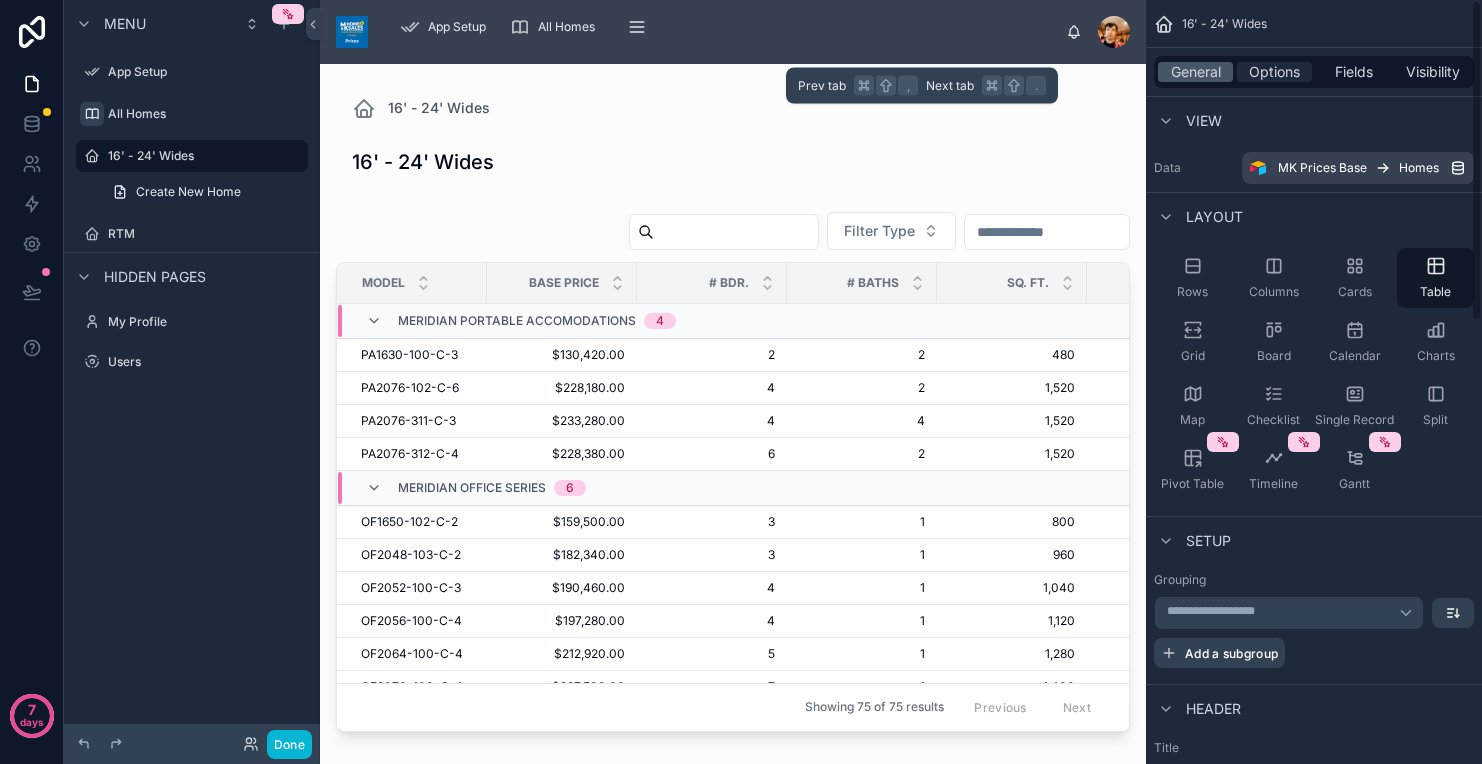 click on "Options" at bounding box center [1274, 72] 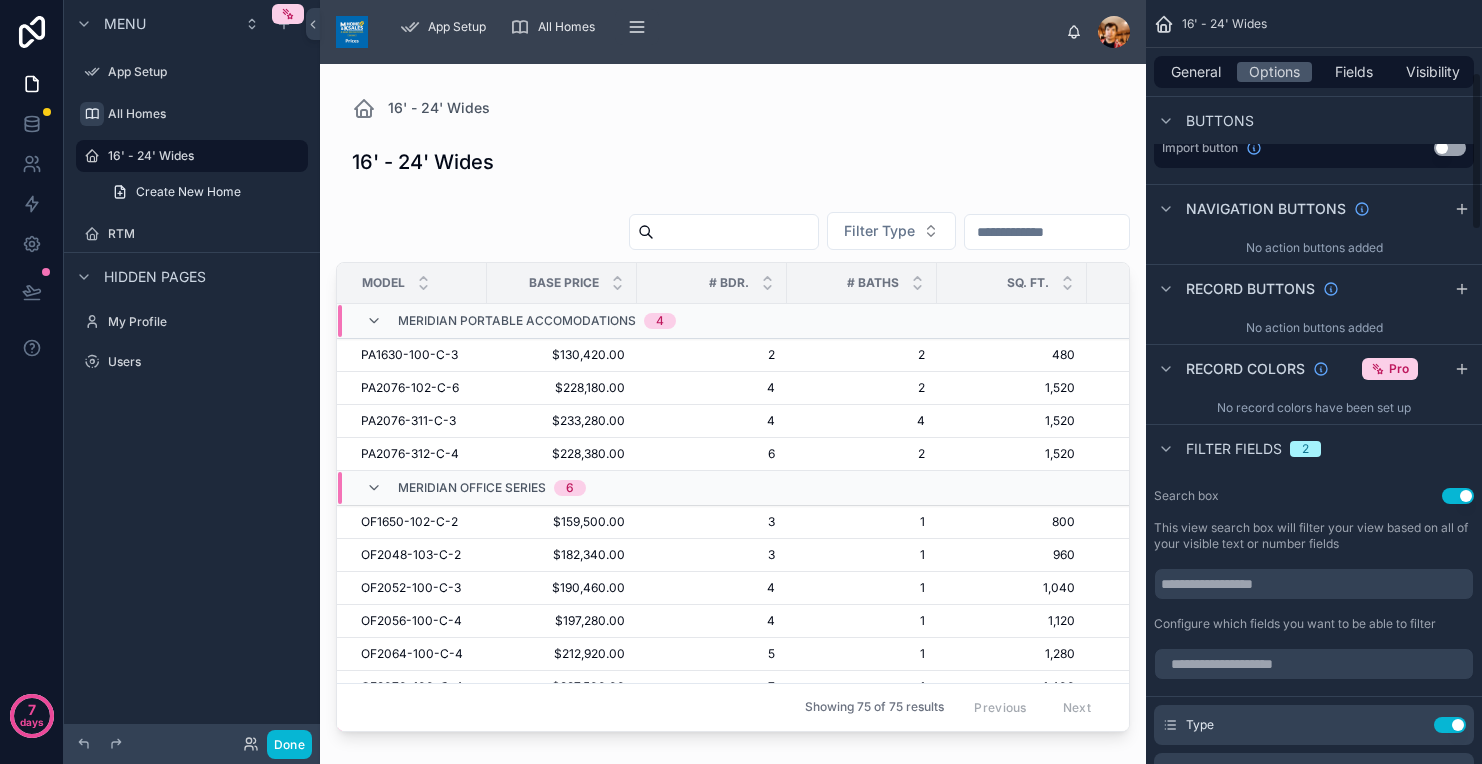 scroll, scrollTop: 0, scrollLeft: 0, axis: both 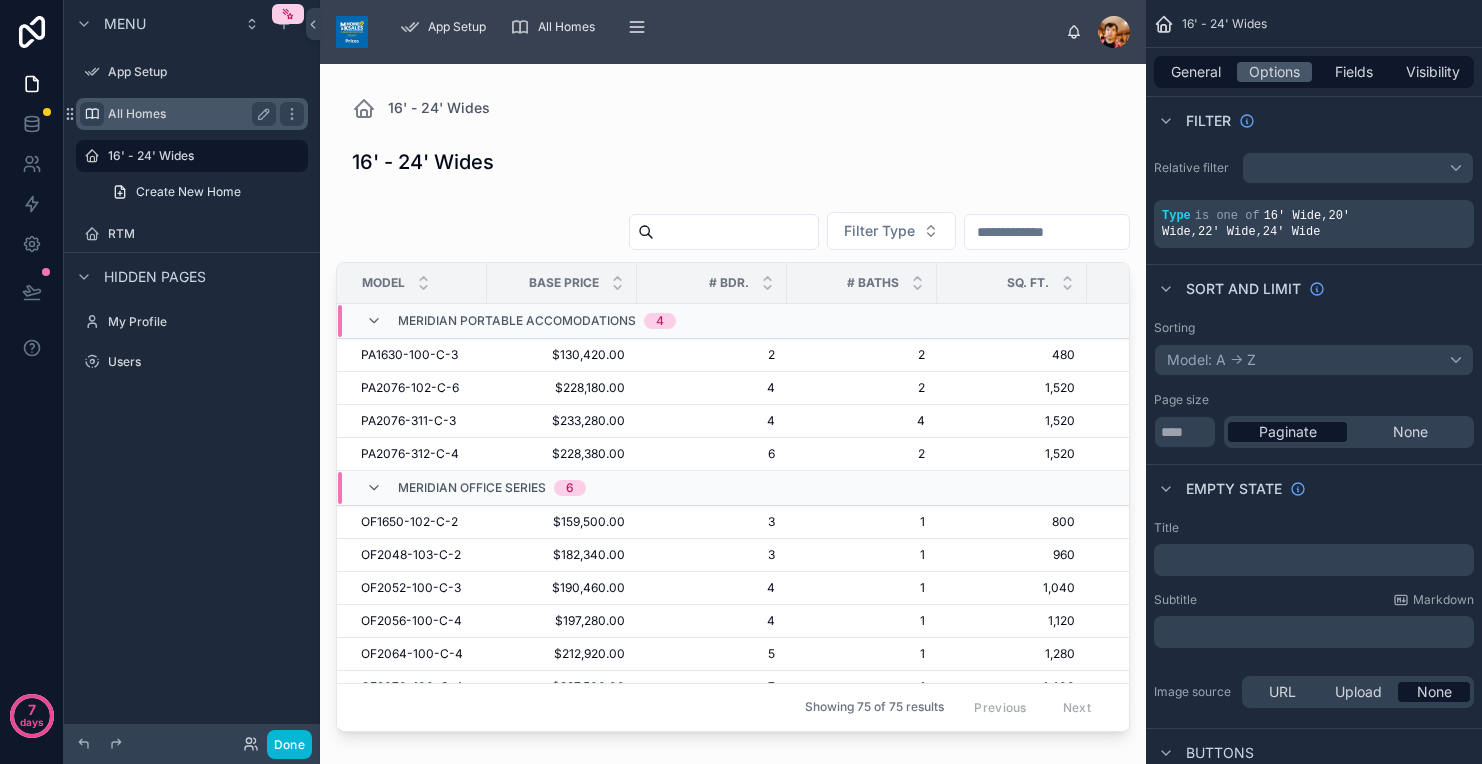 click on "All Homes" at bounding box center (188, 114) 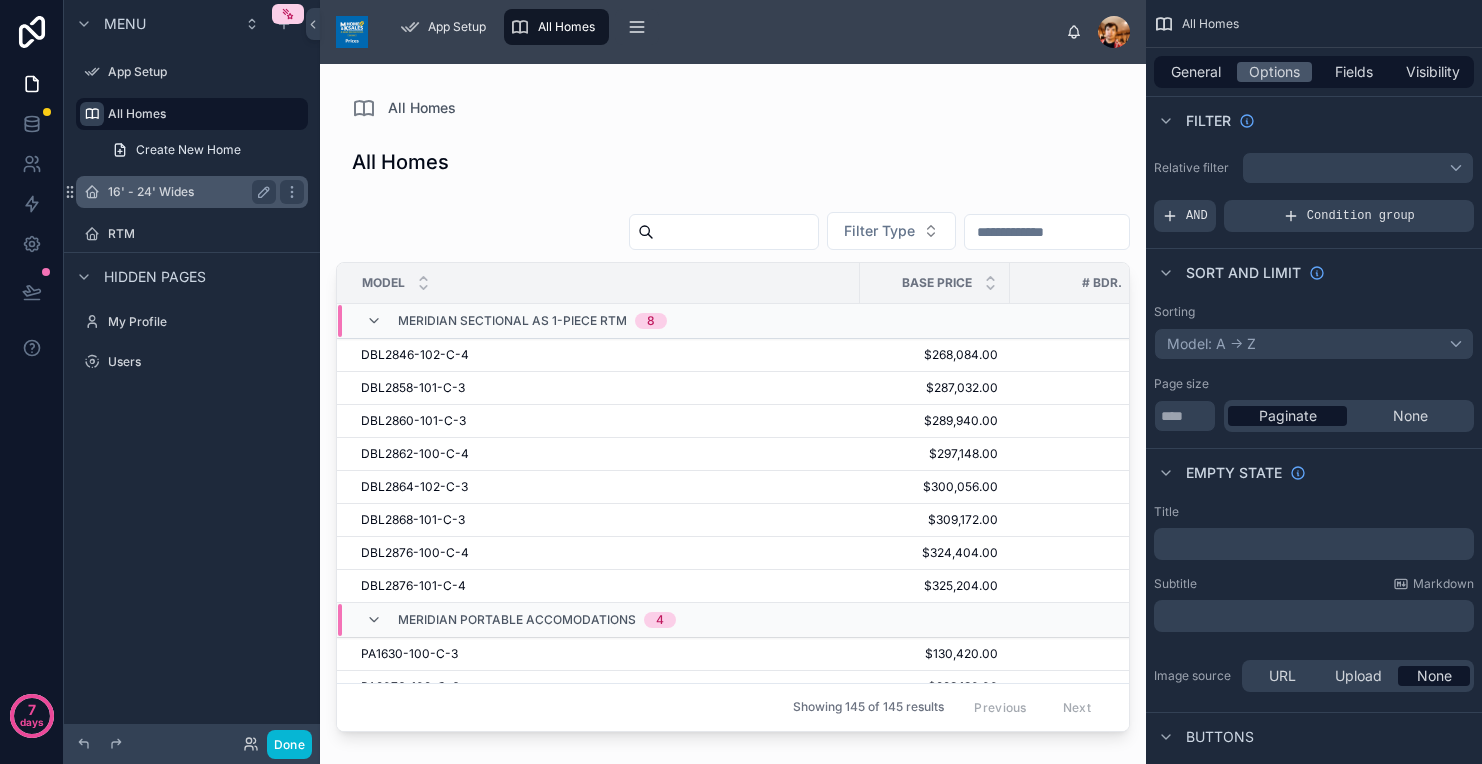 click on "16' - 24' Wides" at bounding box center [188, 192] 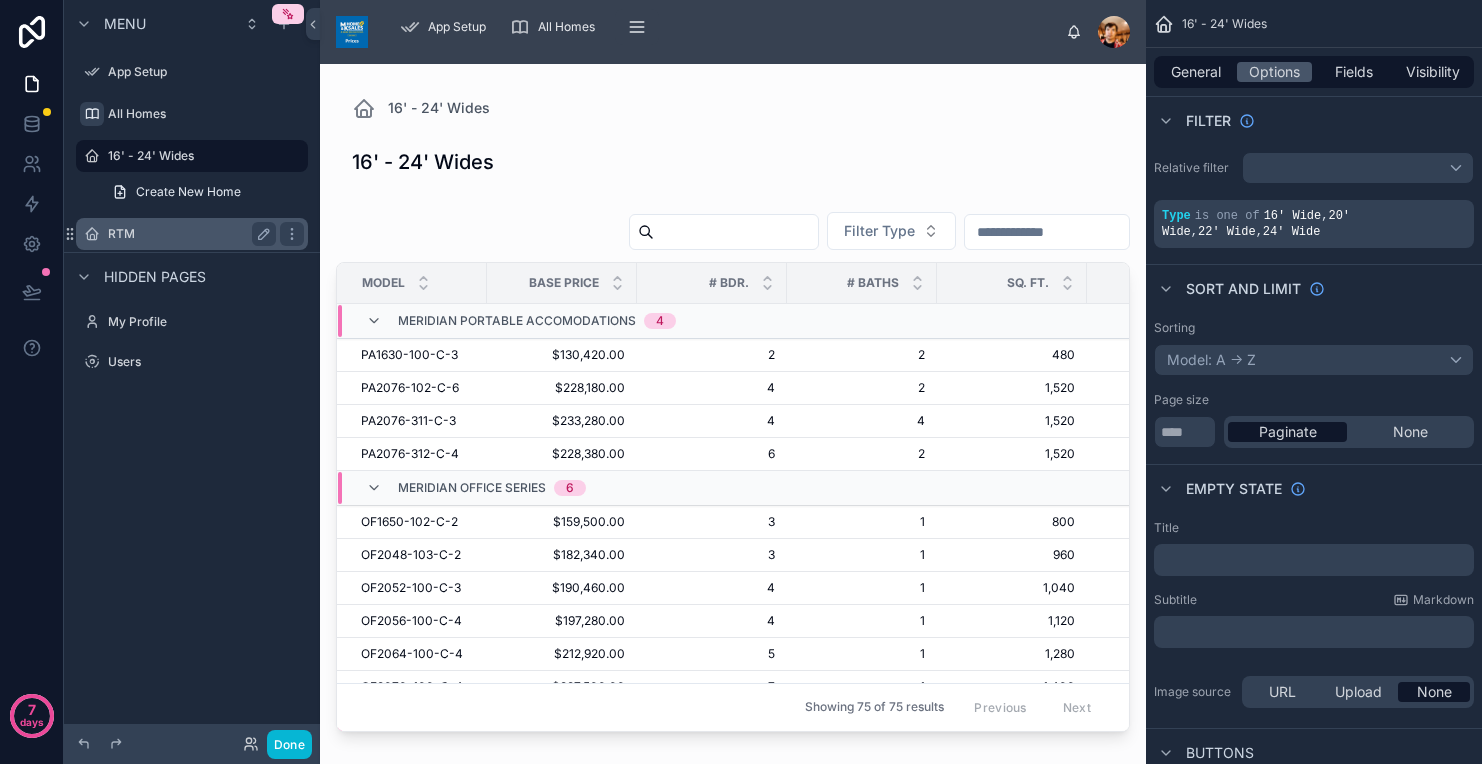 click on "RTM" at bounding box center [188, 234] 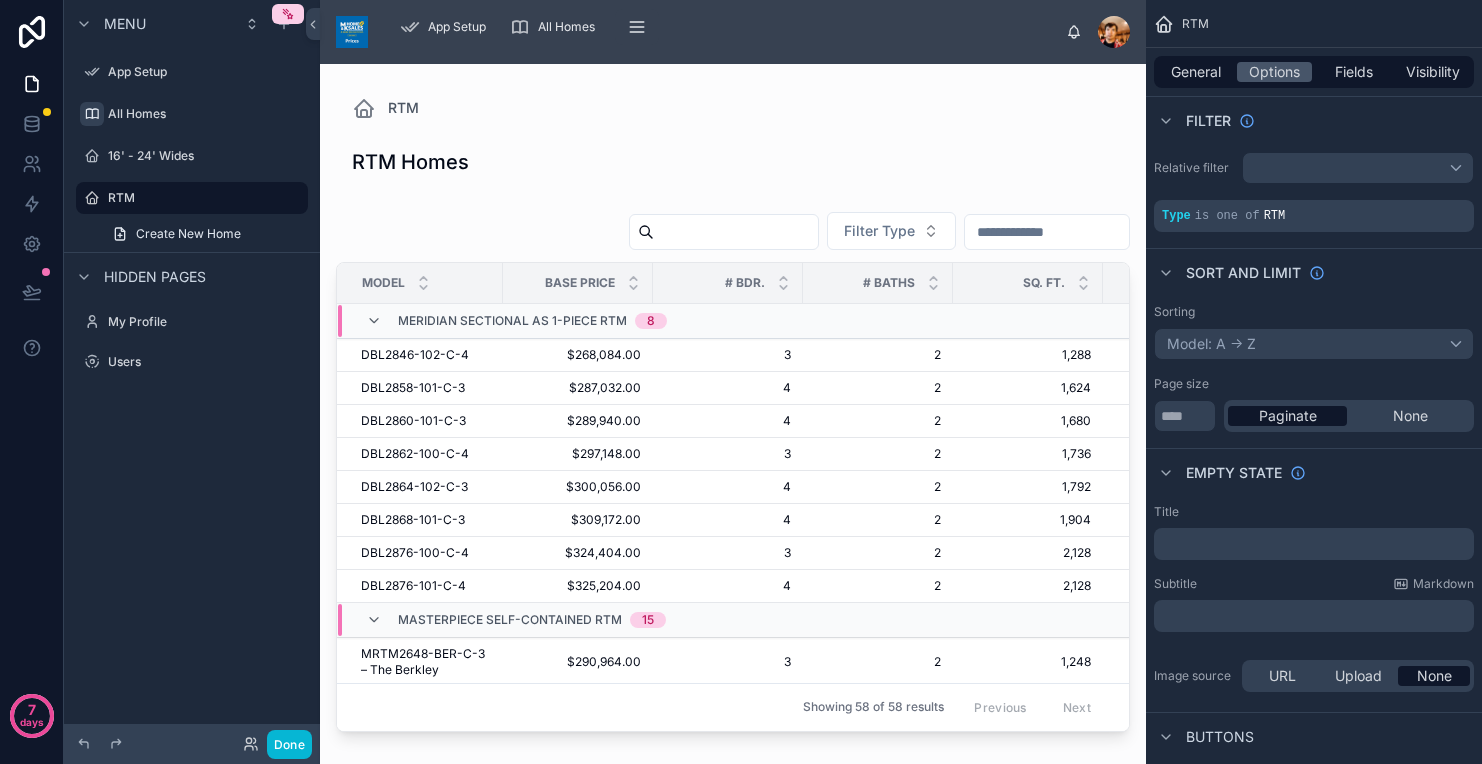 click at bounding box center (733, 402) 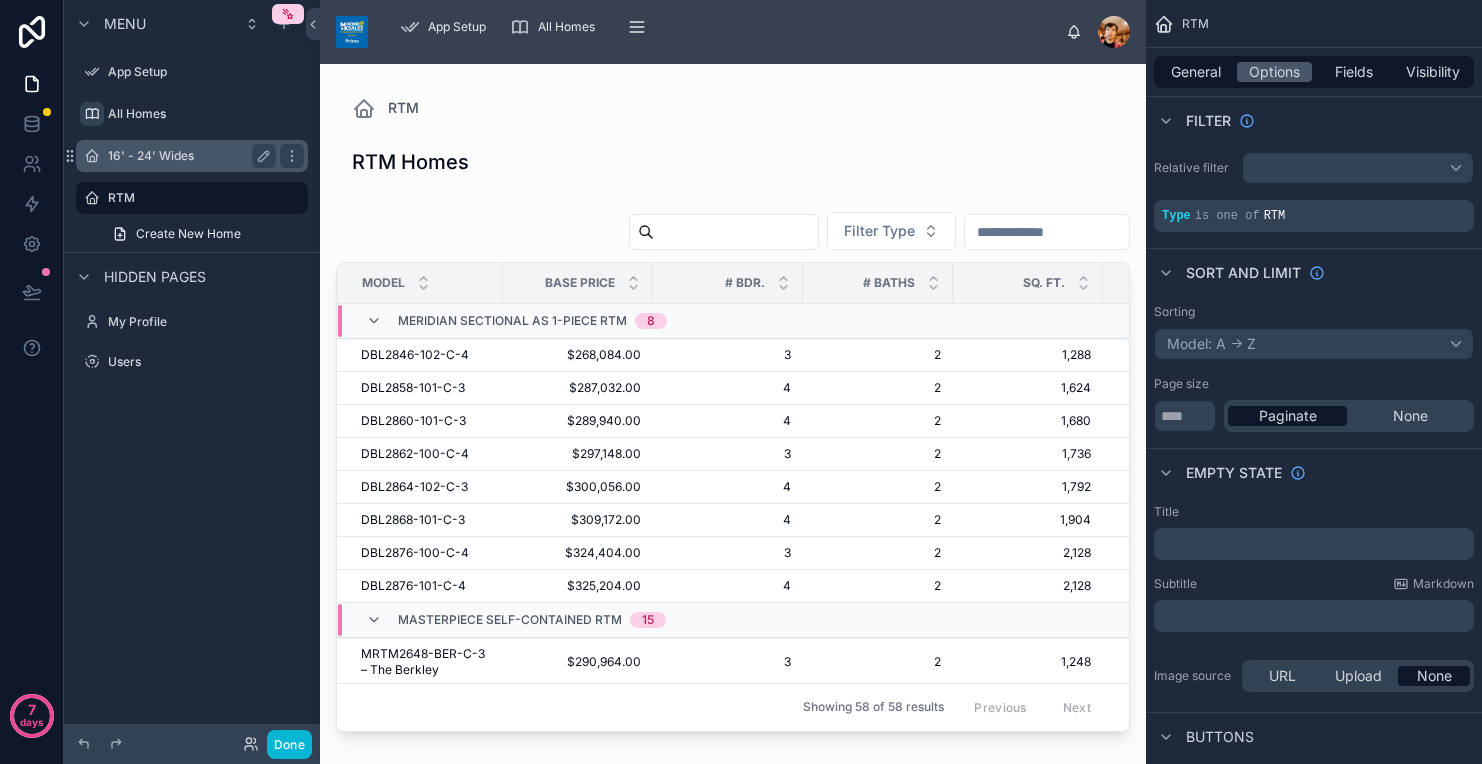 click on "16' - 24' Wides" at bounding box center (188, 156) 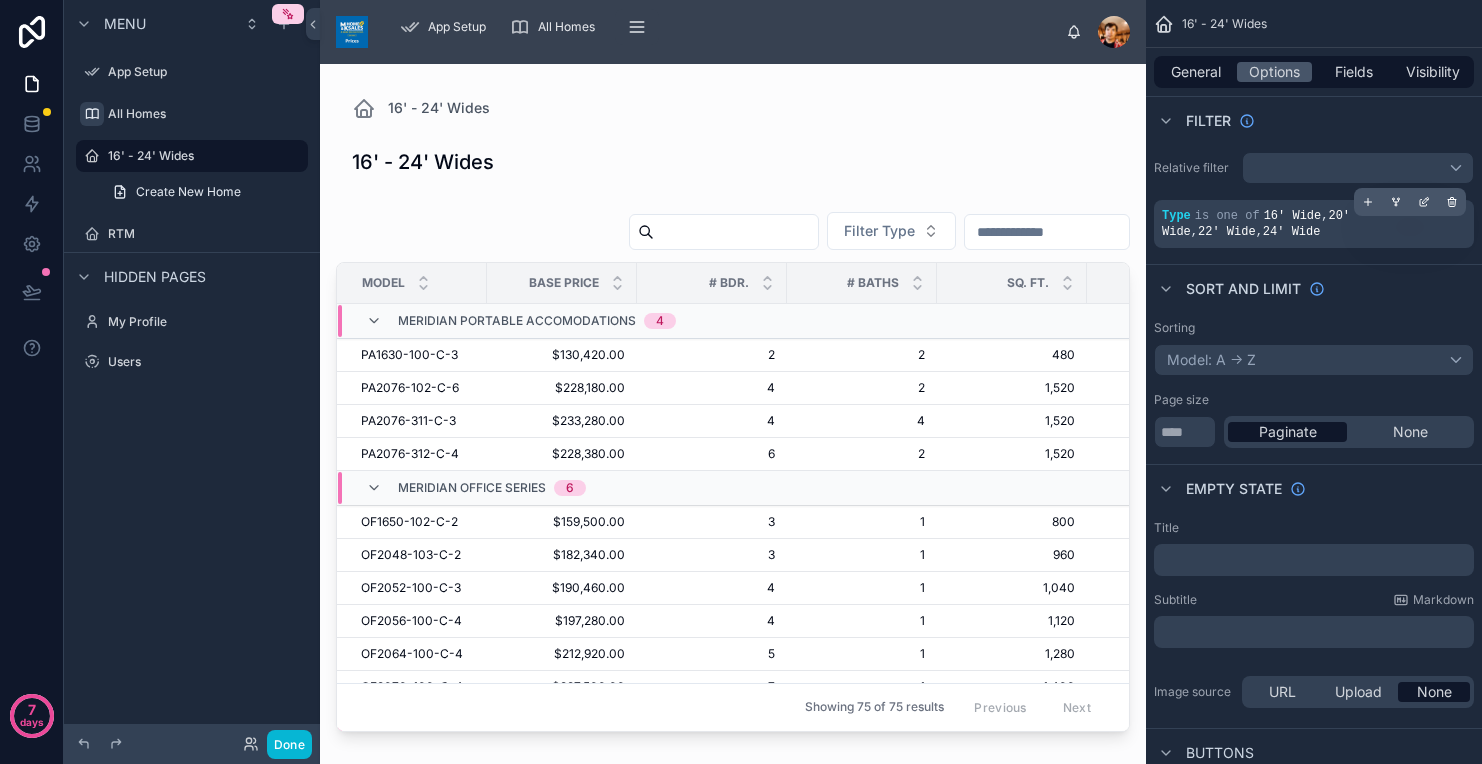 click on "Type is one of 16' Wide , 20' Wide , 22' Wide , 24' Wide" at bounding box center [1314, 224] 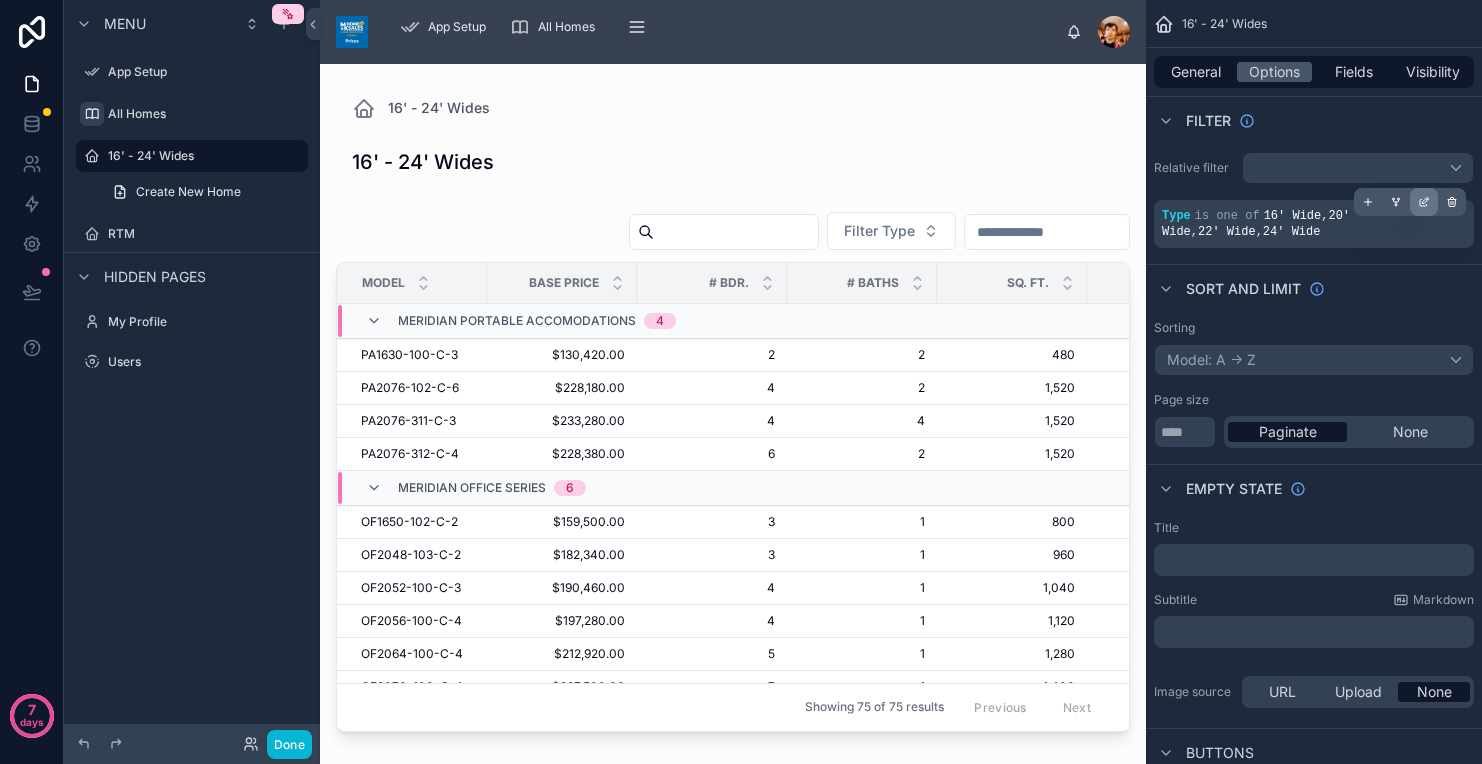 click 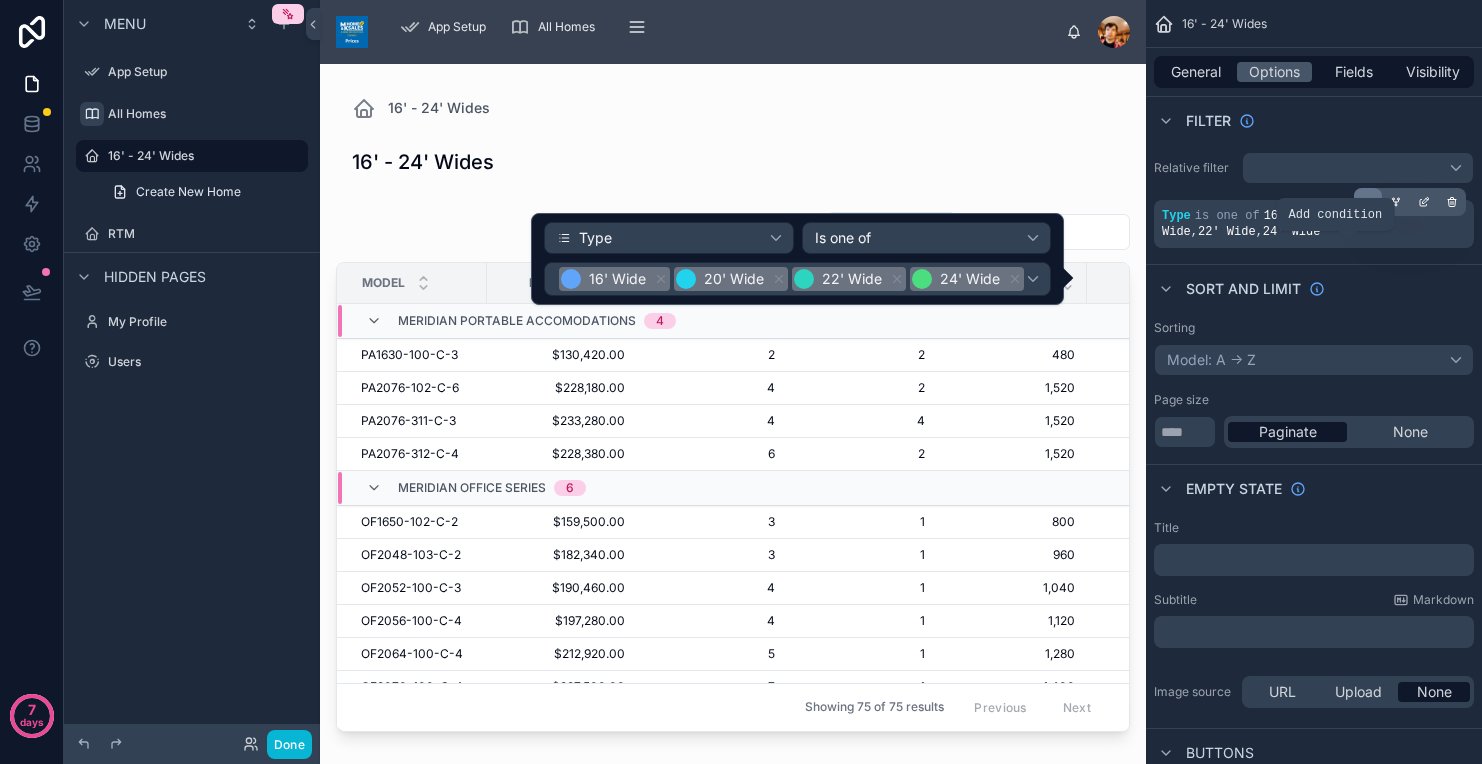 click 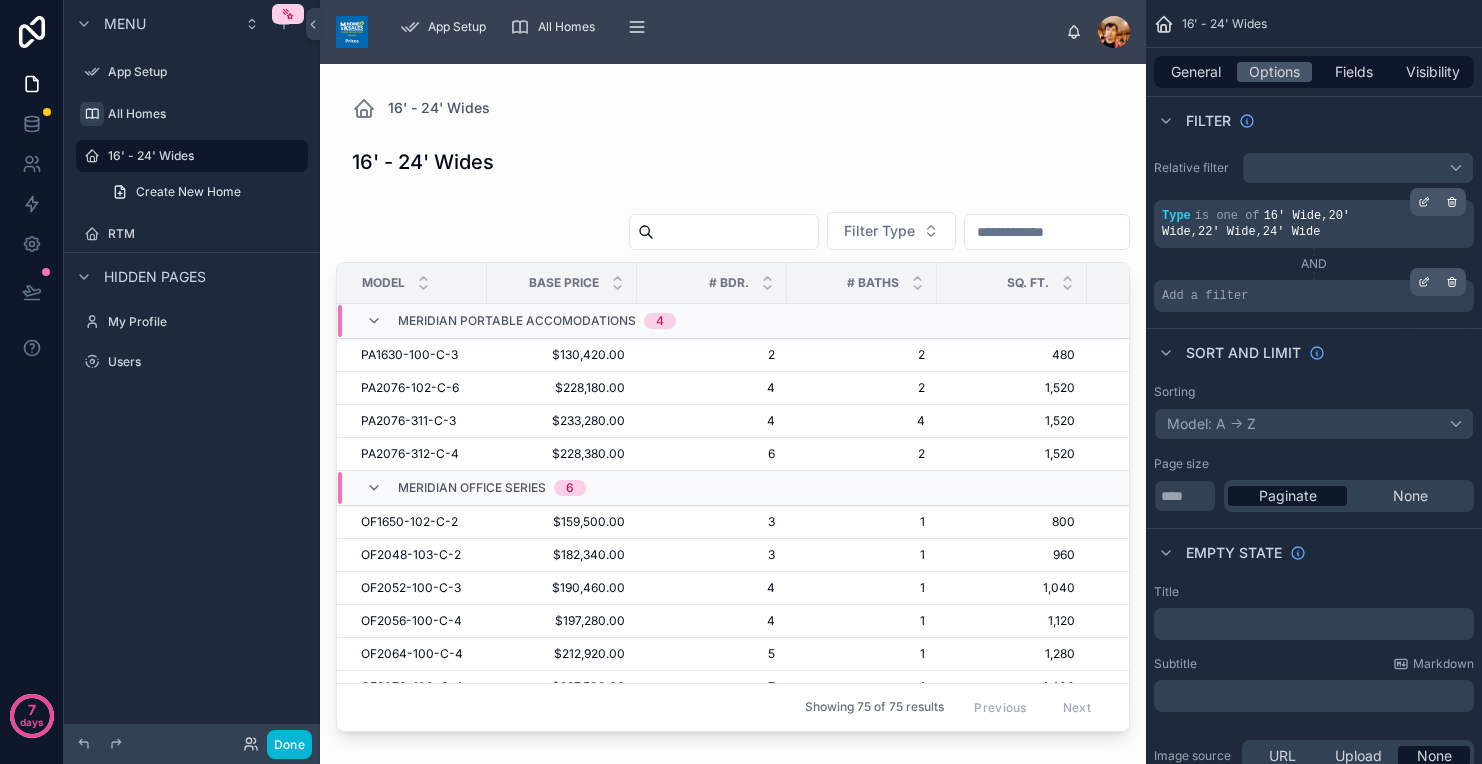 click on "Add a filter" at bounding box center [1205, 296] 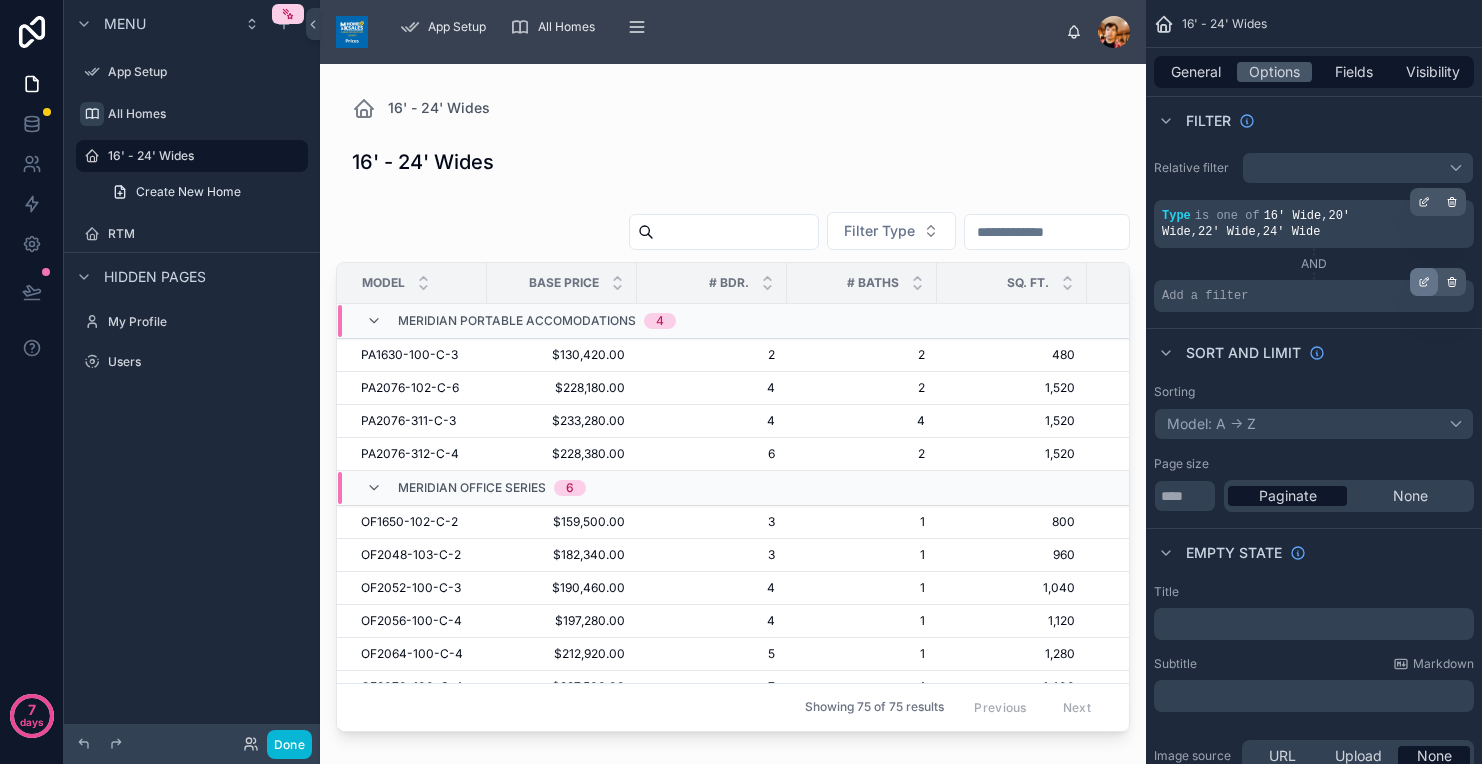 click 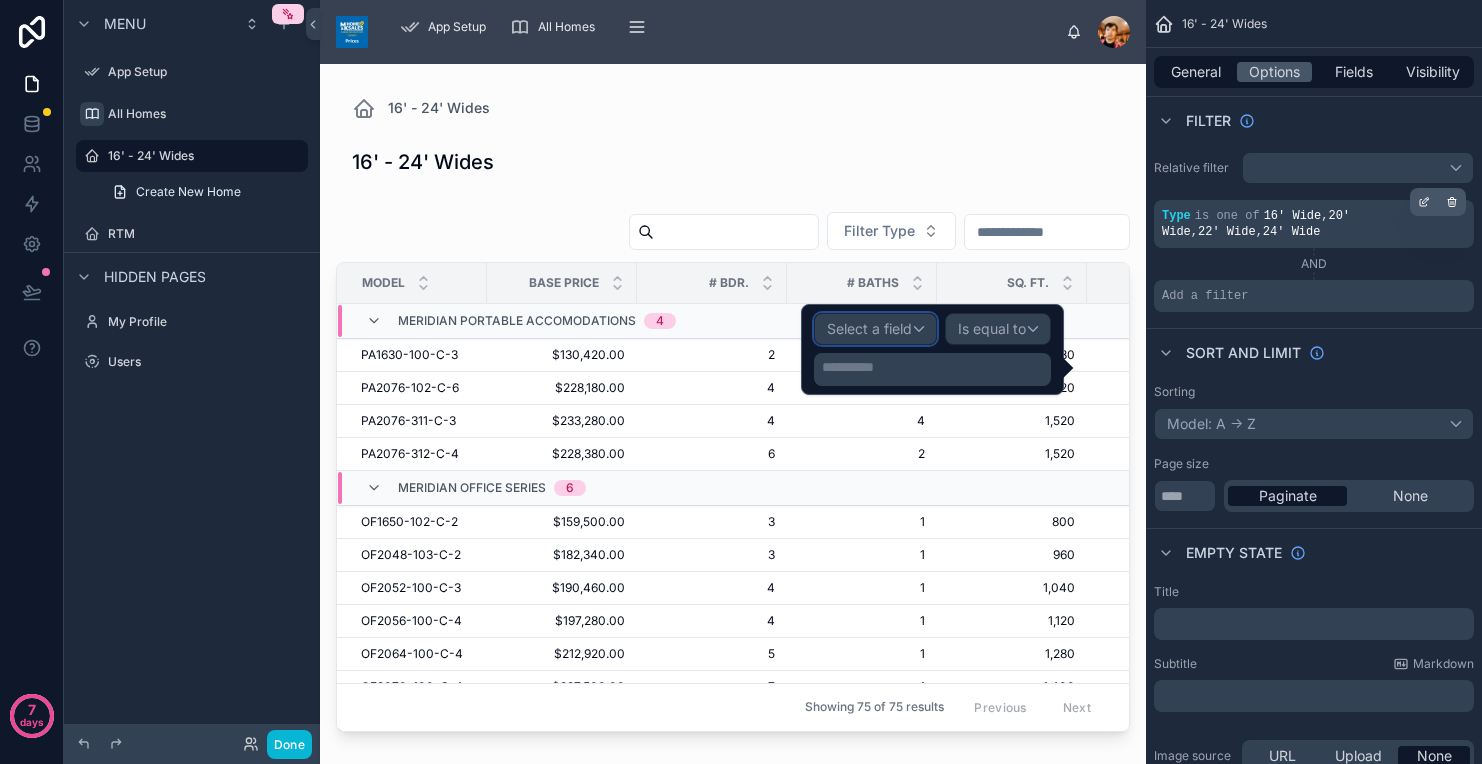 click on "Select a field" at bounding box center [869, 328] 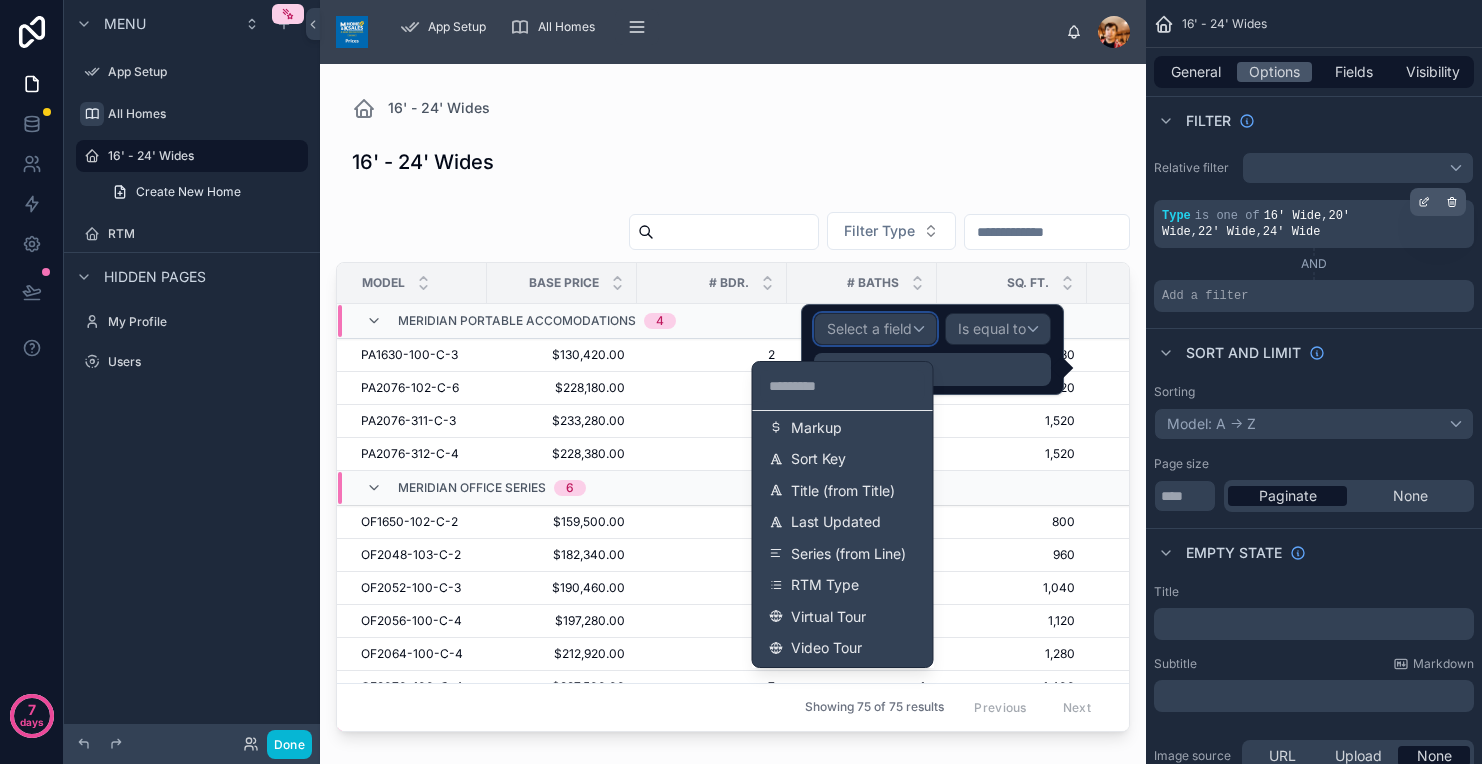 scroll, scrollTop: 684, scrollLeft: 0, axis: vertical 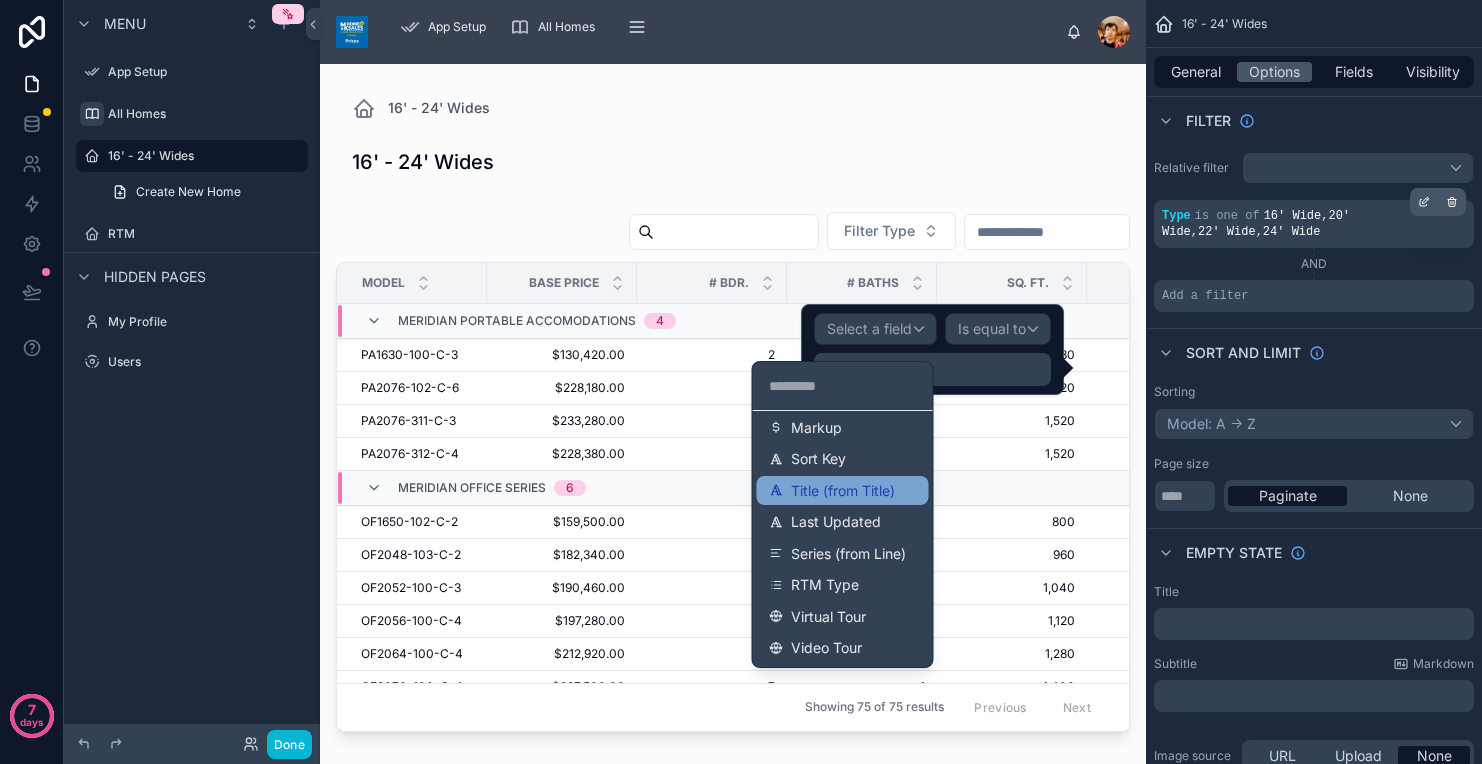 click on "Title (from Title)" at bounding box center (843, 491) 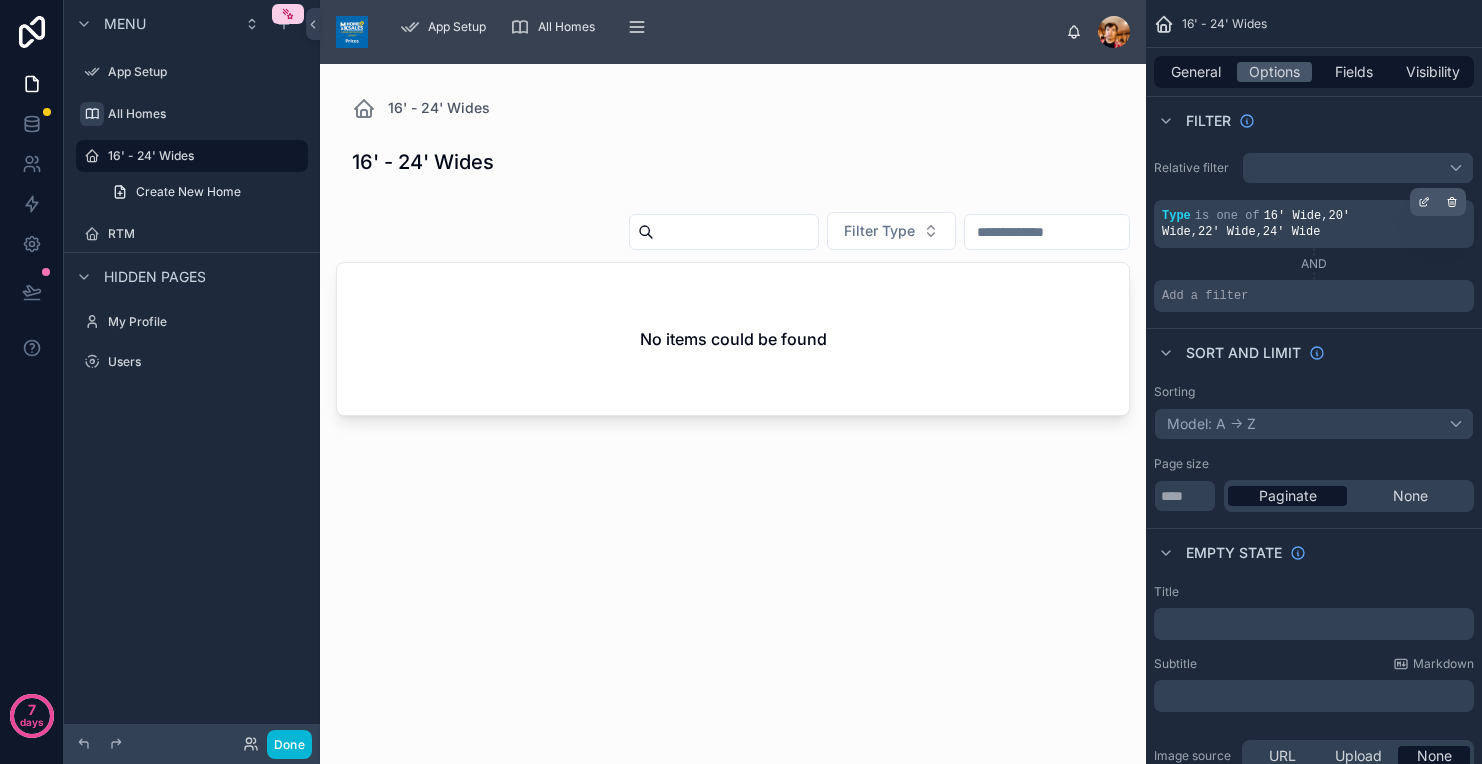 click on "Sort And Limit" at bounding box center (1314, 352) 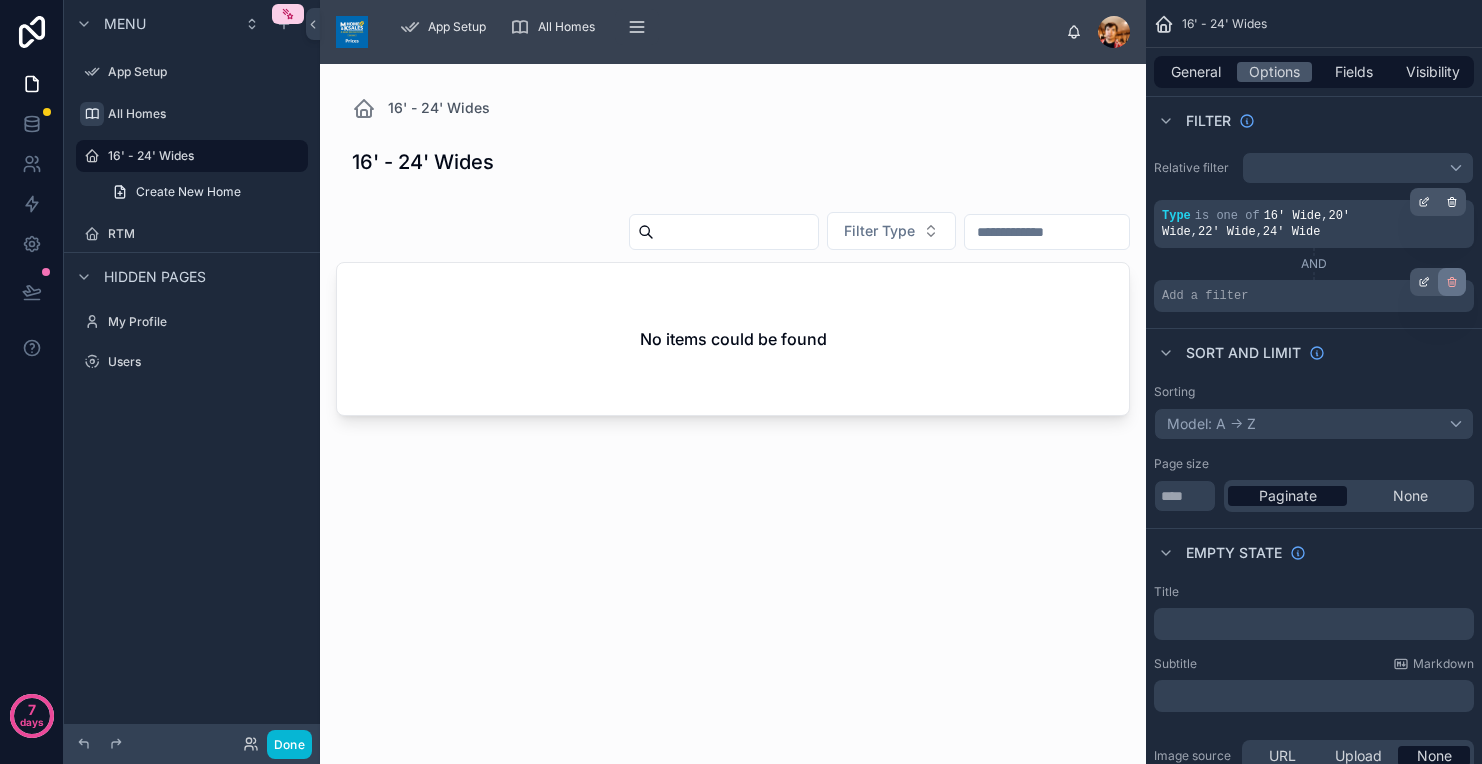 click 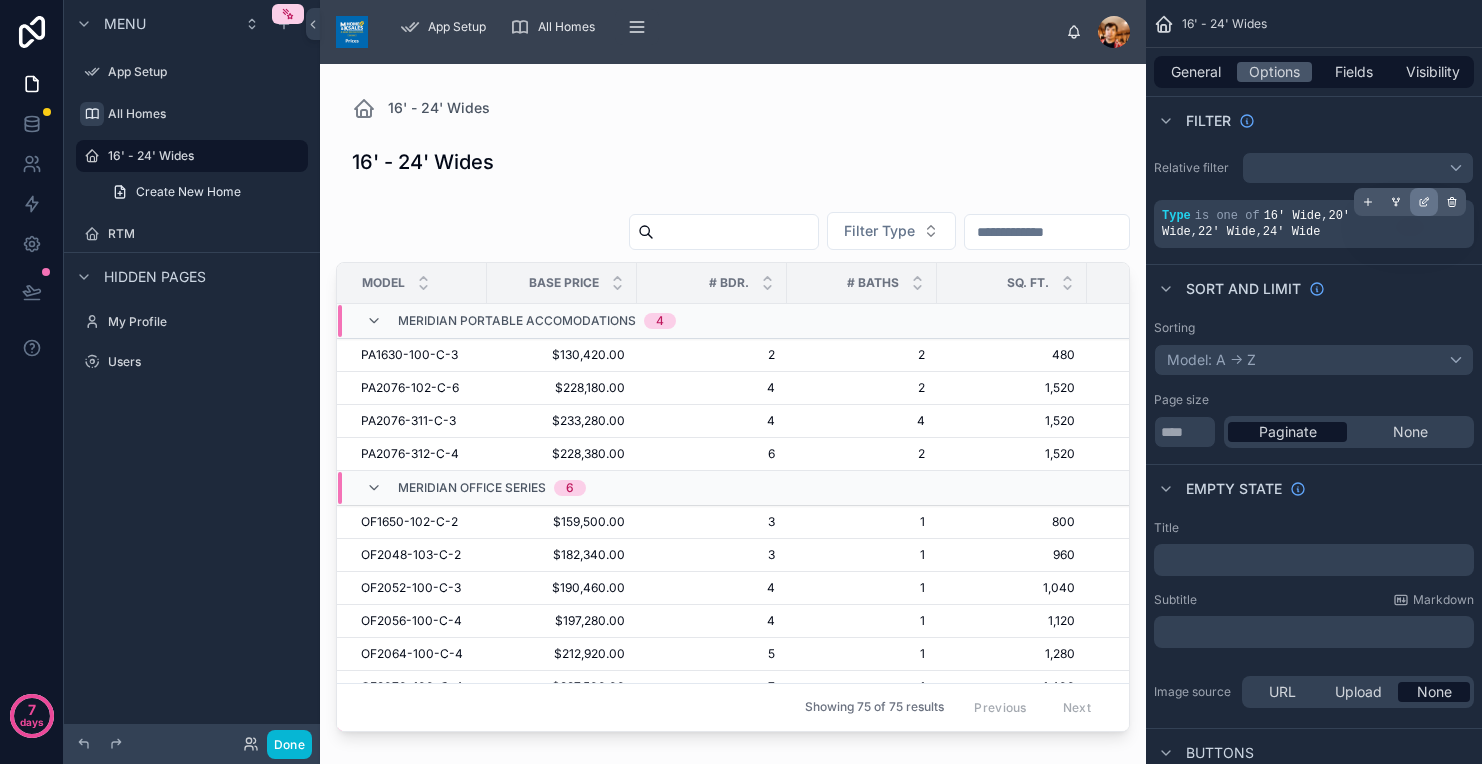 click 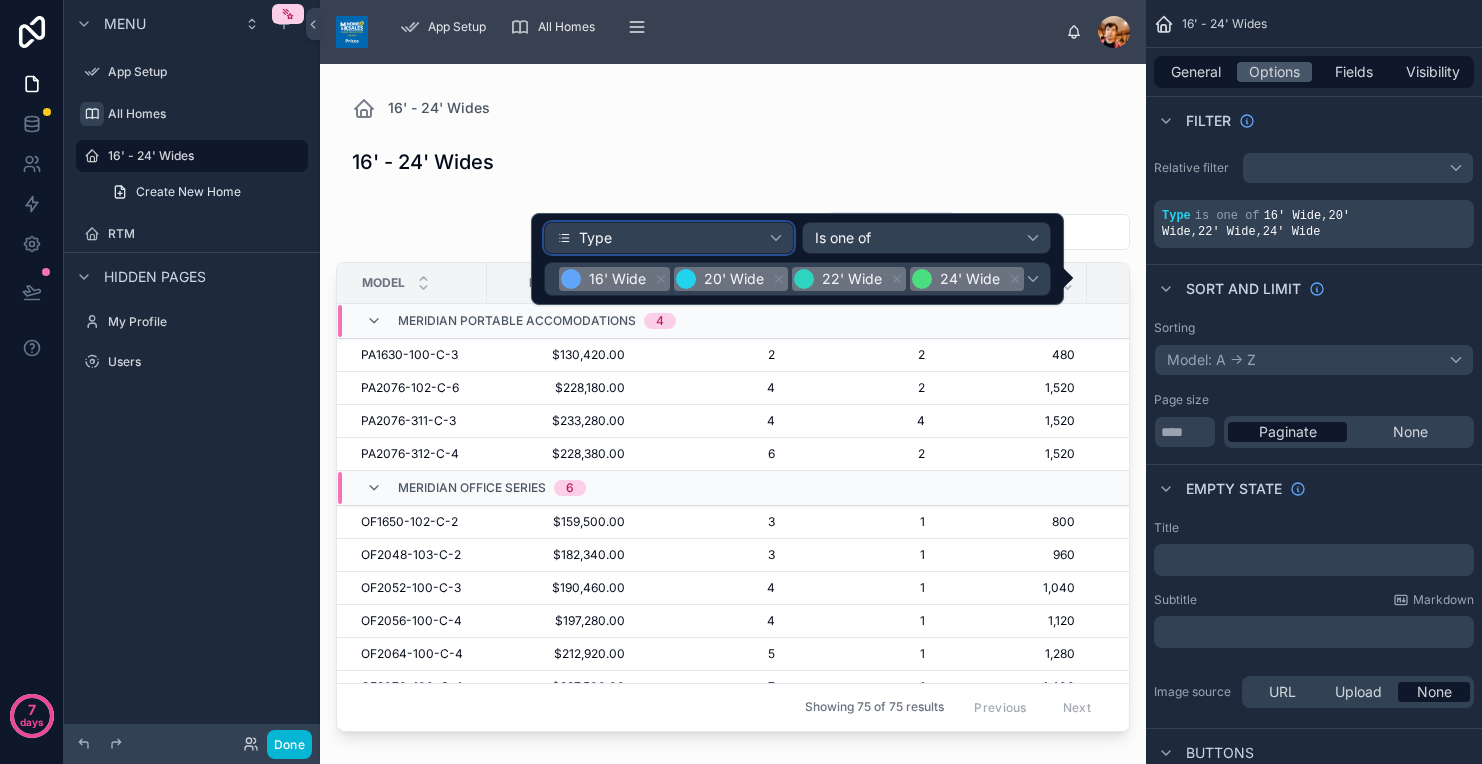 click on "Type" at bounding box center [669, 238] 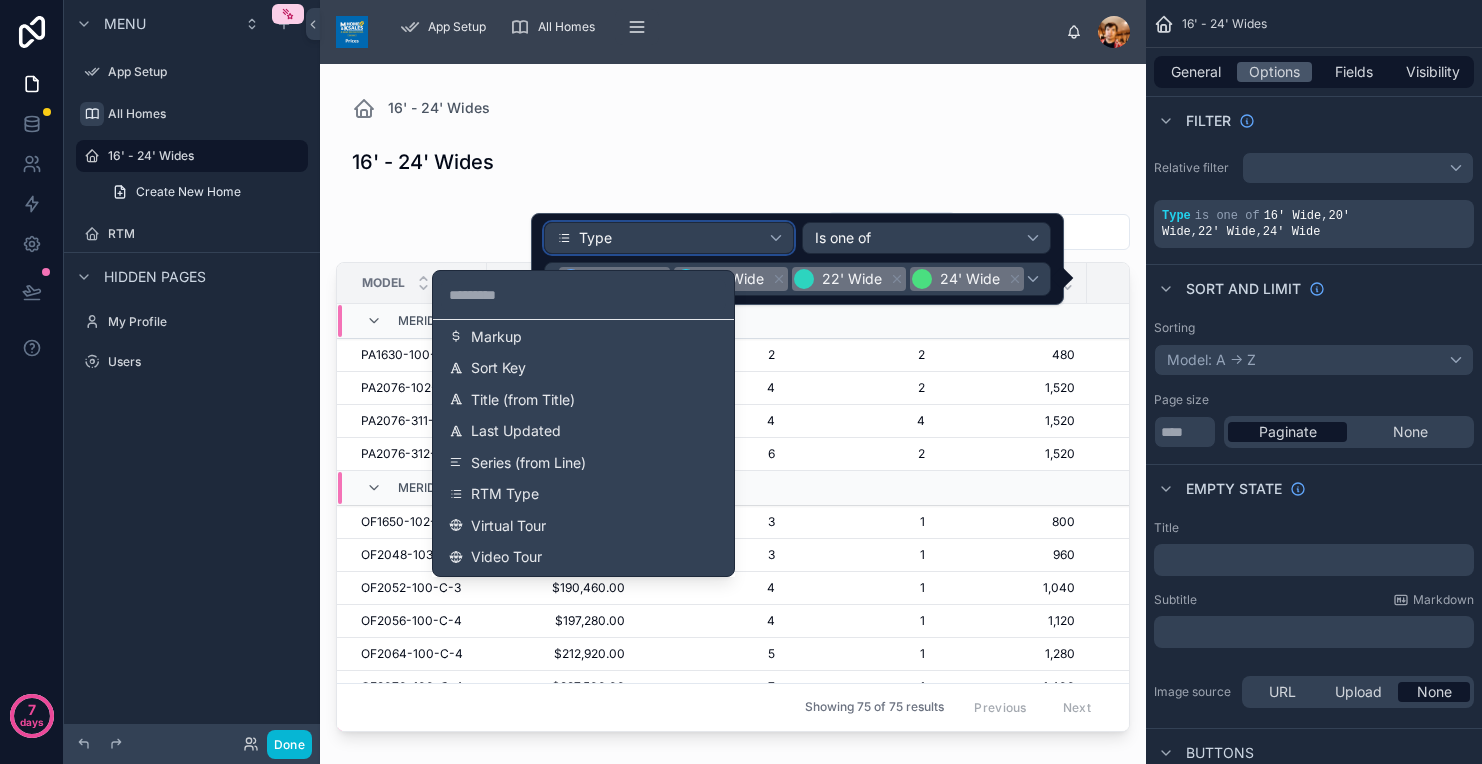 scroll, scrollTop: 711, scrollLeft: 0, axis: vertical 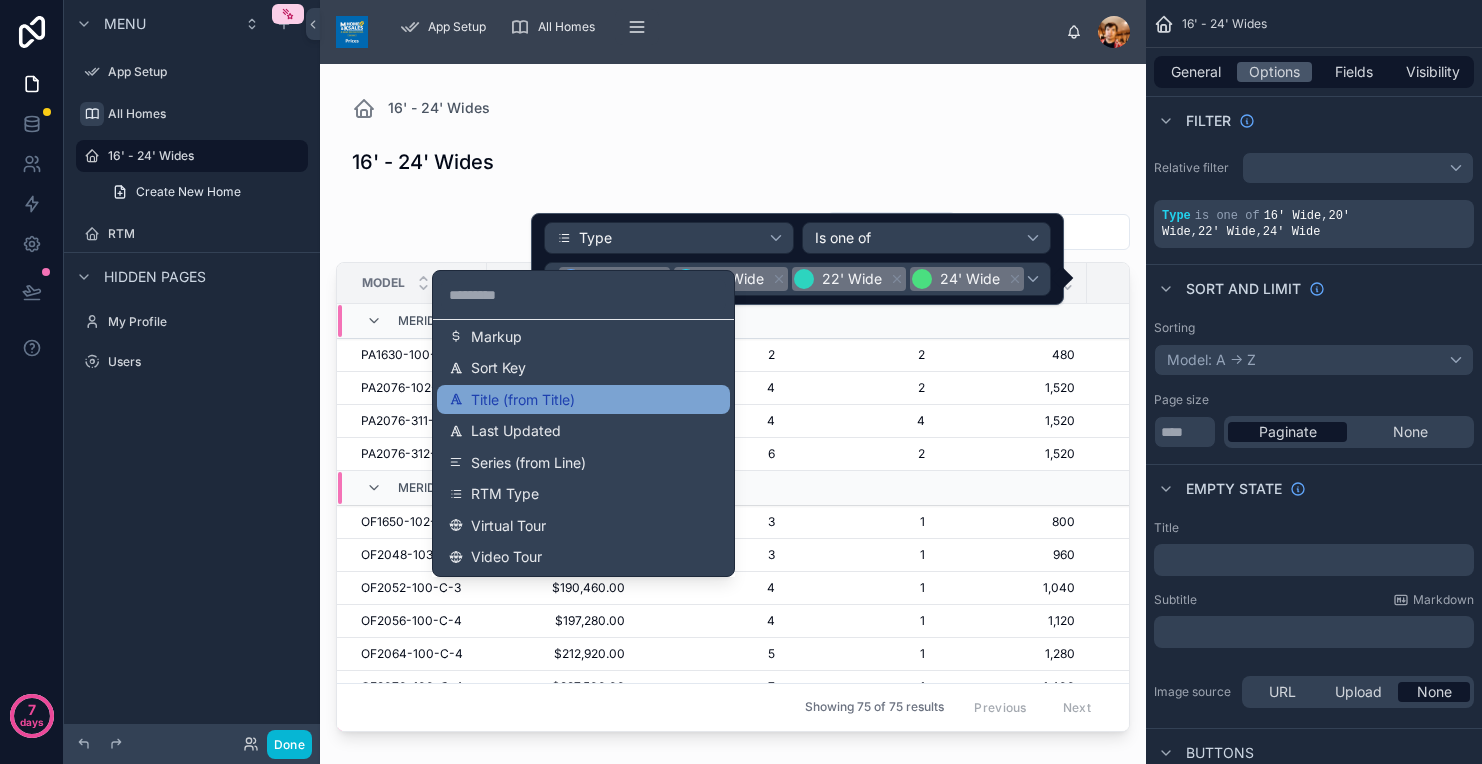click on "Title (from Title)" at bounding box center (583, 400) 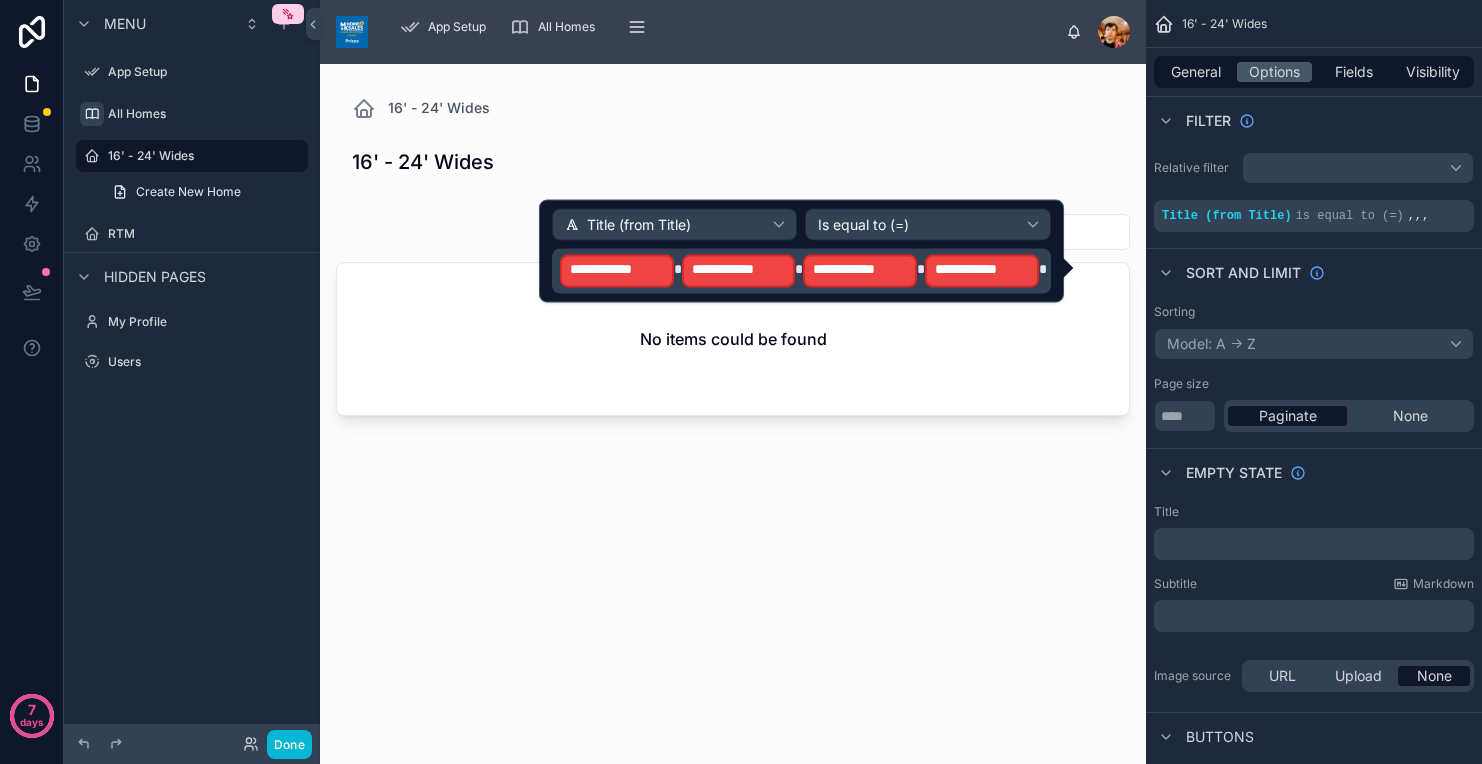 click on "**********" at bounding box center [982, 271] 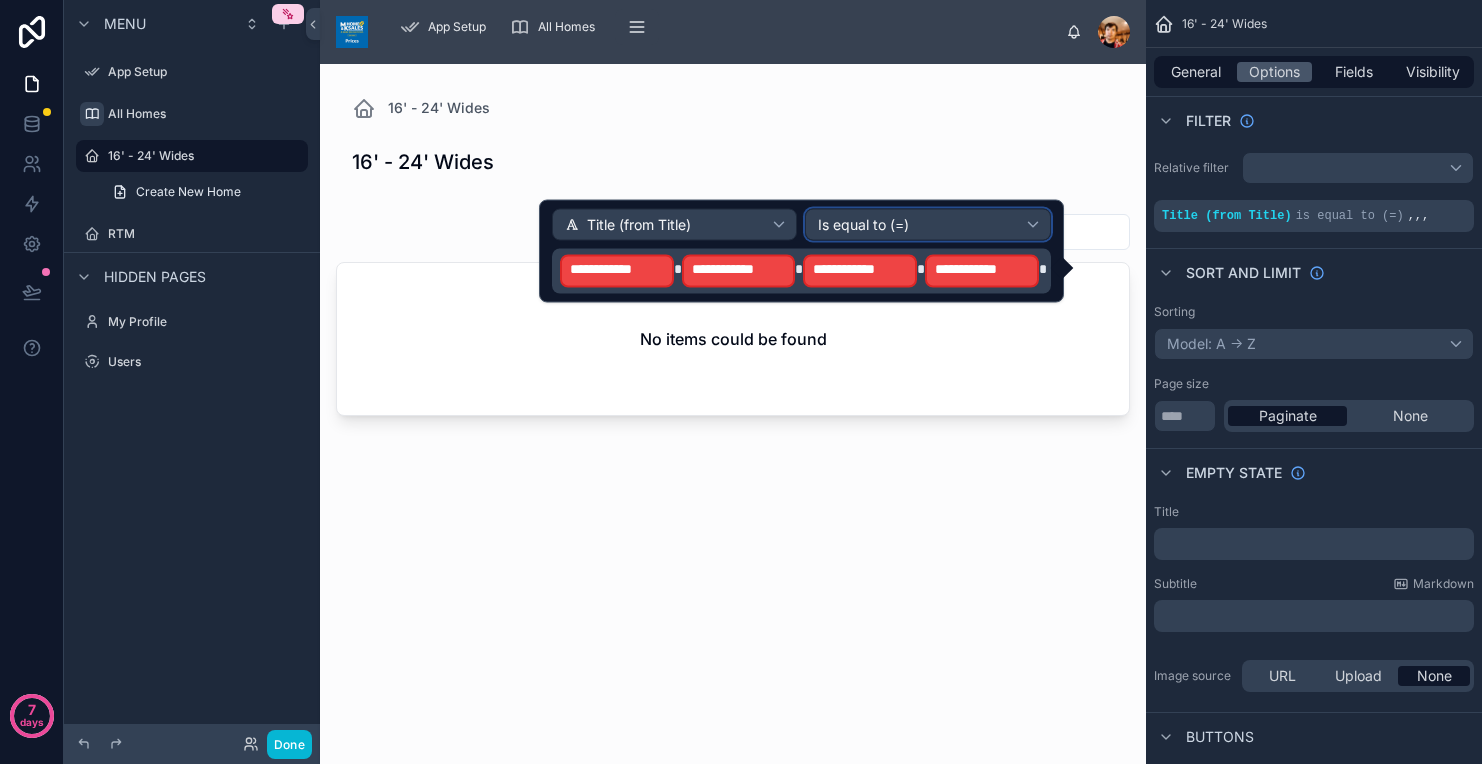 click on "Is equal to (=)" at bounding box center (928, 225) 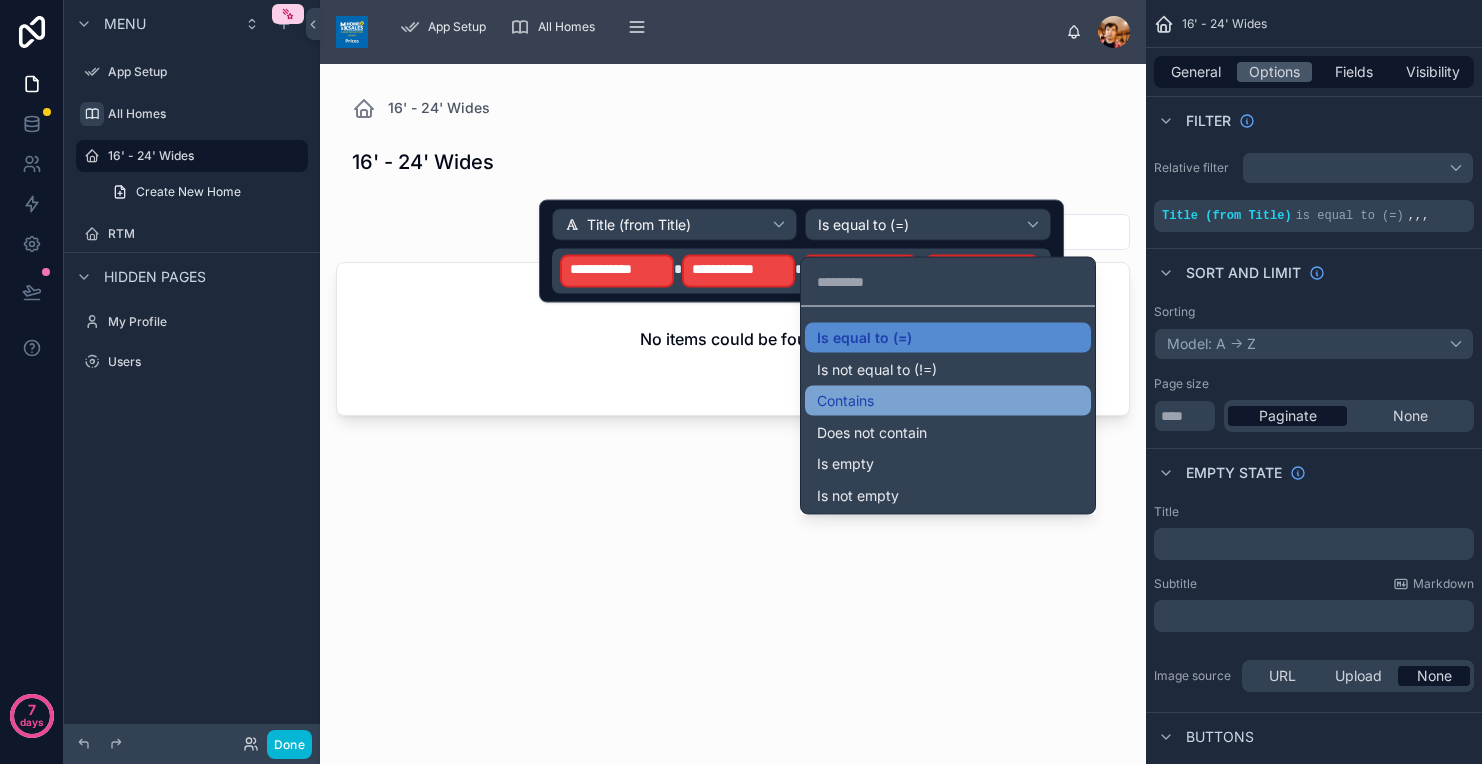 click on "Contains" at bounding box center [948, 401] 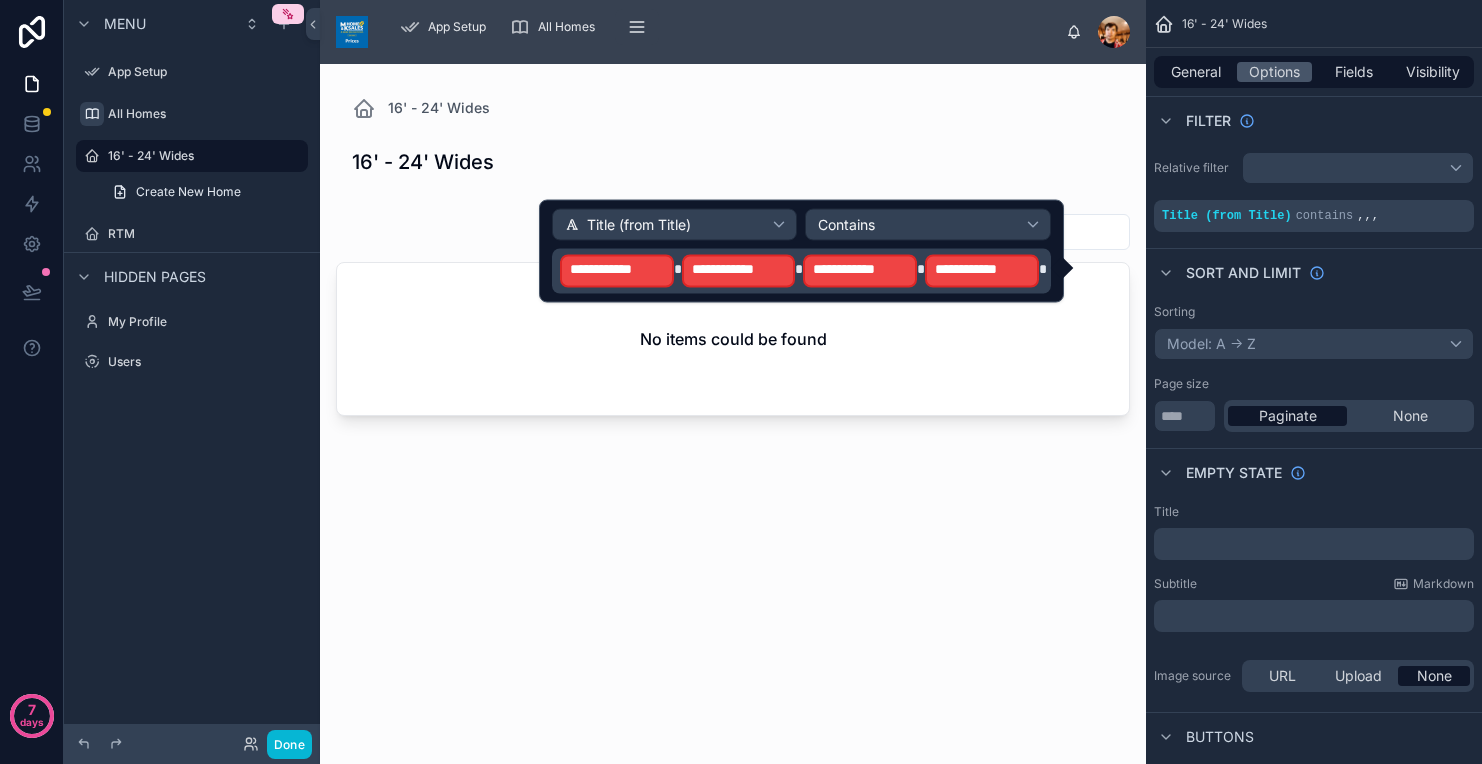 click on "**********" at bounding box center (982, 271) 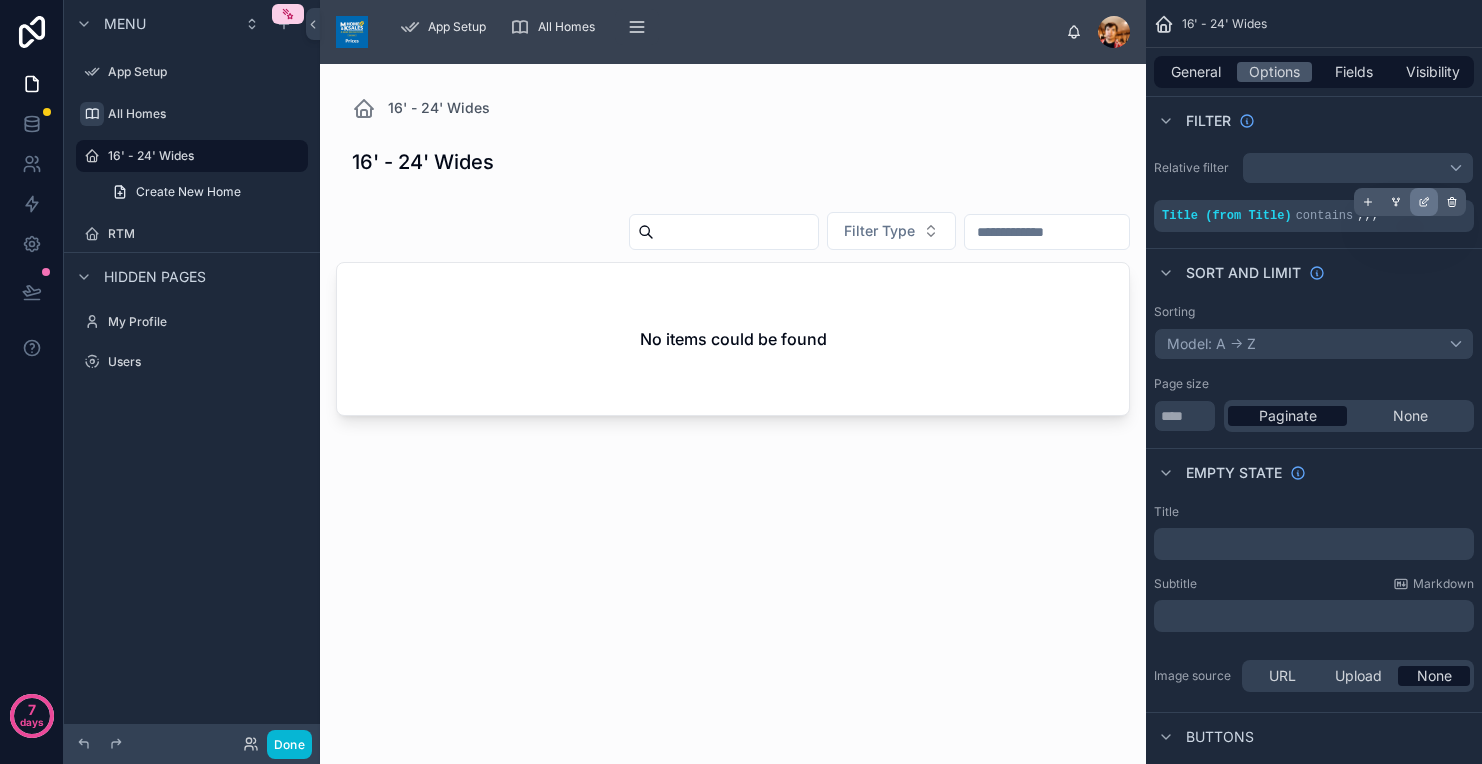 click 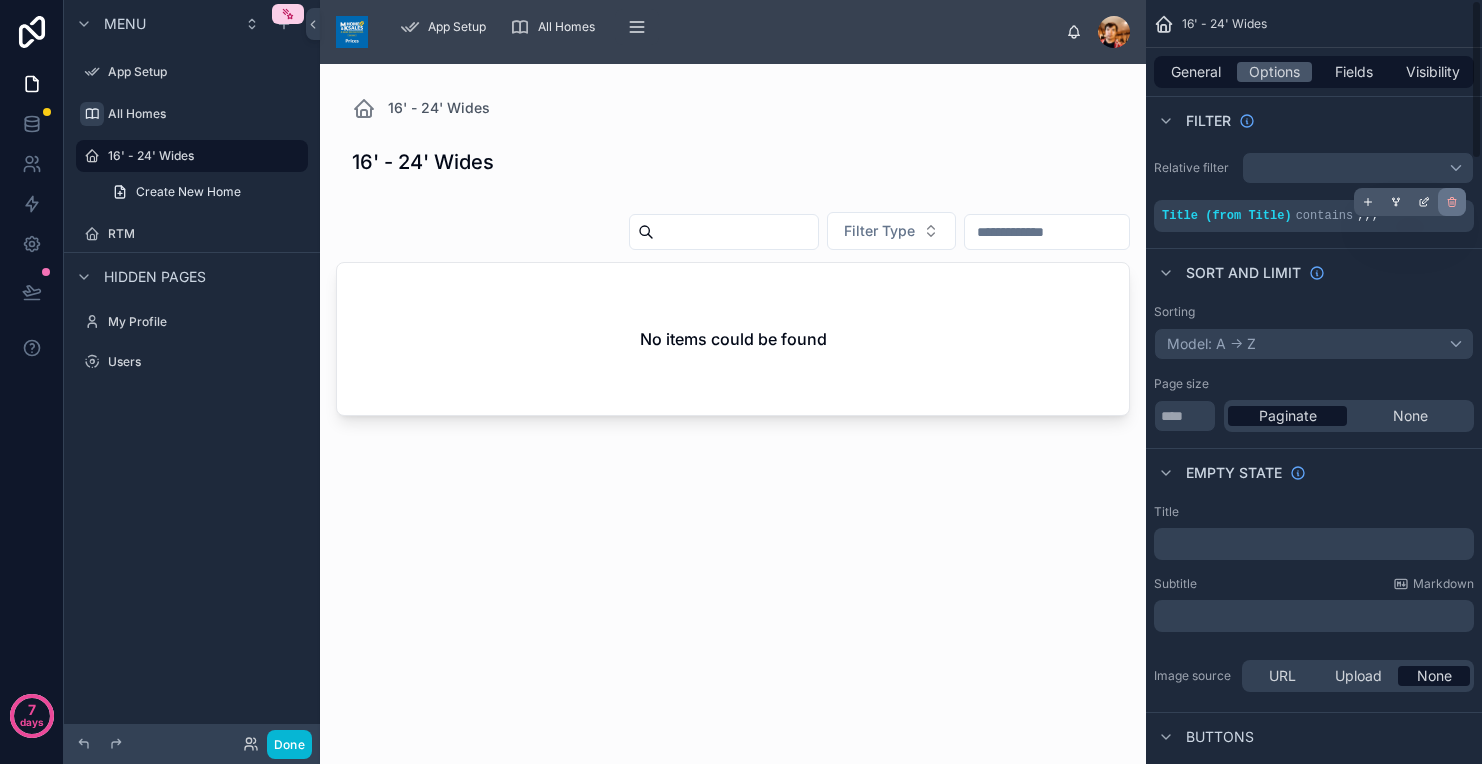 click 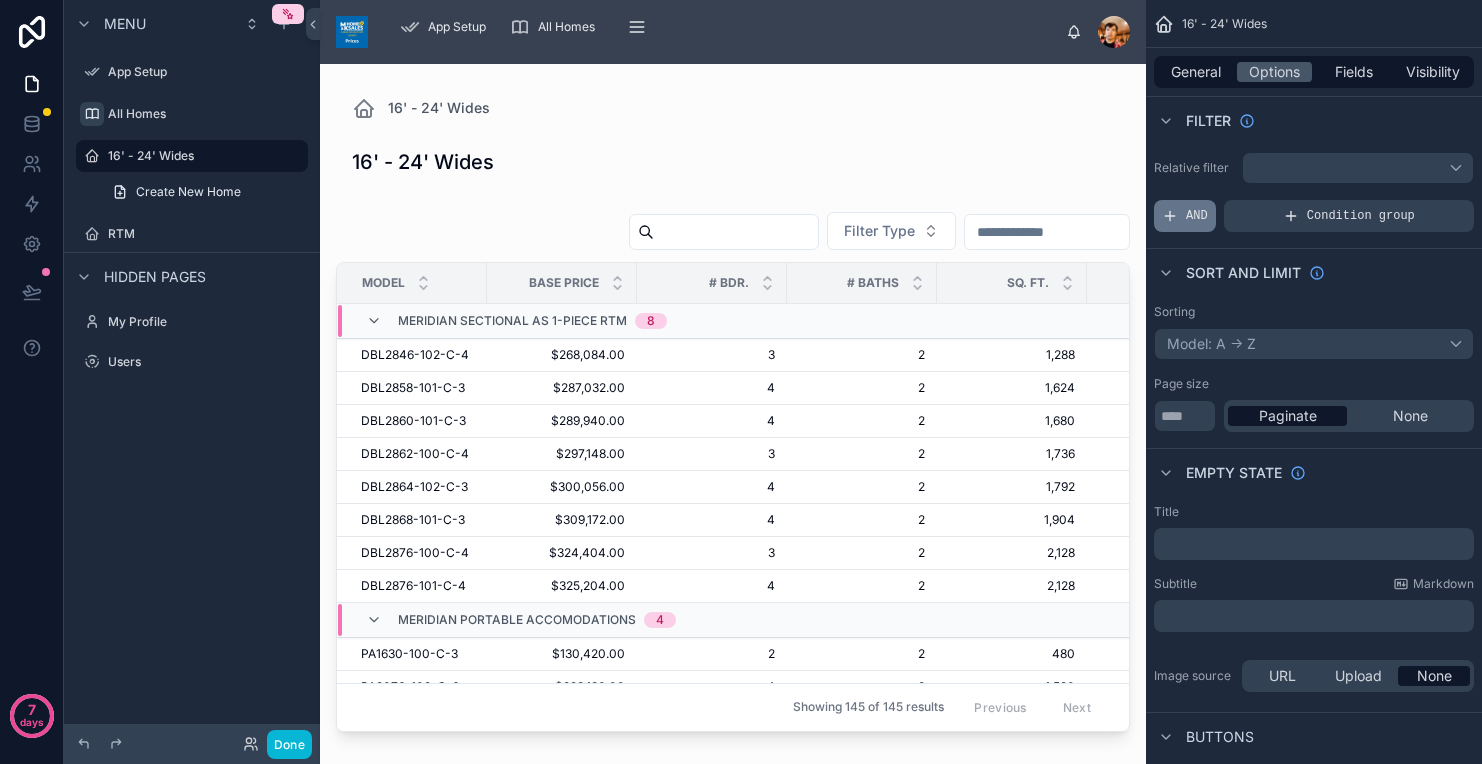 click on "AND" at bounding box center [1185, 216] 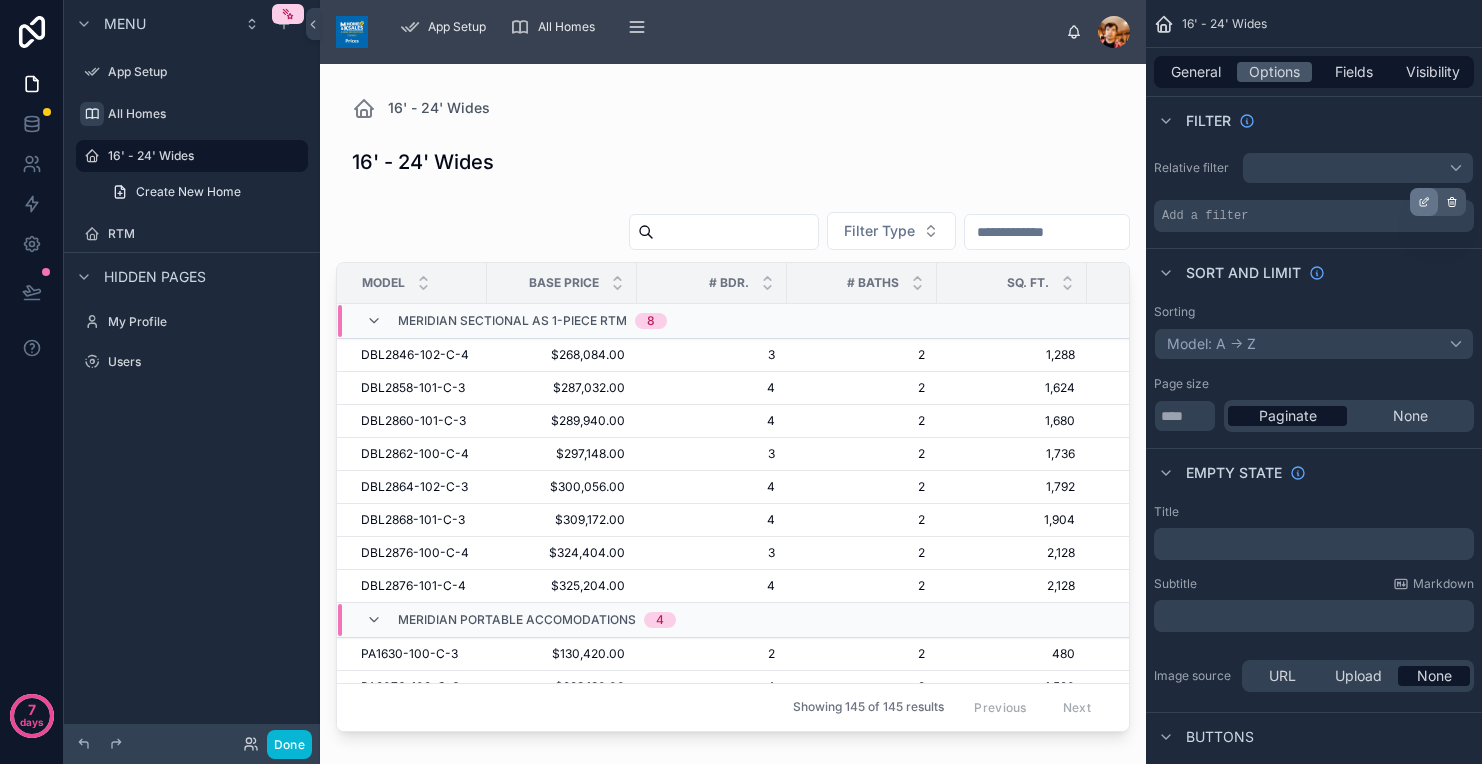 click 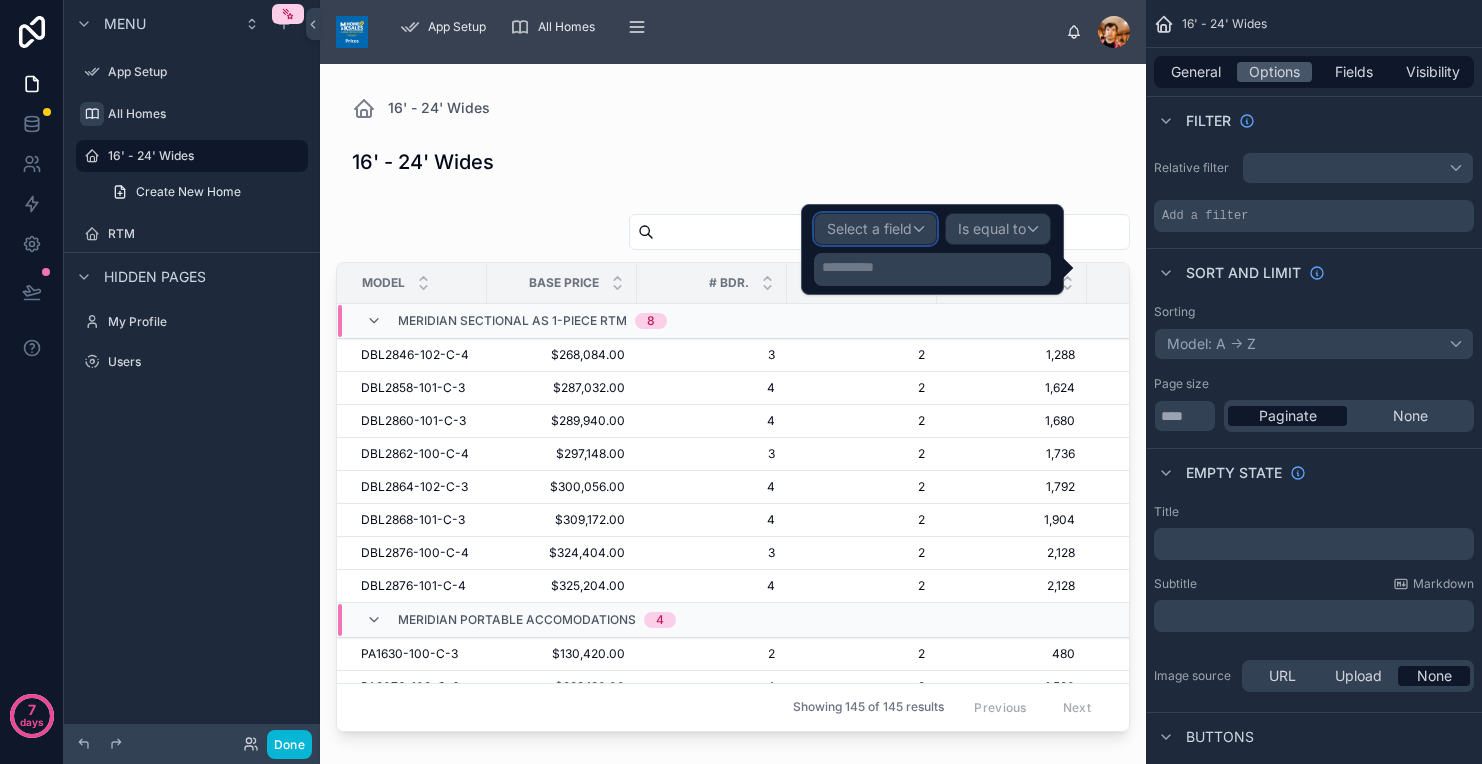 click on "Select a field" at bounding box center (869, 229) 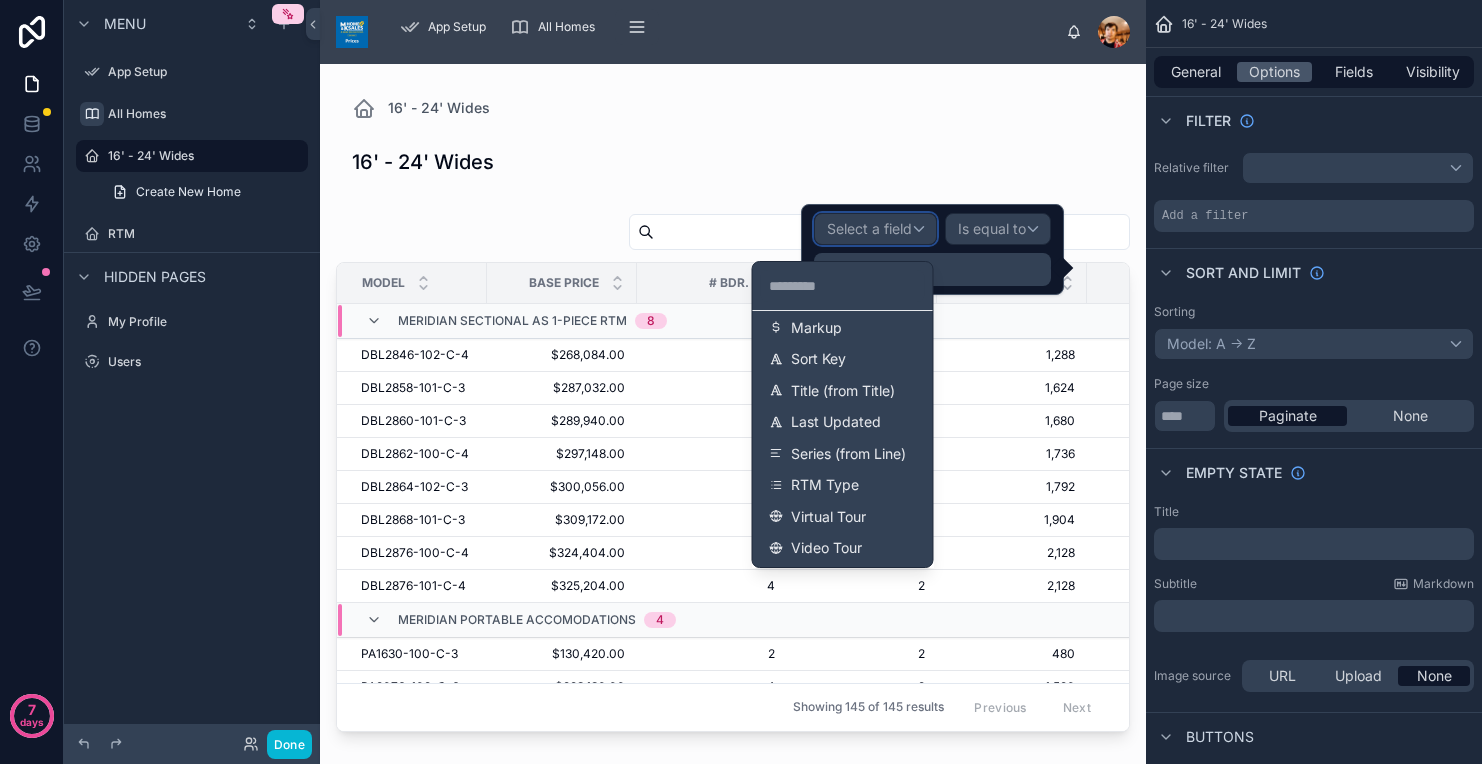 scroll, scrollTop: 747, scrollLeft: 0, axis: vertical 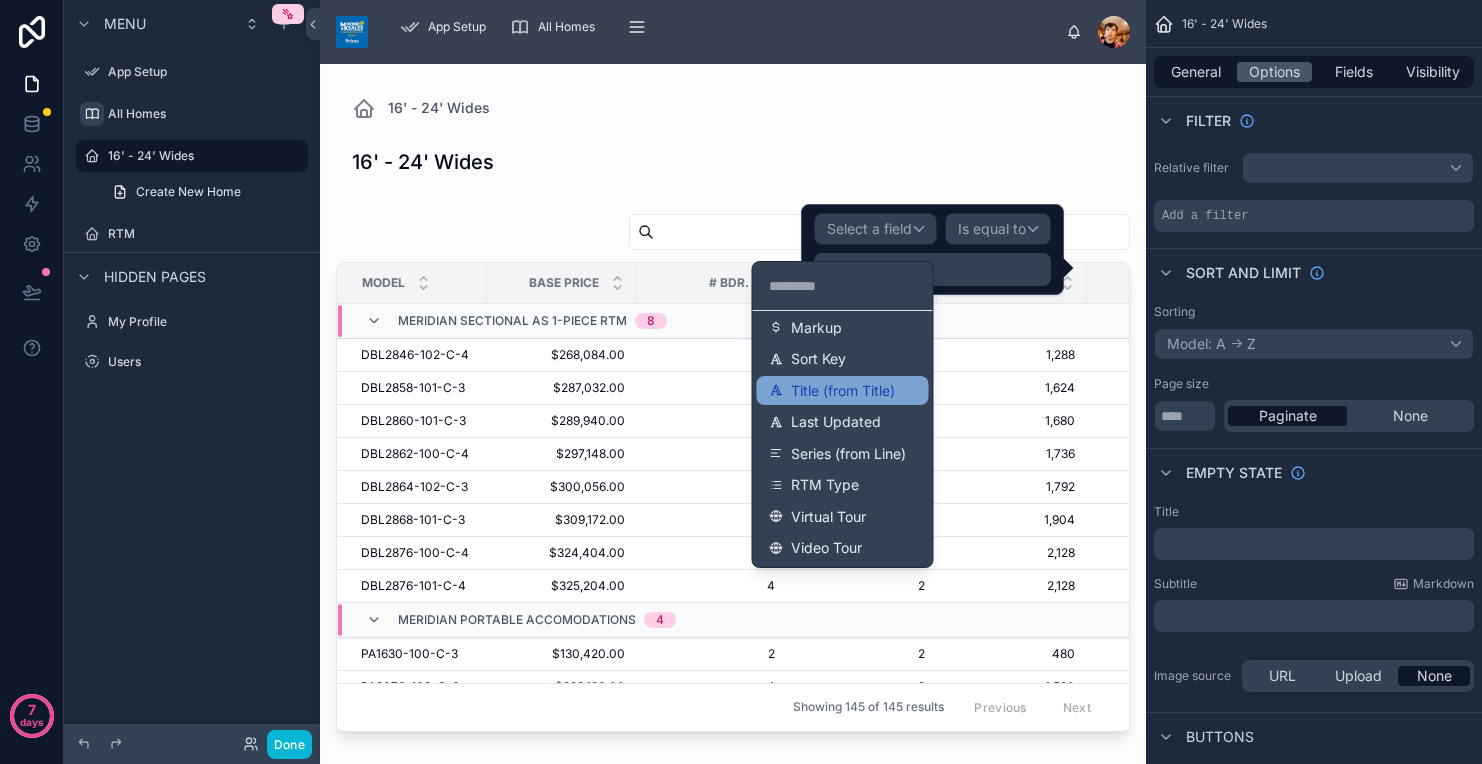 click on "Title (from Title)" at bounding box center (843, 391) 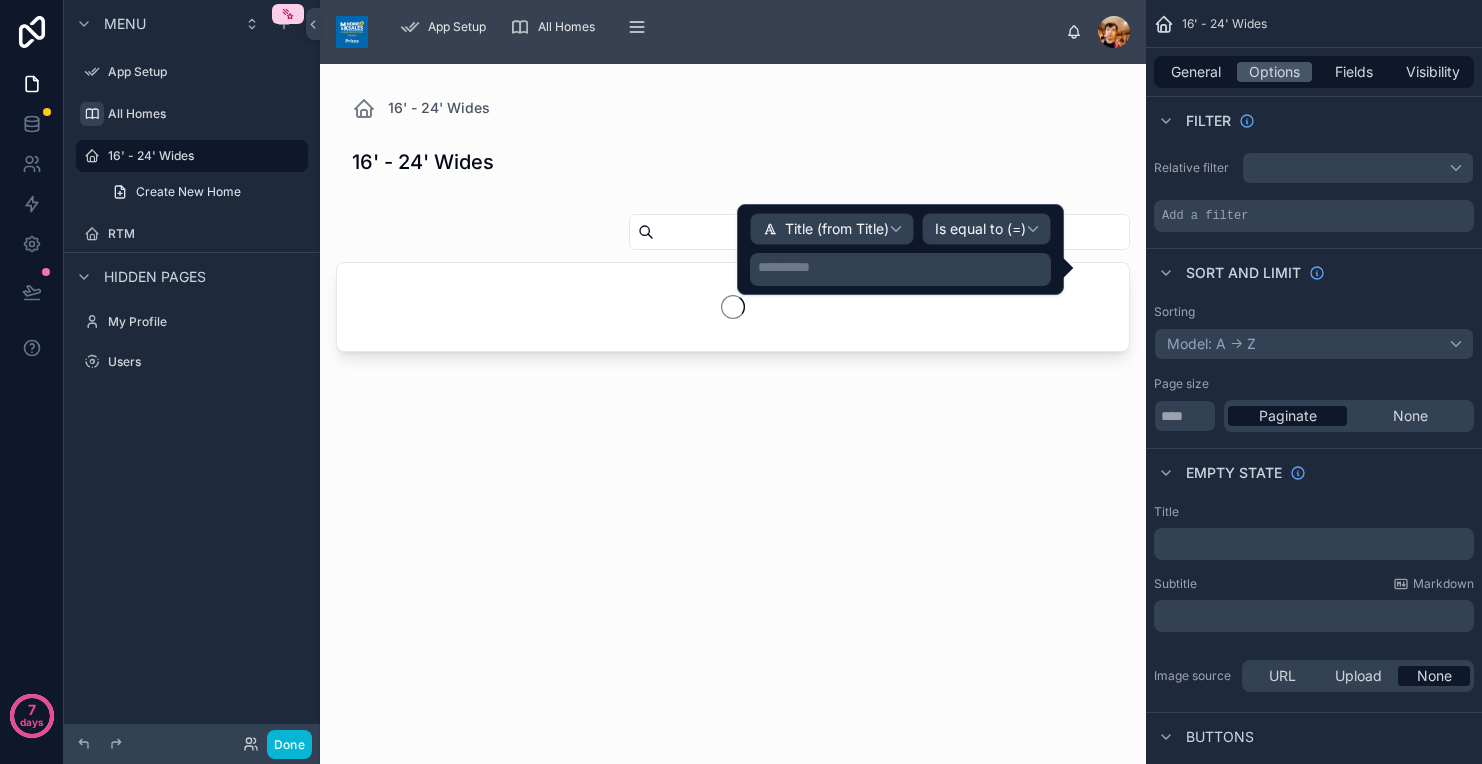 click on "**********" at bounding box center [900, 249] 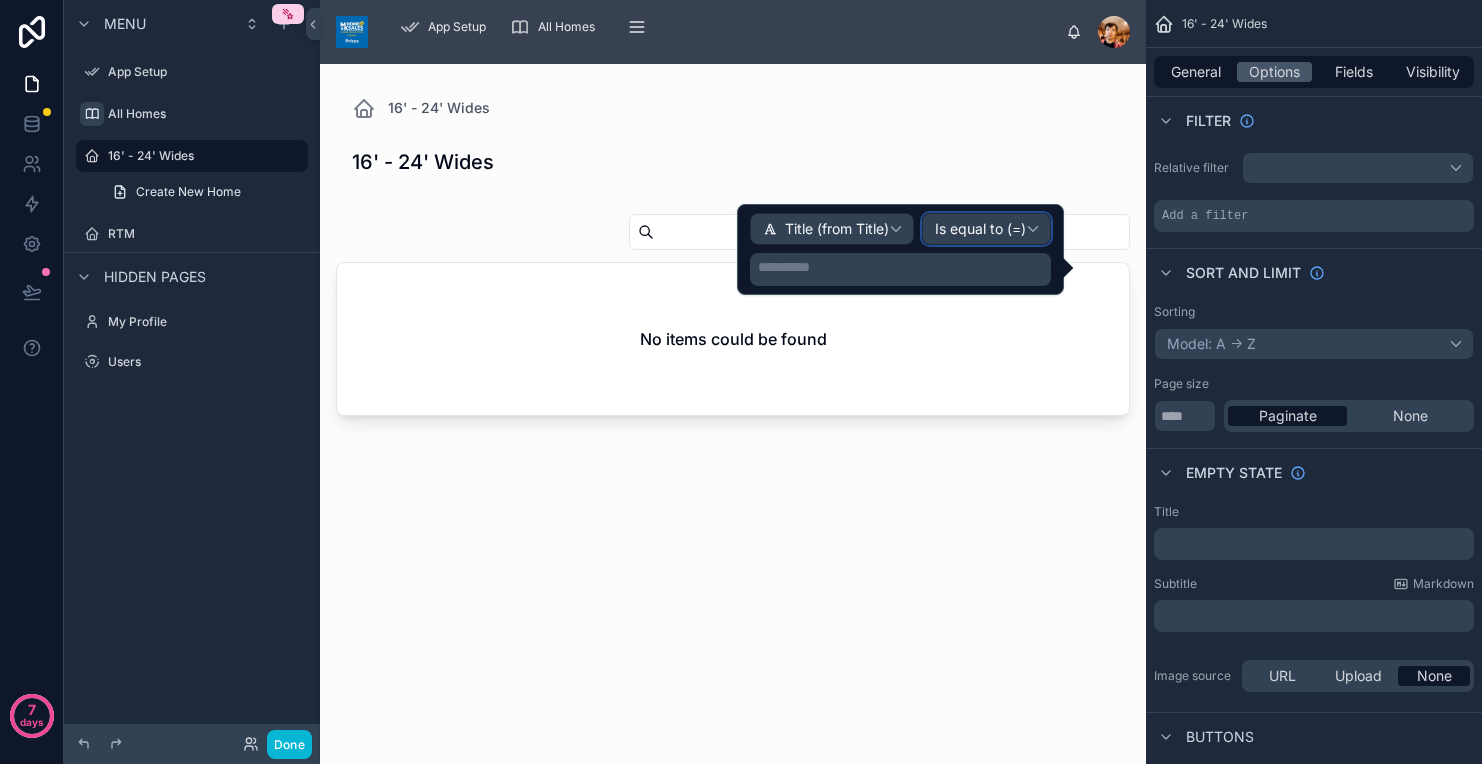 click on "Is equal to (=)" at bounding box center (980, 229) 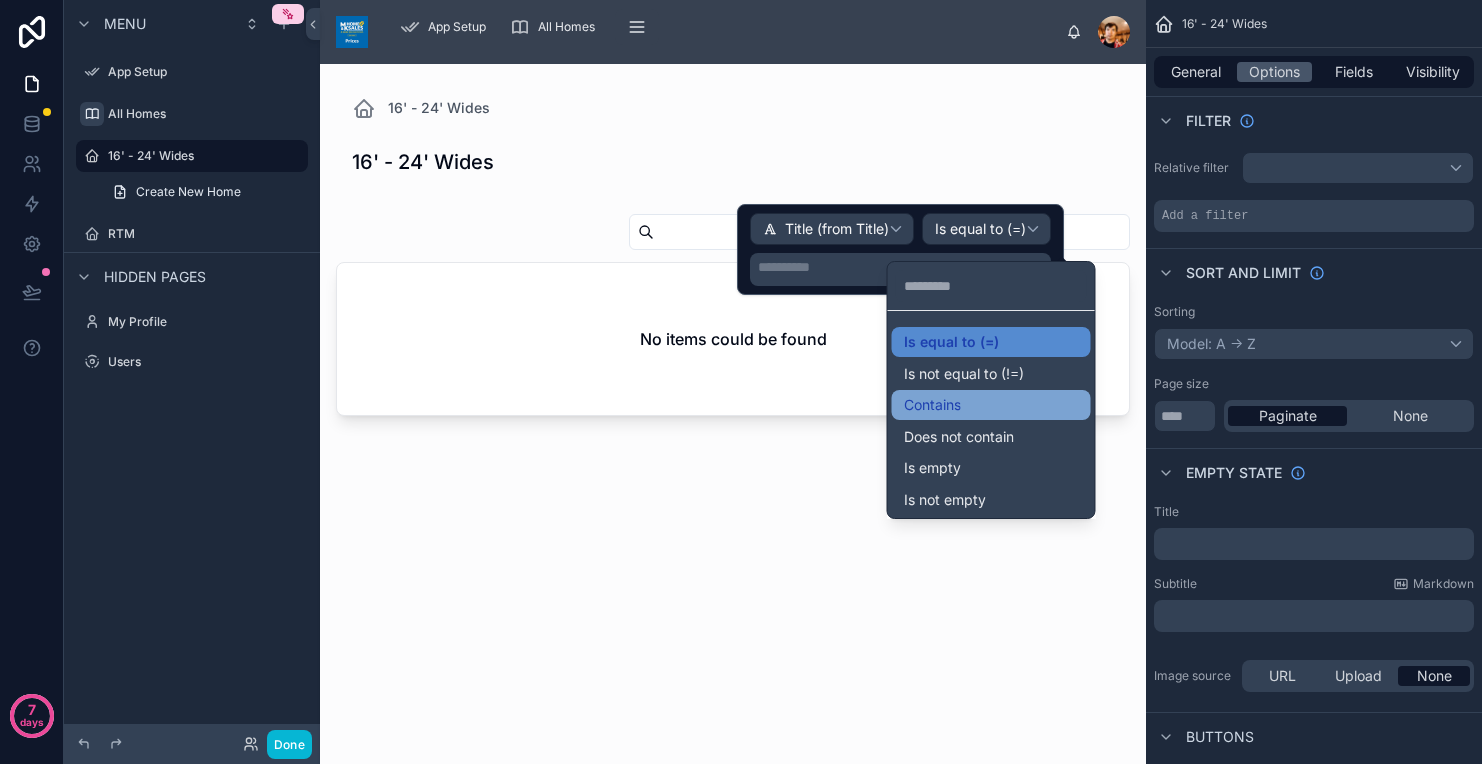 click on "Contains" at bounding box center [932, 405] 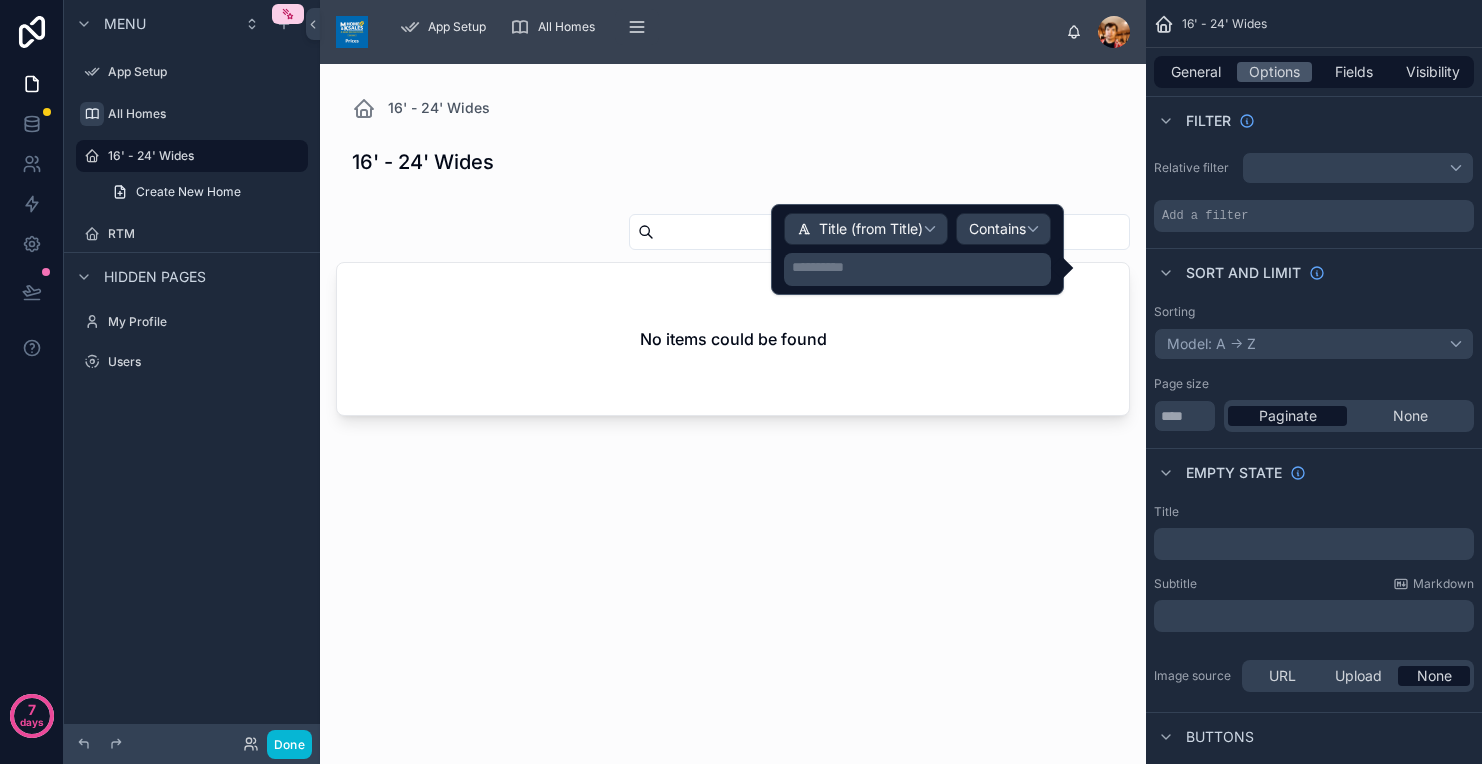 click on "**********" at bounding box center (919, 267) 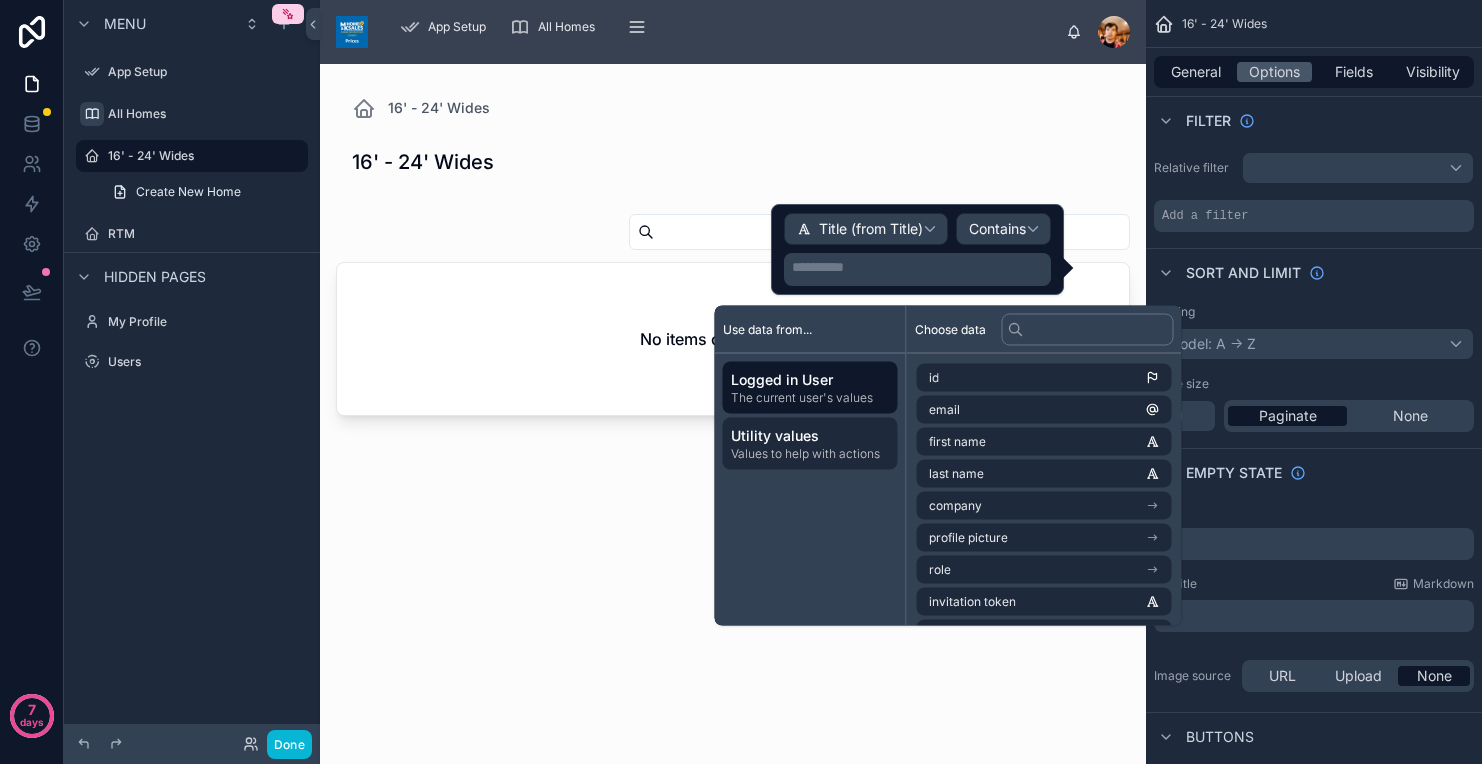 click on "Utility values" at bounding box center [810, 436] 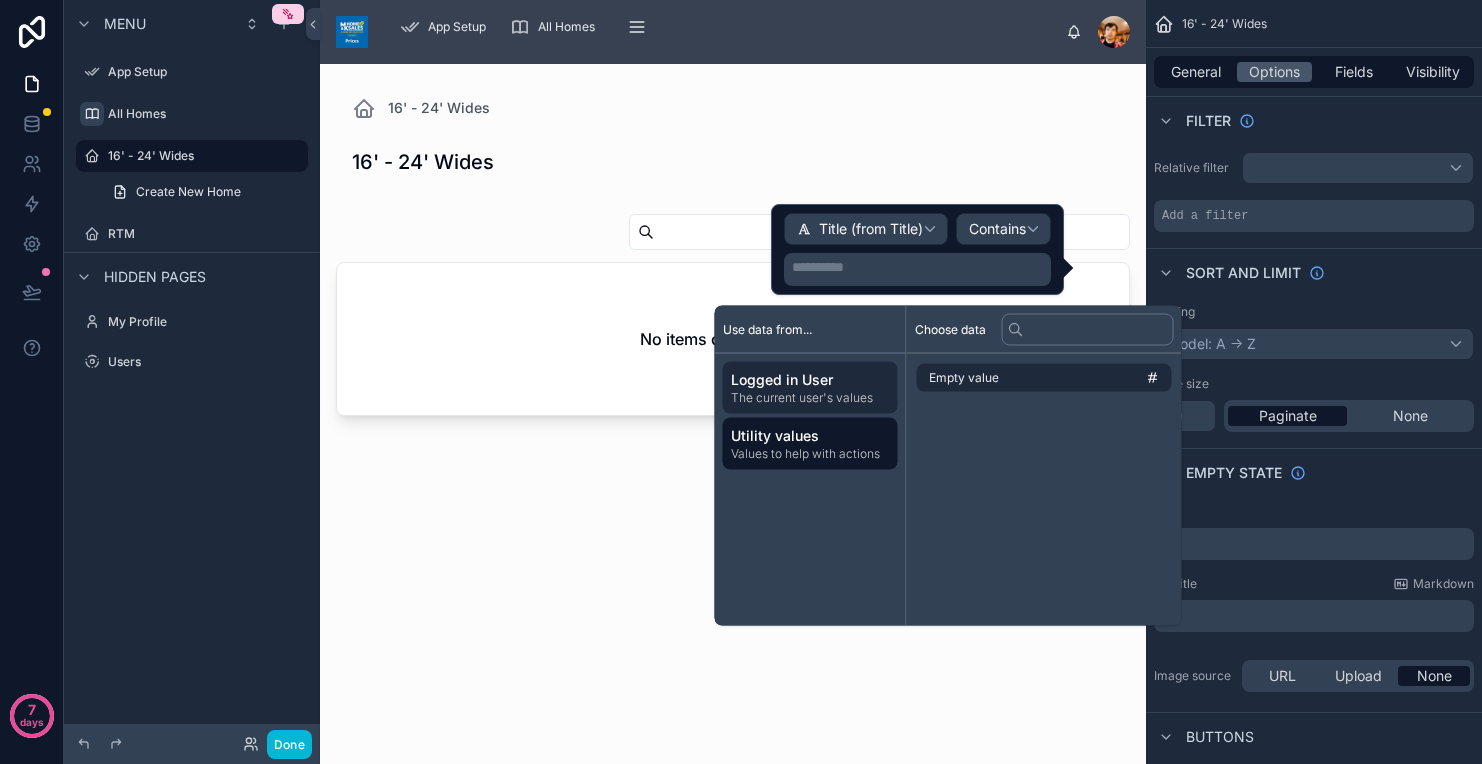 click on "Logged in User" at bounding box center [810, 380] 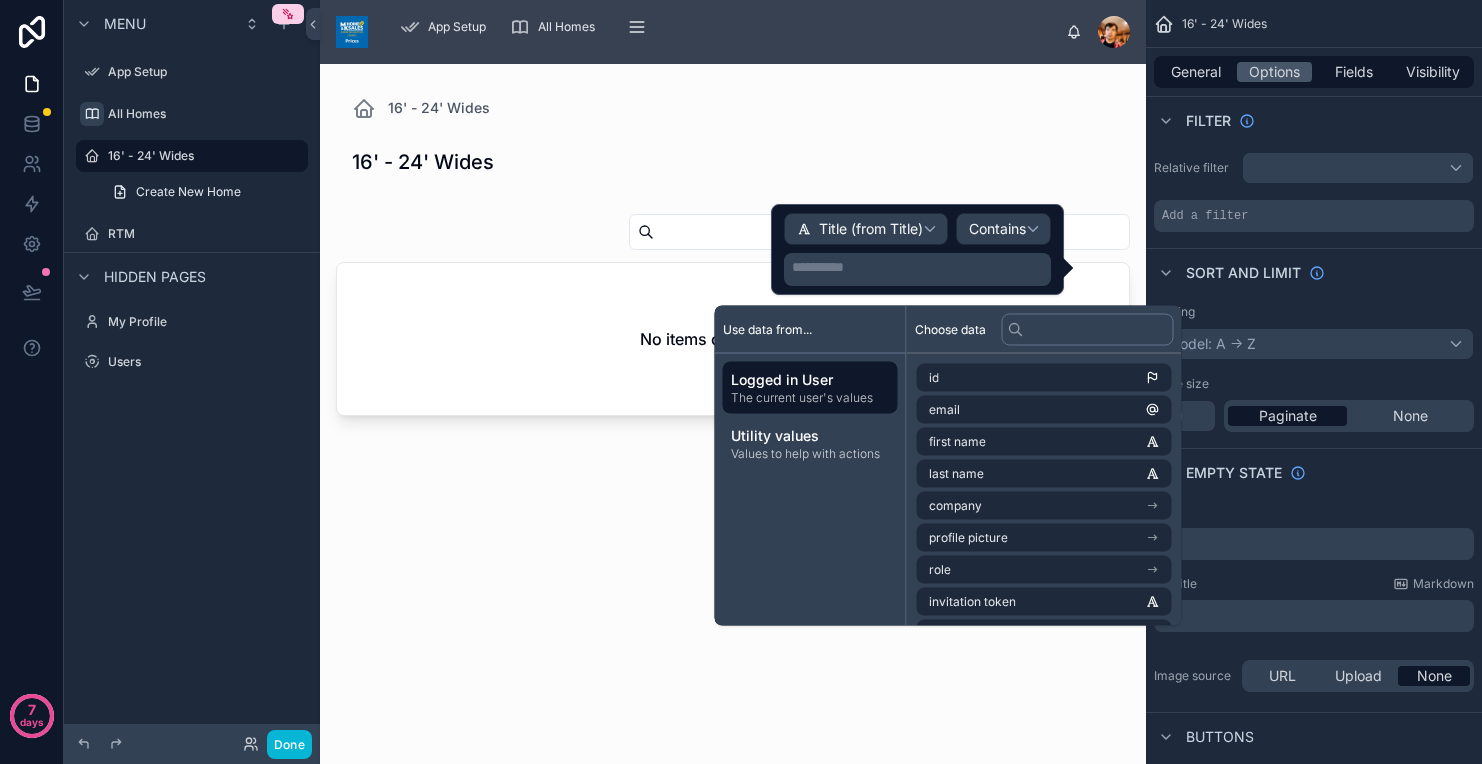click on "**********" at bounding box center (919, 267) 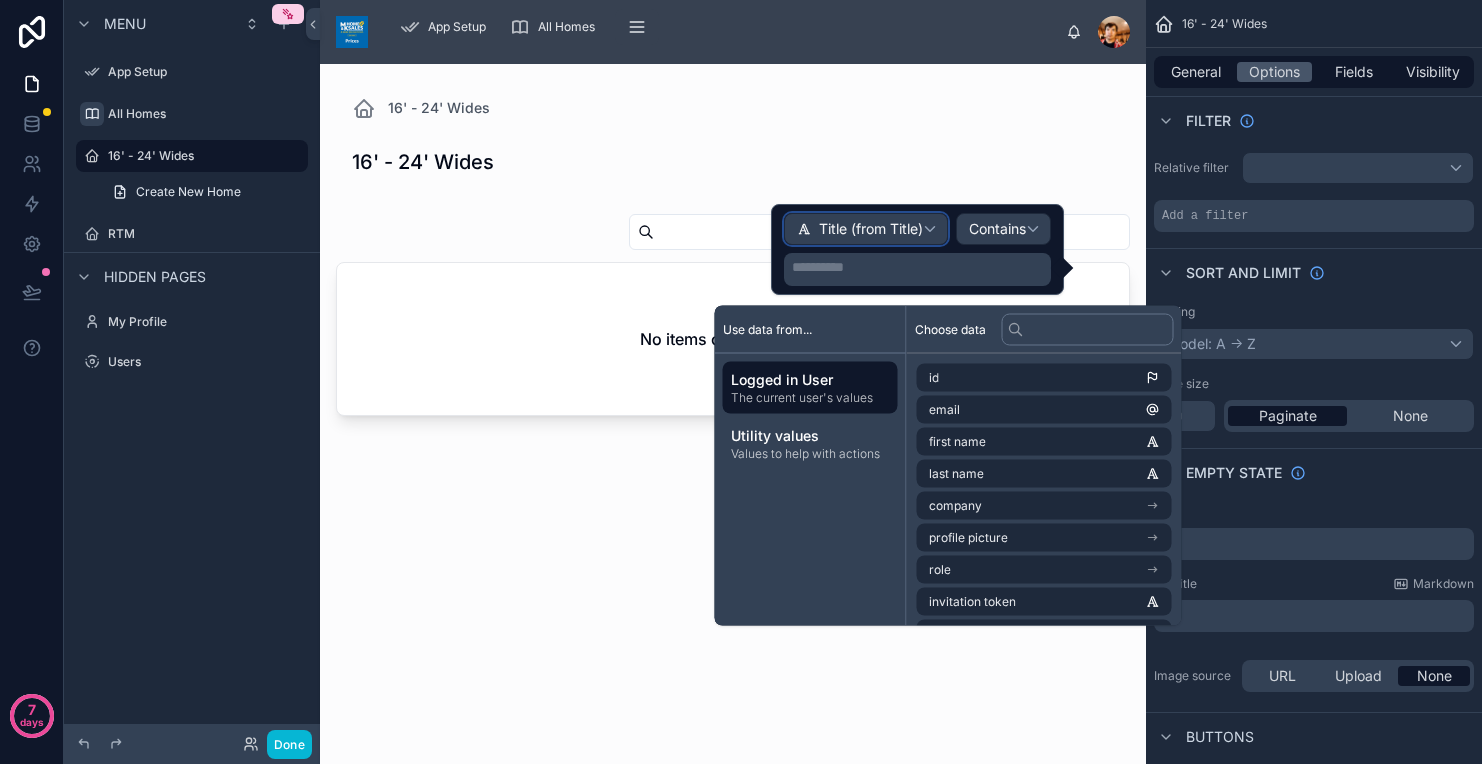 click on "Title (from Title)" at bounding box center [866, 229] 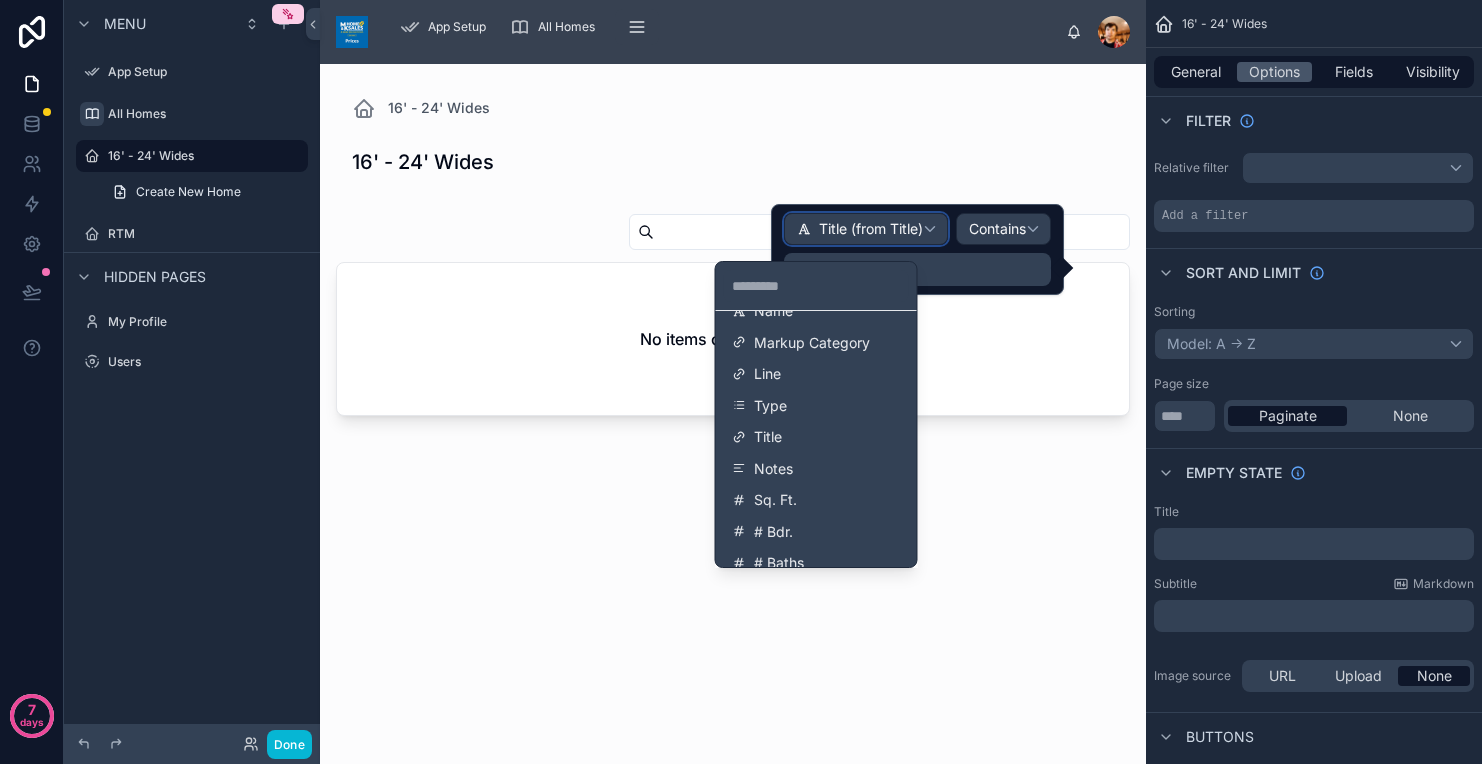 scroll, scrollTop: 239, scrollLeft: 0, axis: vertical 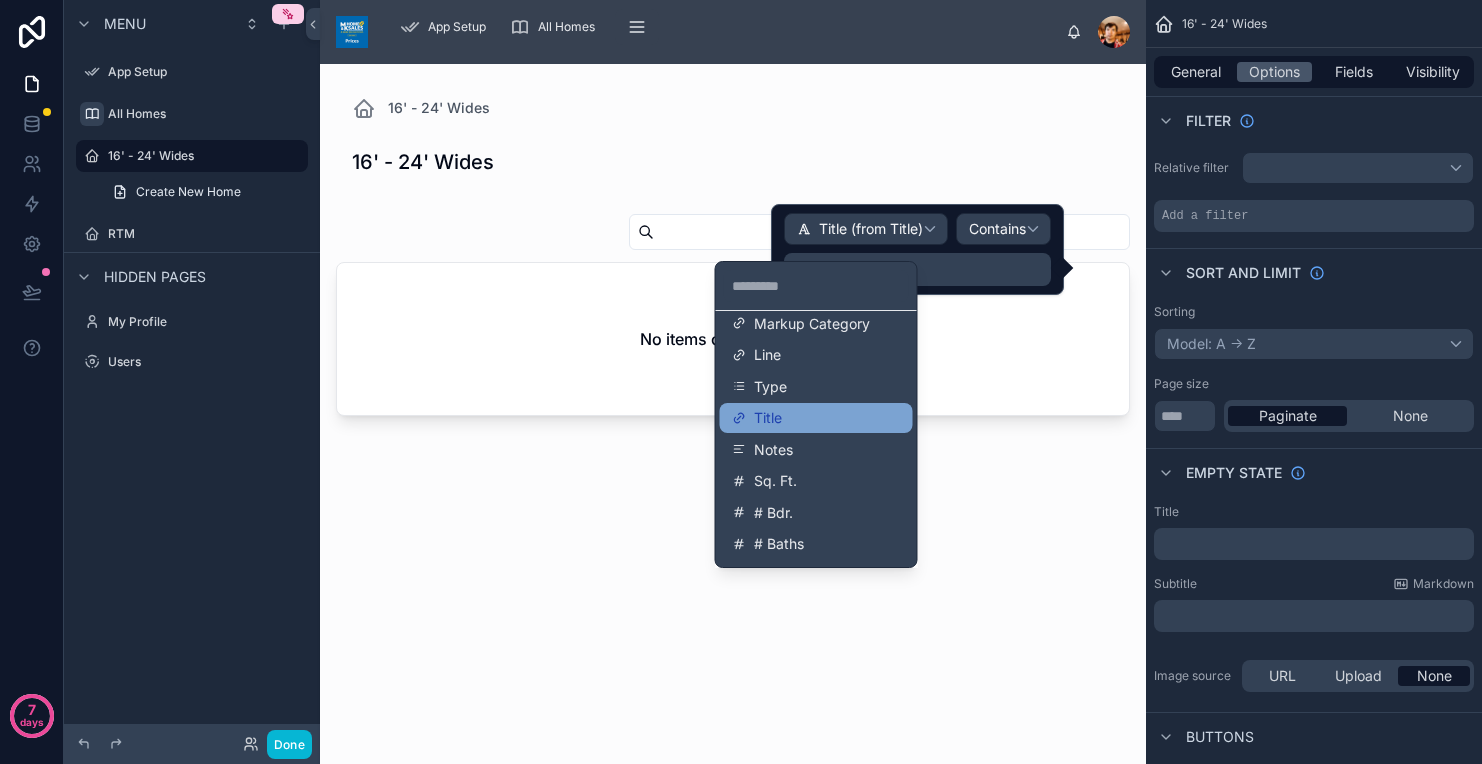 click on "Title" at bounding box center (816, 418) 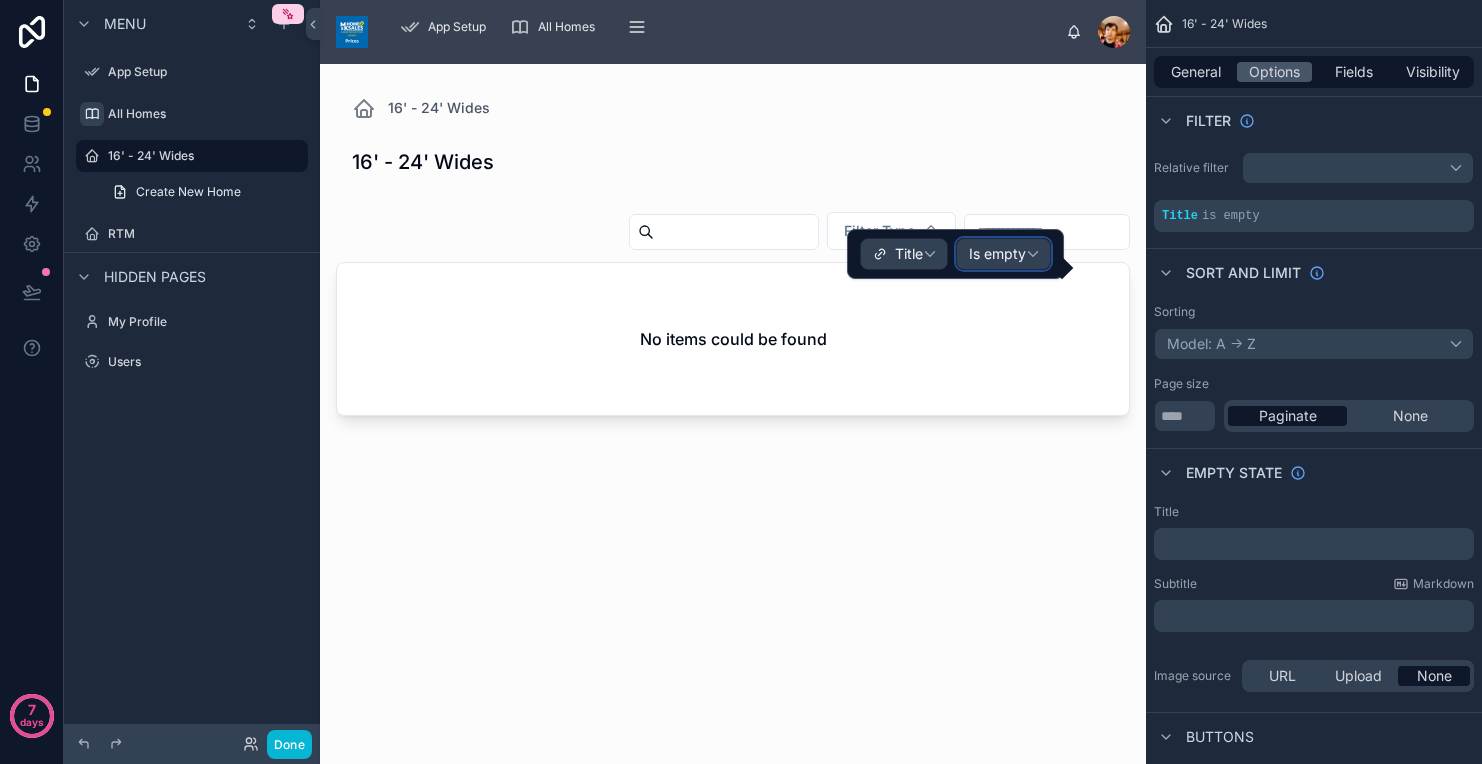 click on "Is empty" at bounding box center (997, 254) 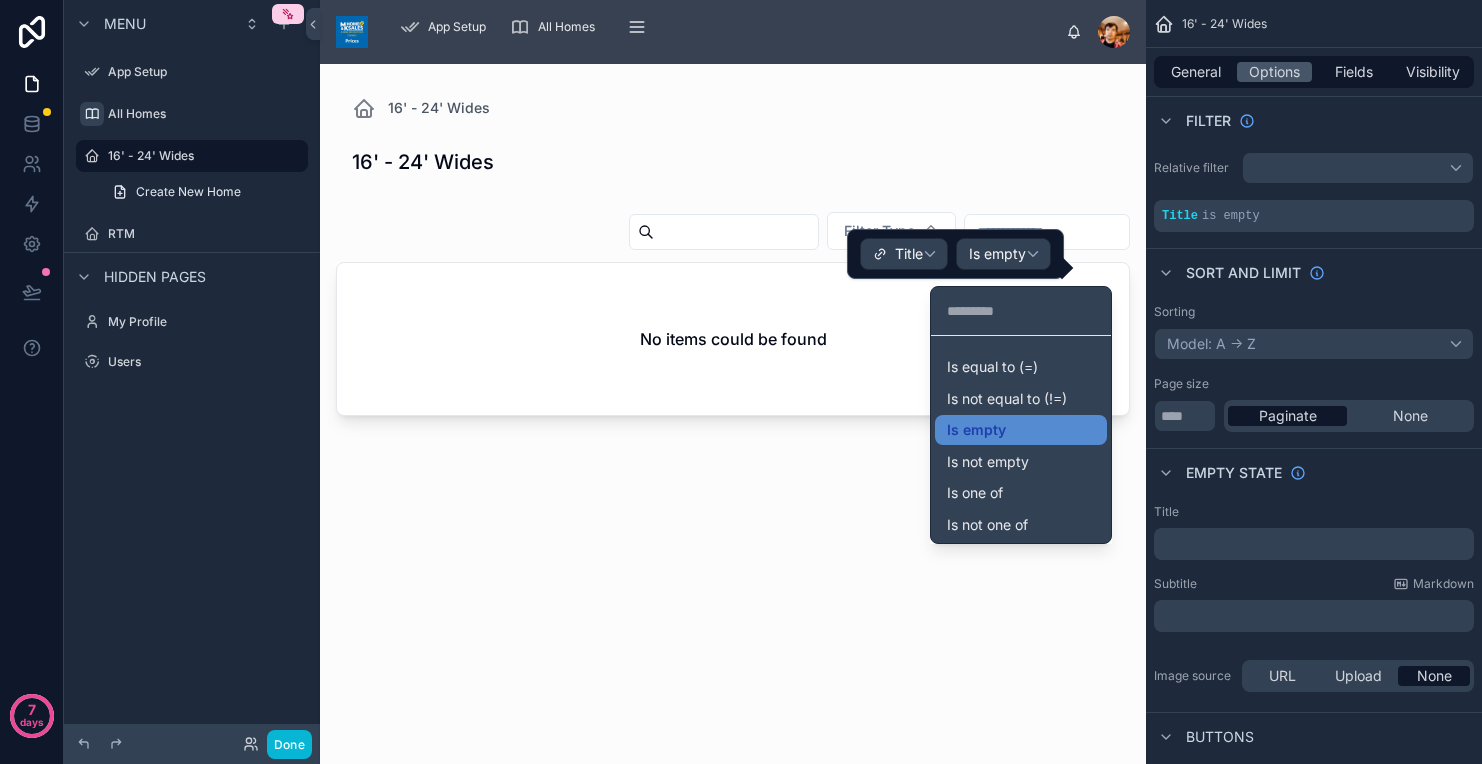 click at bounding box center [955, 254] 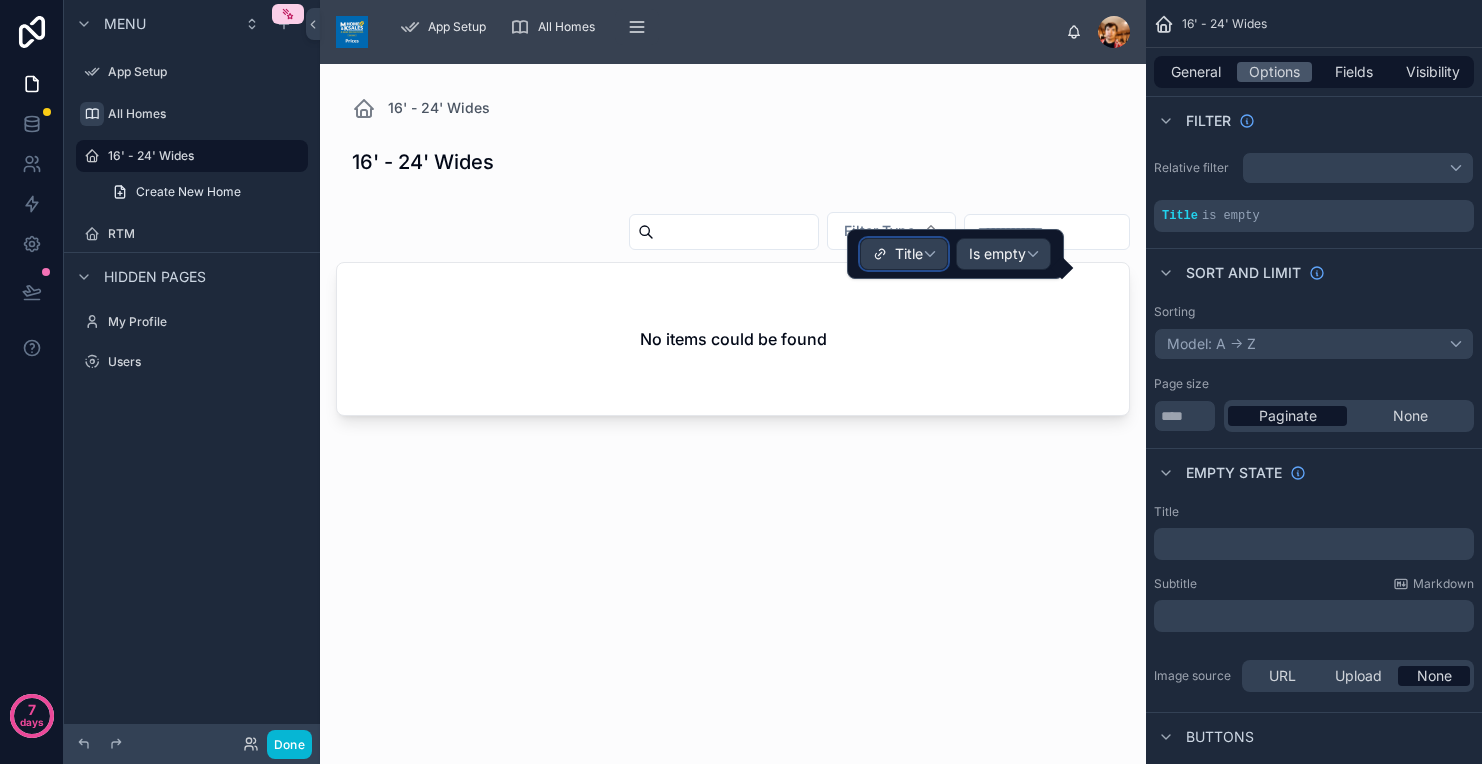 click on "Title" at bounding box center [904, 254] 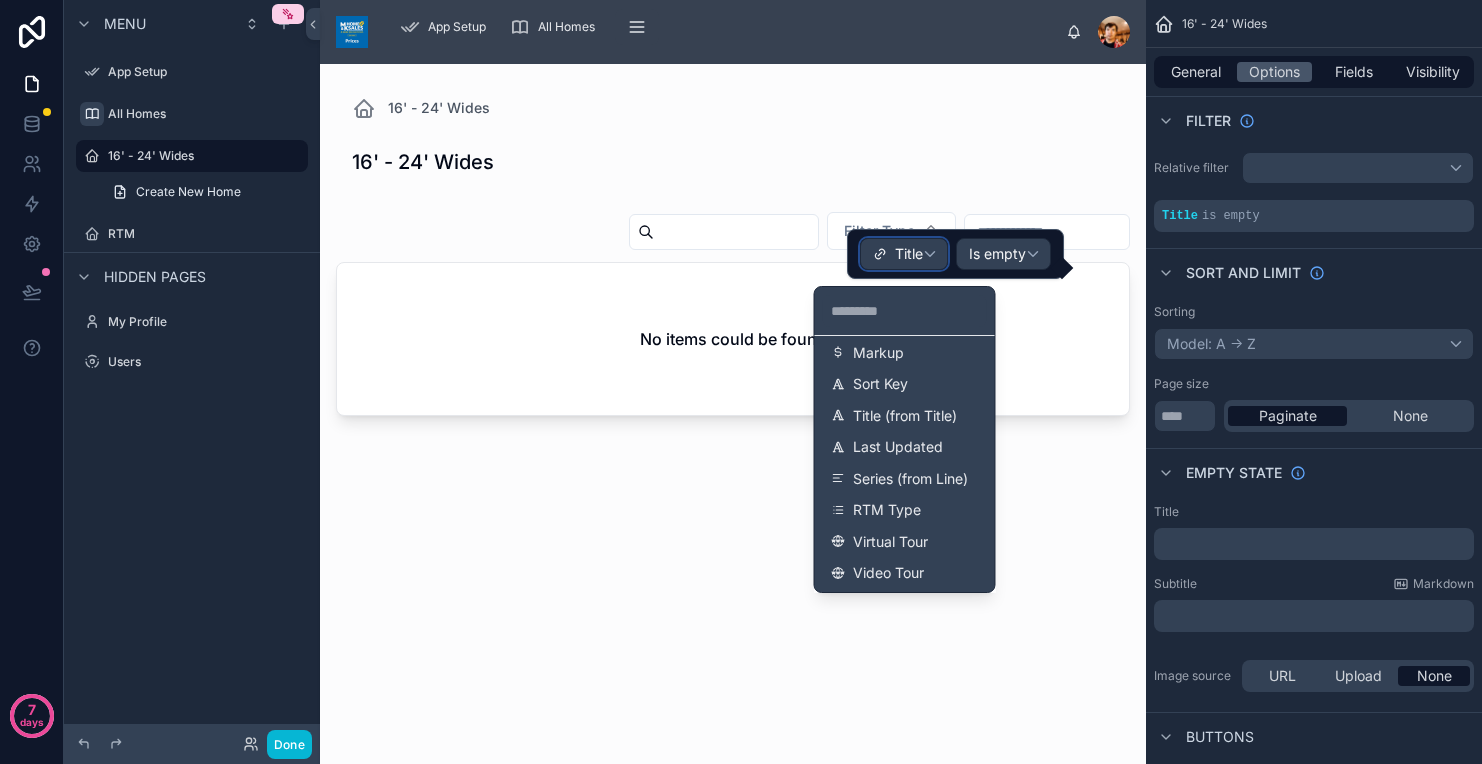 scroll, scrollTop: 844, scrollLeft: 0, axis: vertical 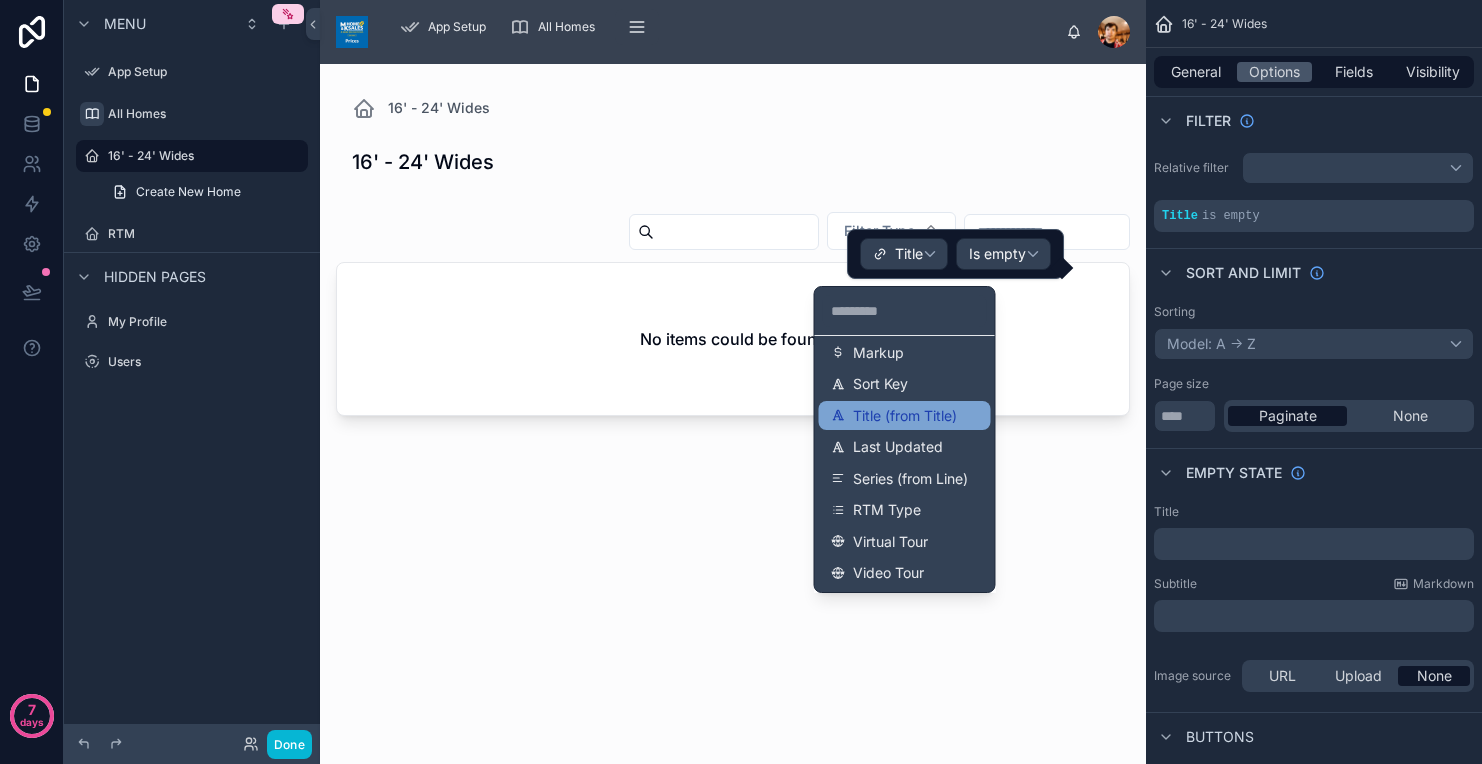 click on "Title (from Title)" at bounding box center (905, 416) 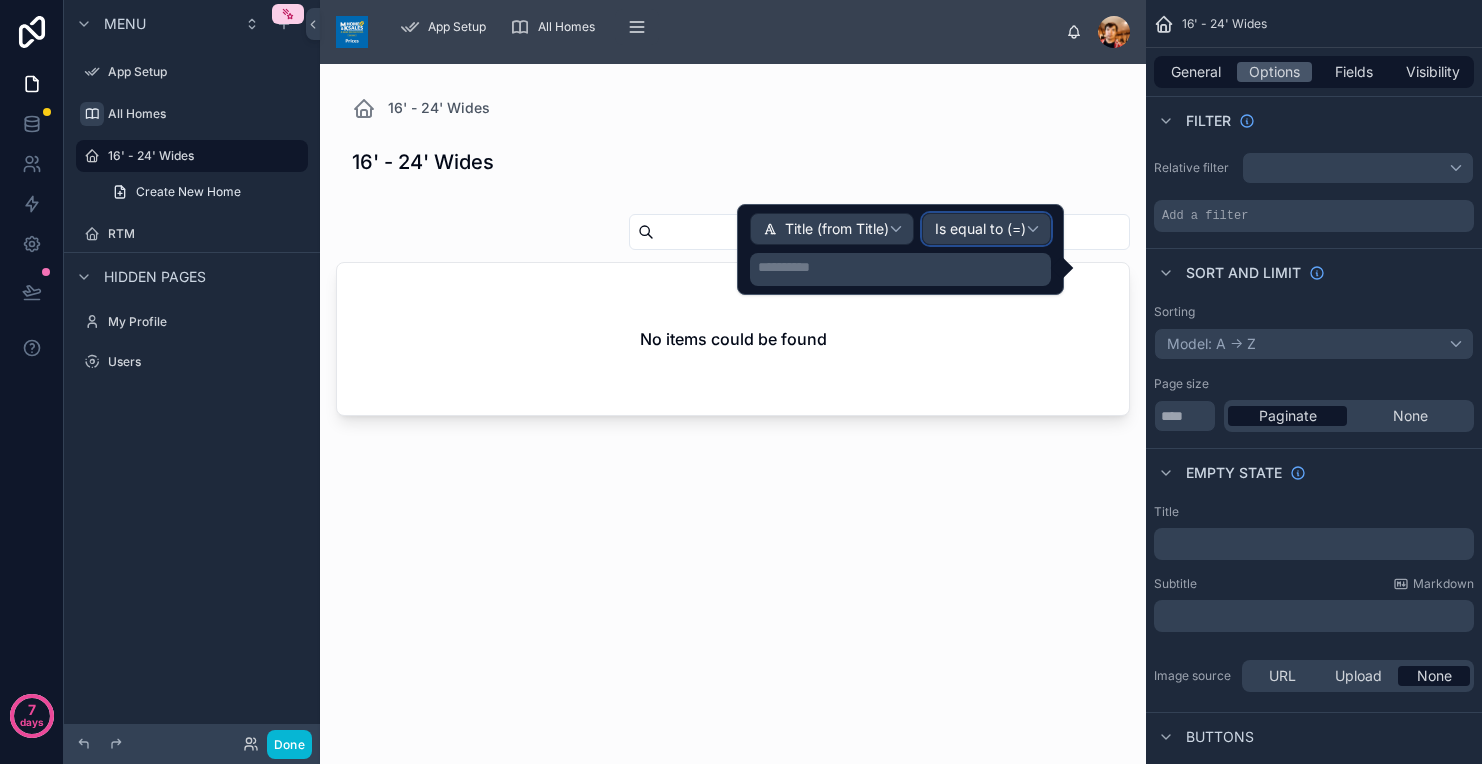 click on "Is equal to (=)" at bounding box center (980, 229) 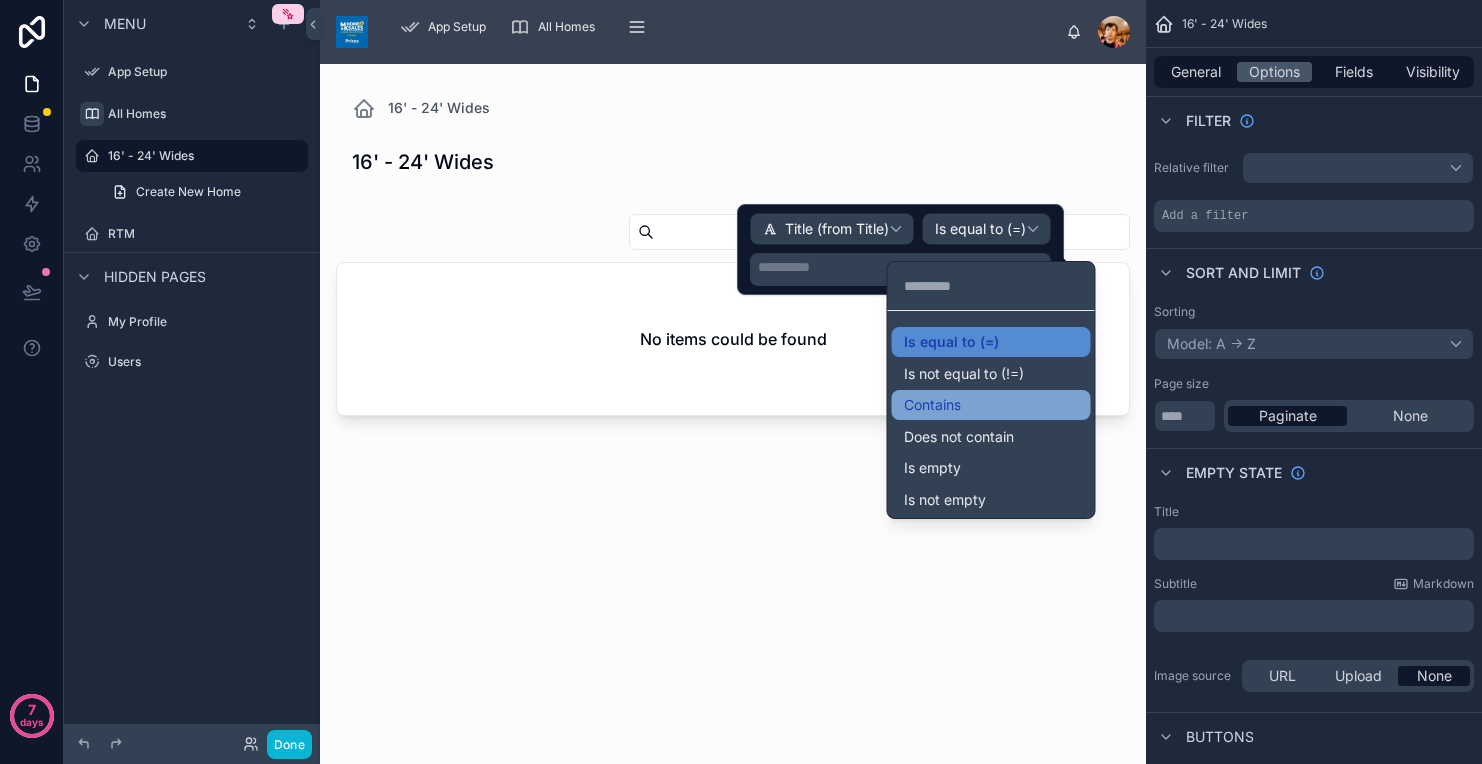 click on "Contains" at bounding box center [932, 405] 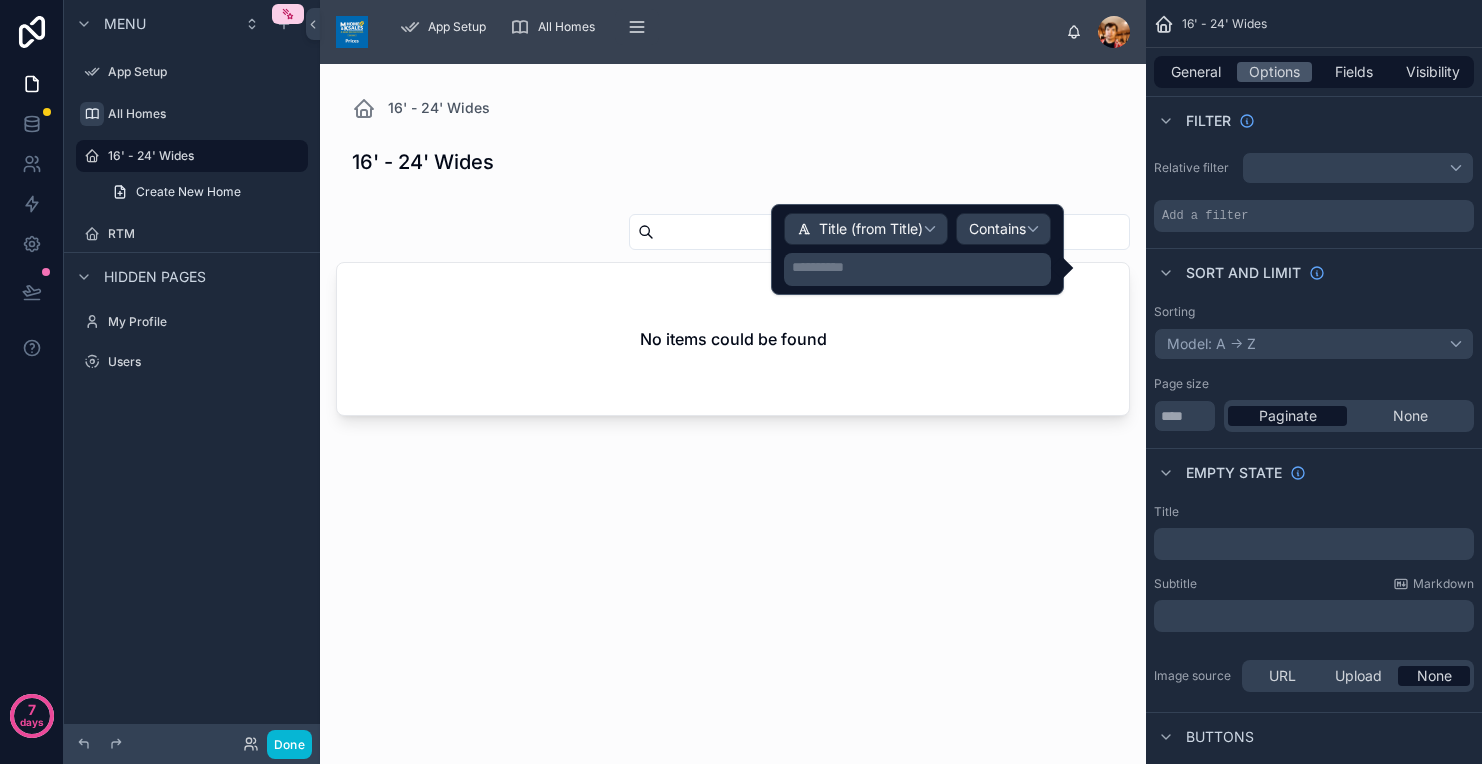 click on "**********" at bounding box center [919, 267] 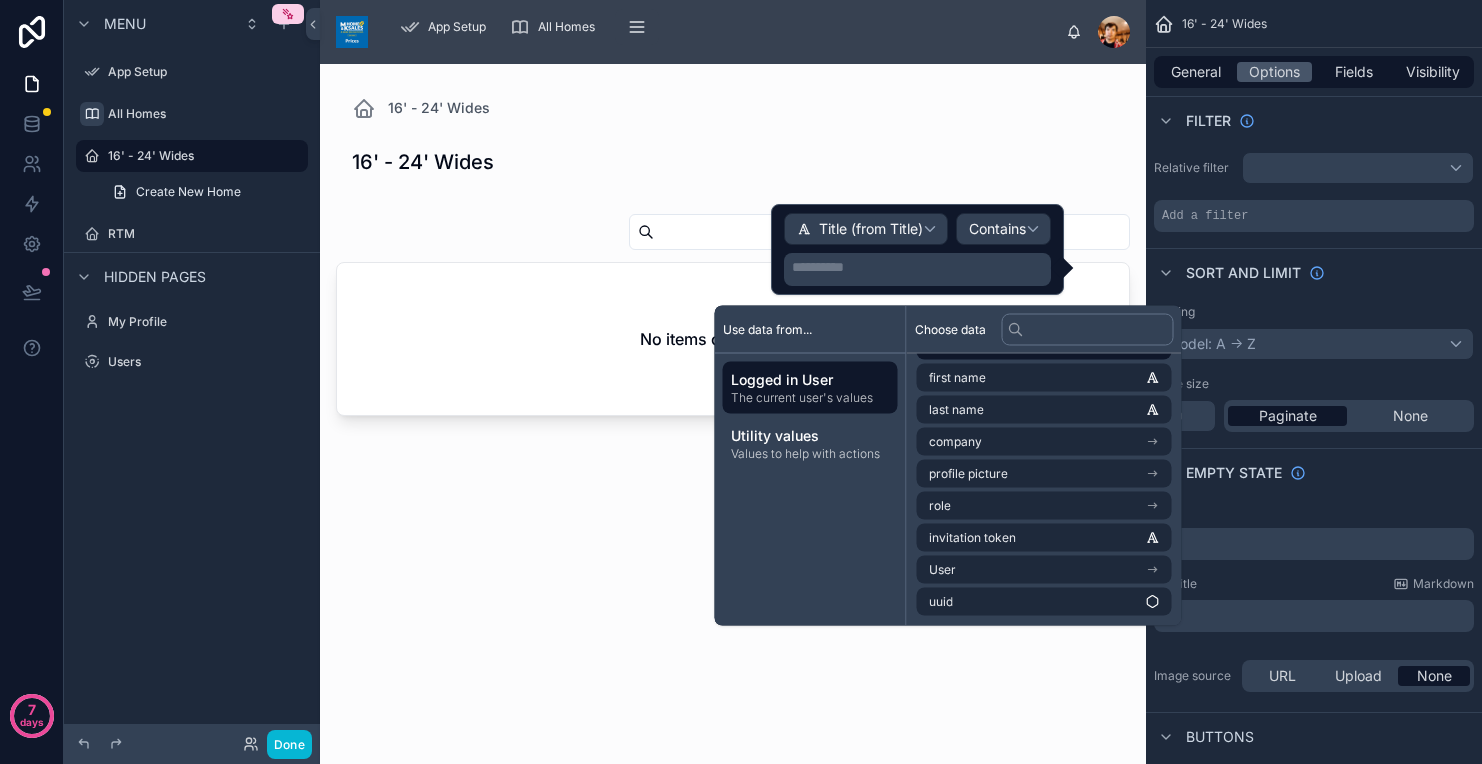 scroll, scrollTop: 0, scrollLeft: 0, axis: both 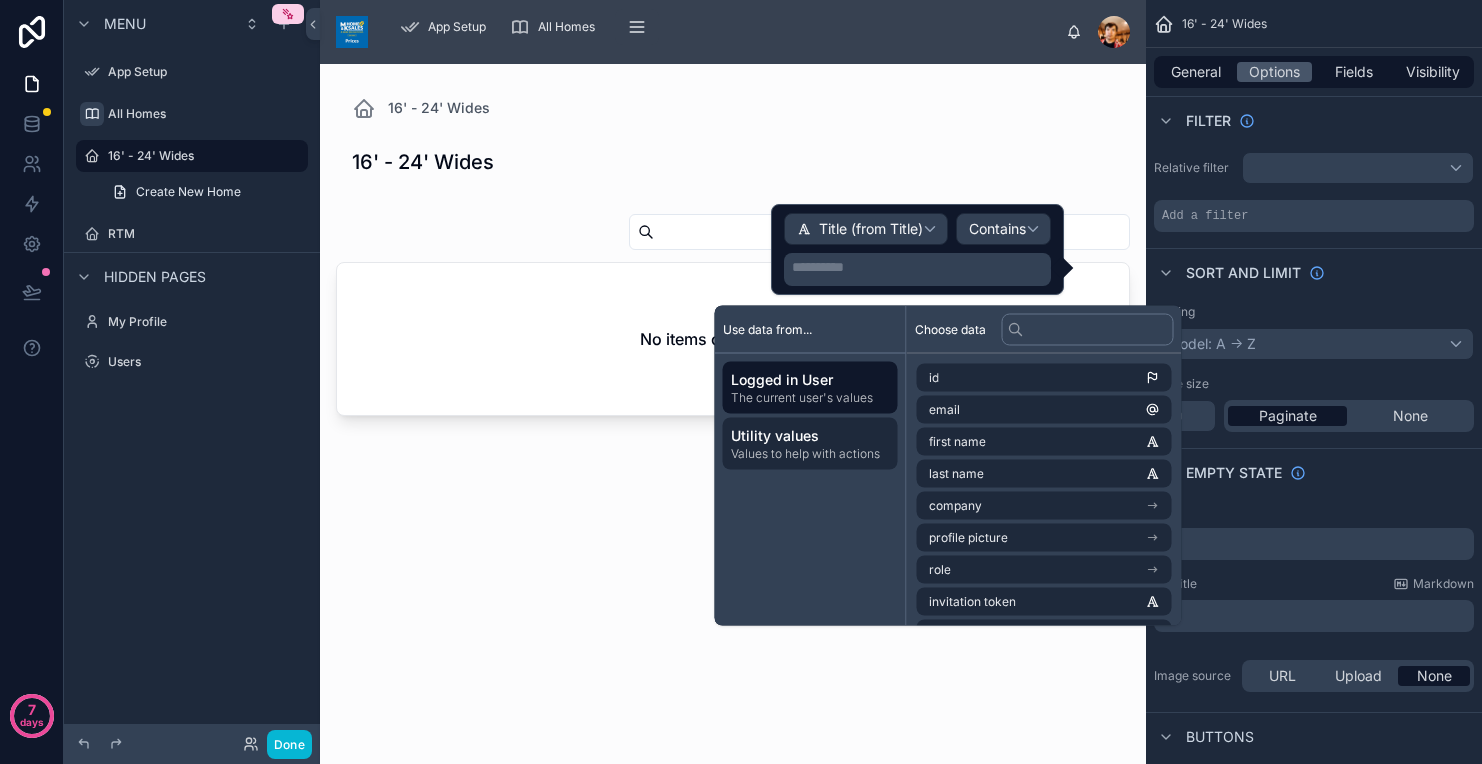 click on "Values to help with actions" at bounding box center [810, 454] 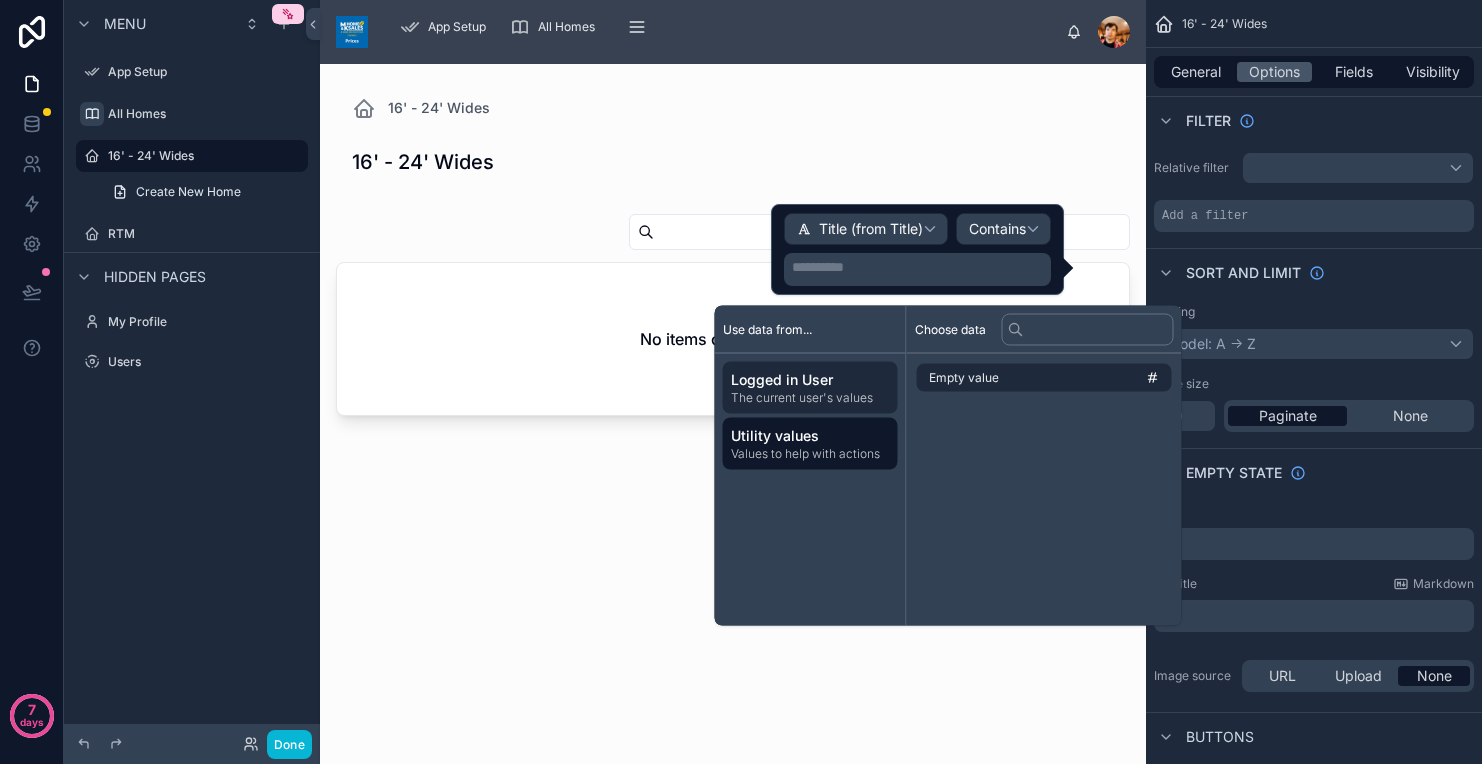 click on "The current user's values" at bounding box center [810, 398] 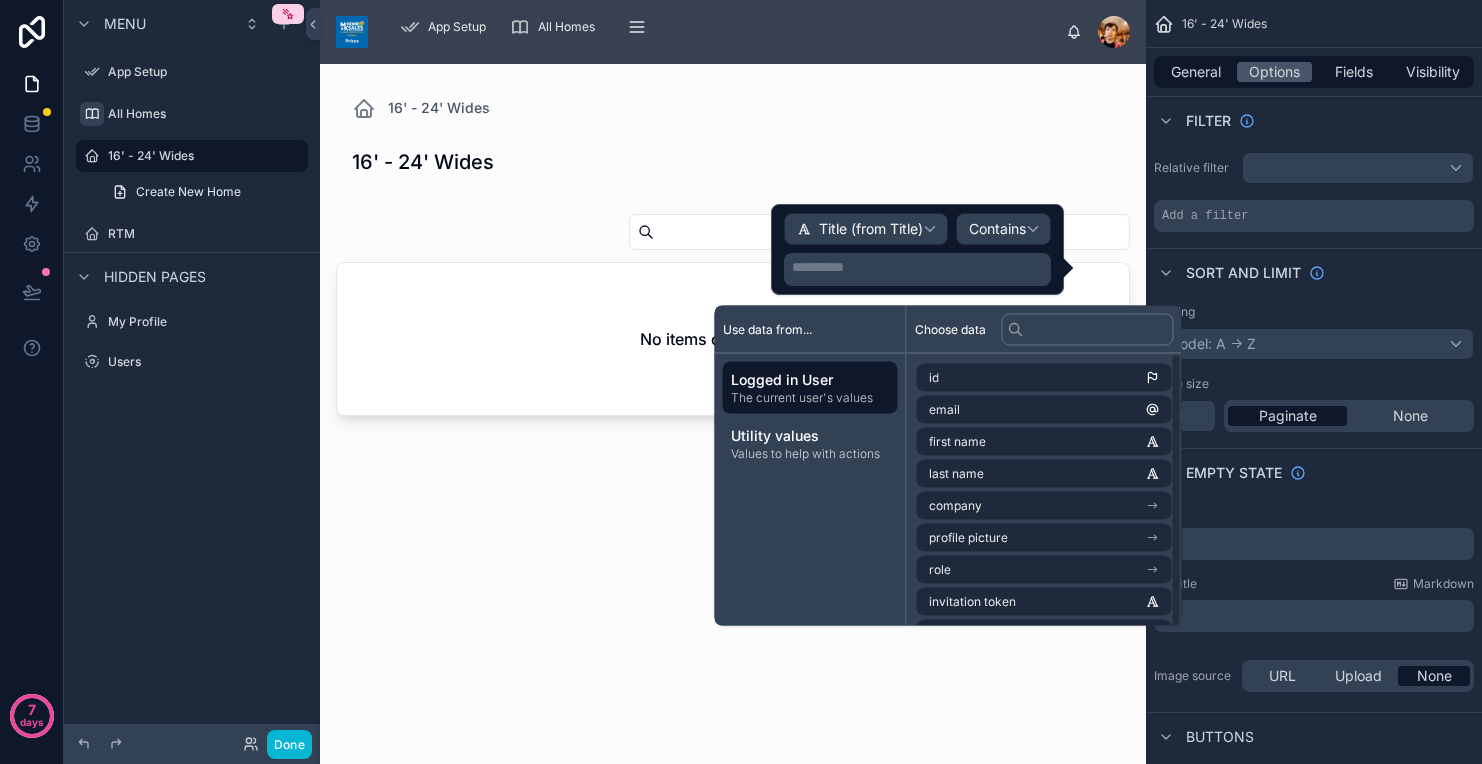 scroll, scrollTop: 75, scrollLeft: 0, axis: vertical 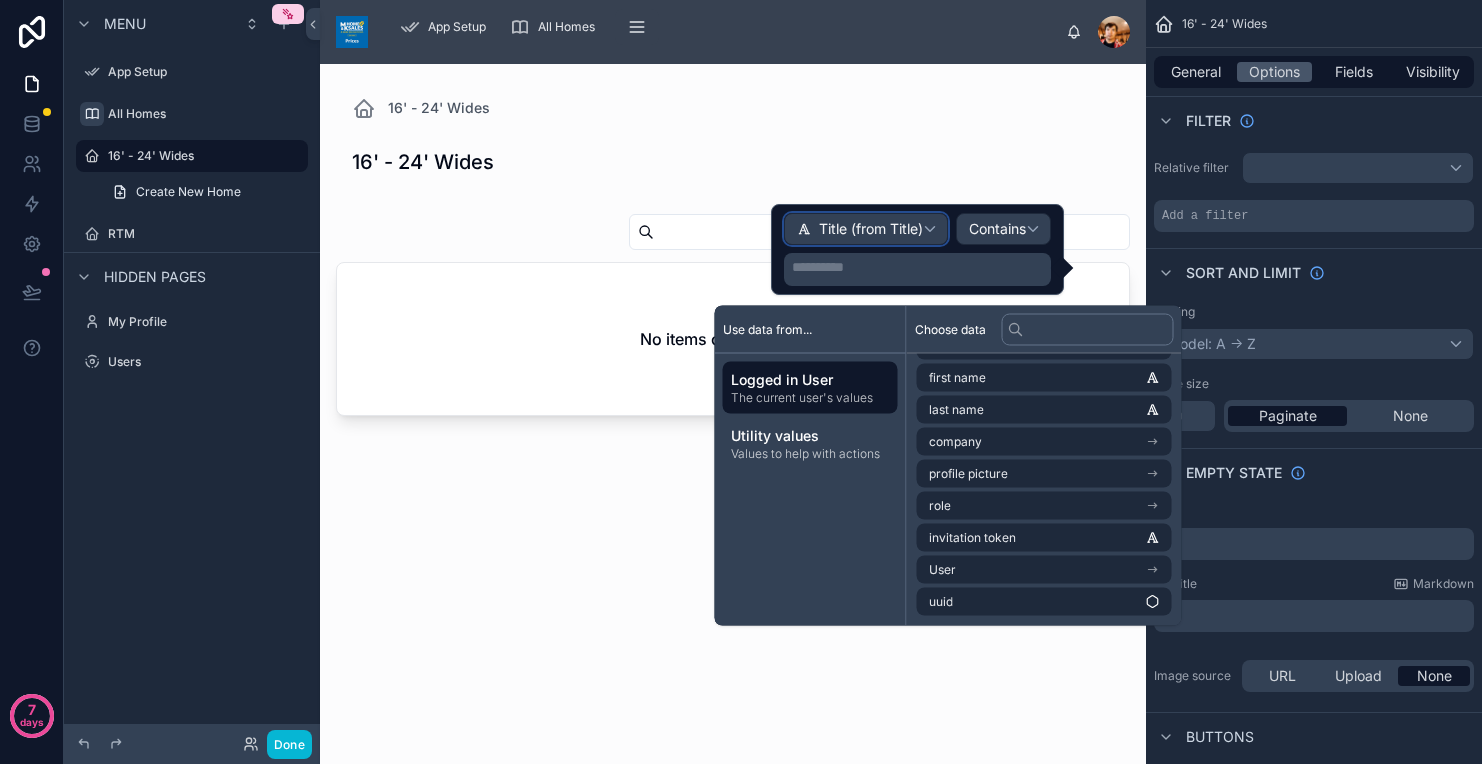 click on "Title (from Title)" at bounding box center [866, 229] 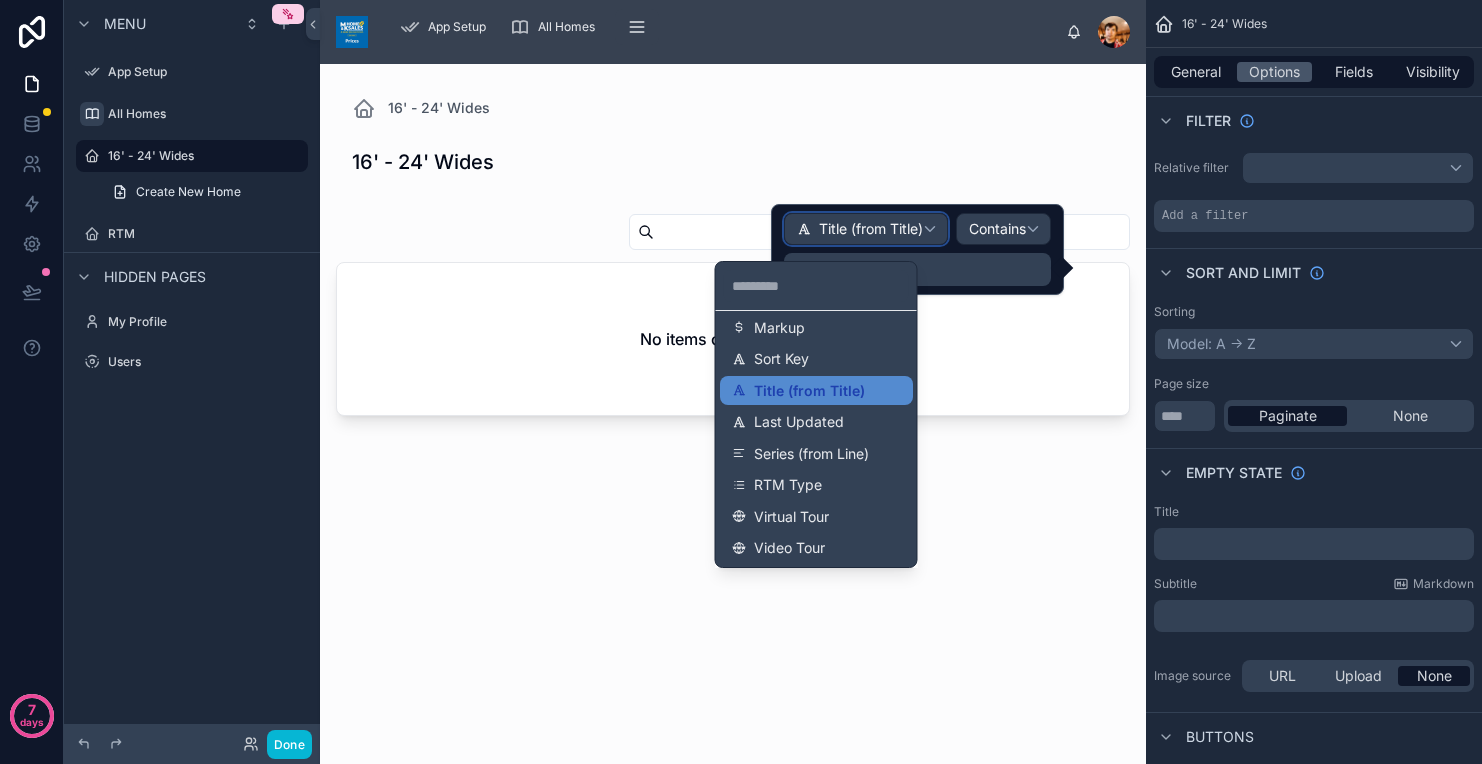 scroll, scrollTop: 797, scrollLeft: 0, axis: vertical 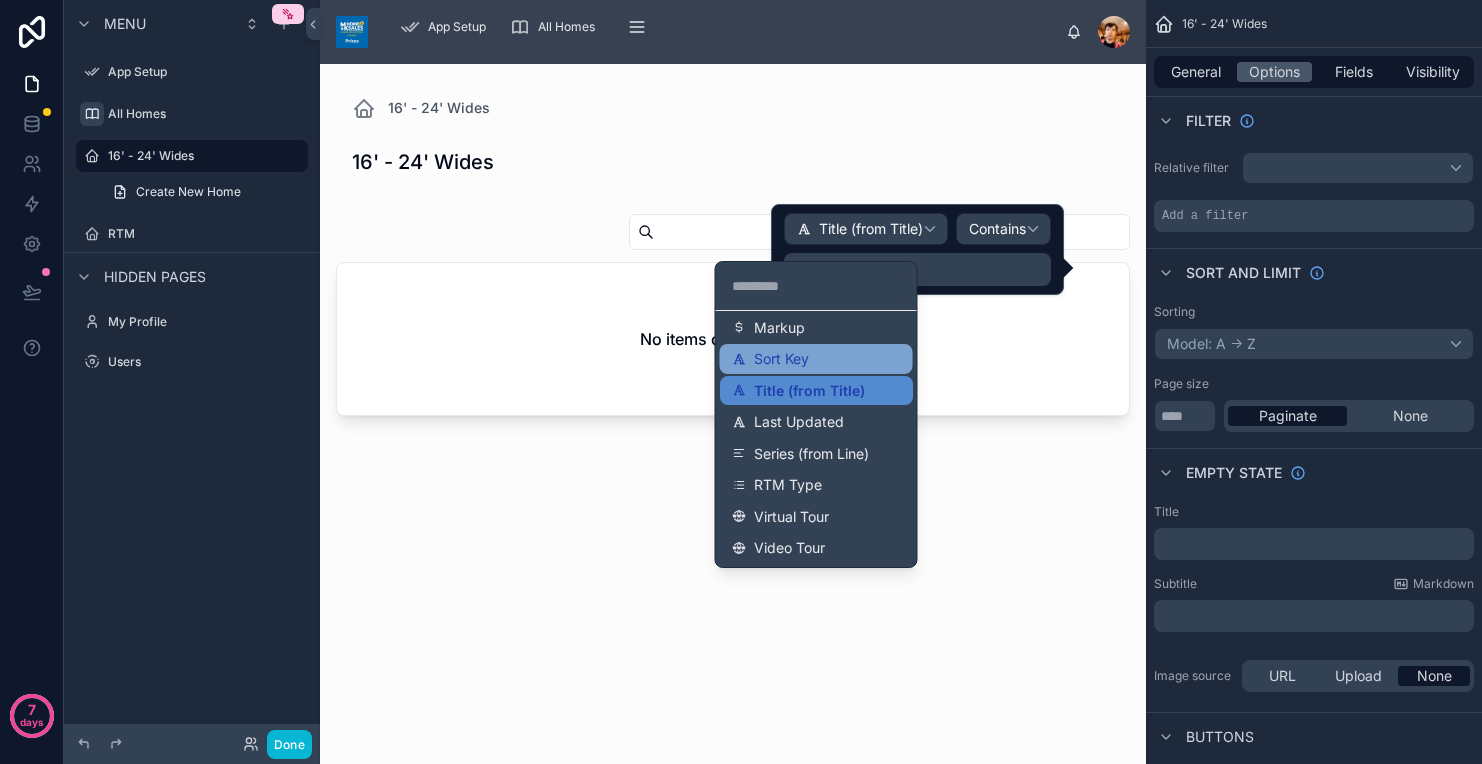 click on "Sort Key" at bounding box center [781, 359] 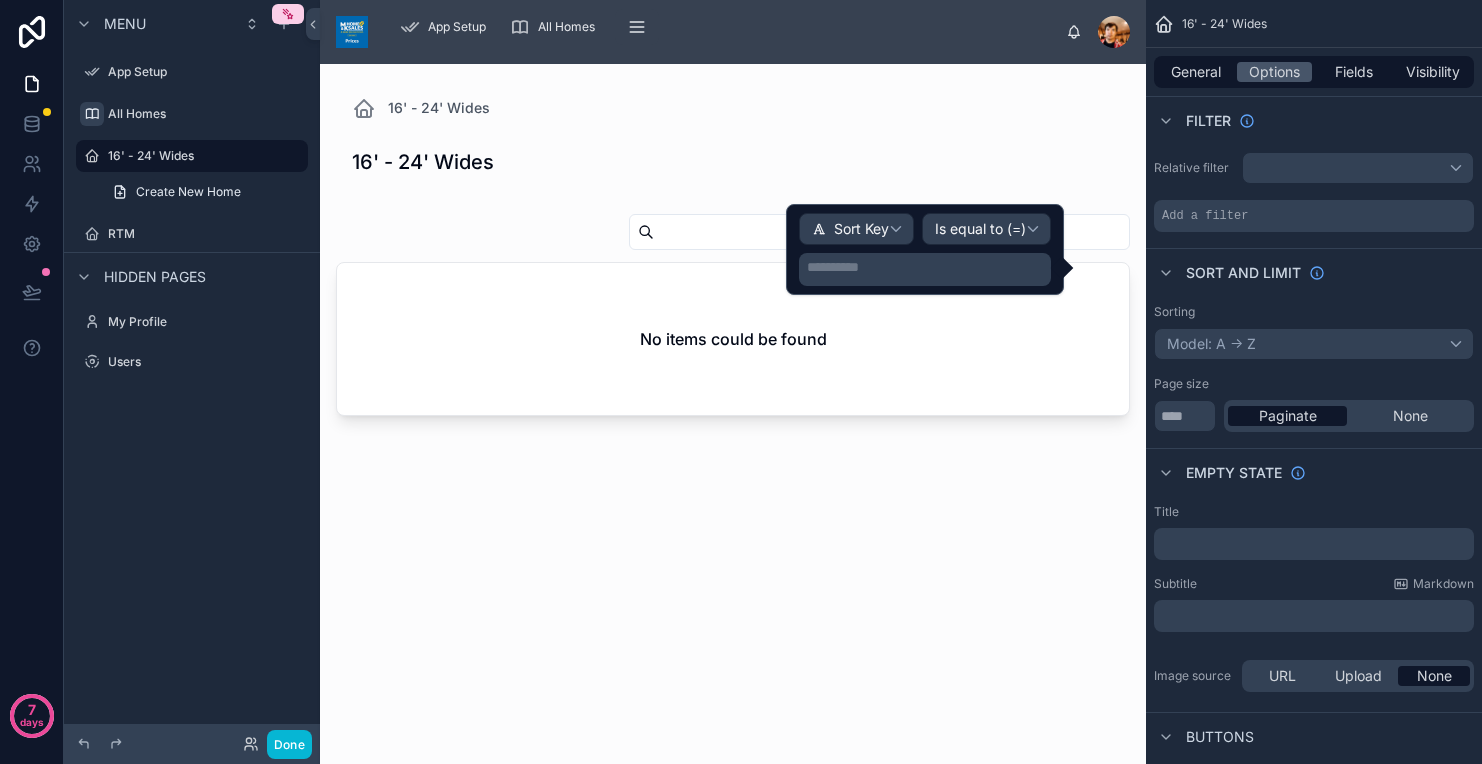 click on "**********" at bounding box center (925, 249) 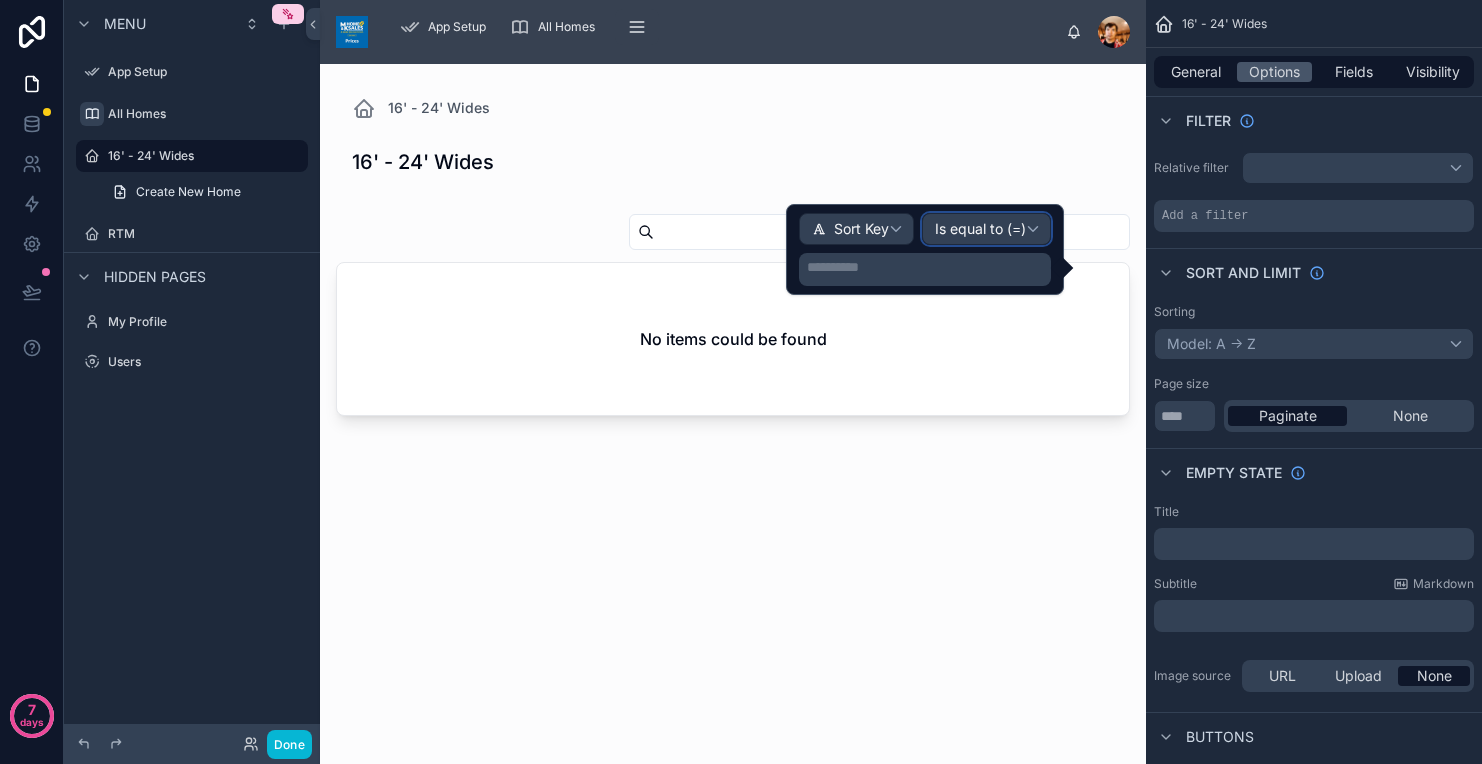 click on "Is equal to (=)" at bounding box center (980, 229) 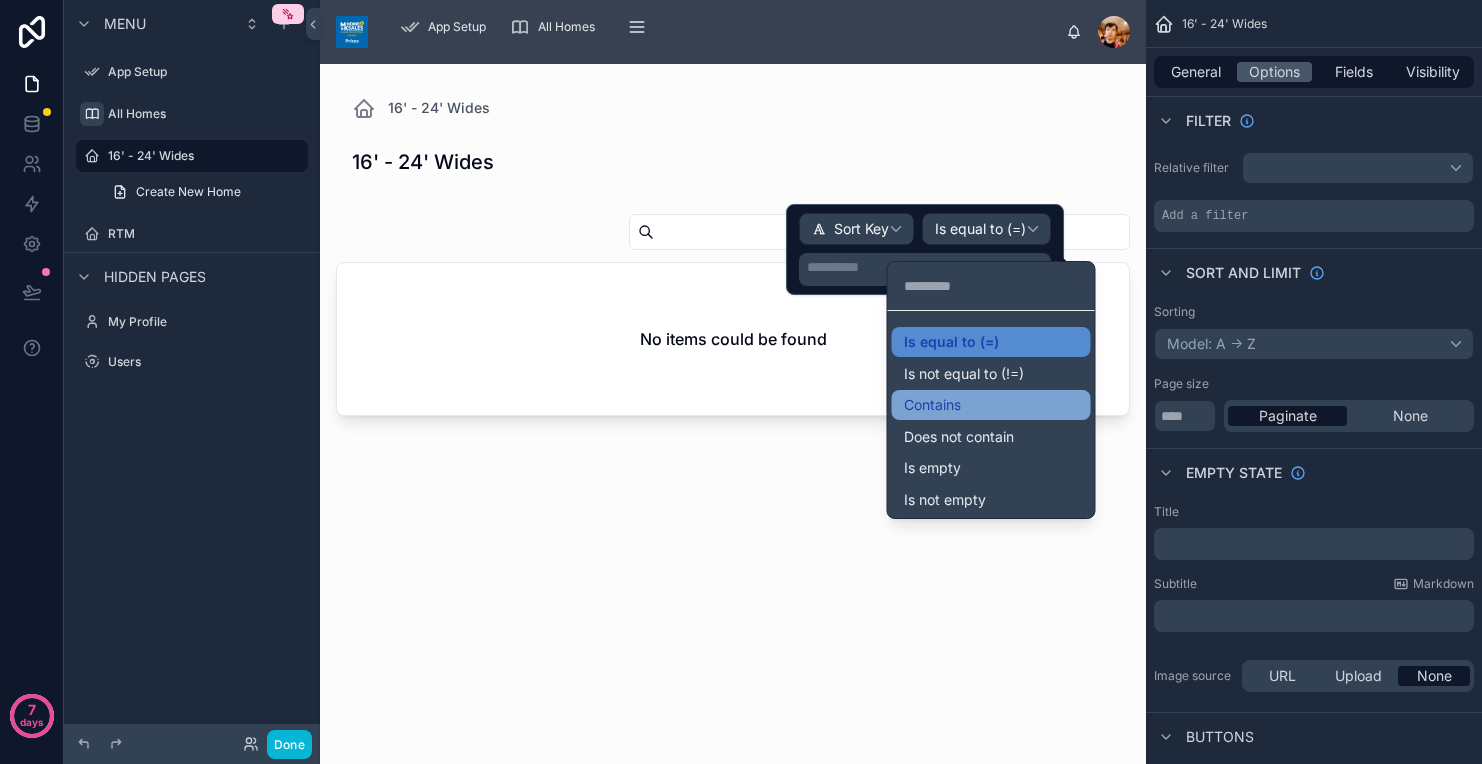 click on "Contains" at bounding box center (991, 405) 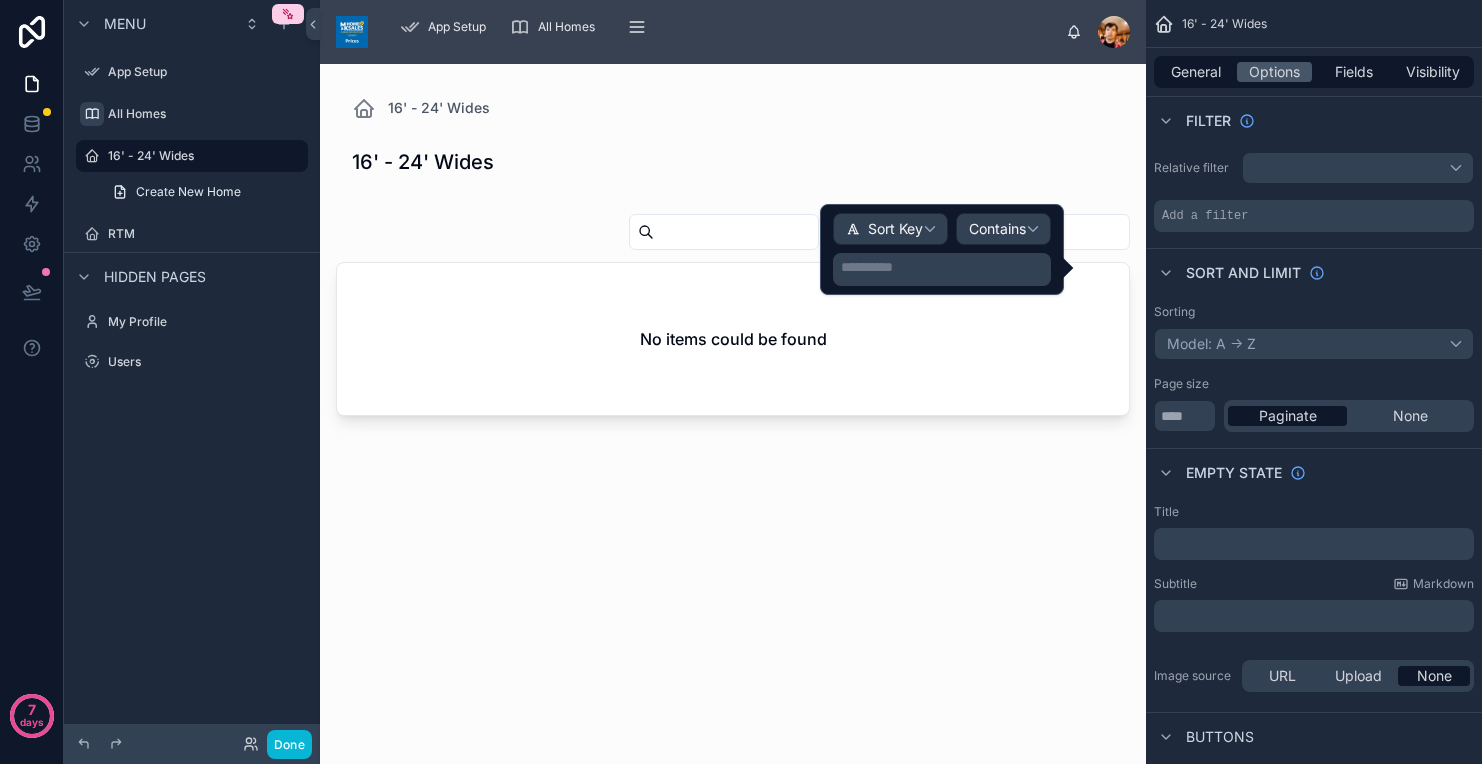 click on "**********" at bounding box center (944, 267) 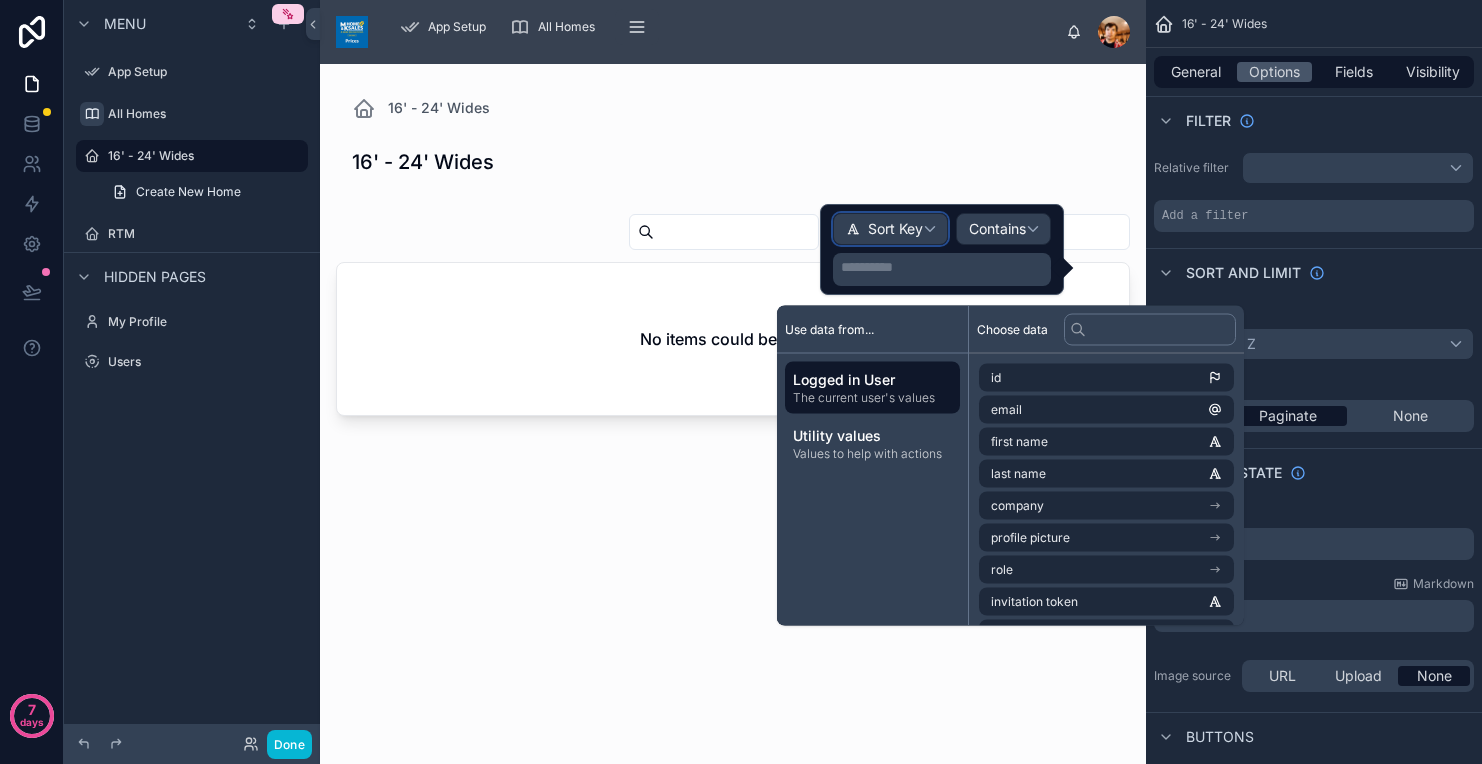 click on "Sort Key" at bounding box center (890, 229) 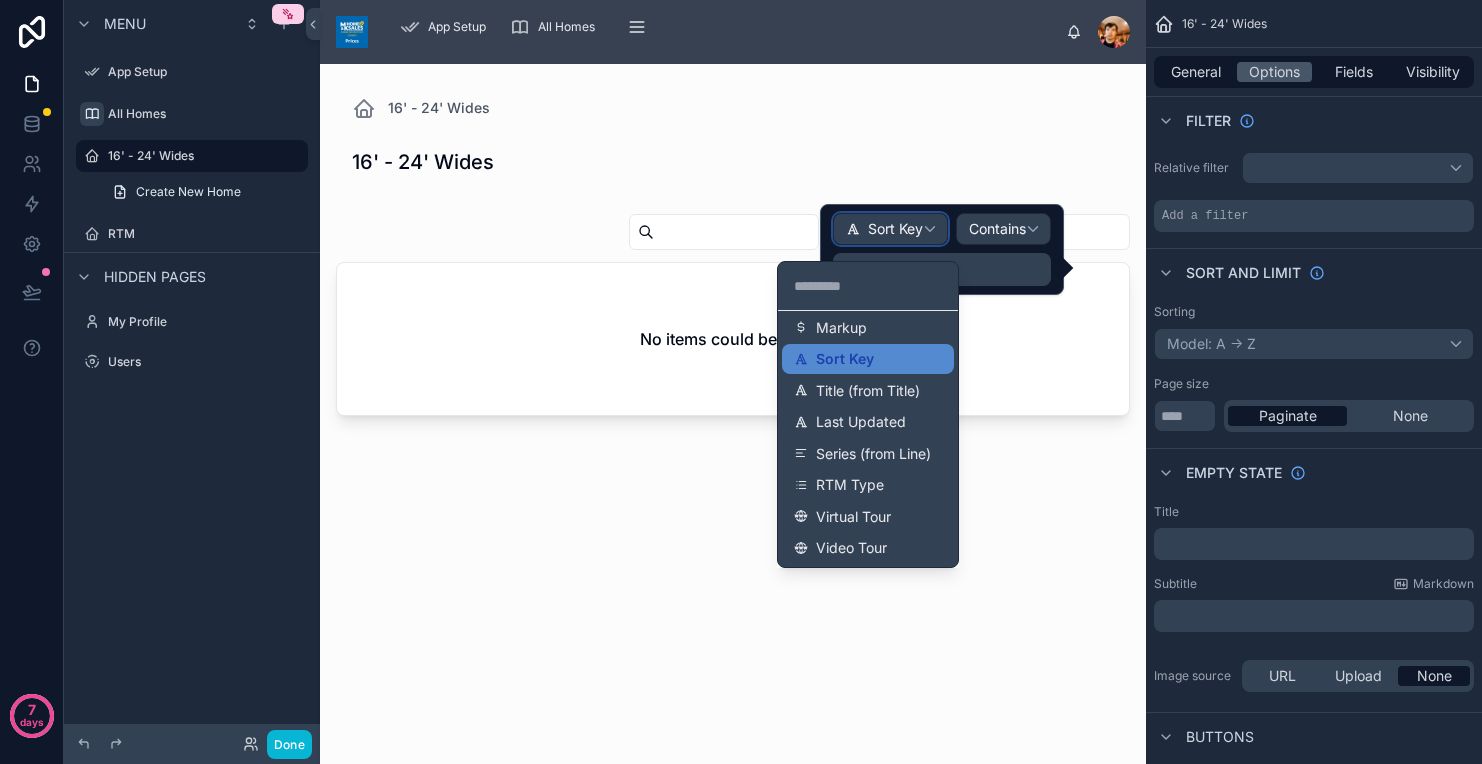 scroll, scrollTop: 844, scrollLeft: 0, axis: vertical 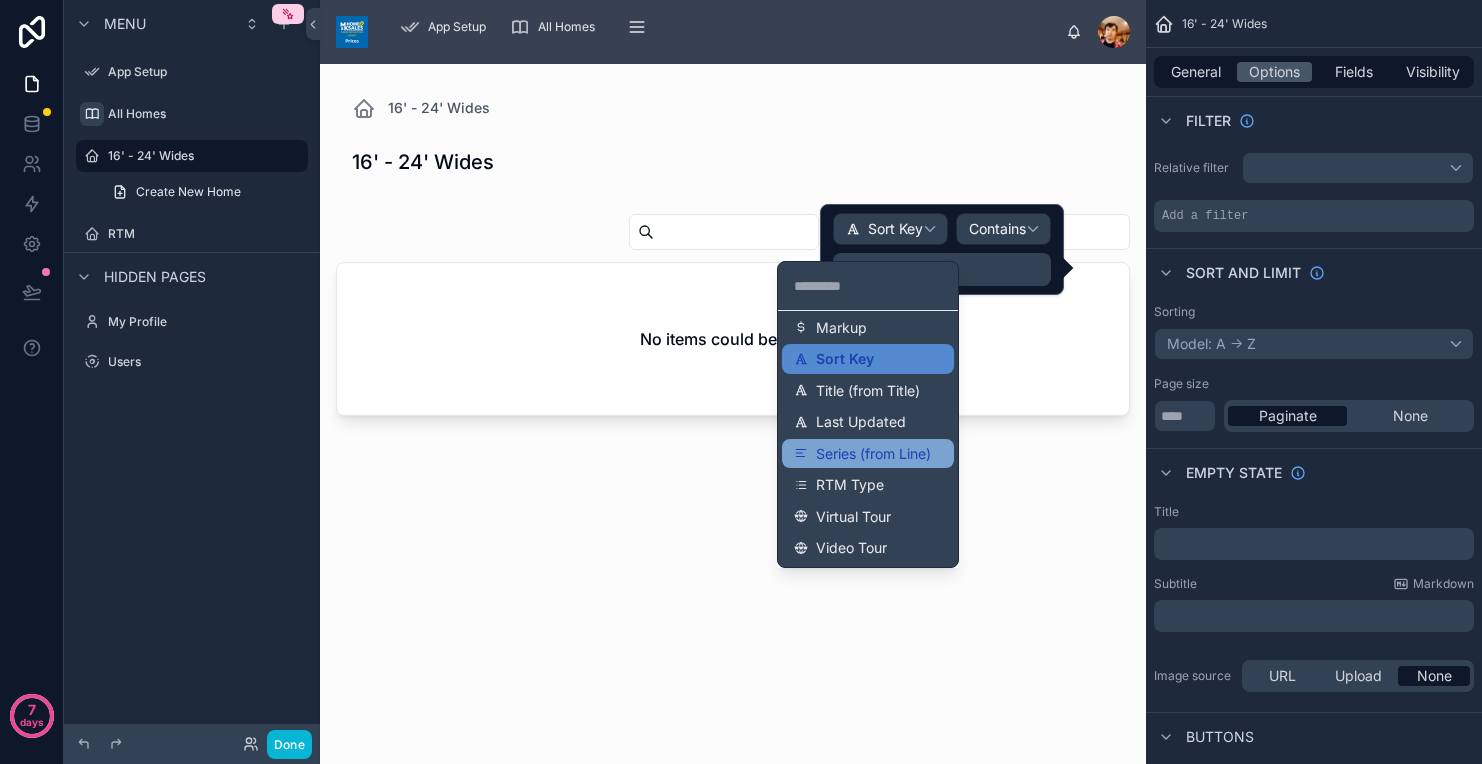 click on "Series (from Line)" at bounding box center (873, 454) 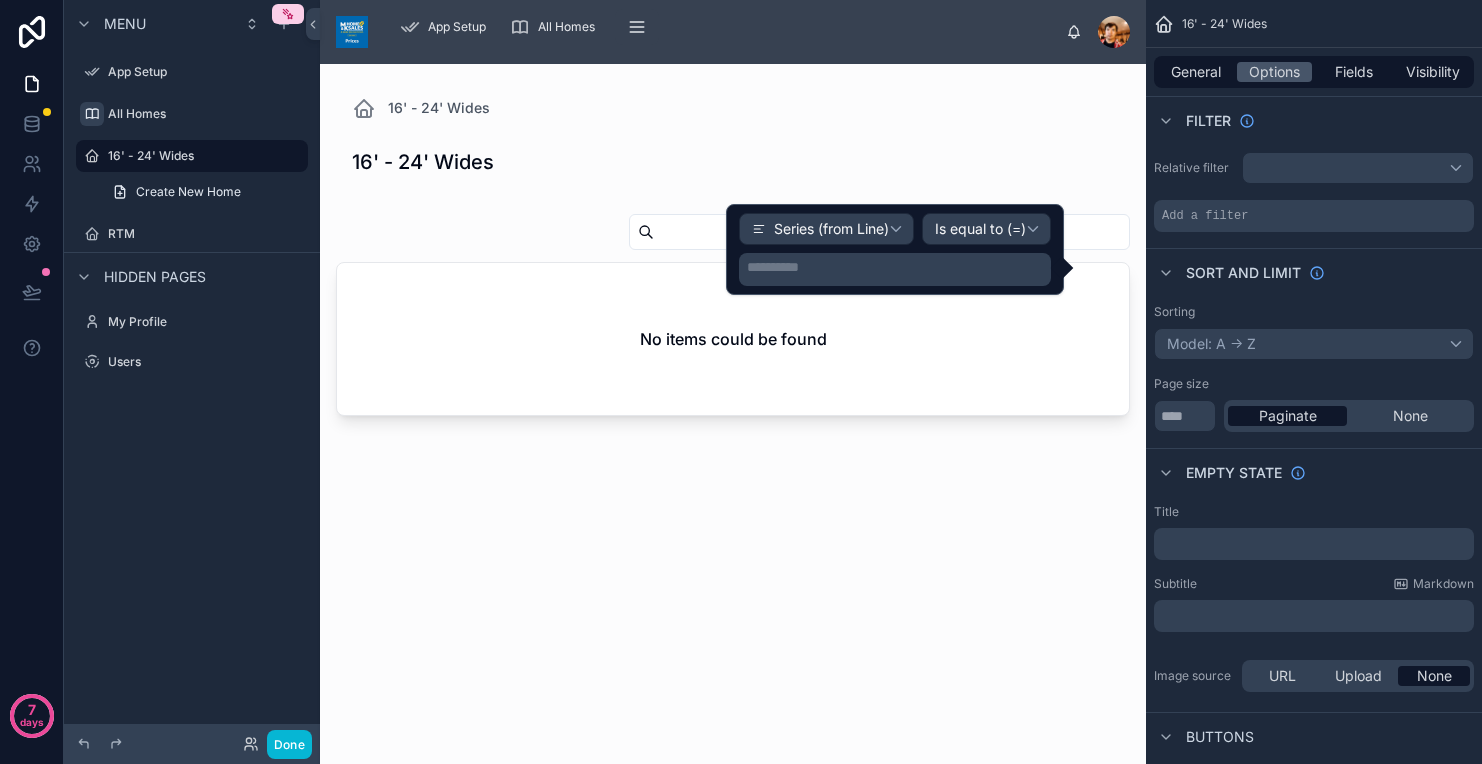 click on "**********" at bounding box center (895, 249) 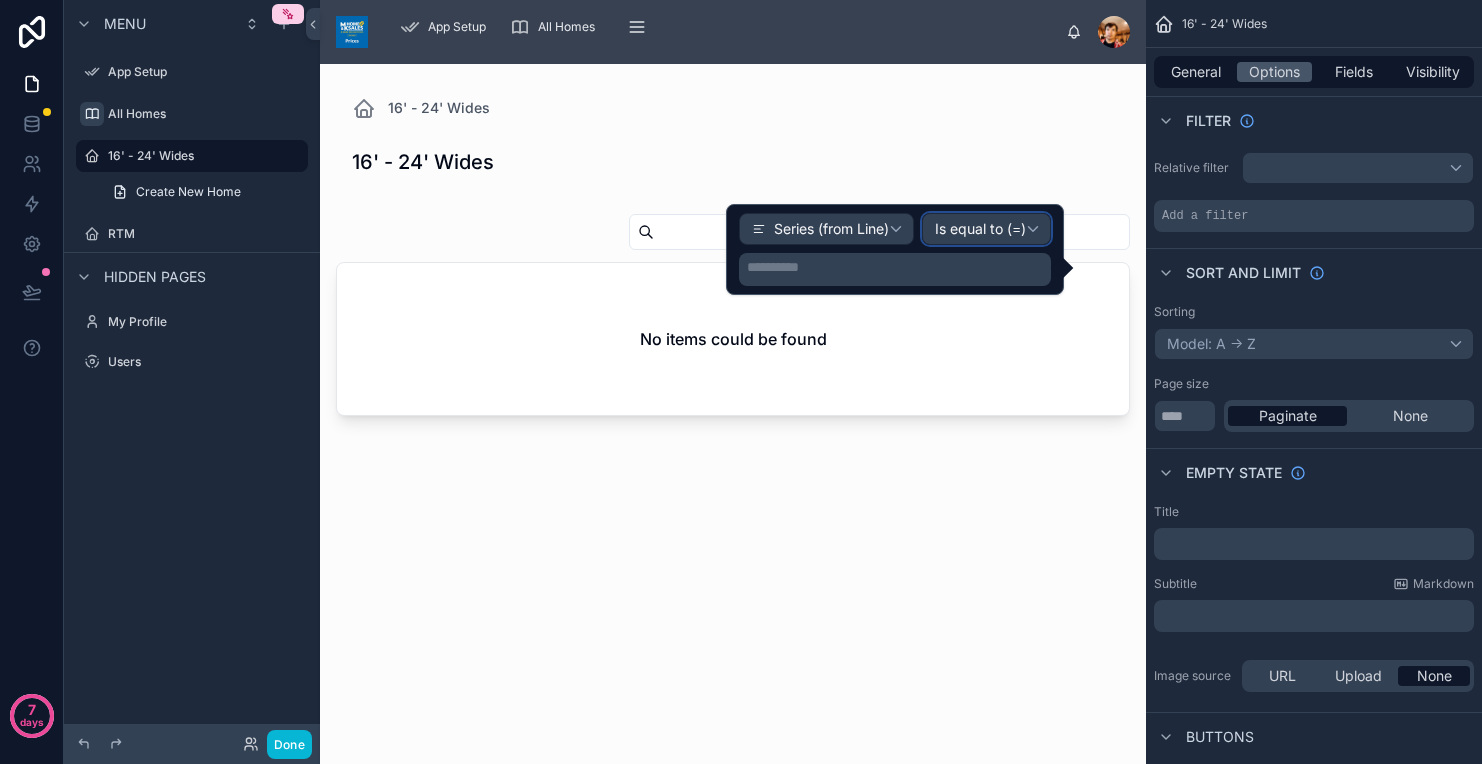 click on "Is equal to (=)" at bounding box center [980, 229] 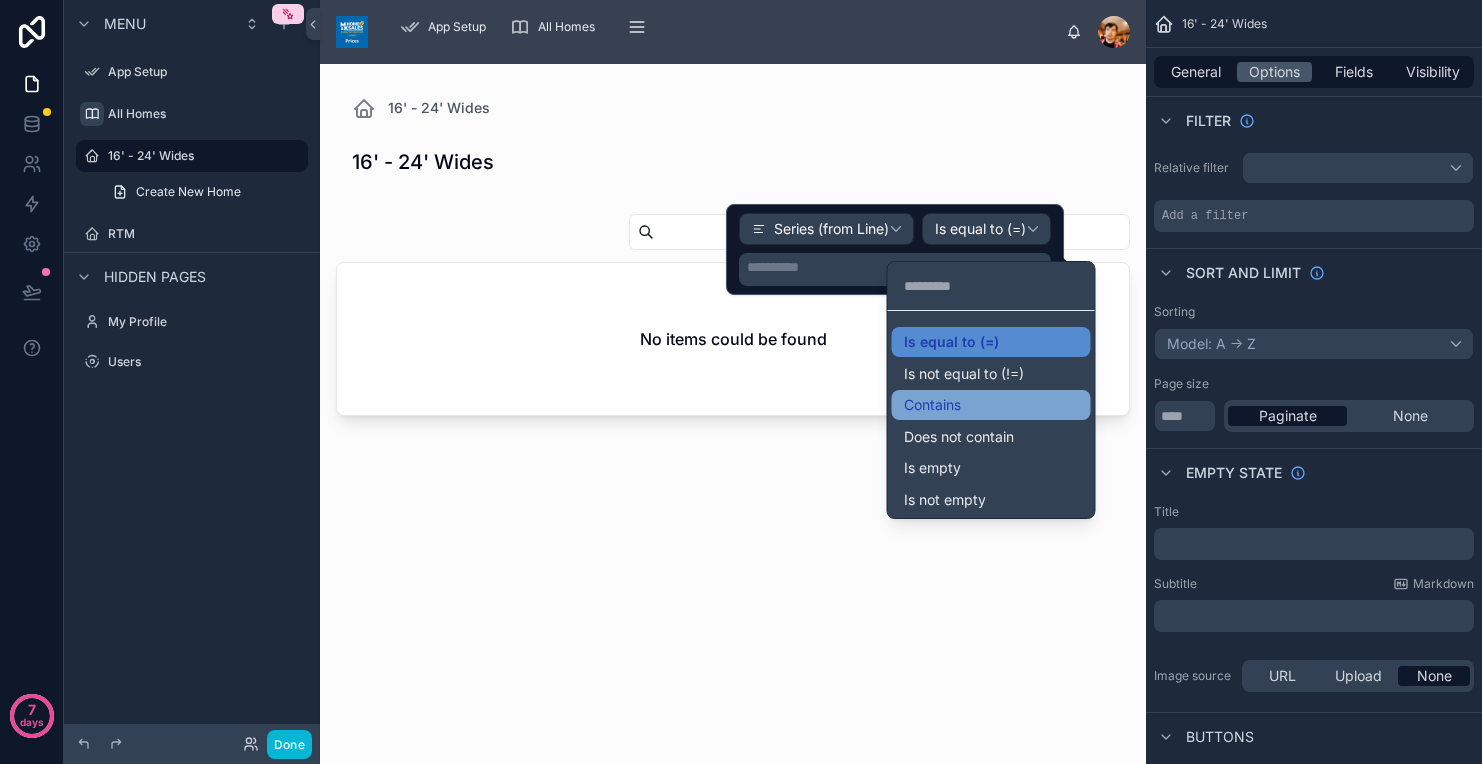 click on "Contains" at bounding box center (932, 405) 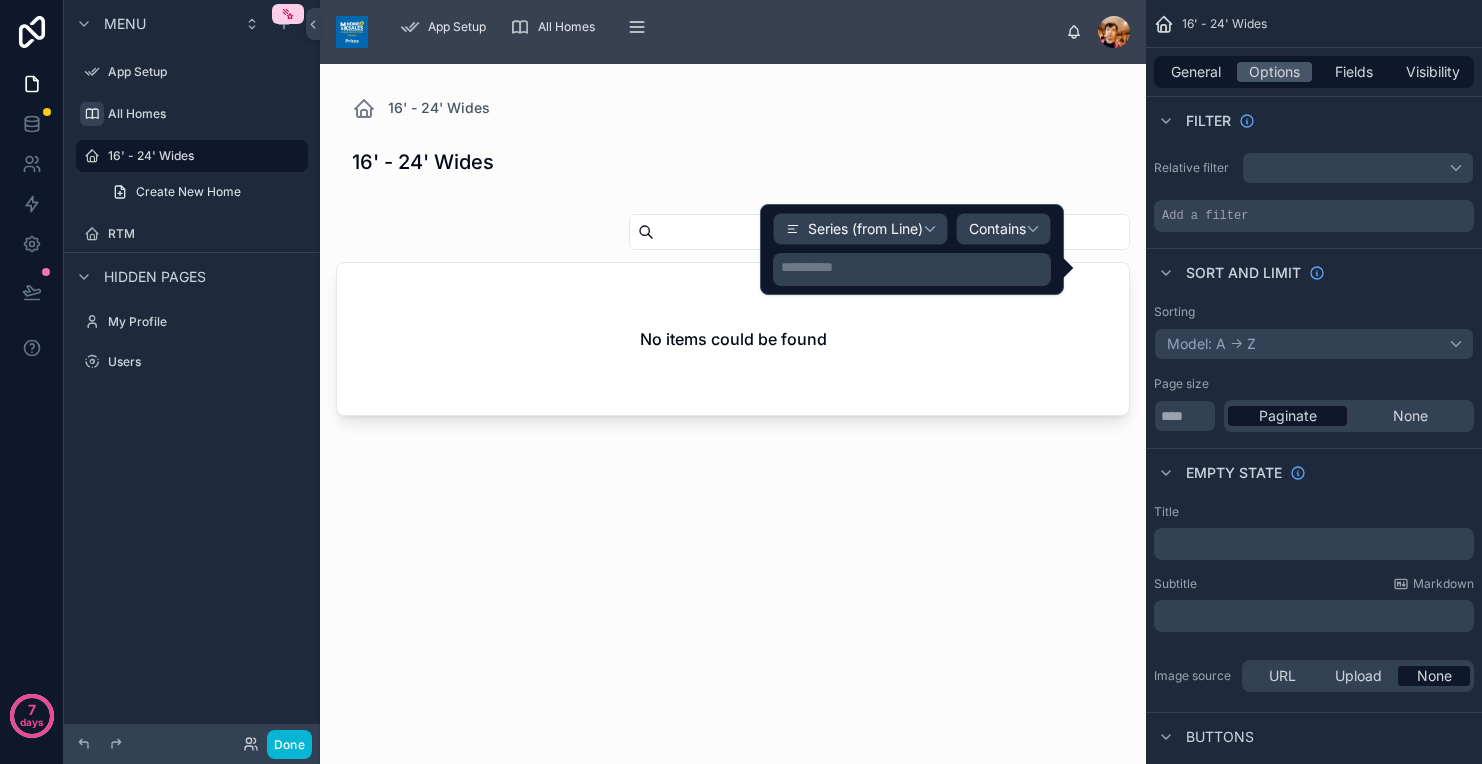 click on "**********" at bounding box center [914, 267] 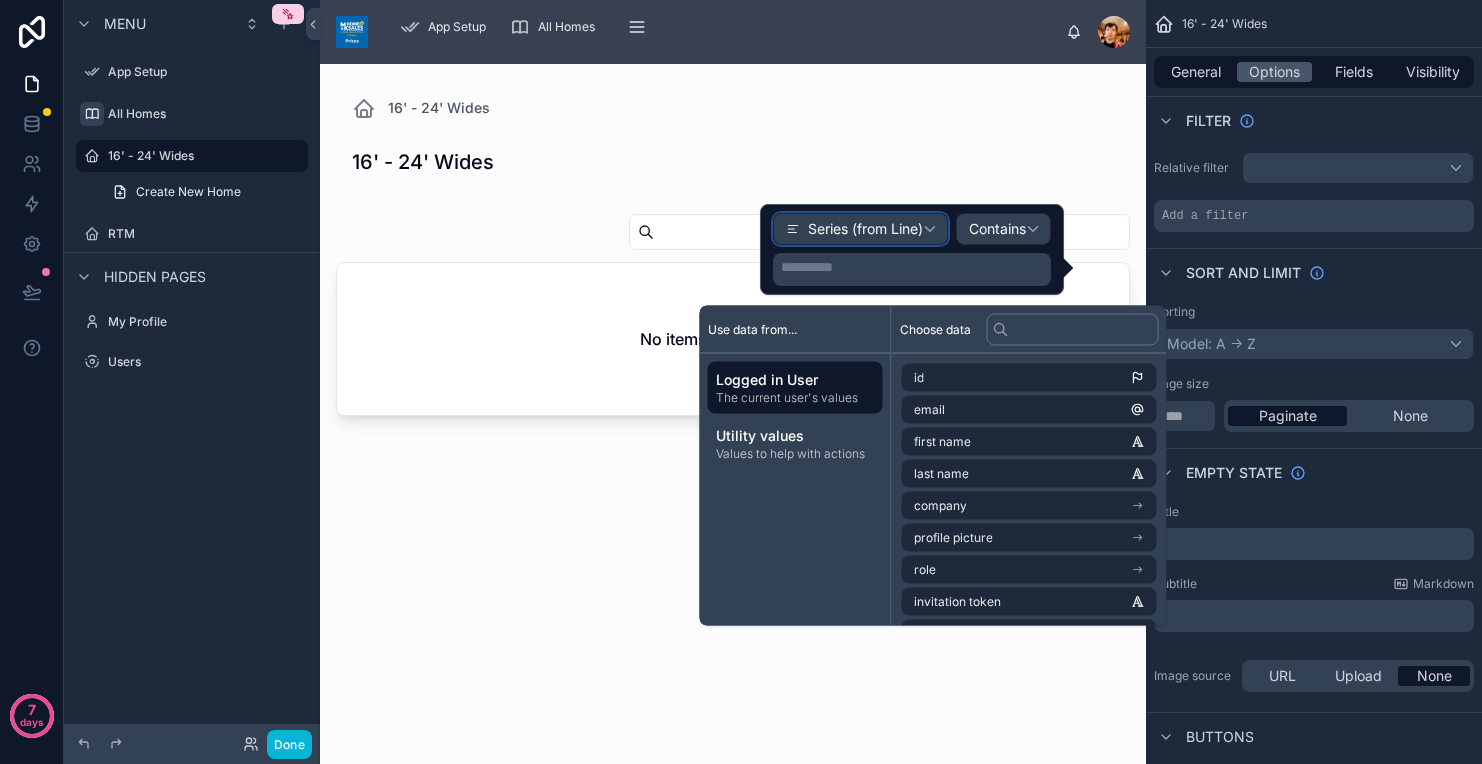 click on "Series (from Line)" at bounding box center (860, 229) 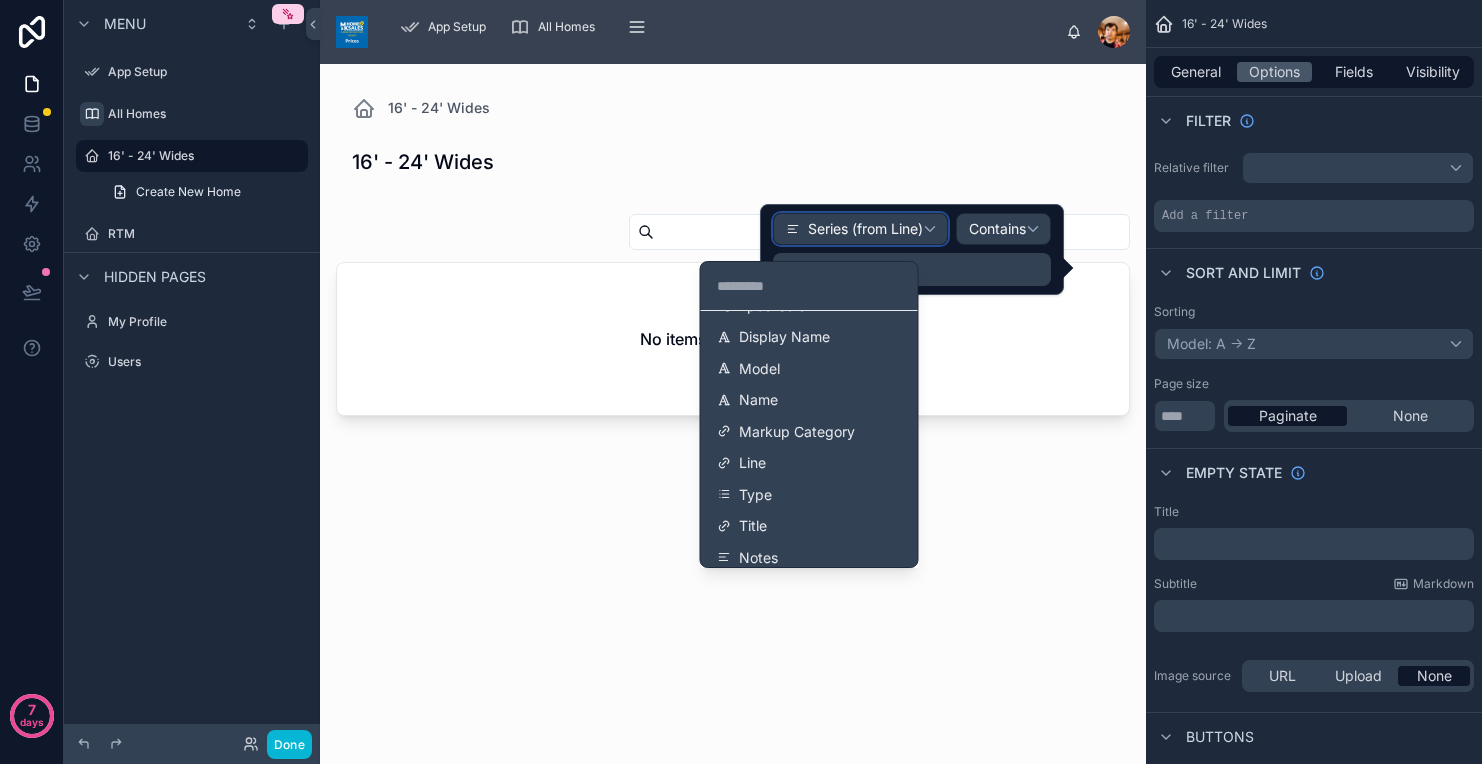 scroll, scrollTop: 180, scrollLeft: 0, axis: vertical 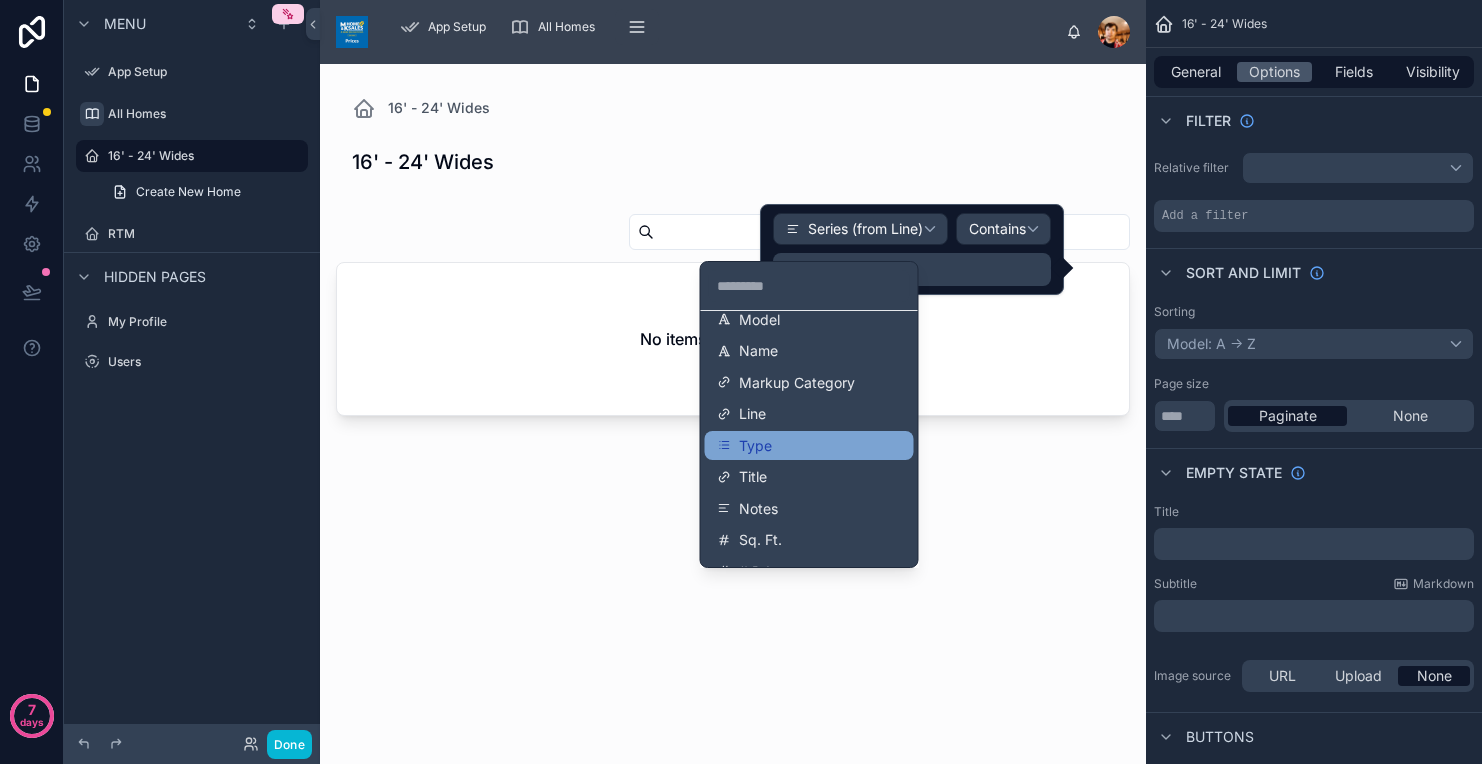 click on "Type" at bounding box center (809, 446) 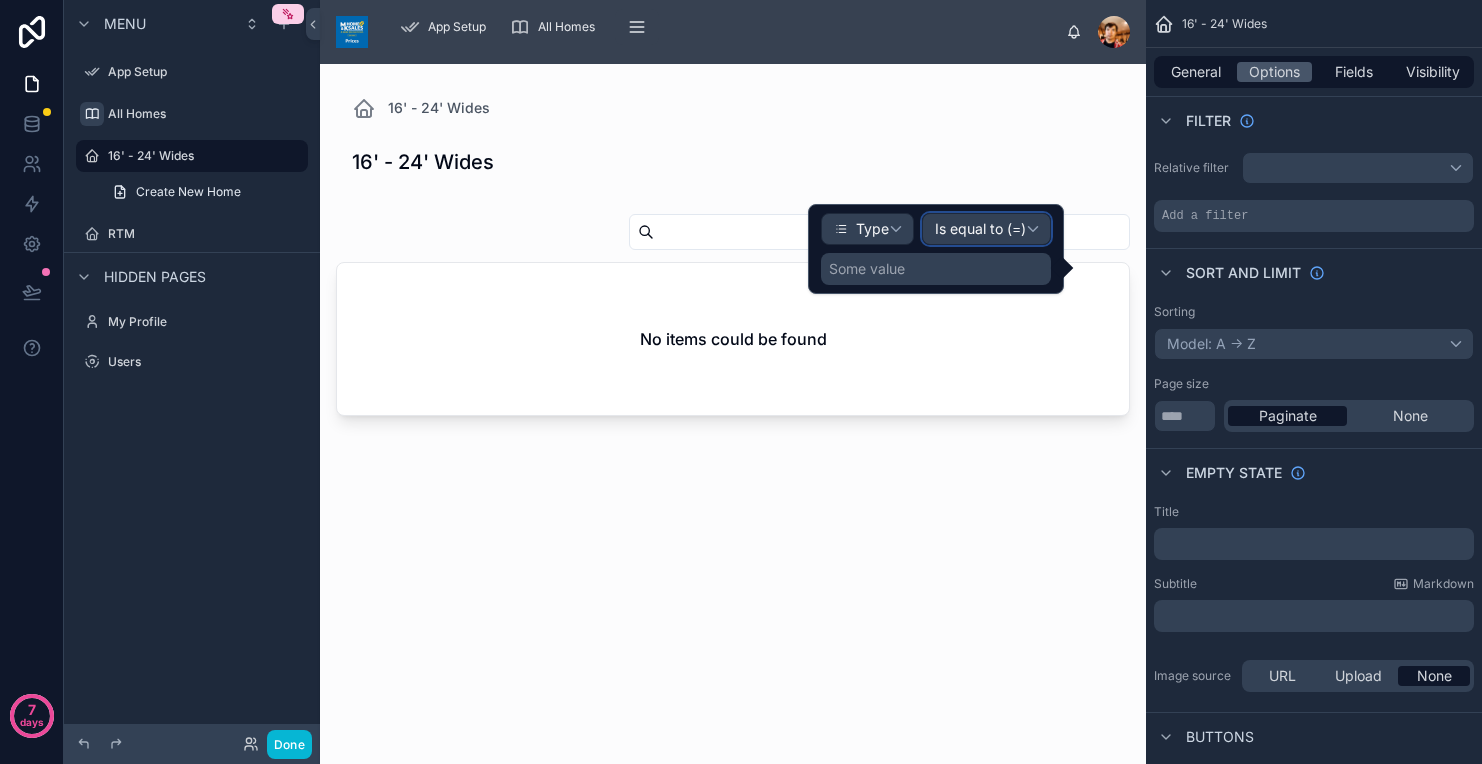 click on "Is equal to (=)" at bounding box center [980, 229] 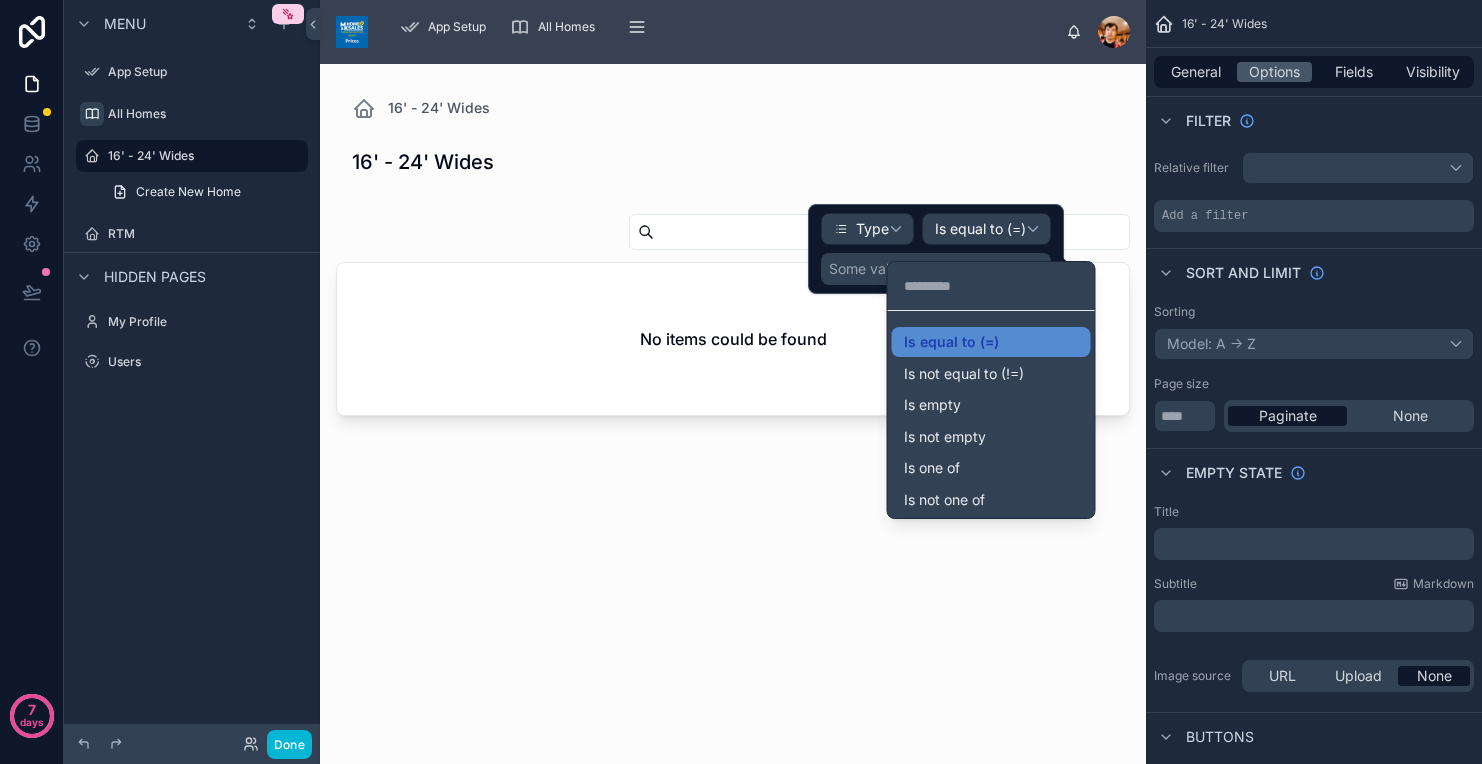 click at bounding box center (936, 249) 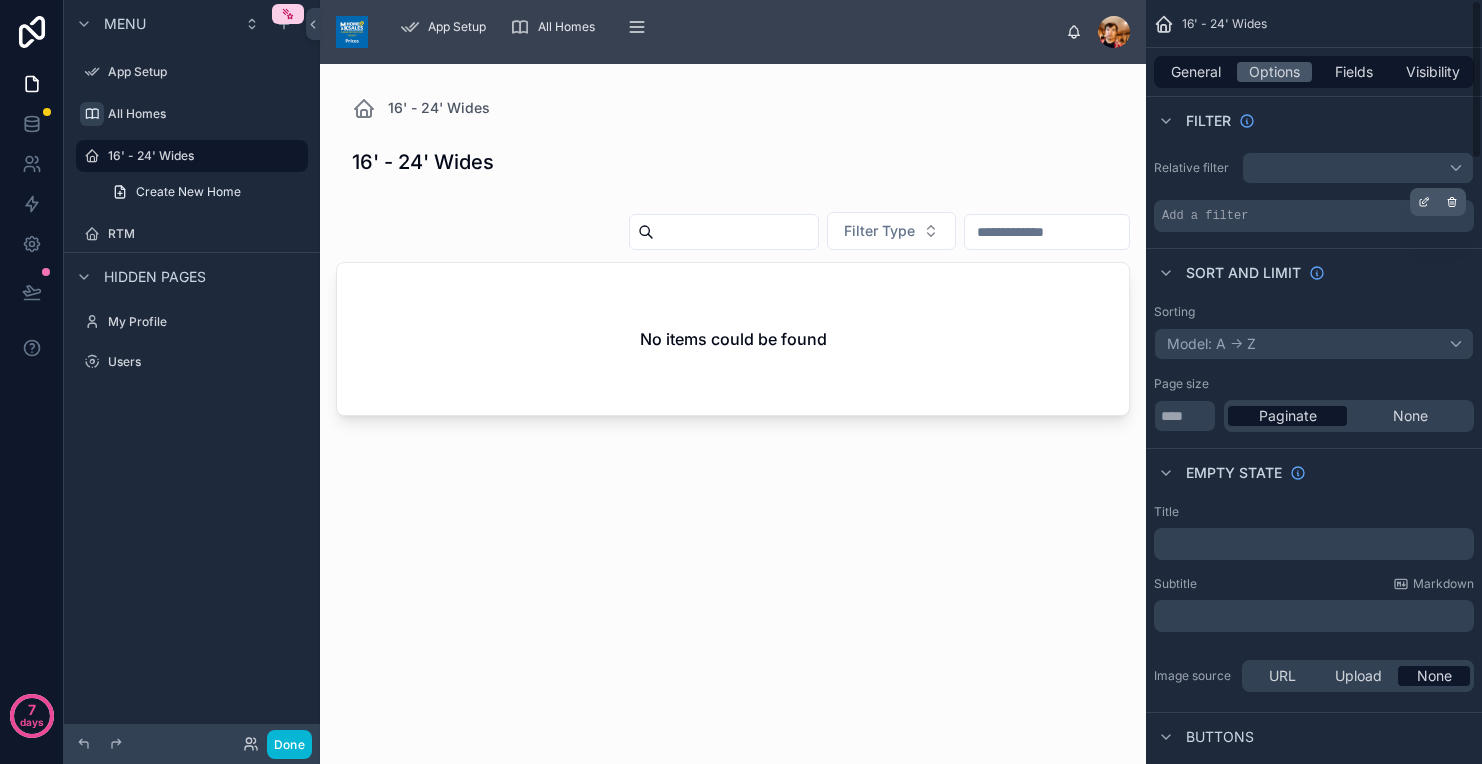 click on "Add a filter" at bounding box center (1205, 216) 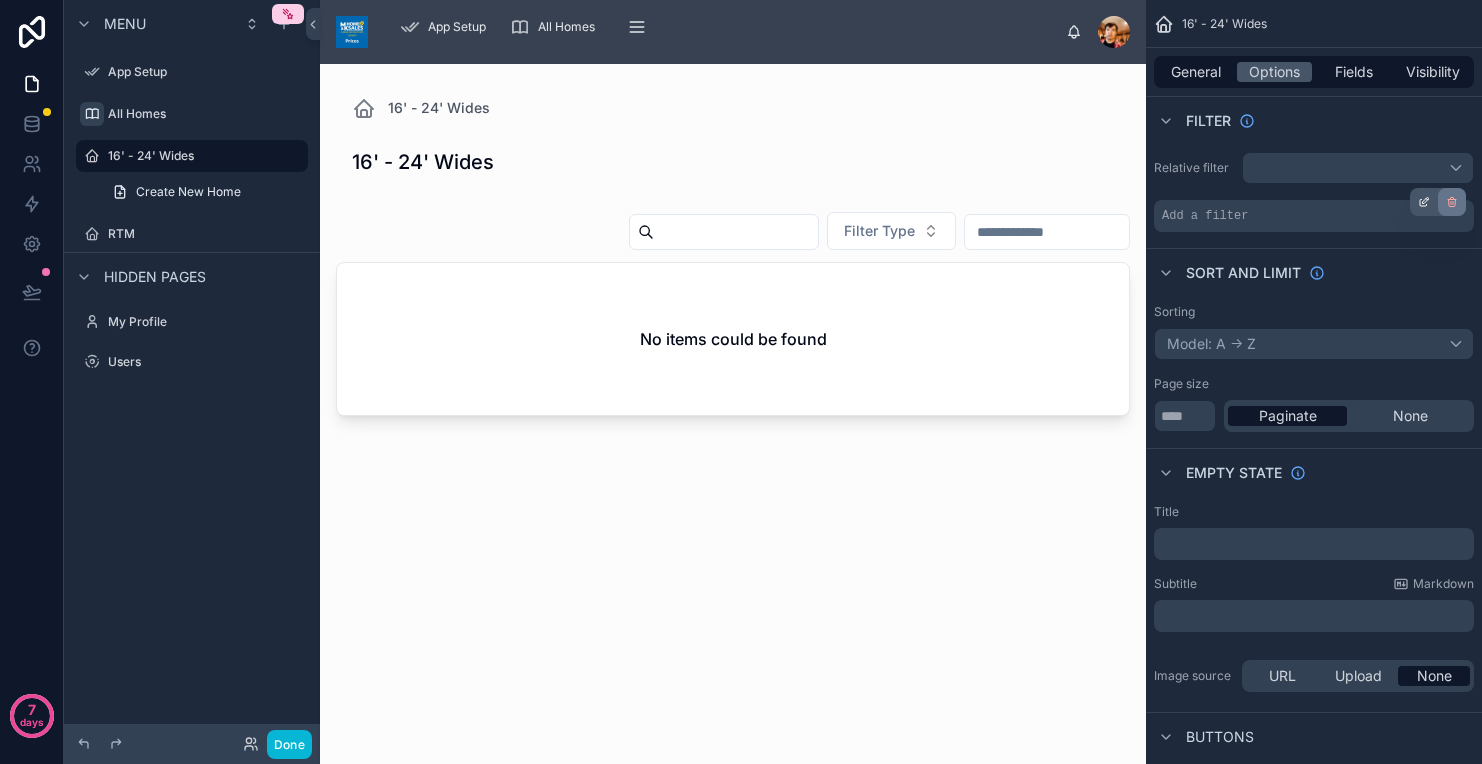 click 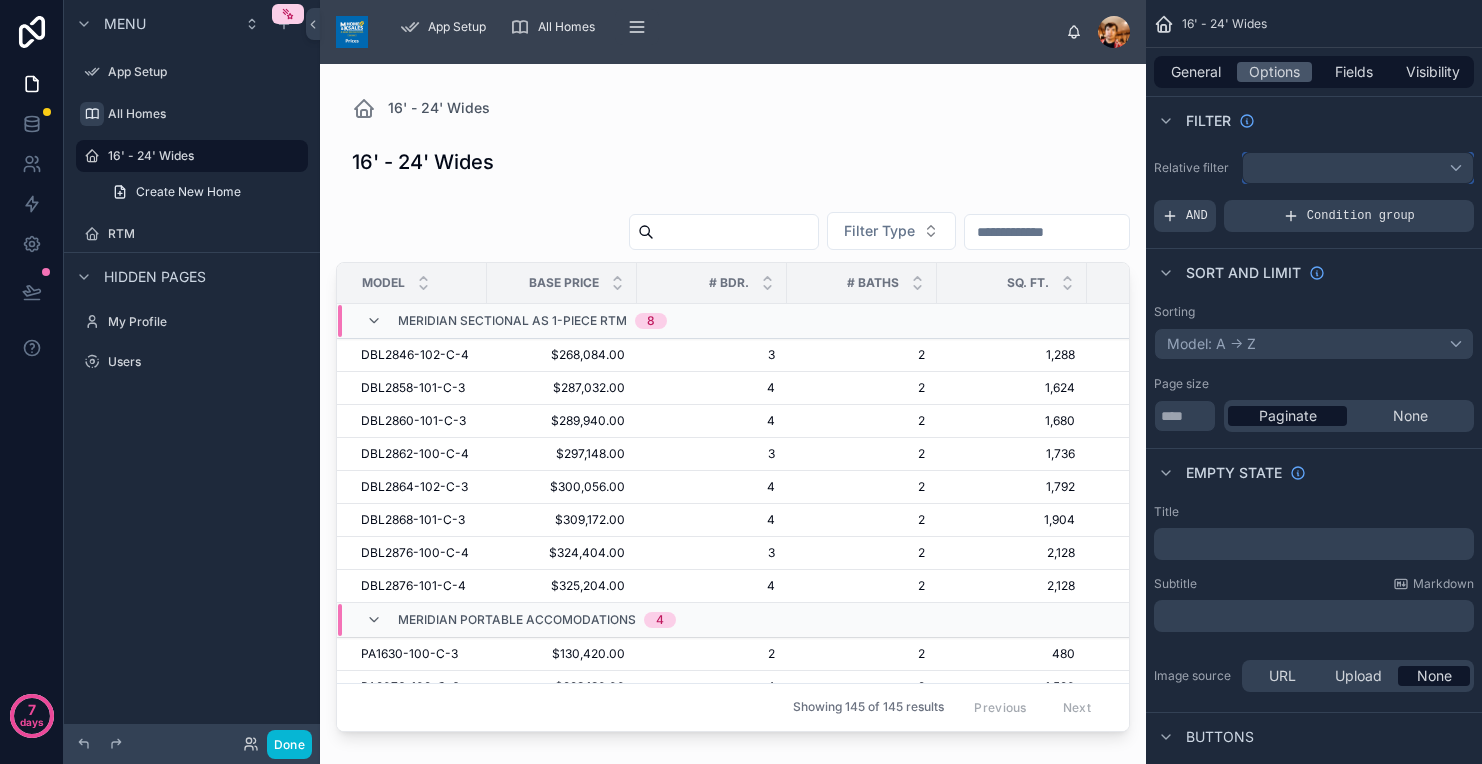 click at bounding box center (1358, 168) 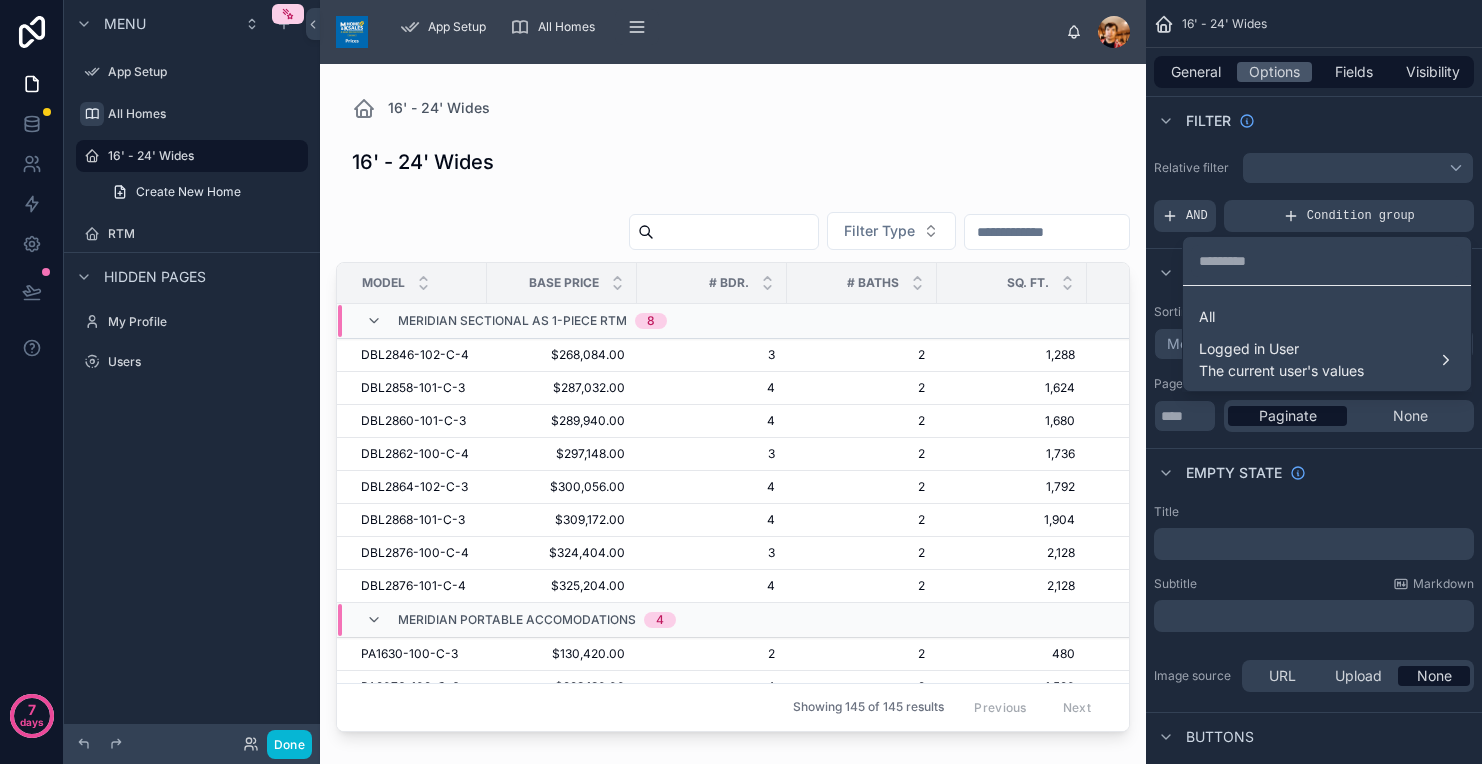 click at bounding box center [741, 382] 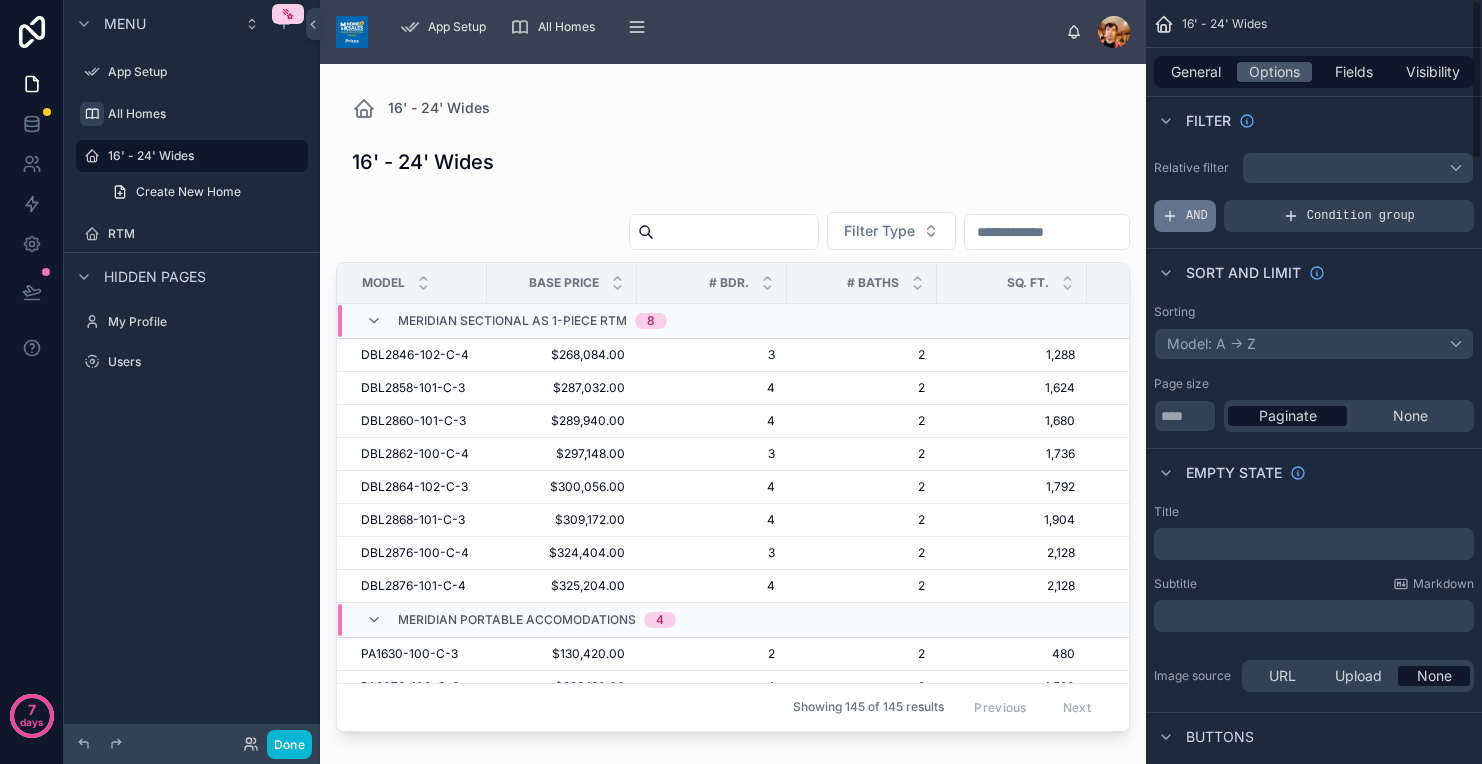 click on "AND" at bounding box center (1197, 216) 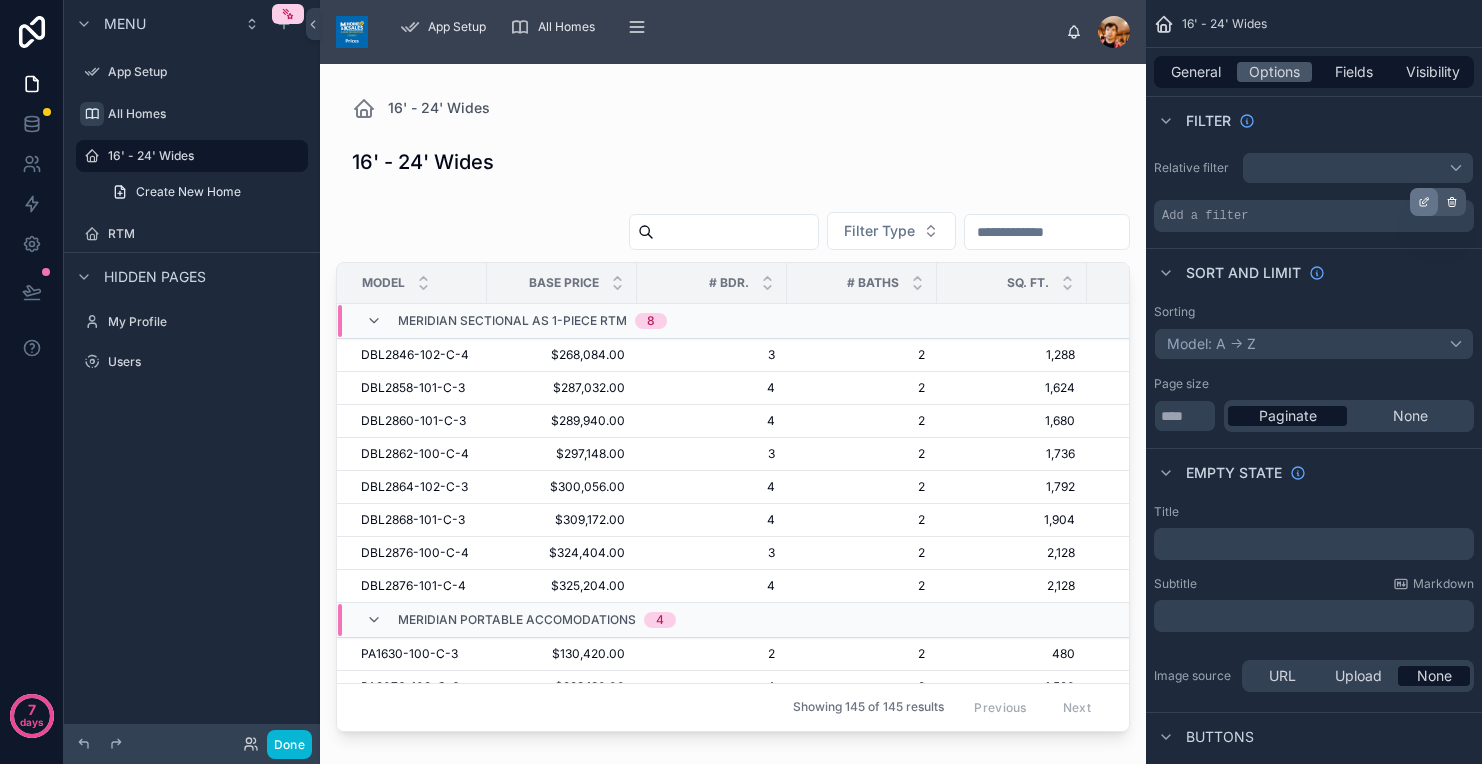 click at bounding box center (1424, 202) 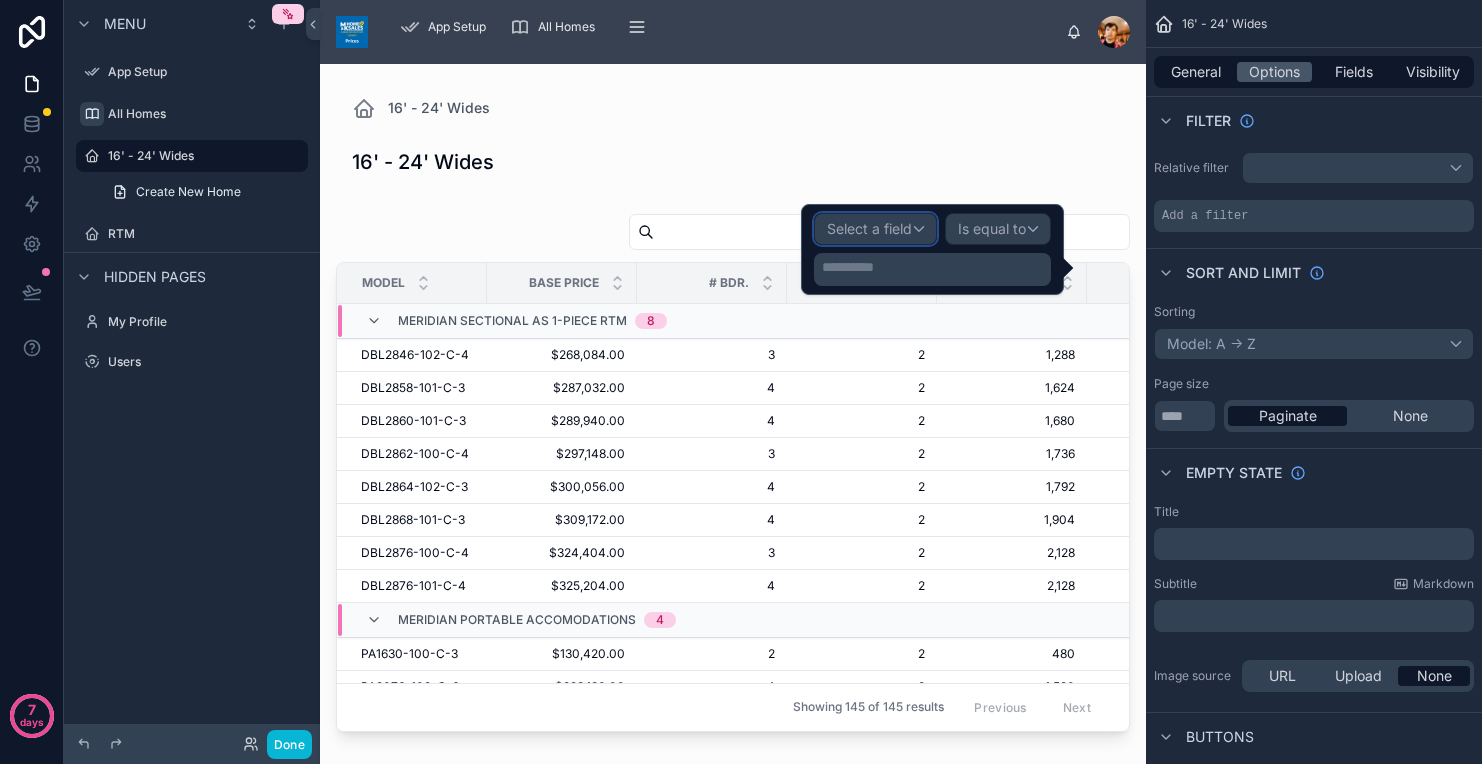 click on "Select a field" at bounding box center [875, 229] 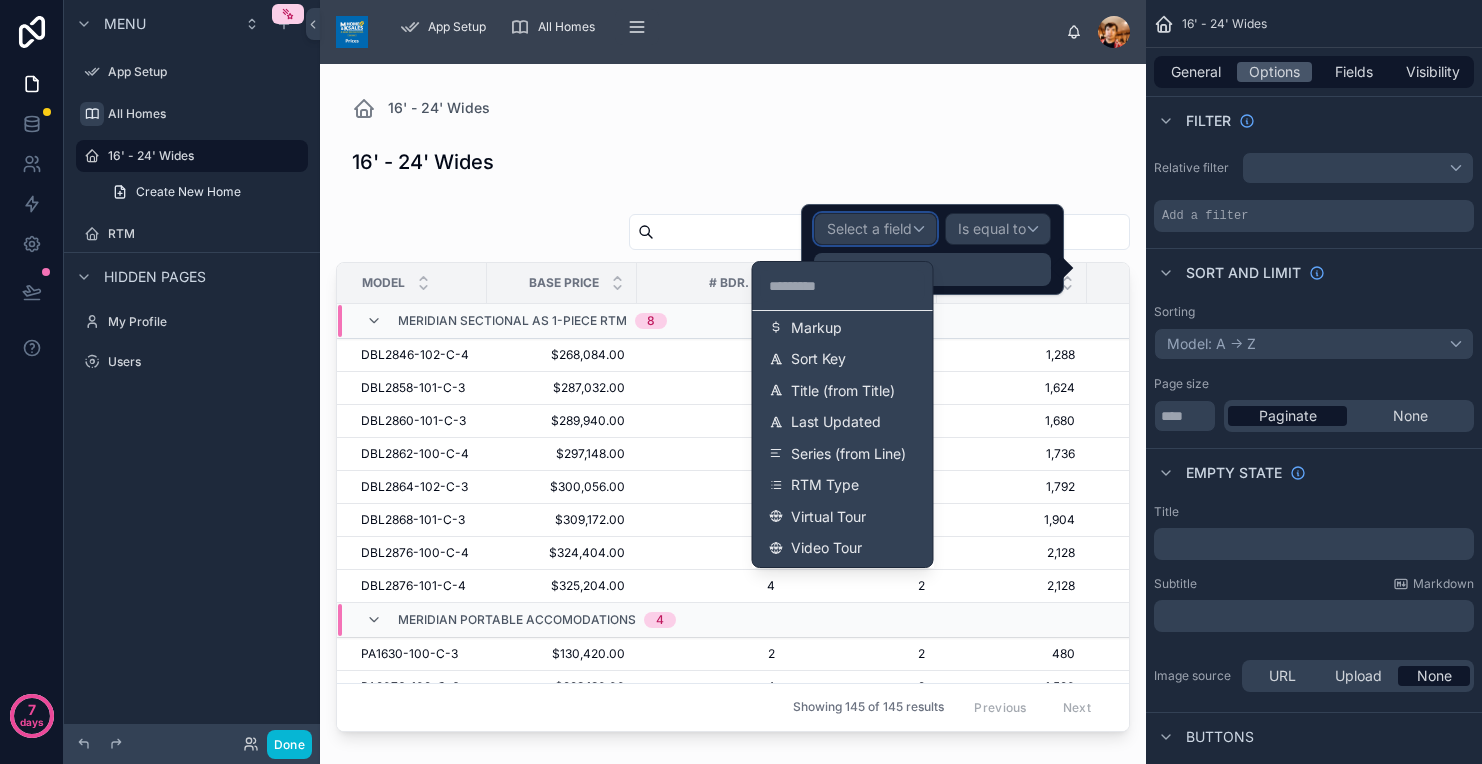 scroll, scrollTop: 804, scrollLeft: 0, axis: vertical 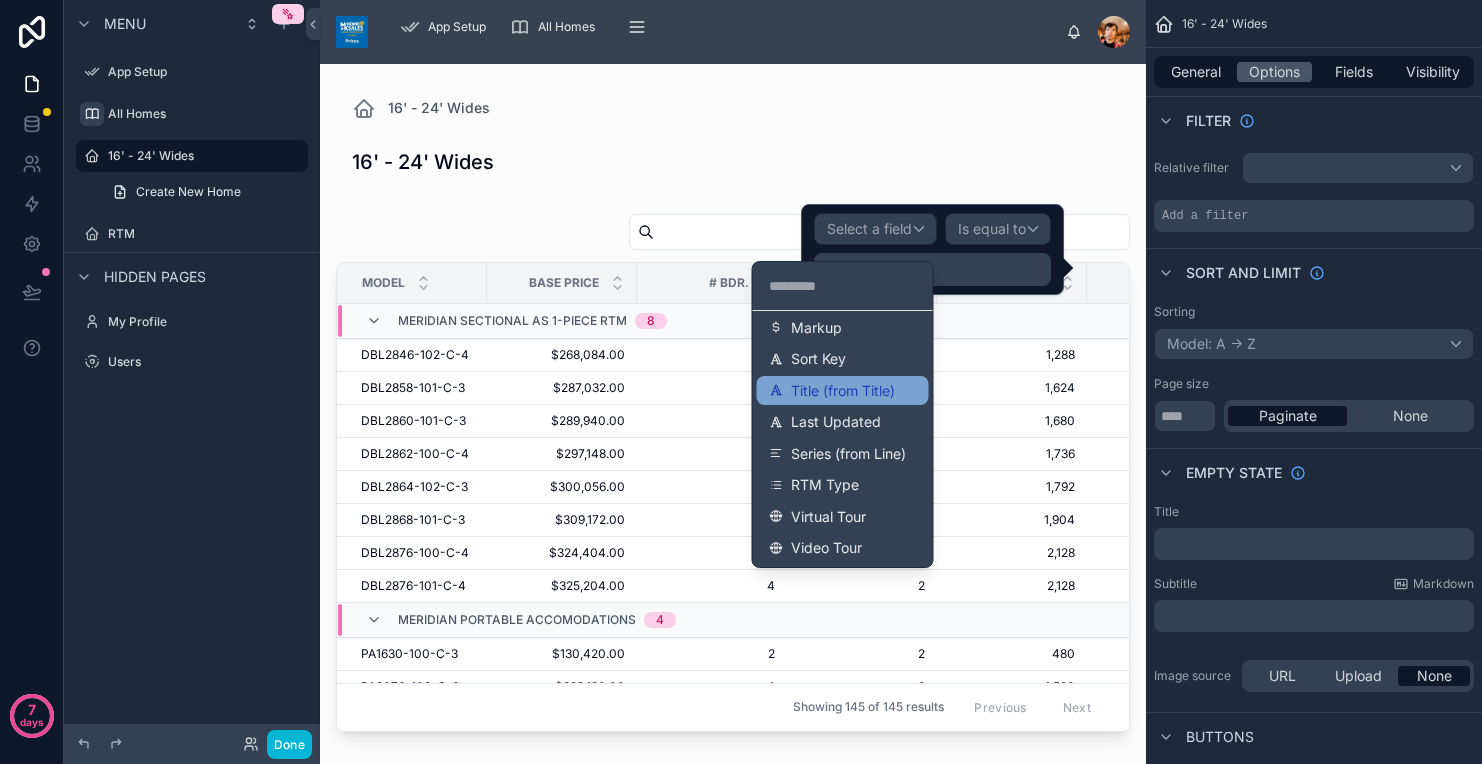 click on "Title (from Title)" at bounding box center (843, 391) 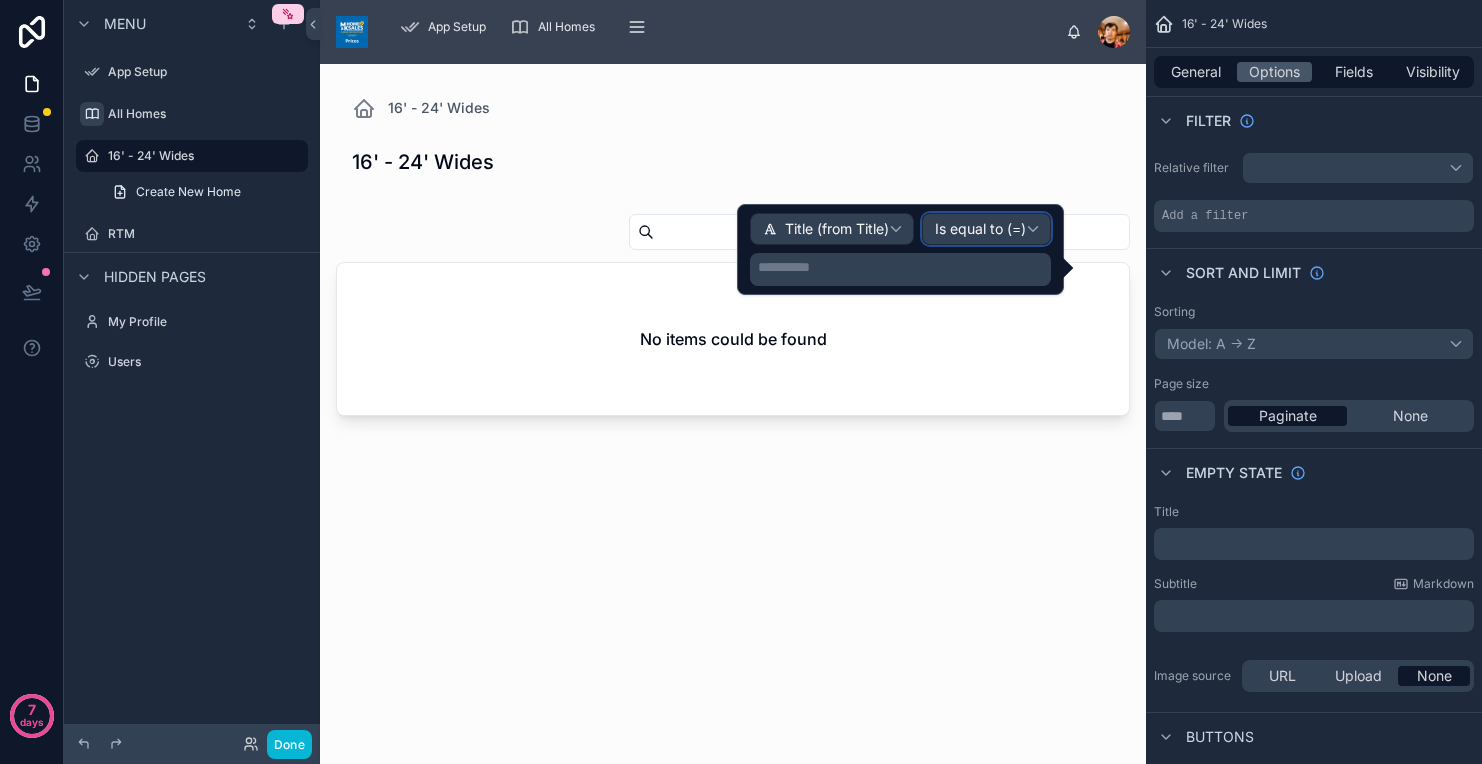 click on "Is equal to (=)" at bounding box center [980, 229] 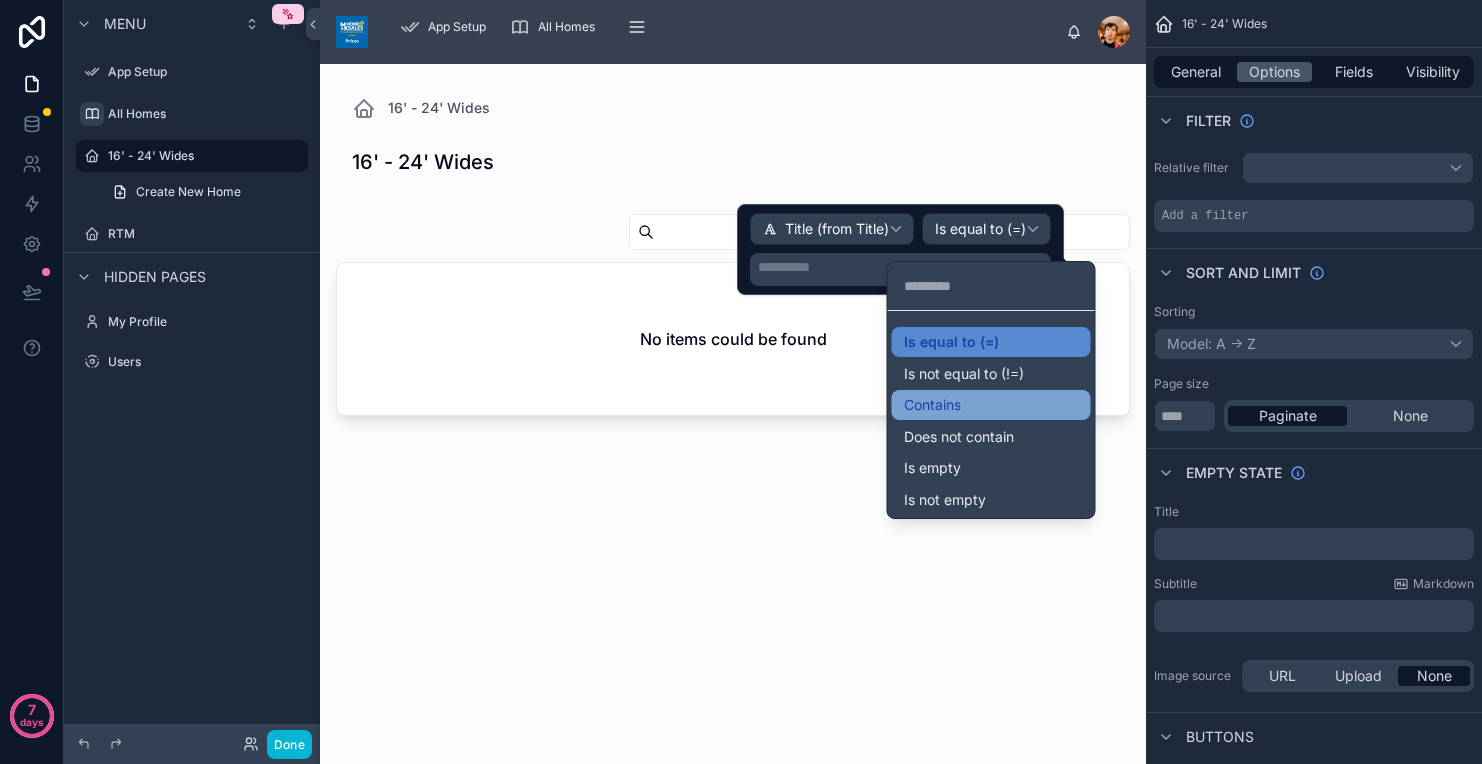 click on "Contains" at bounding box center (991, 405) 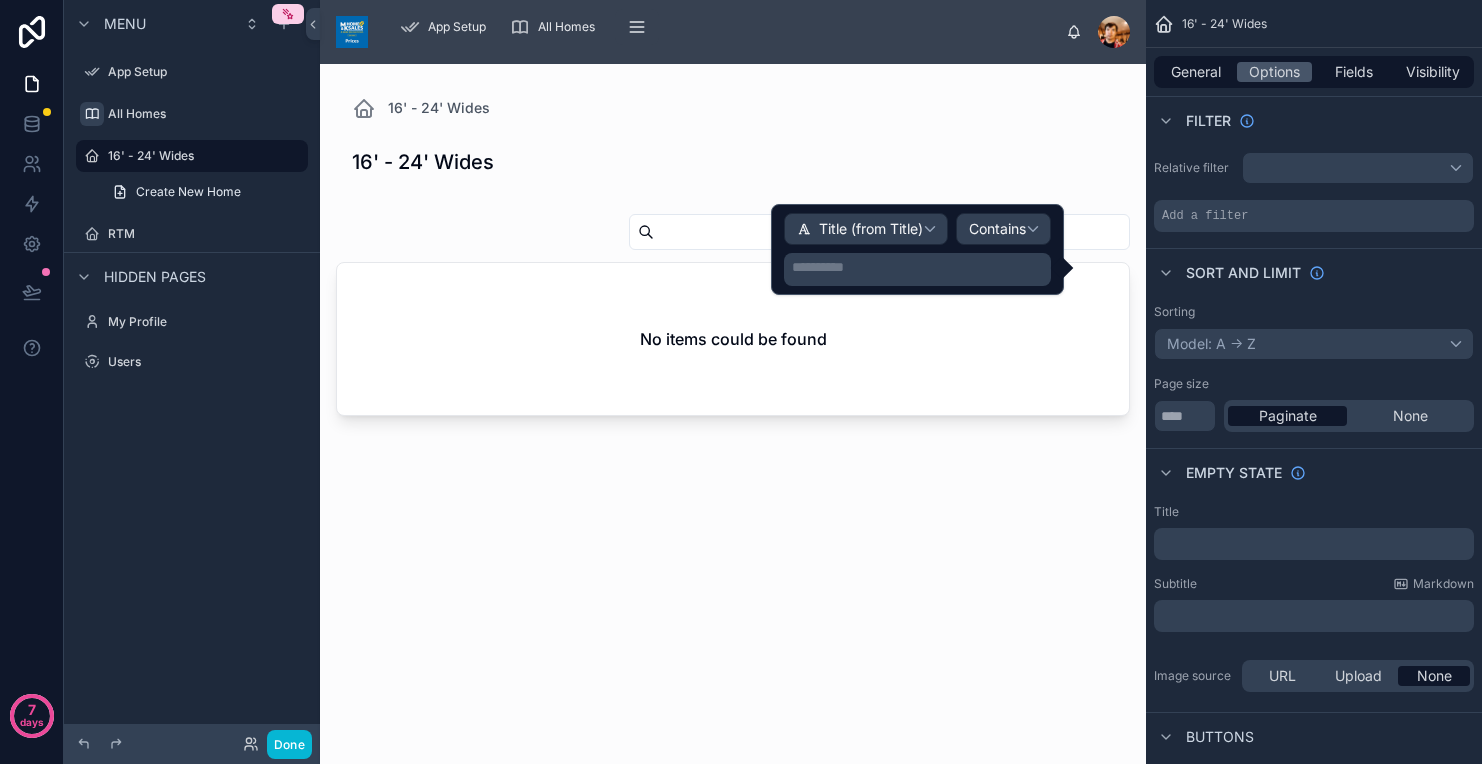click on "**********" at bounding box center [919, 267] 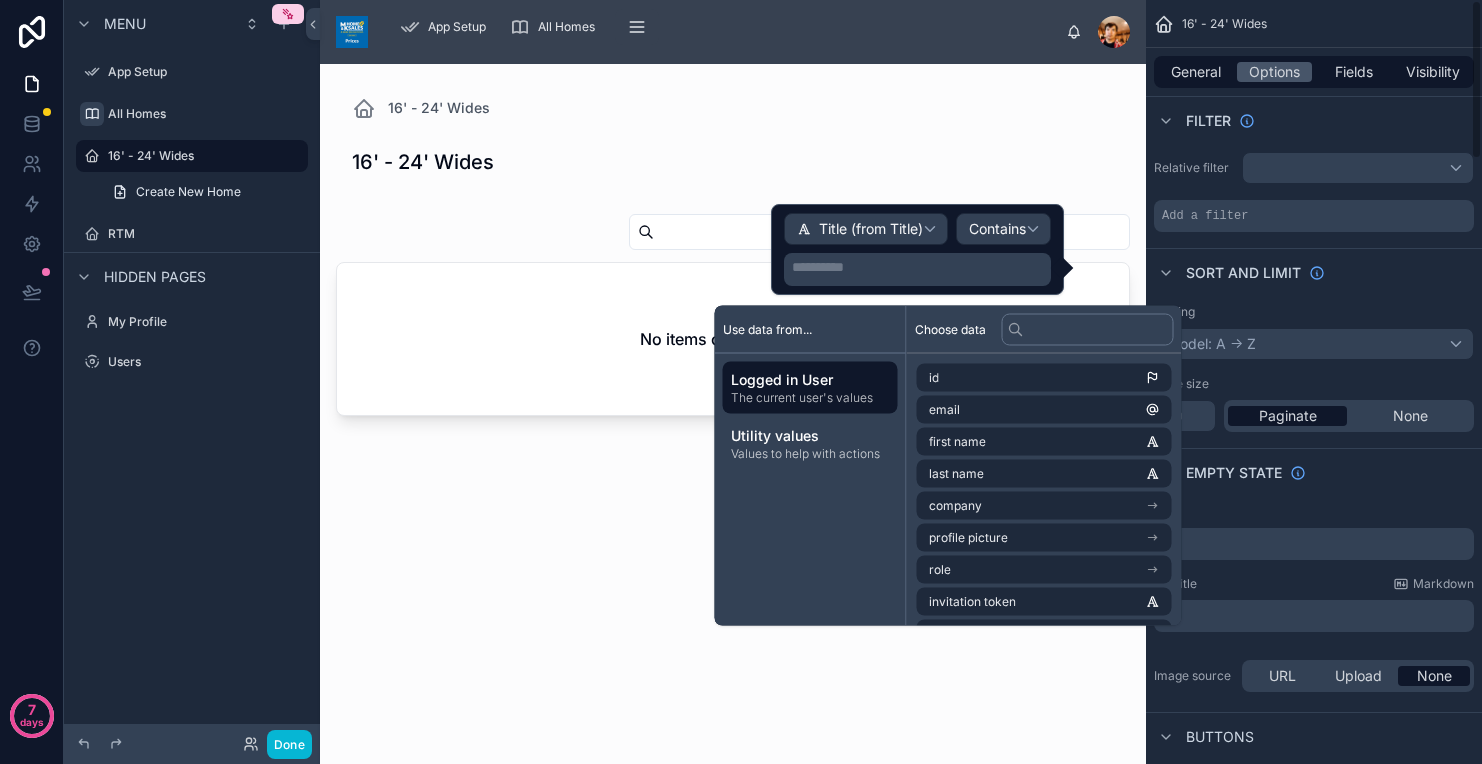 click on "Sort And Limit" at bounding box center (1314, 272) 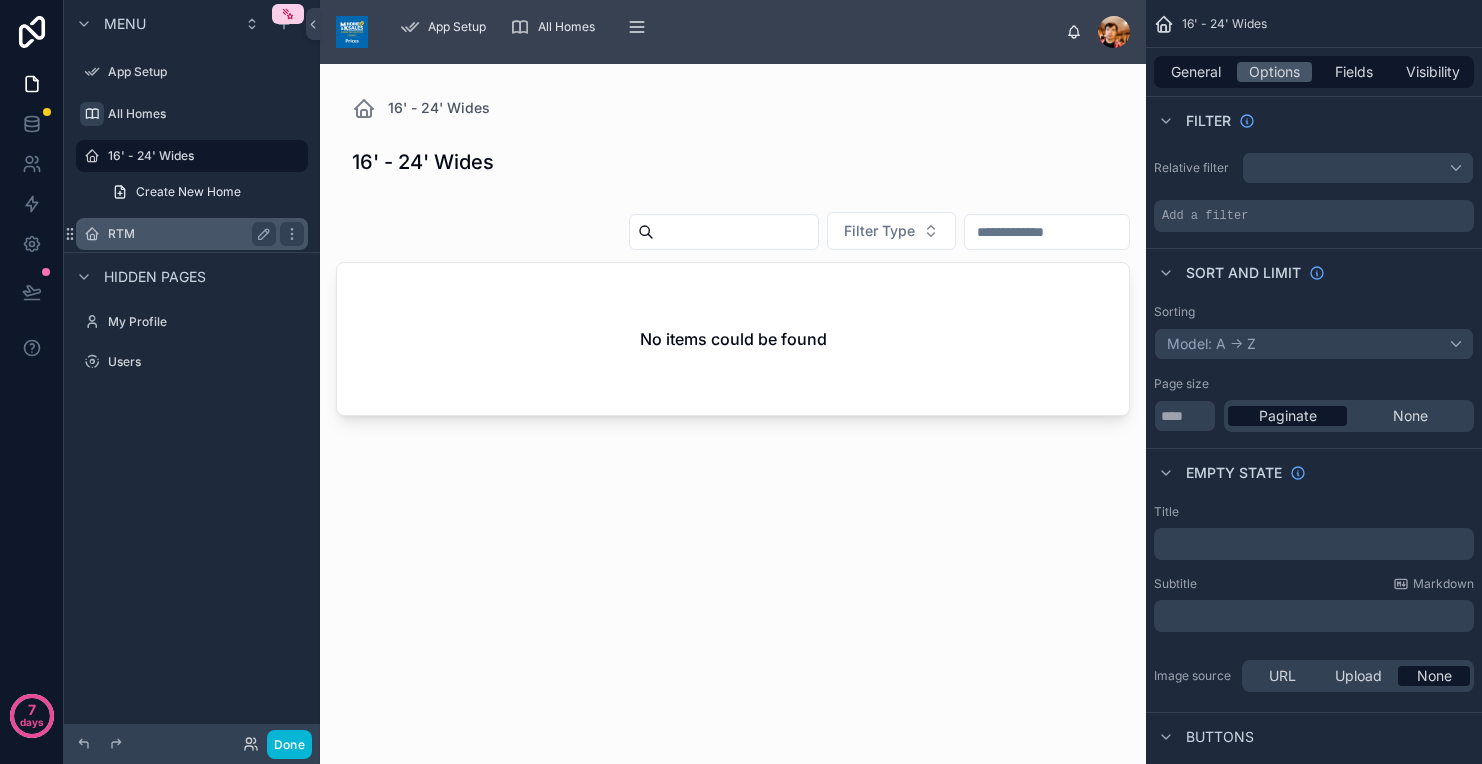 click on "RTM" at bounding box center [188, 234] 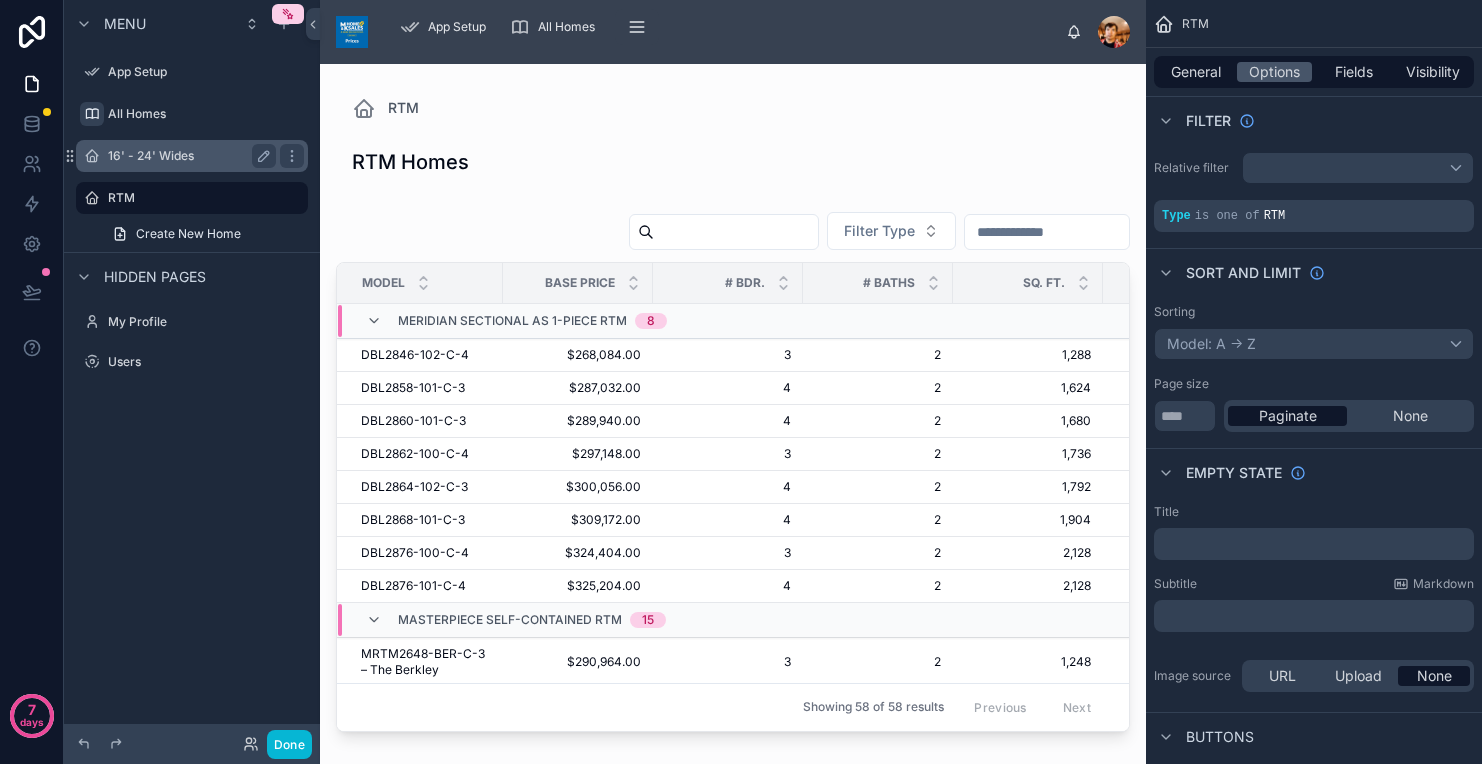 click on "16' - 24' Wides" at bounding box center [188, 156] 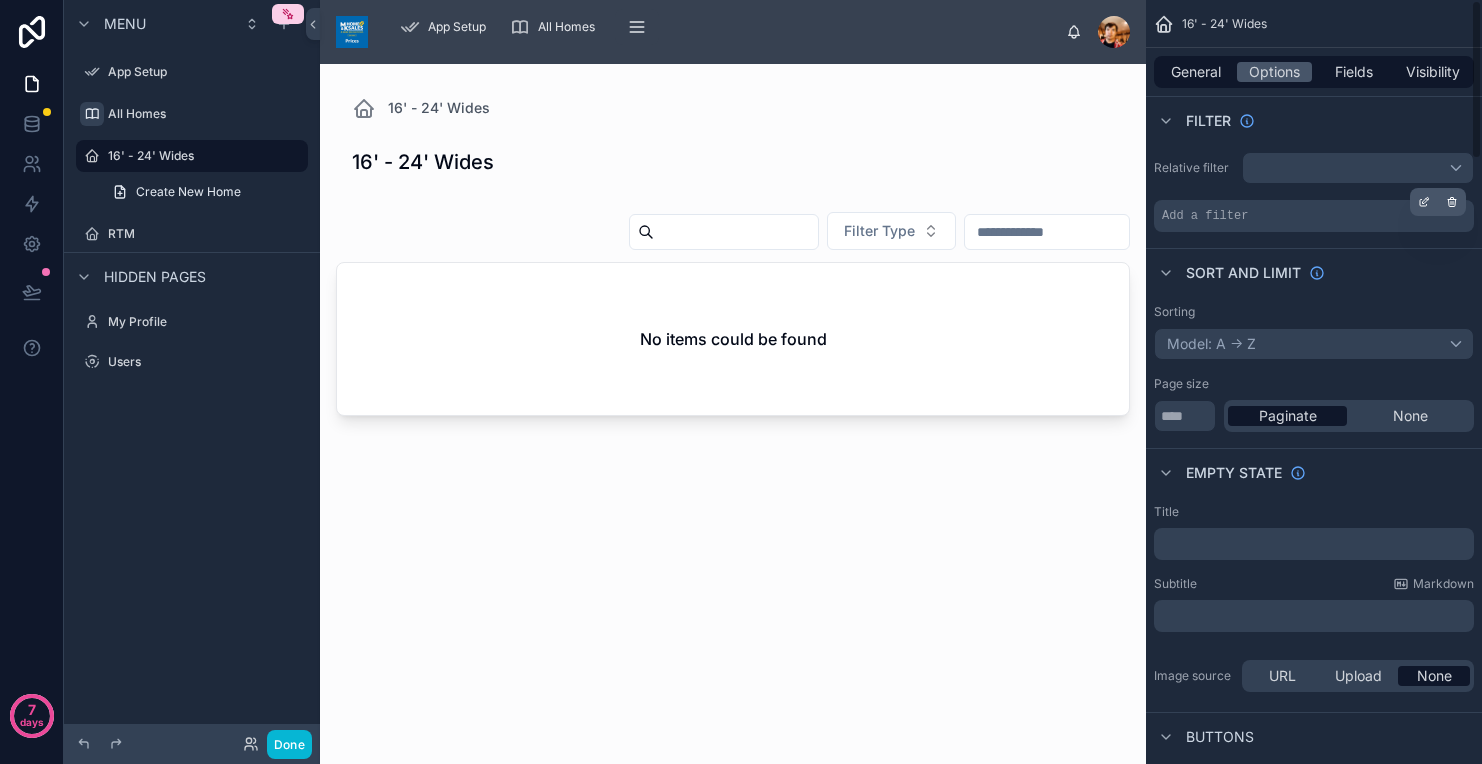 click on "Add a filter" at bounding box center [1314, 216] 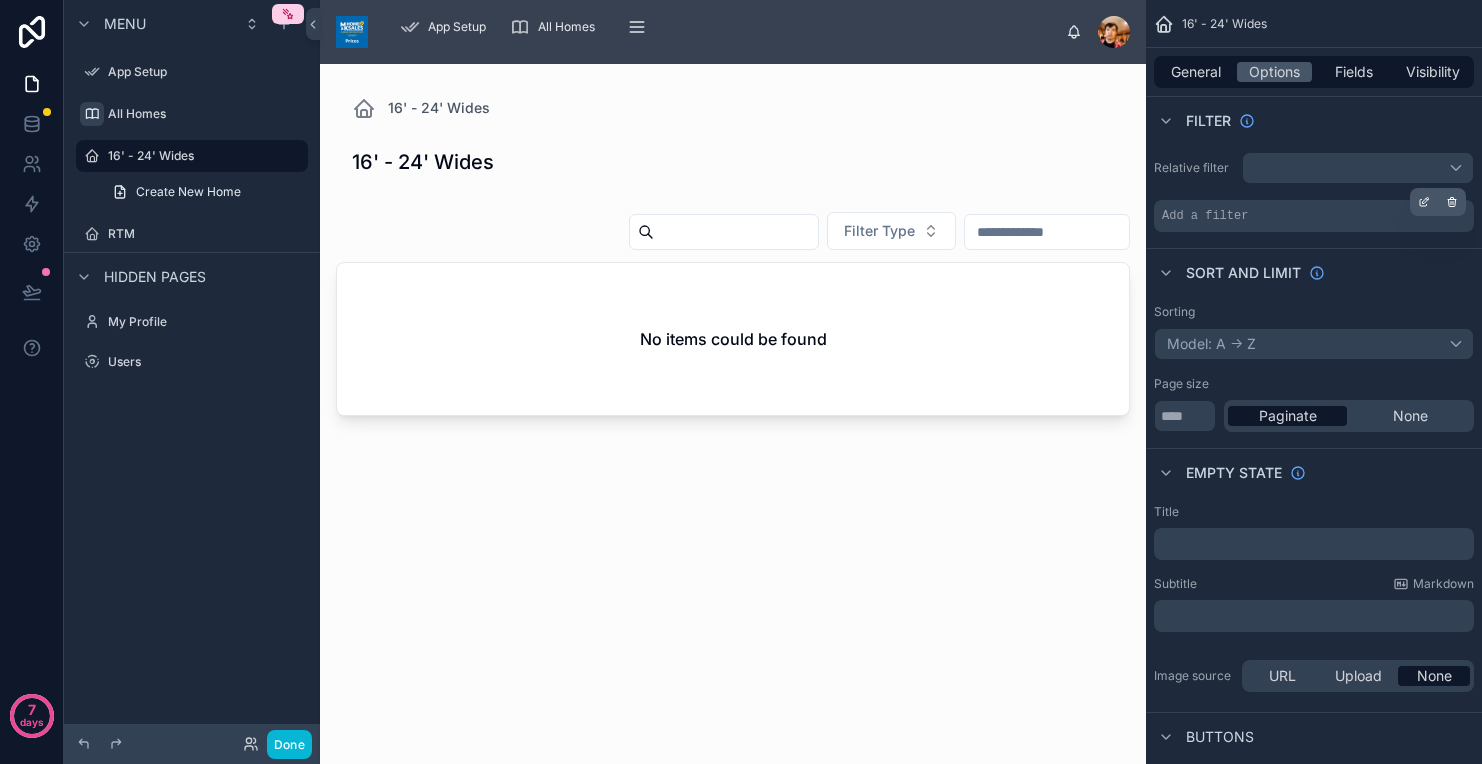click on "Add a filter" at bounding box center [1205, 216] 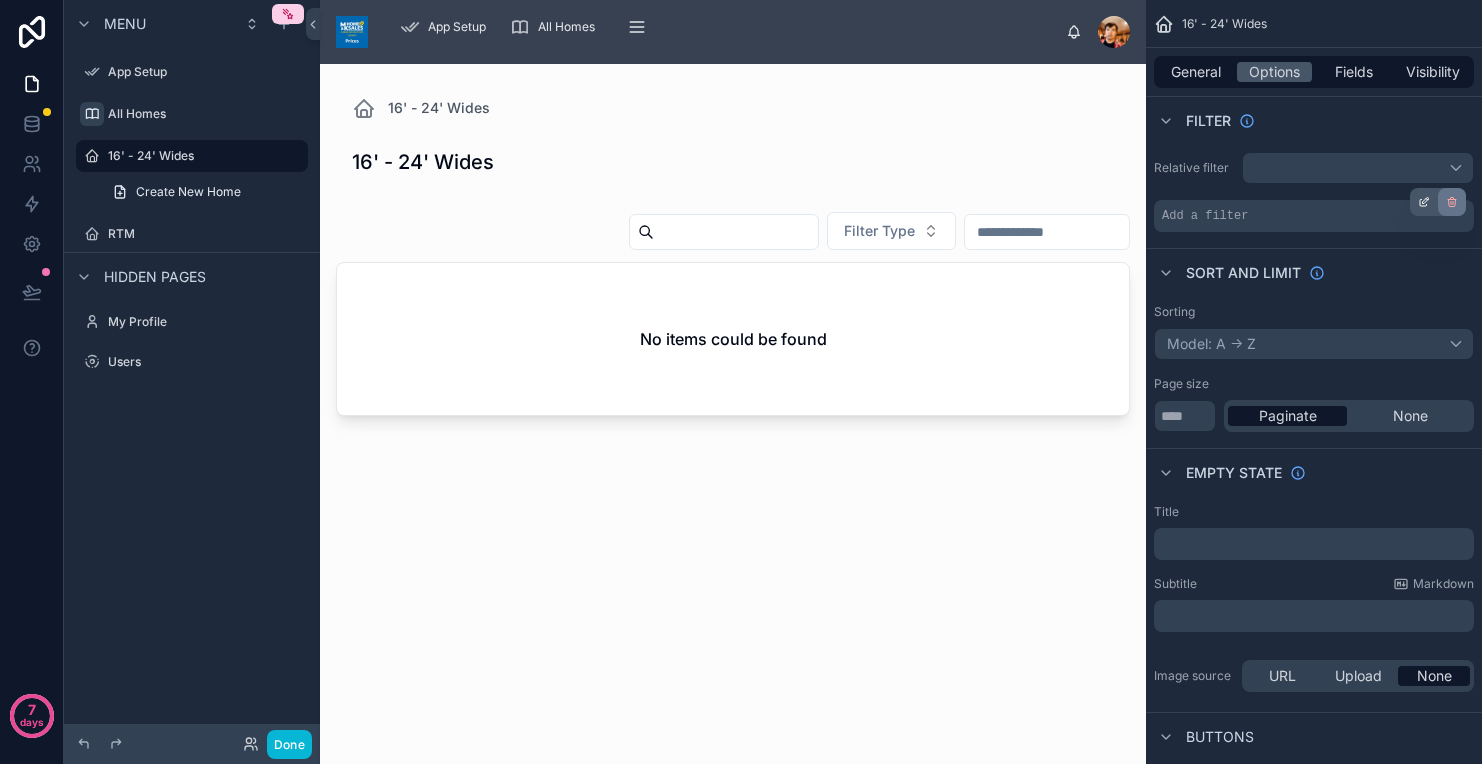 click 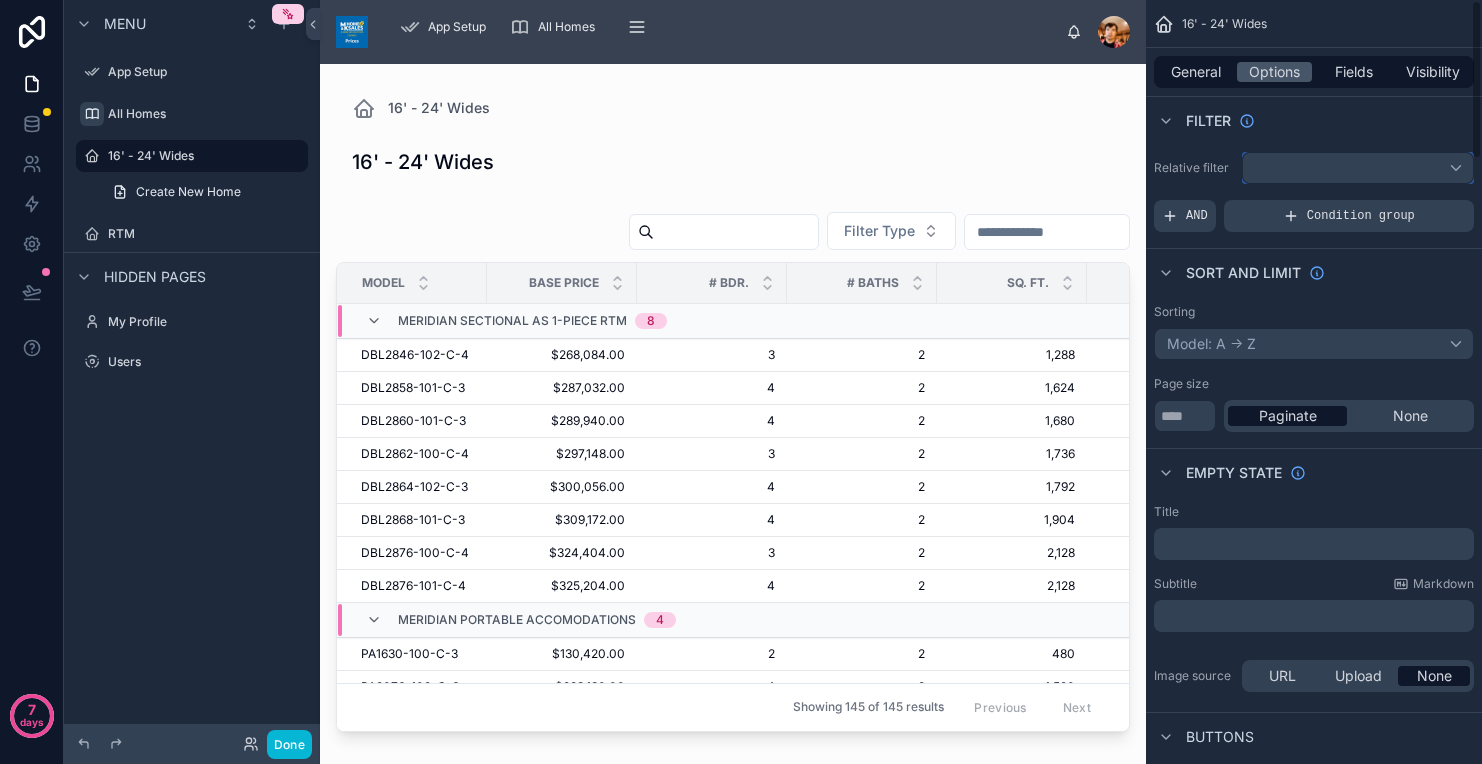 click at bounding box center (1358, 168) 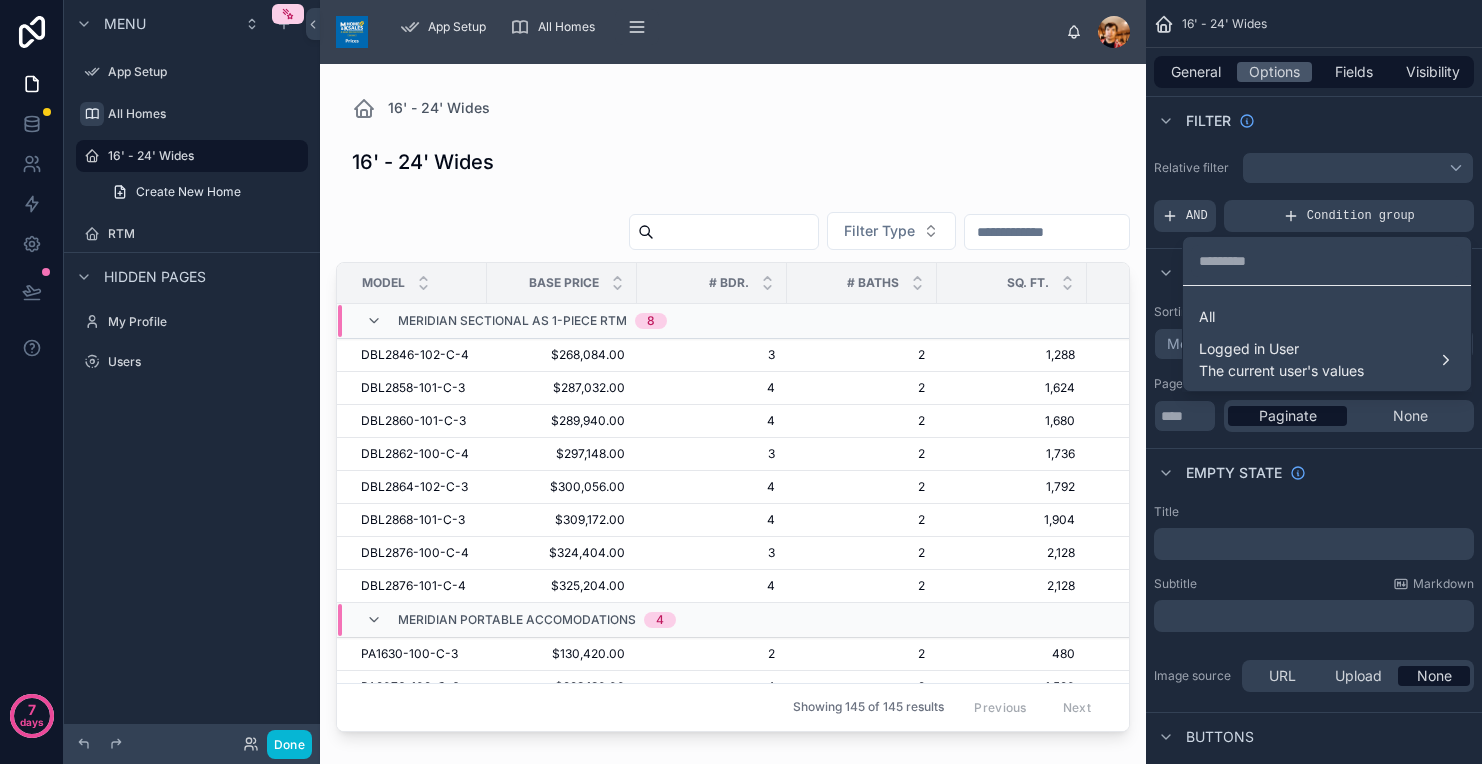 click at bounding box center (741, 382) 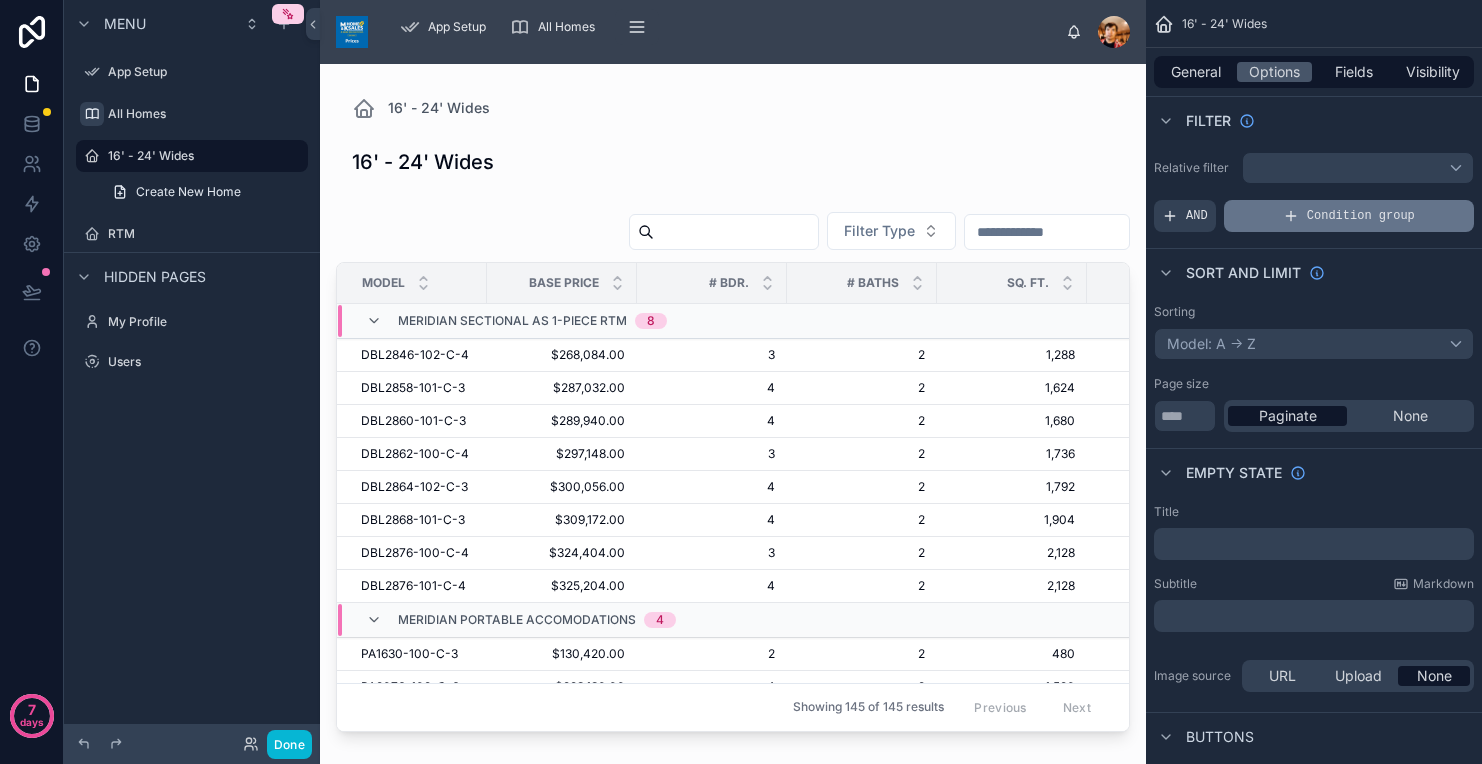 click on "Condition group" at bounding box center (1361, 216) 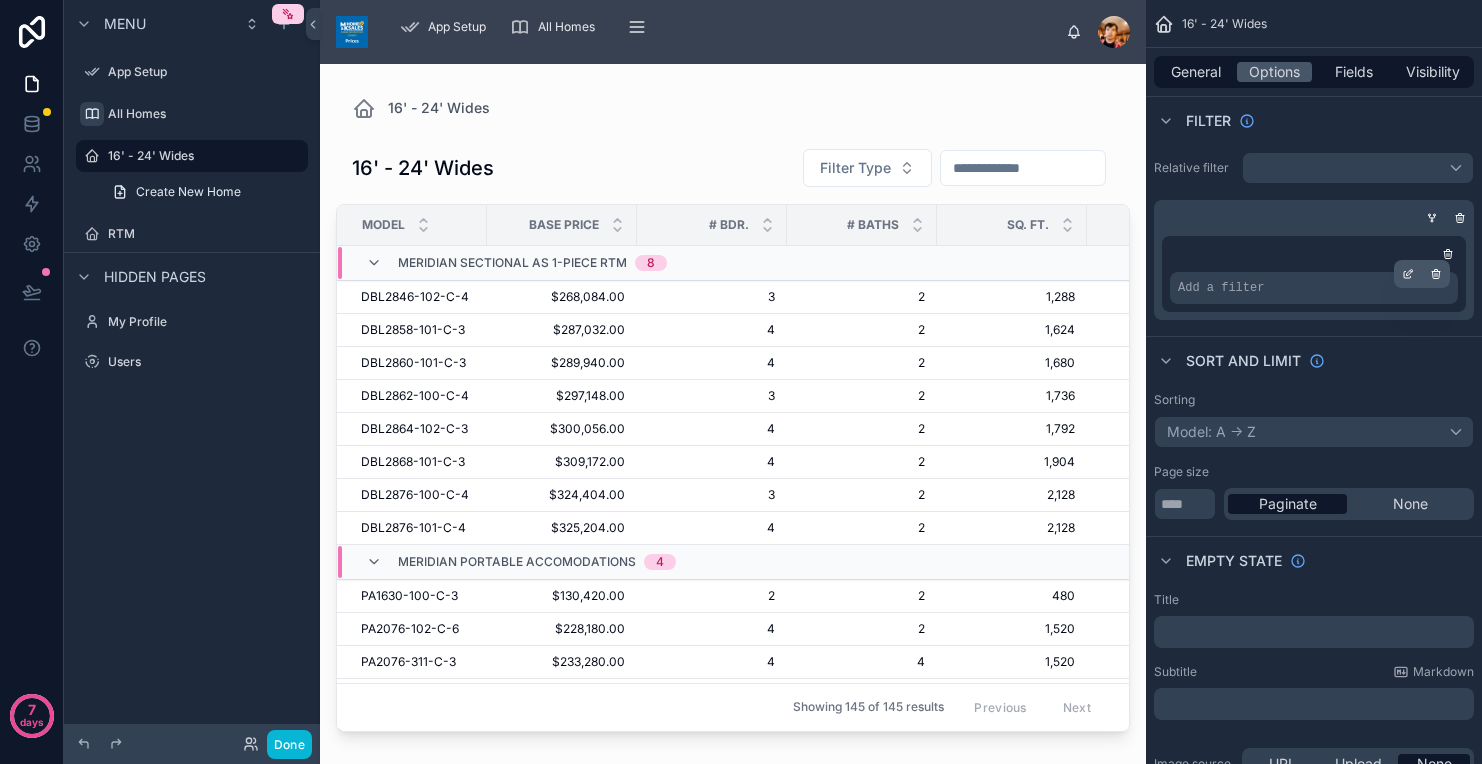 click on "Add a filter" at bounding box center [1314, 288] 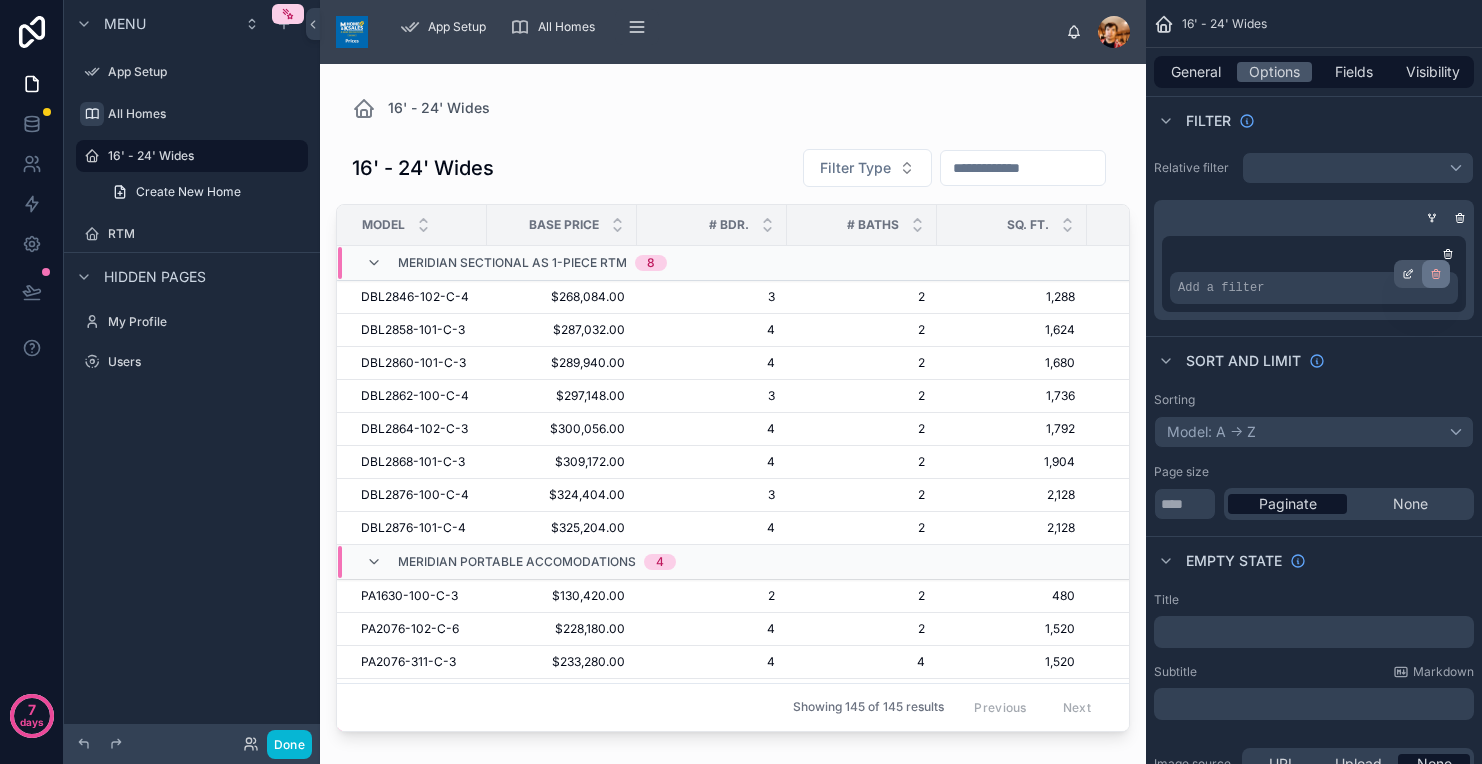click at bounding box center [1436, 274] 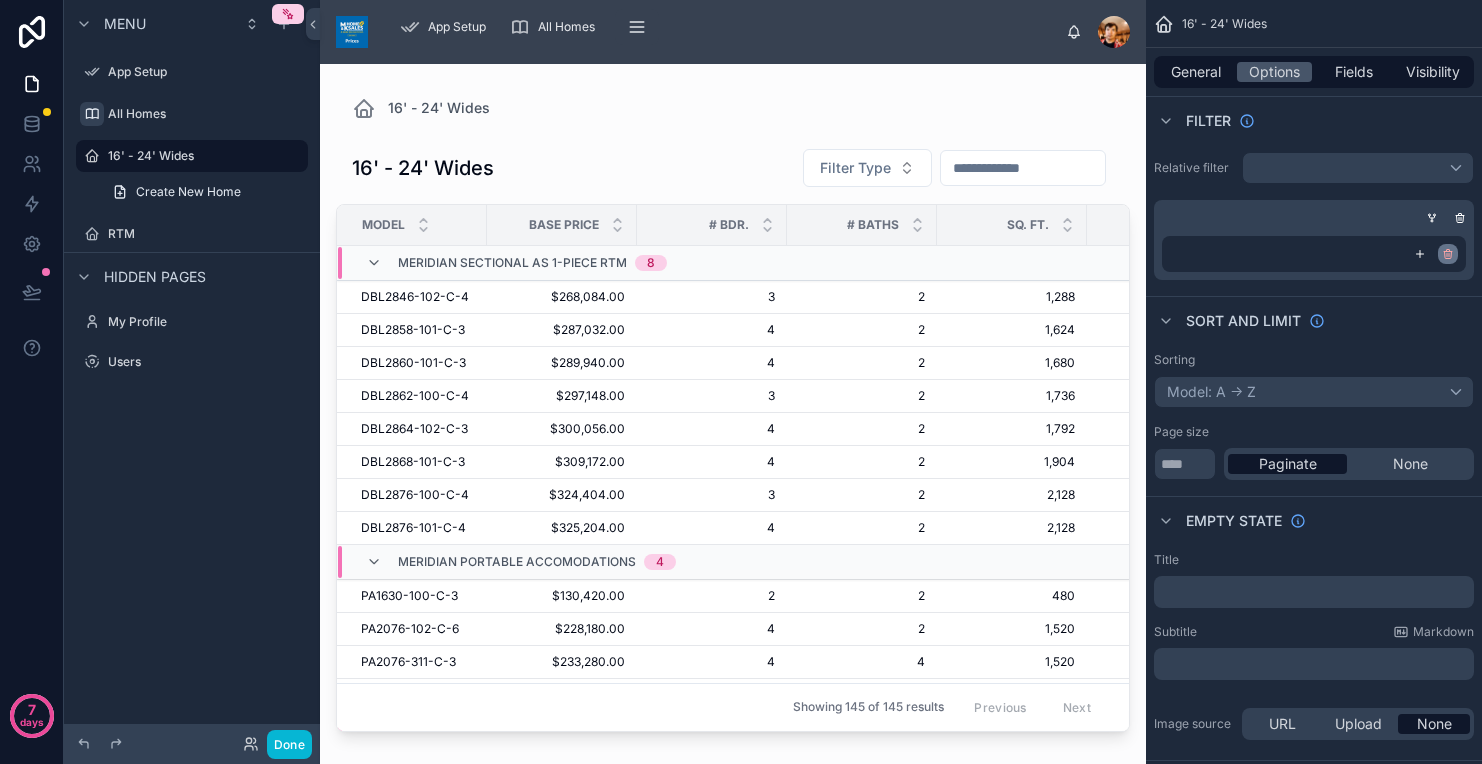 click 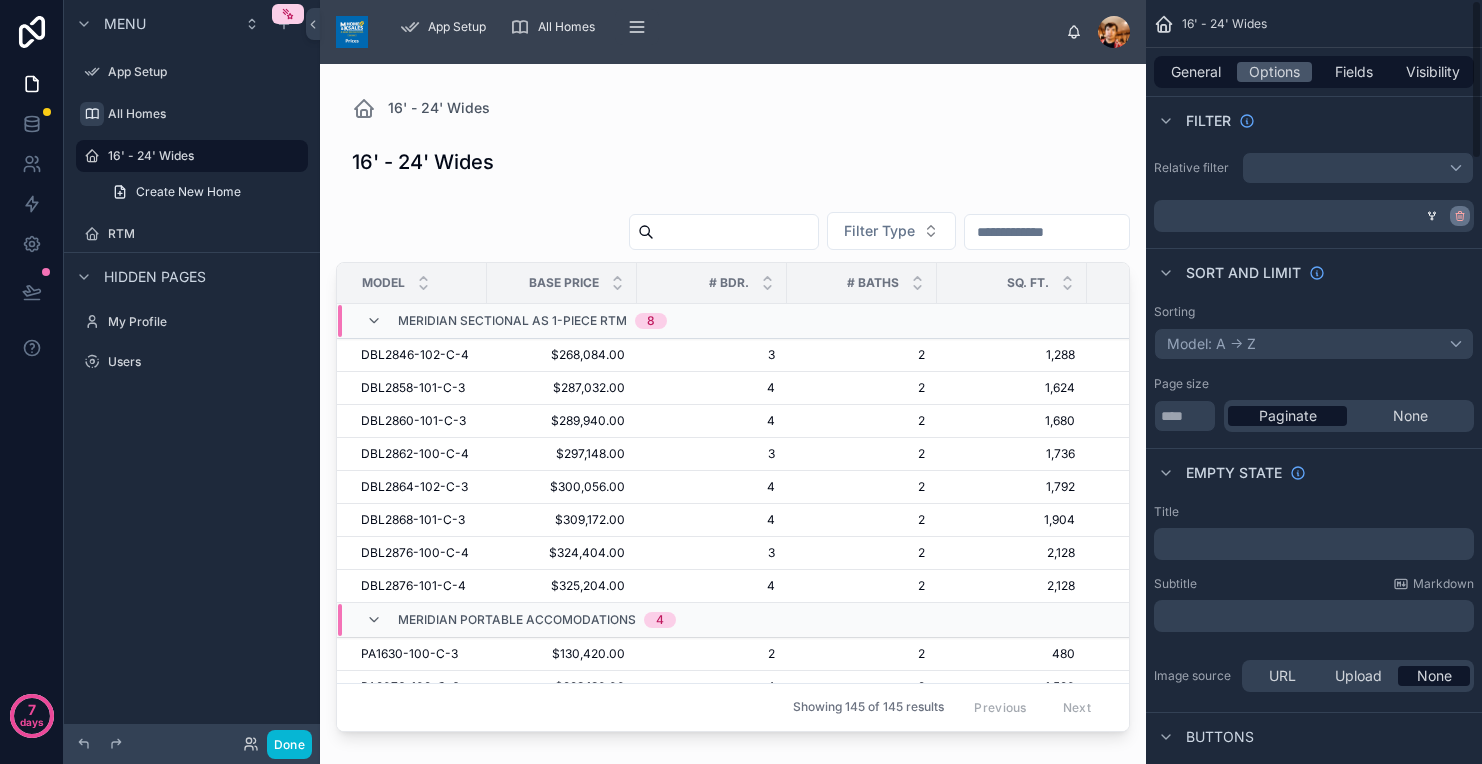 click 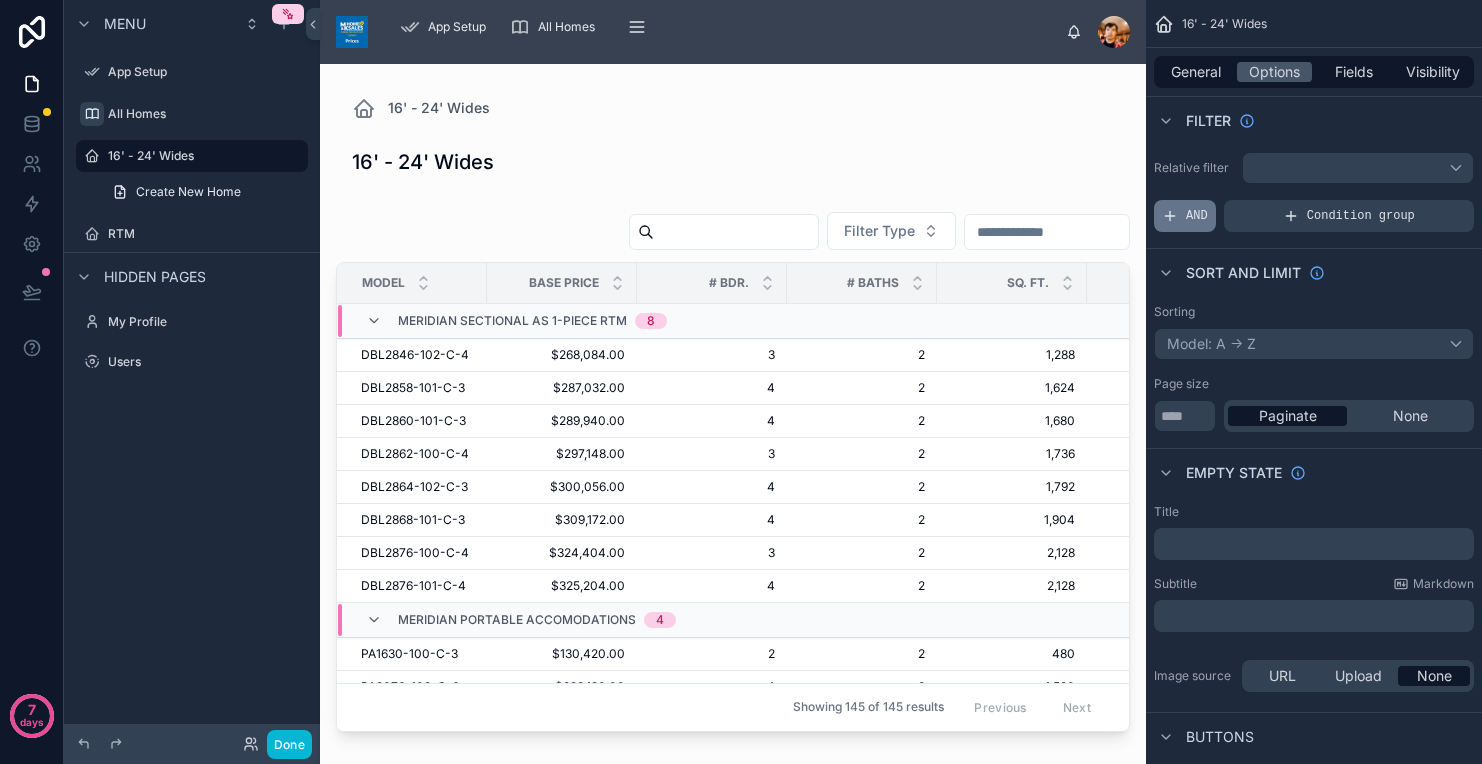click on "AND" at bounding box center (1185, 216) 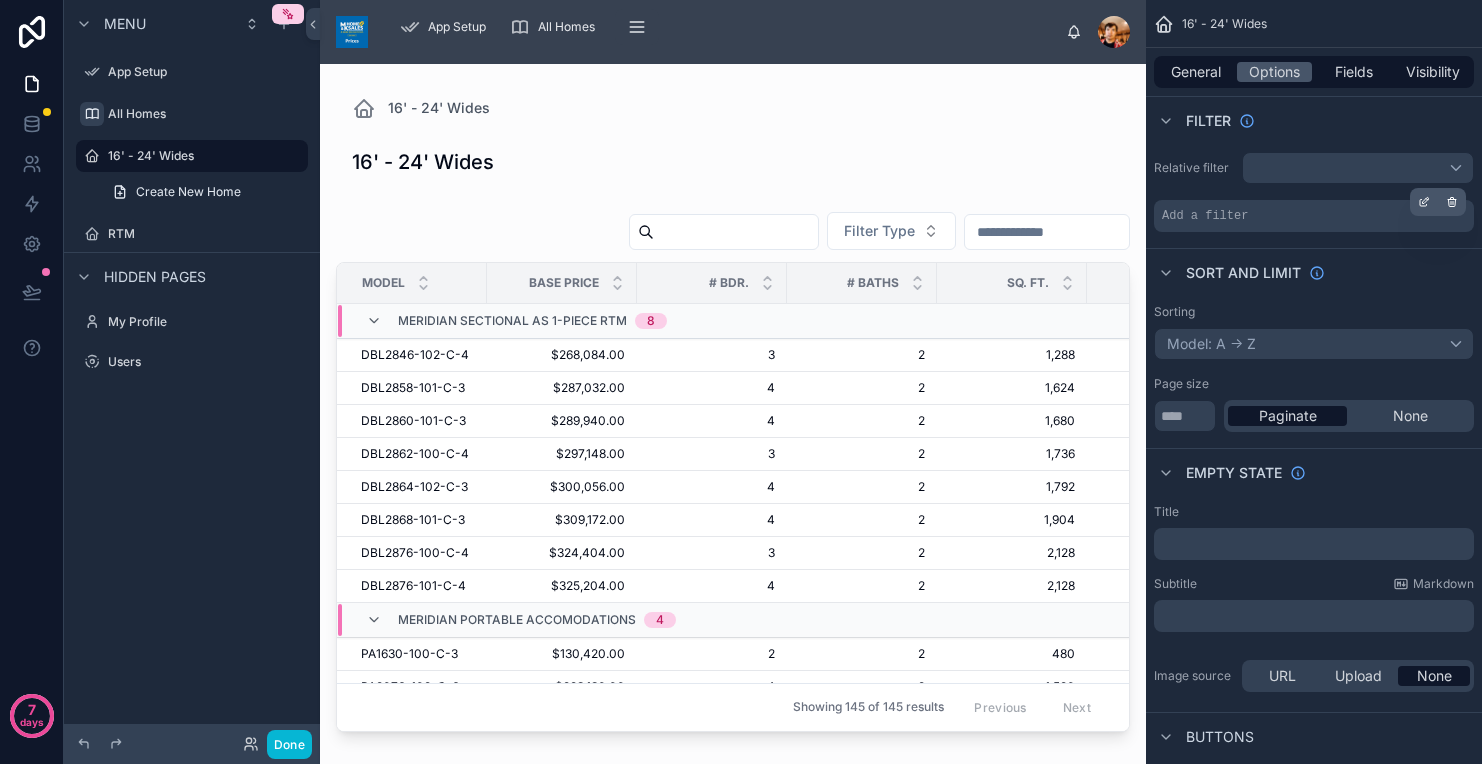 click on "Add a filter" at bounding box center (1205, 216) 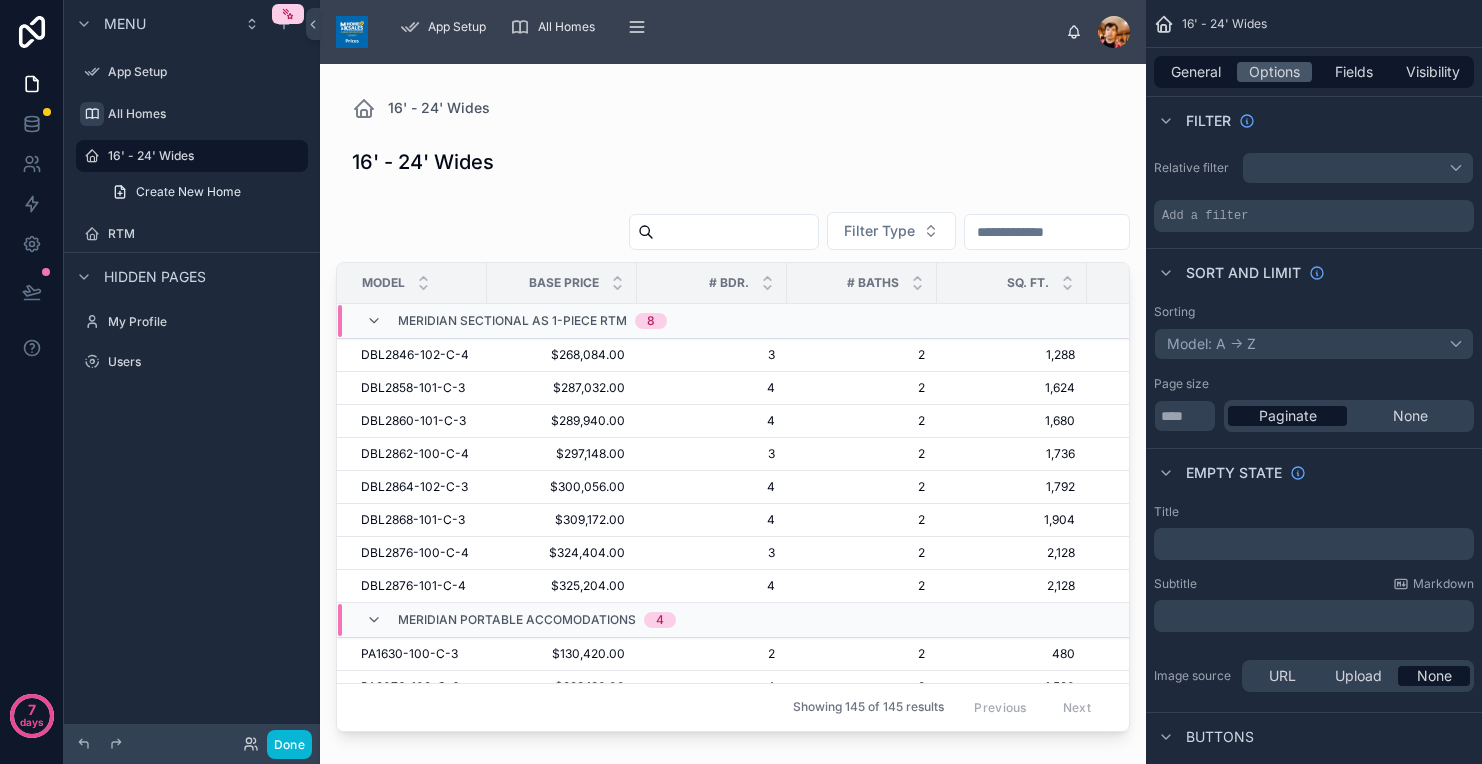 click on "Relative filter   Add a filter" at bounding box center (1314, 192) 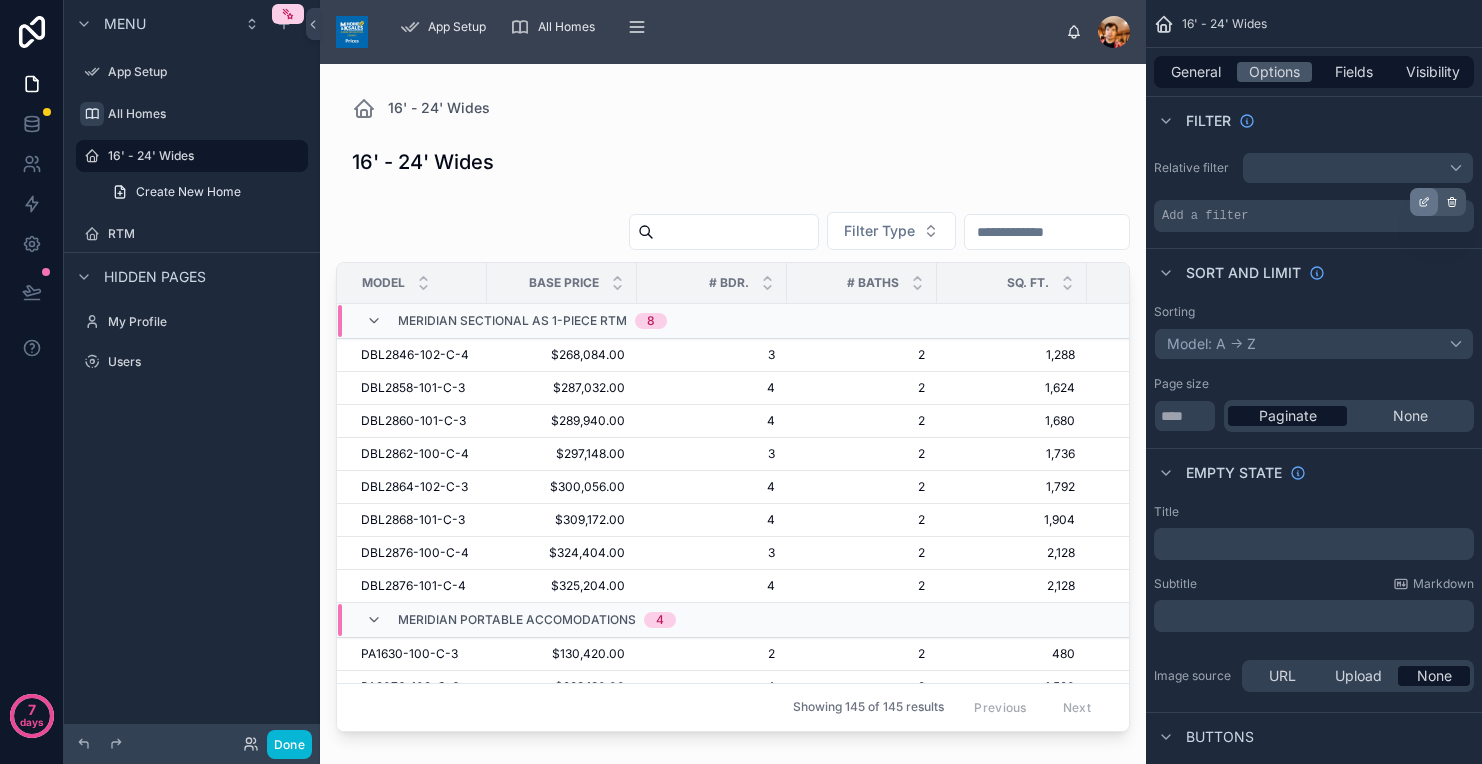 click 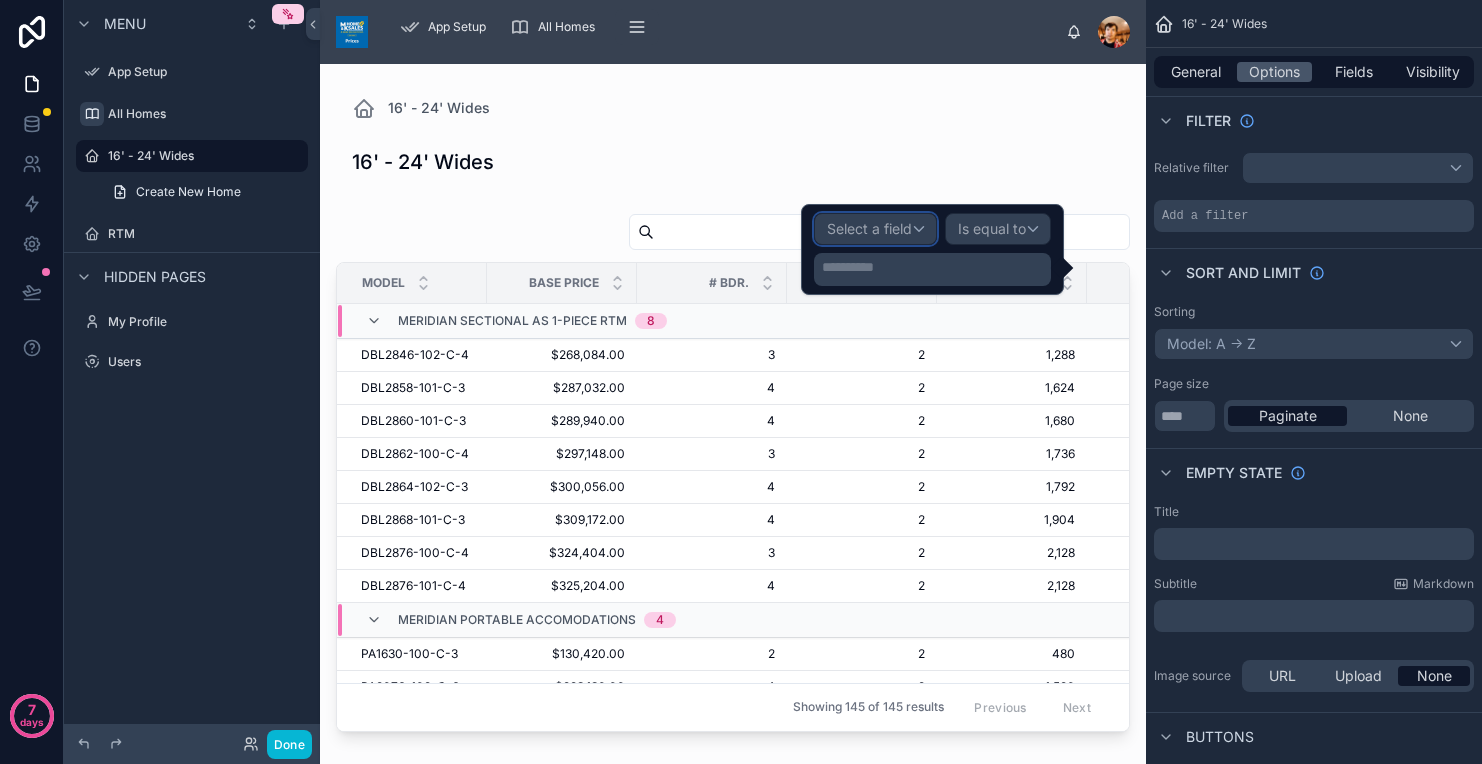 click on "Select a field" at bounding box center (869, 228) 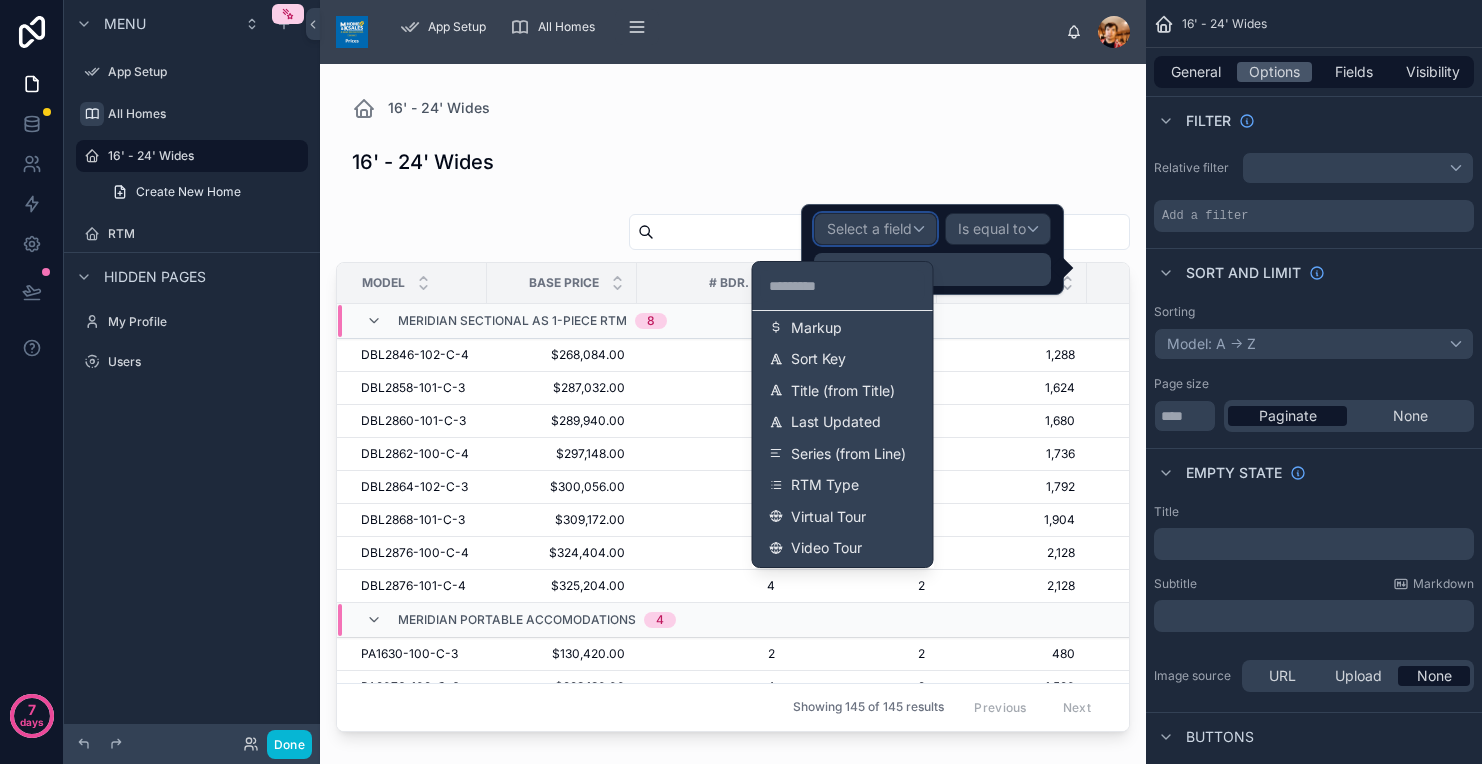 scroll, scrollTop: 844, scrollLeft: 0, axis: vertical 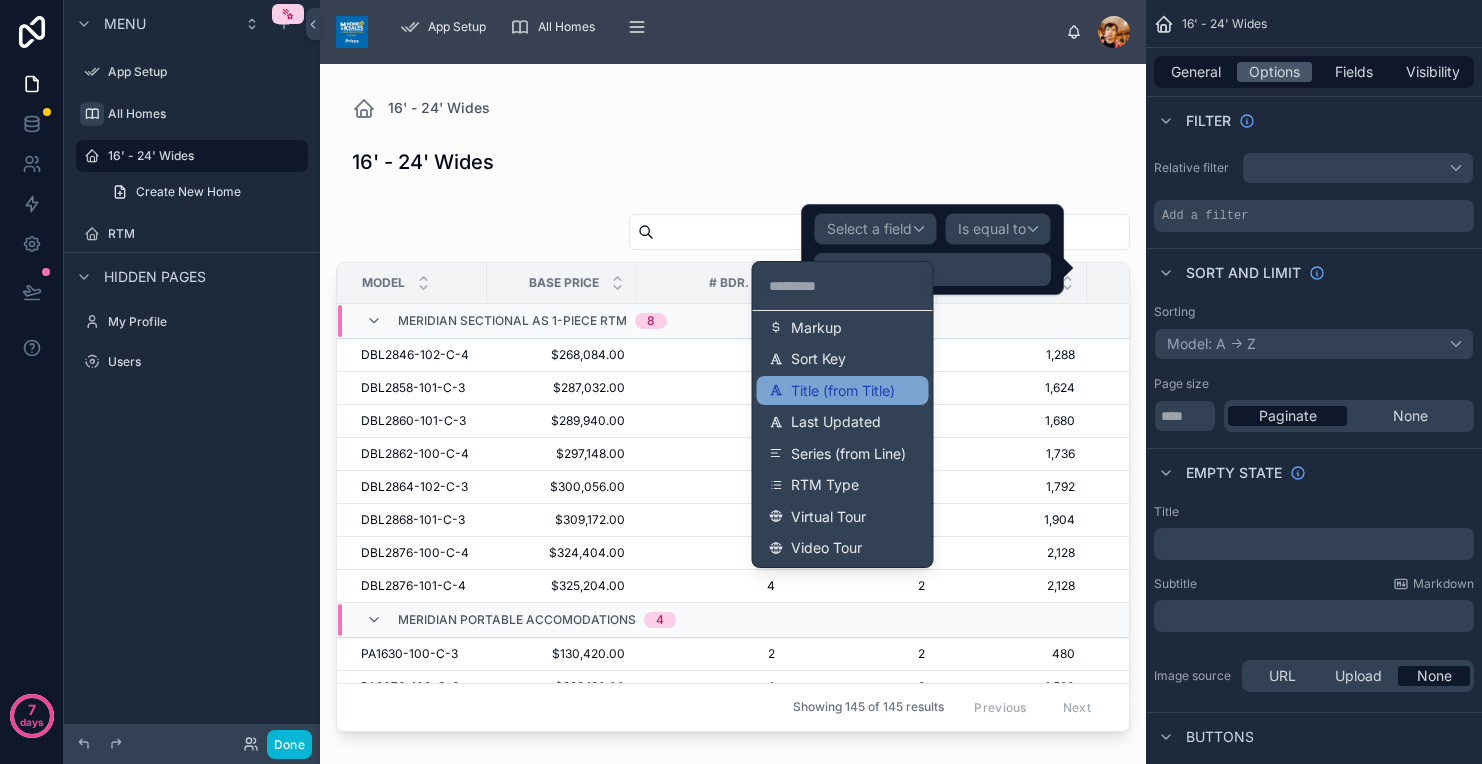 click on "Title (from Title)" at bounding box center [843, 391] 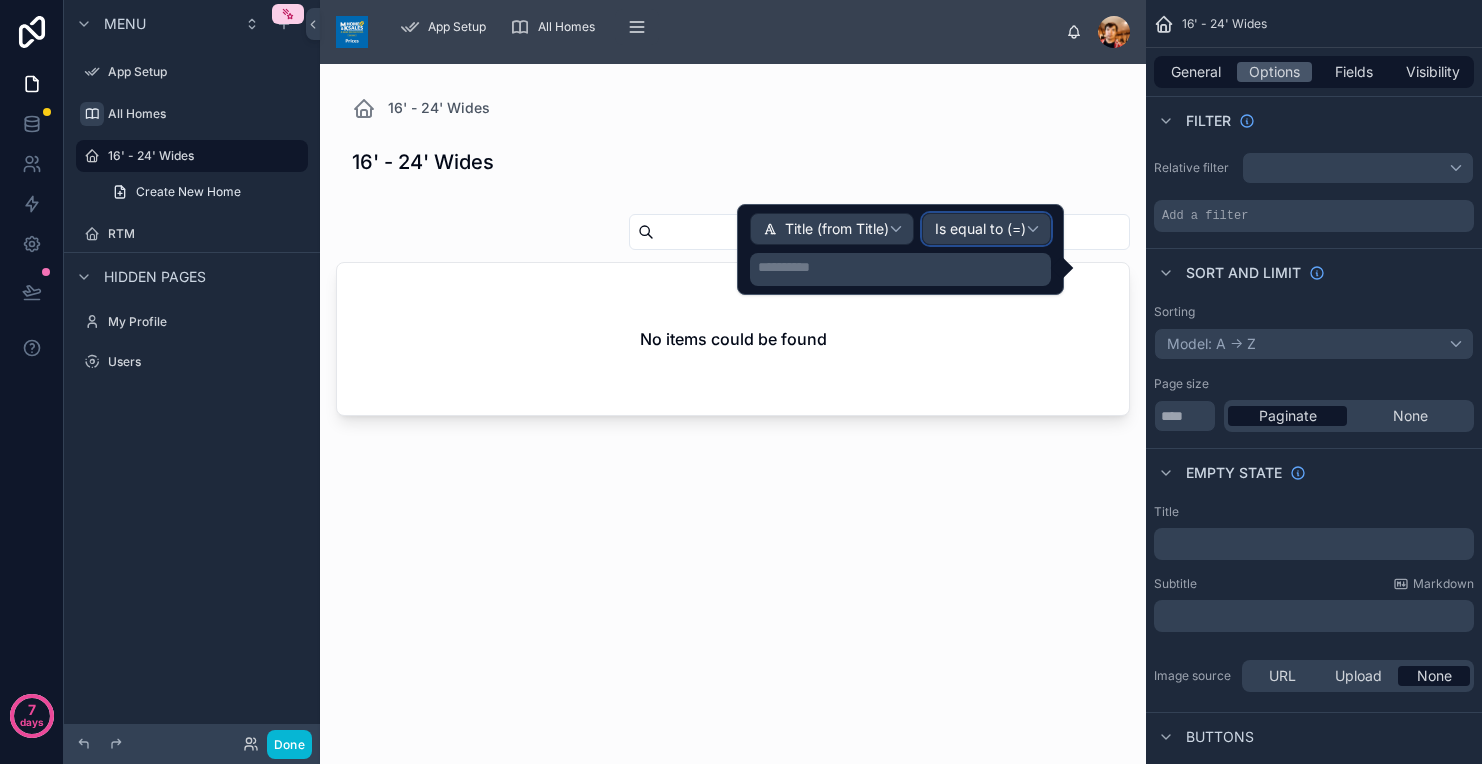click on "Is equal to (=)" at bounding box center (980, 229) 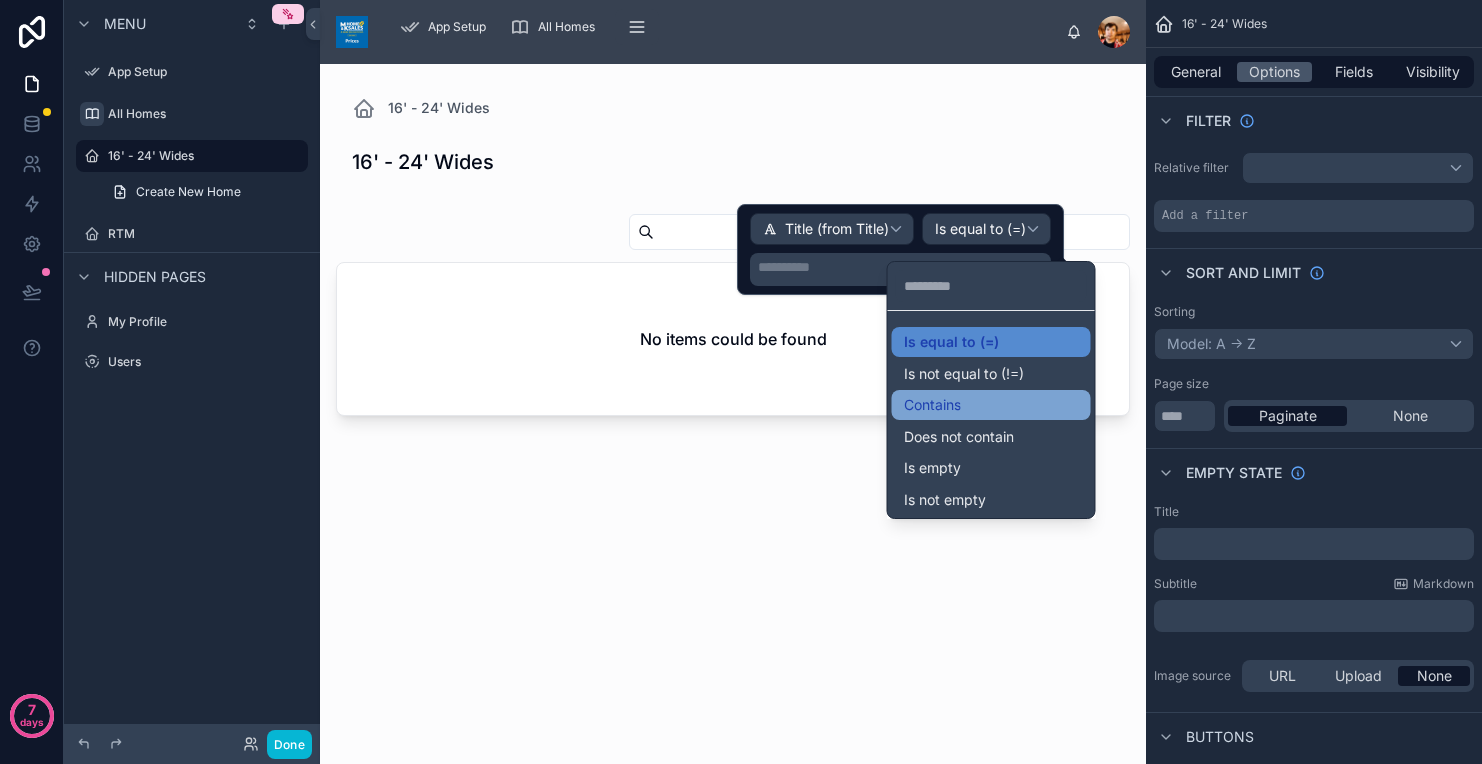 click on "Contains" at bounding box center (932, 405) 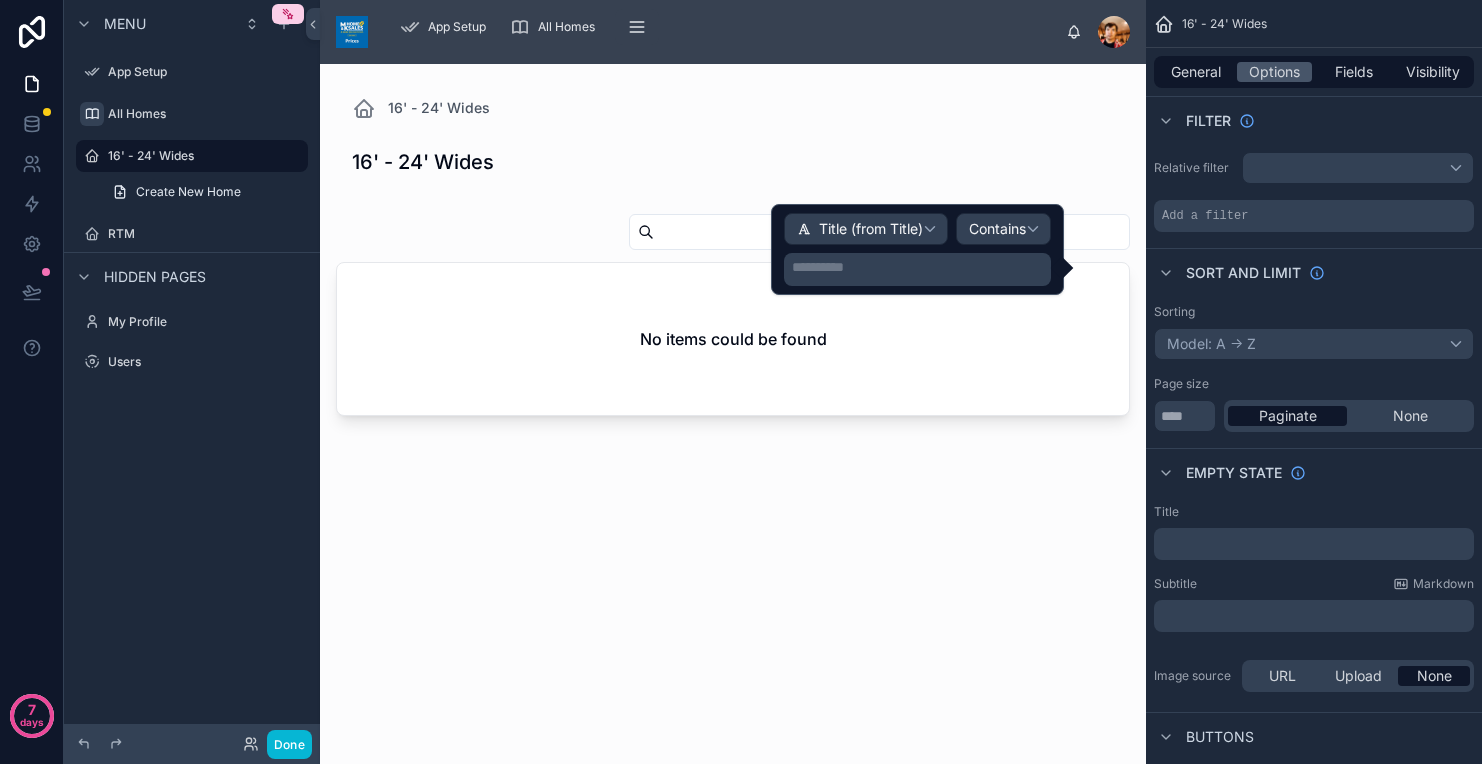 click on "**********" at bounding box center (919, 267) 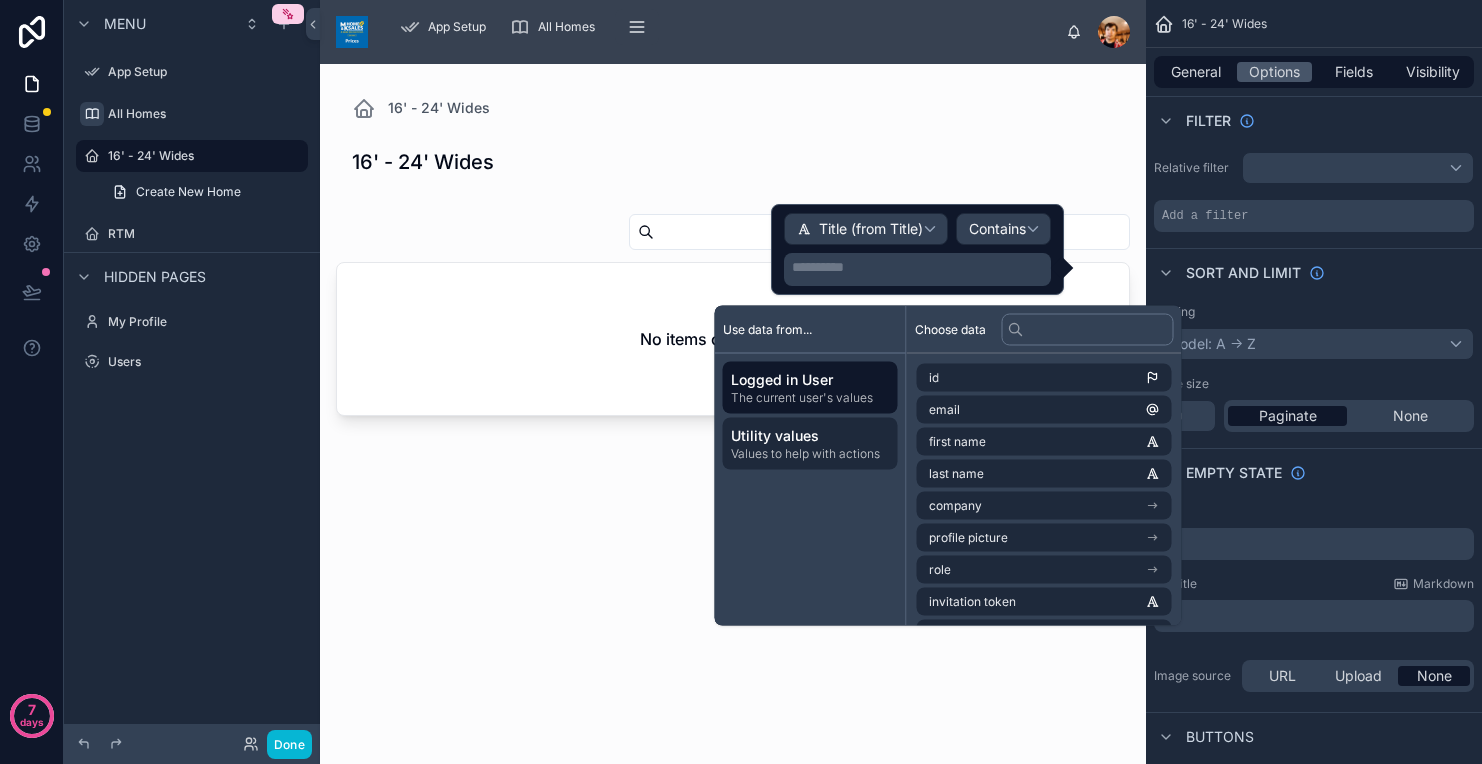 click on "Utility values" at bounding box center [810, 436] 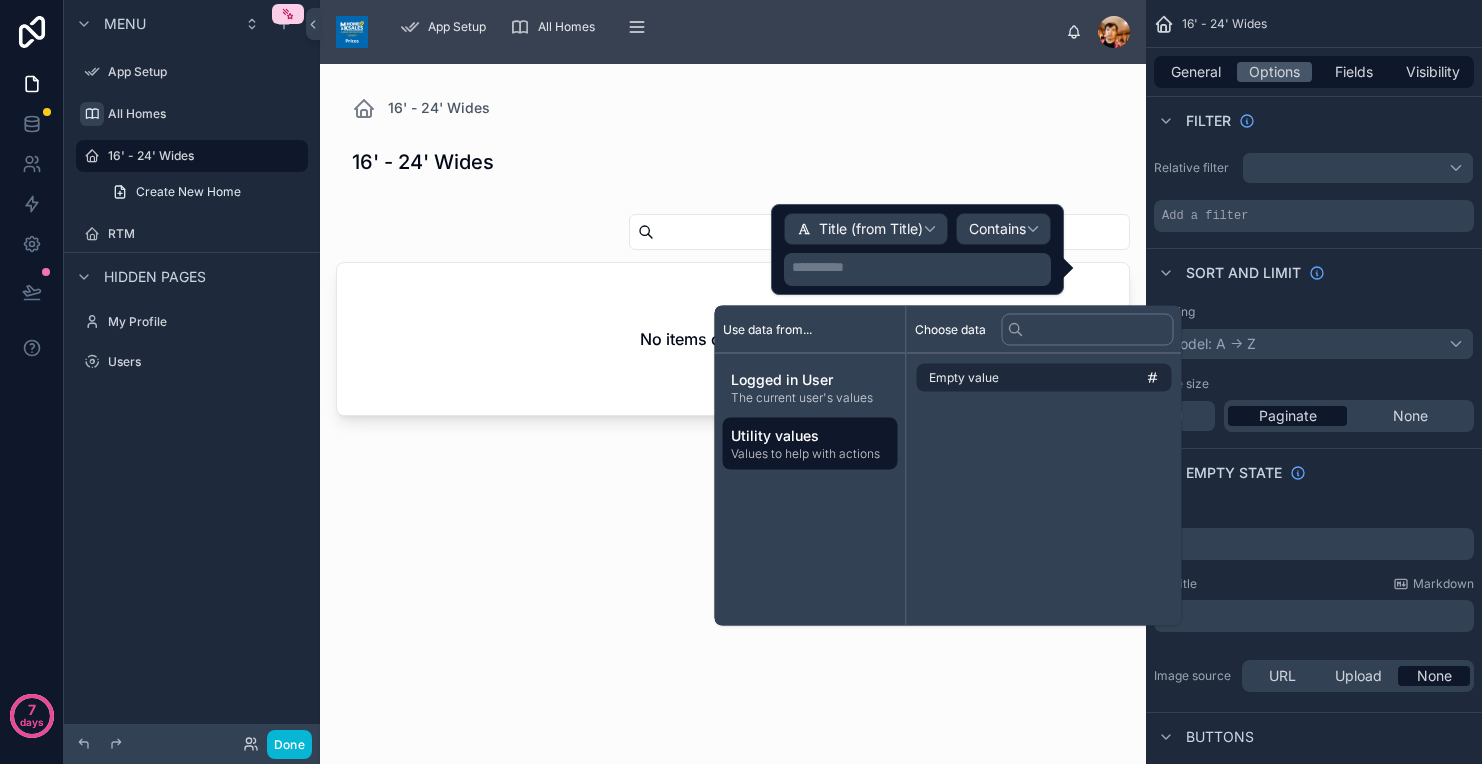 click at bounding box center (733, 402) 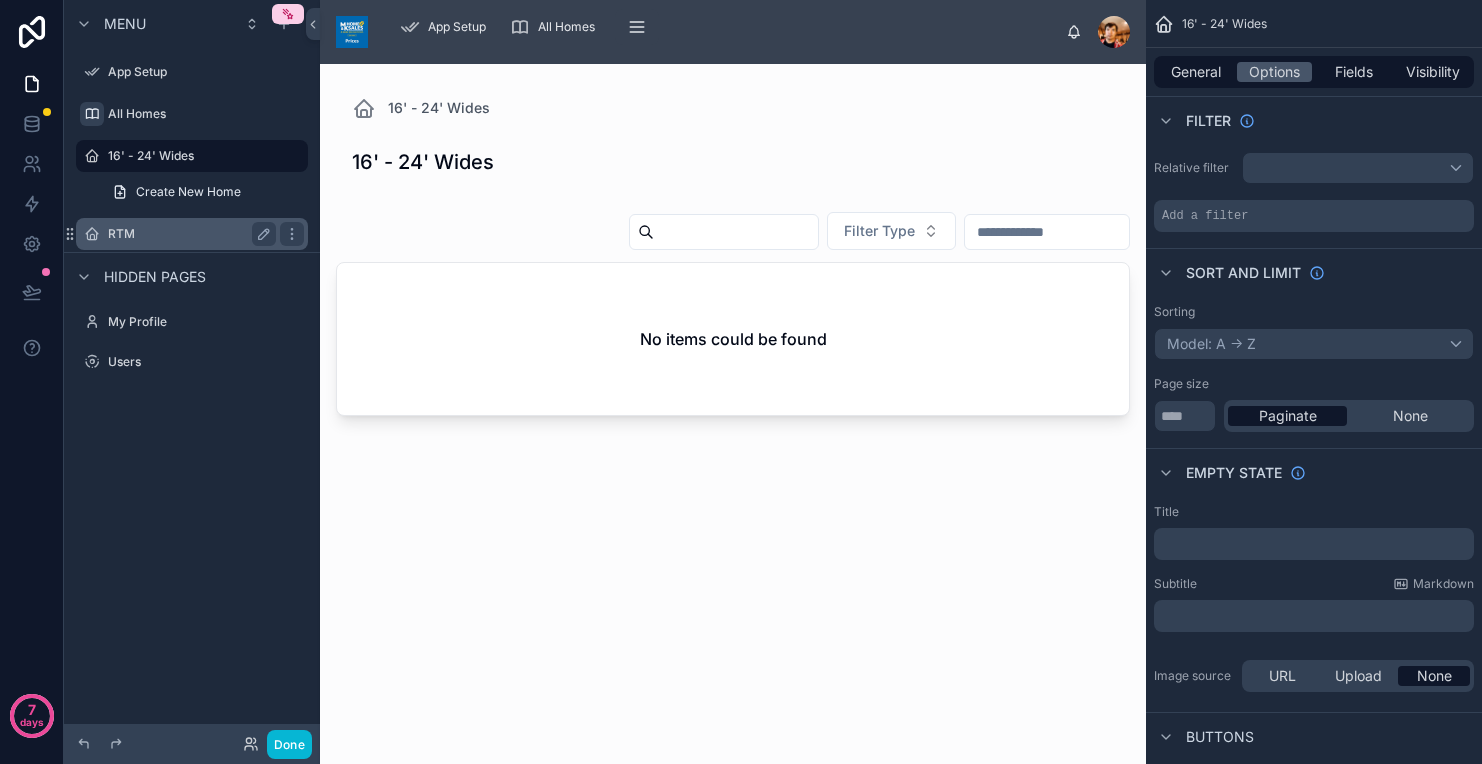 click on "RTM" at bounding box center [188, 234] 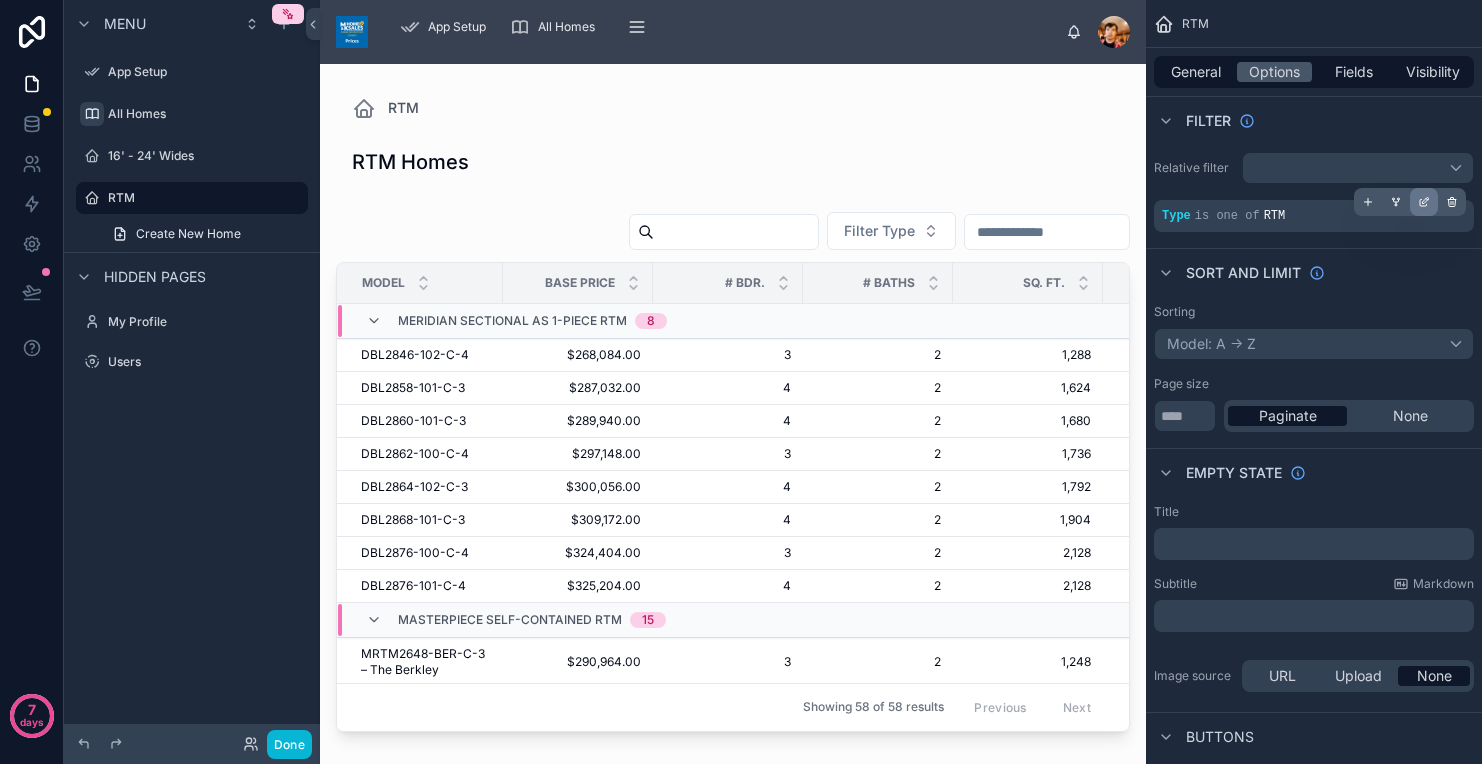 click at bounding box center [1424, 202] 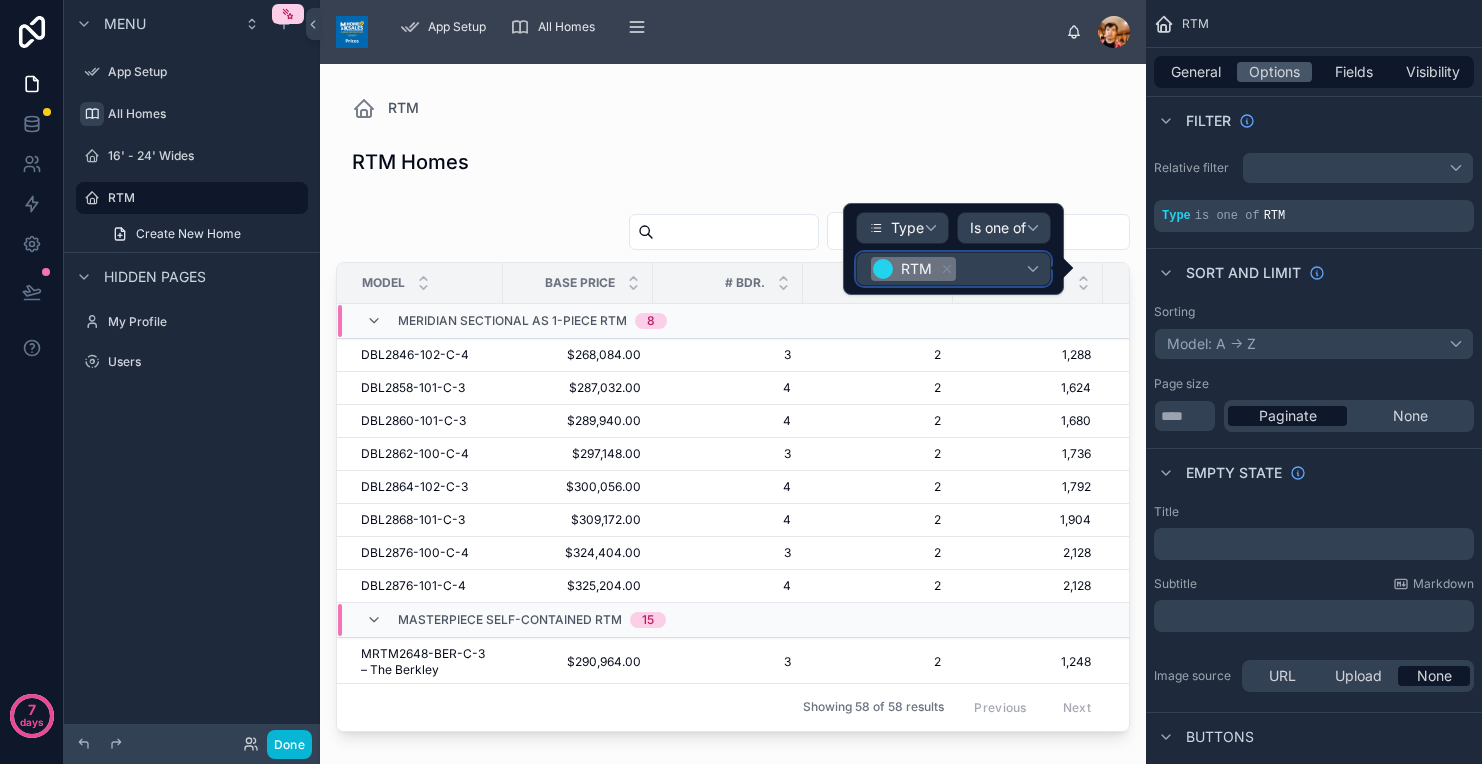 click on "RTM" at bounding box center [953, 269] 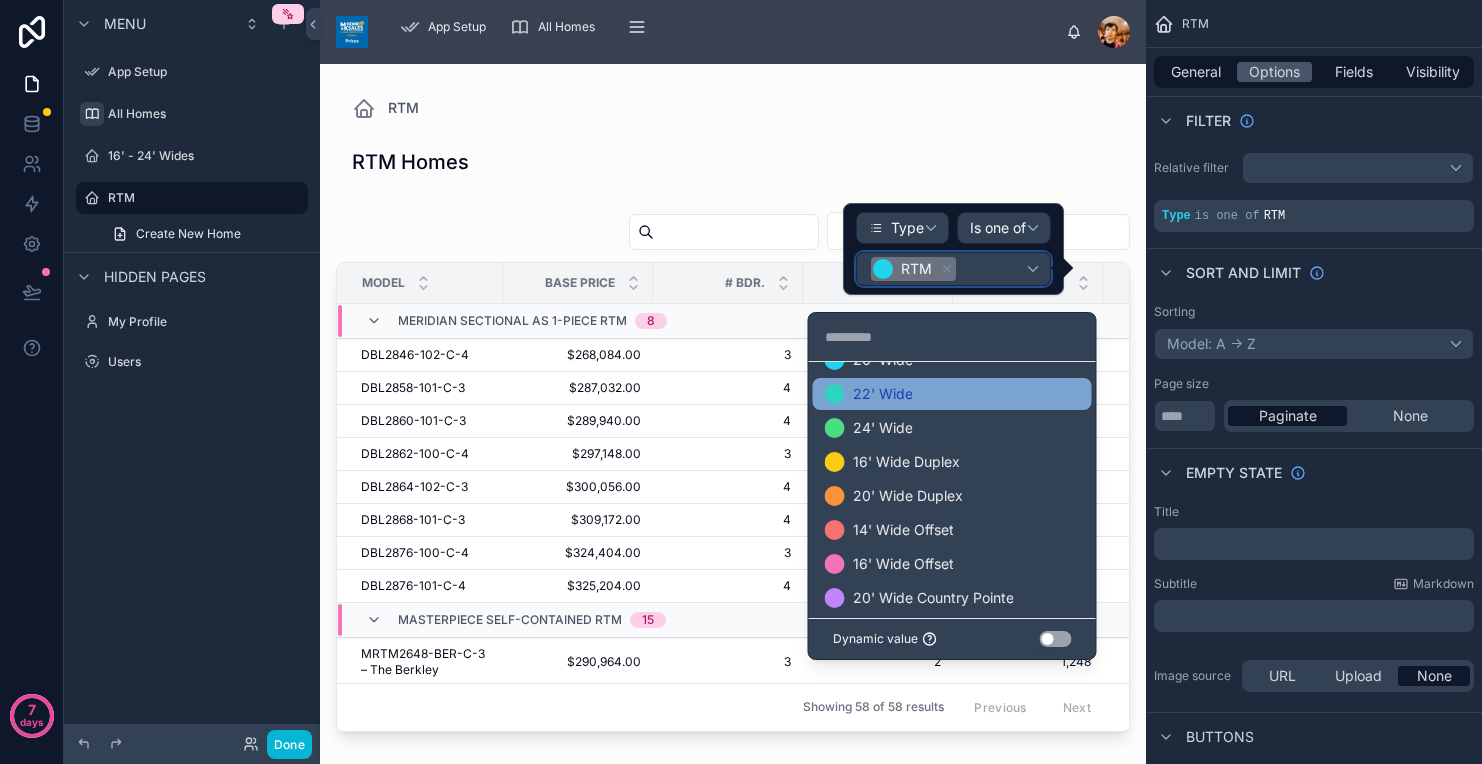 scroll, scrollTop: 0, scrollLeft: 0, axis: both 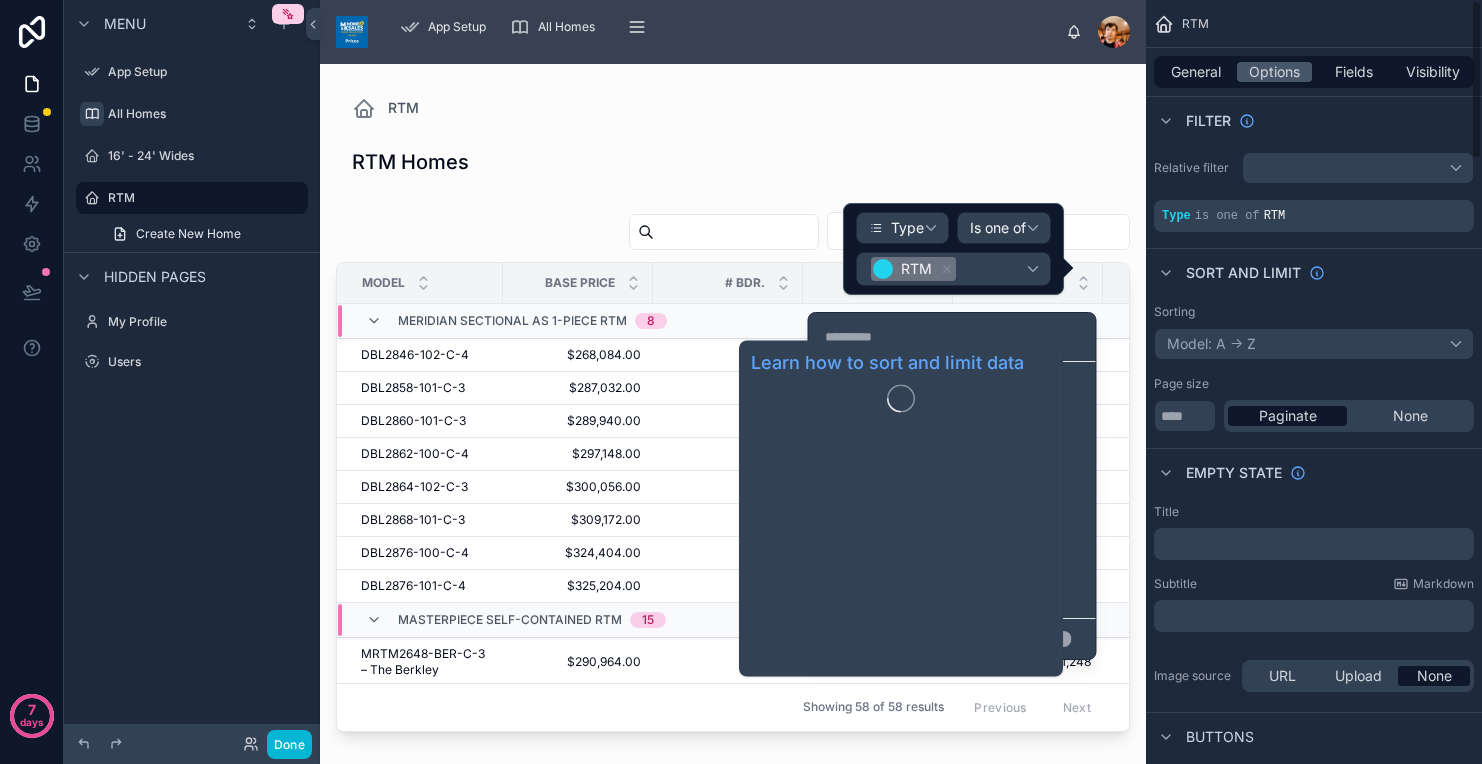 click on "Sort And Limit" at bounding box center [1243, 273] 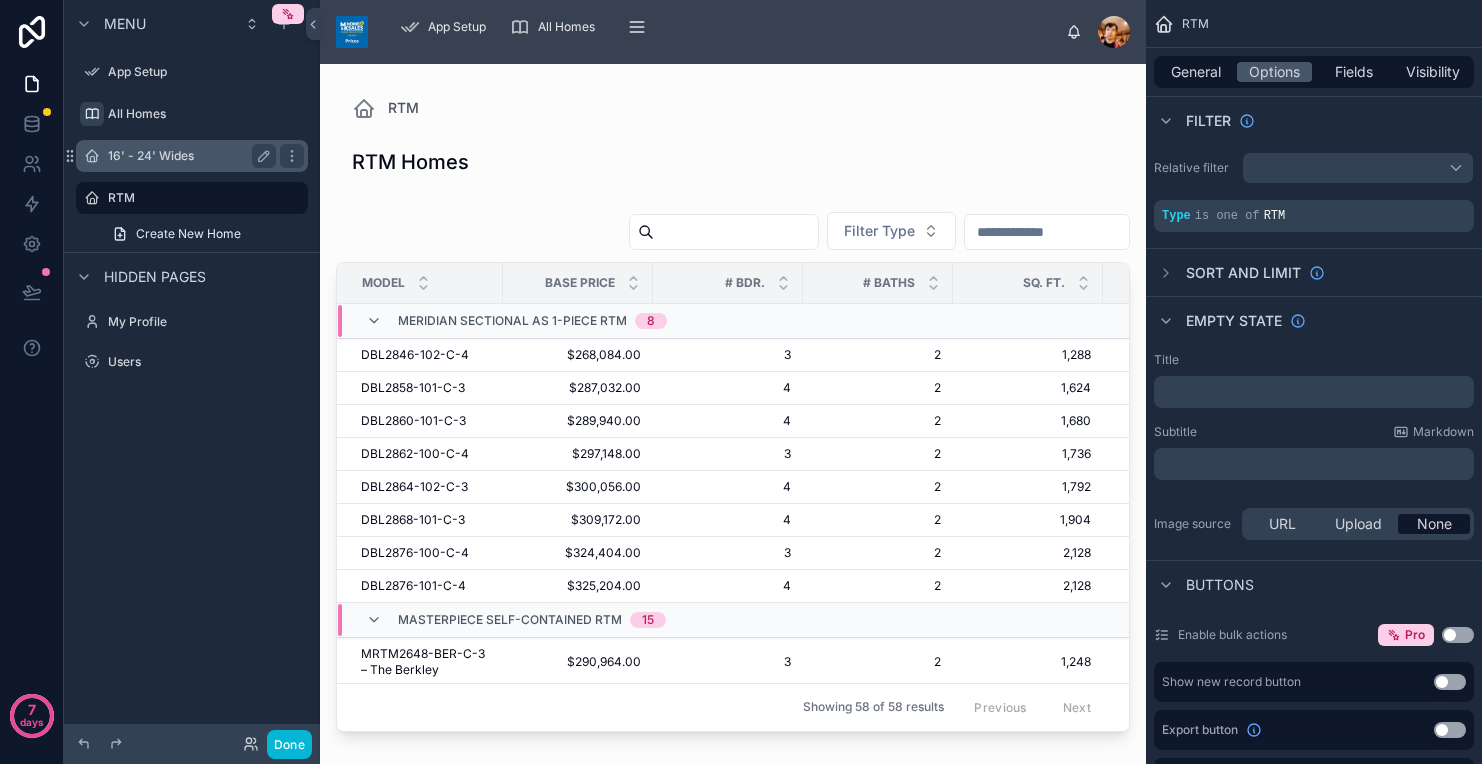click on "16' - 24' Wides" at bounding box center (188, 156) 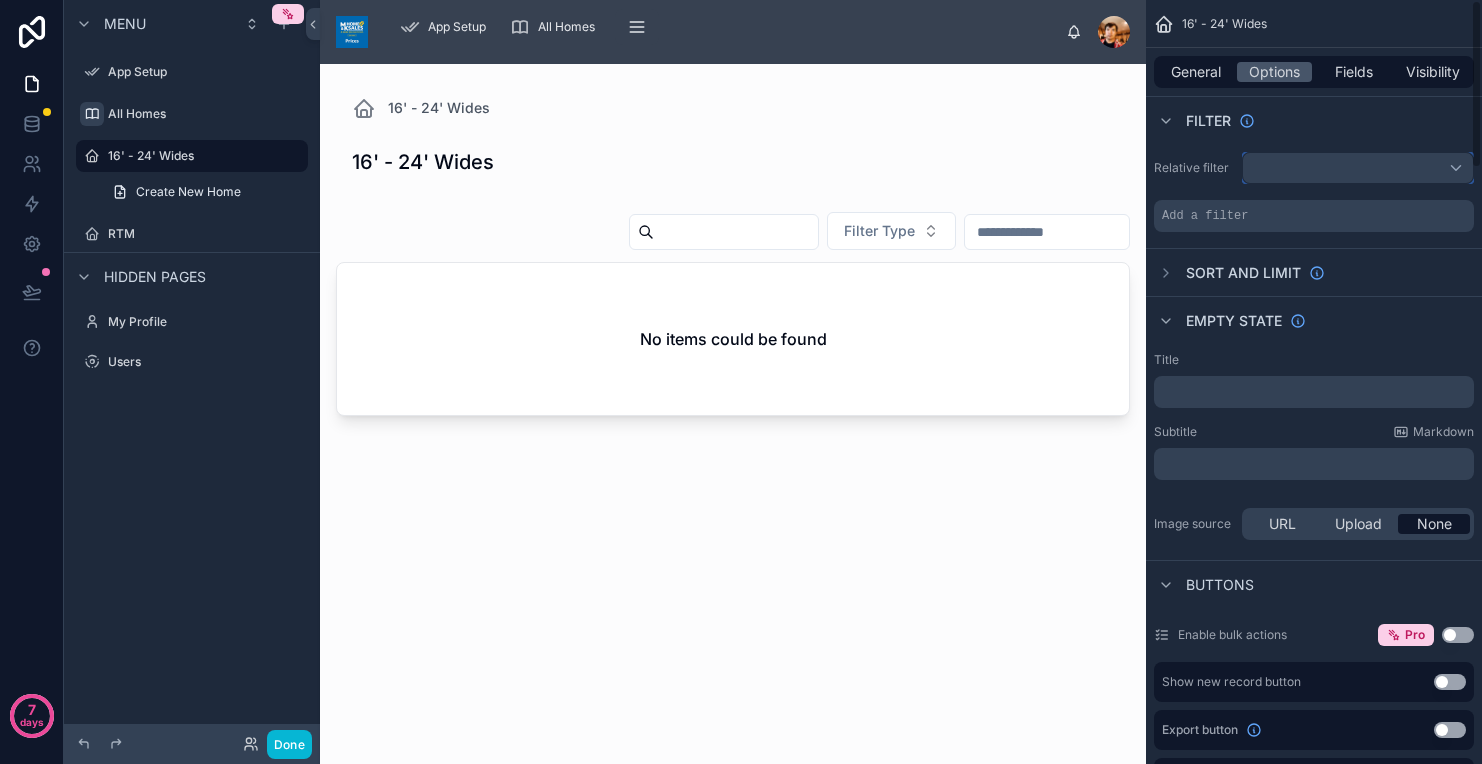 click at bounding box center [1358, 168] 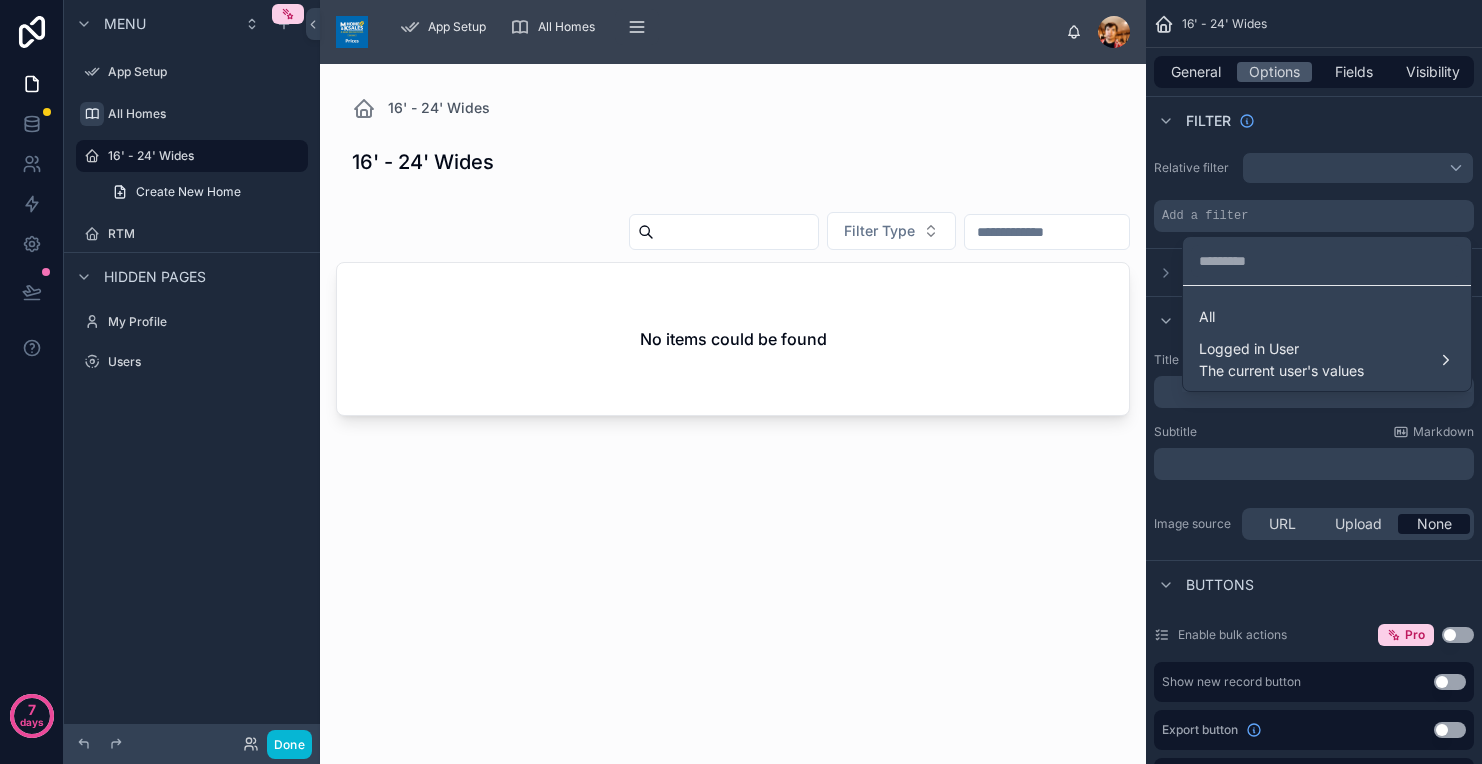 click at bounding box center [741, 382] 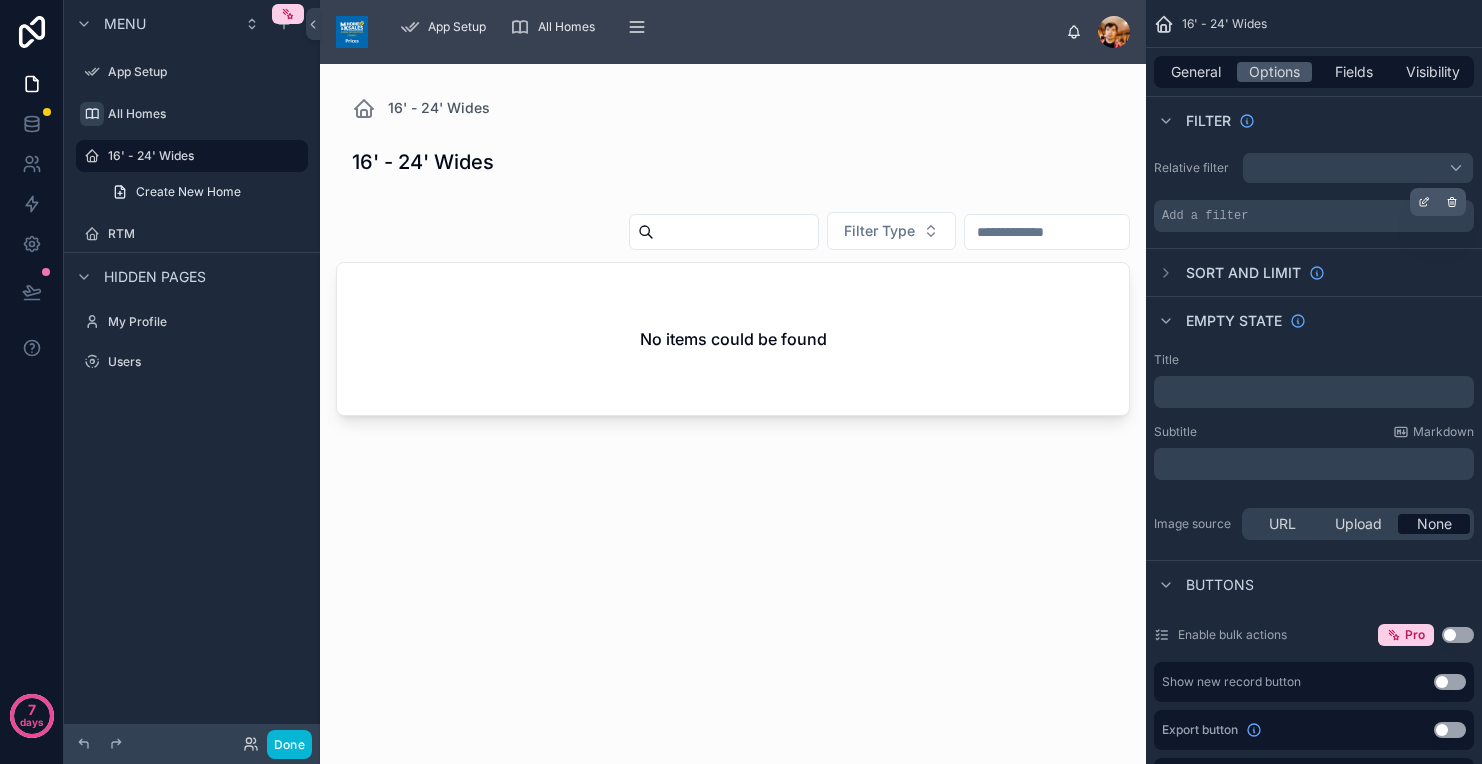 click on "Add a filter" at bounding box center (1314, 216) 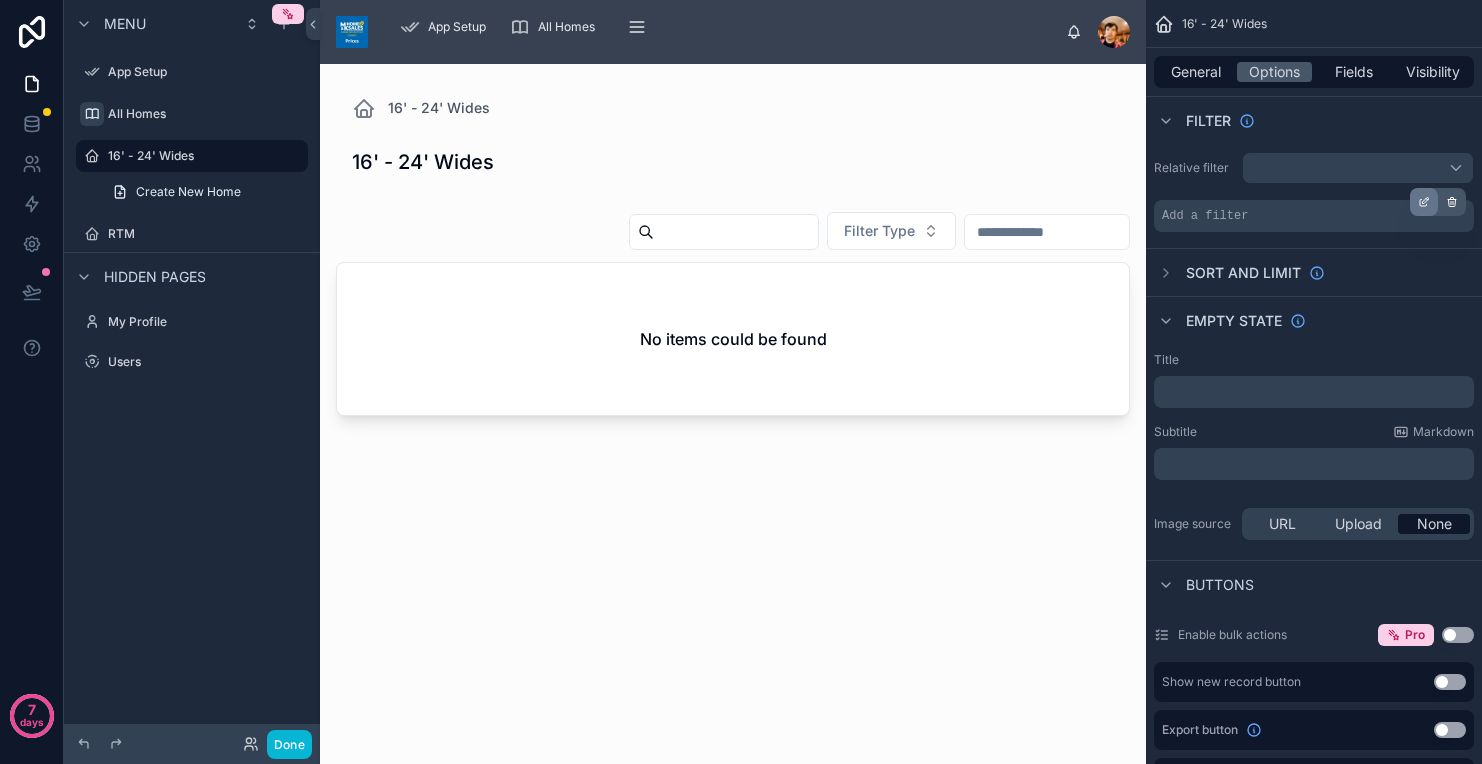 click 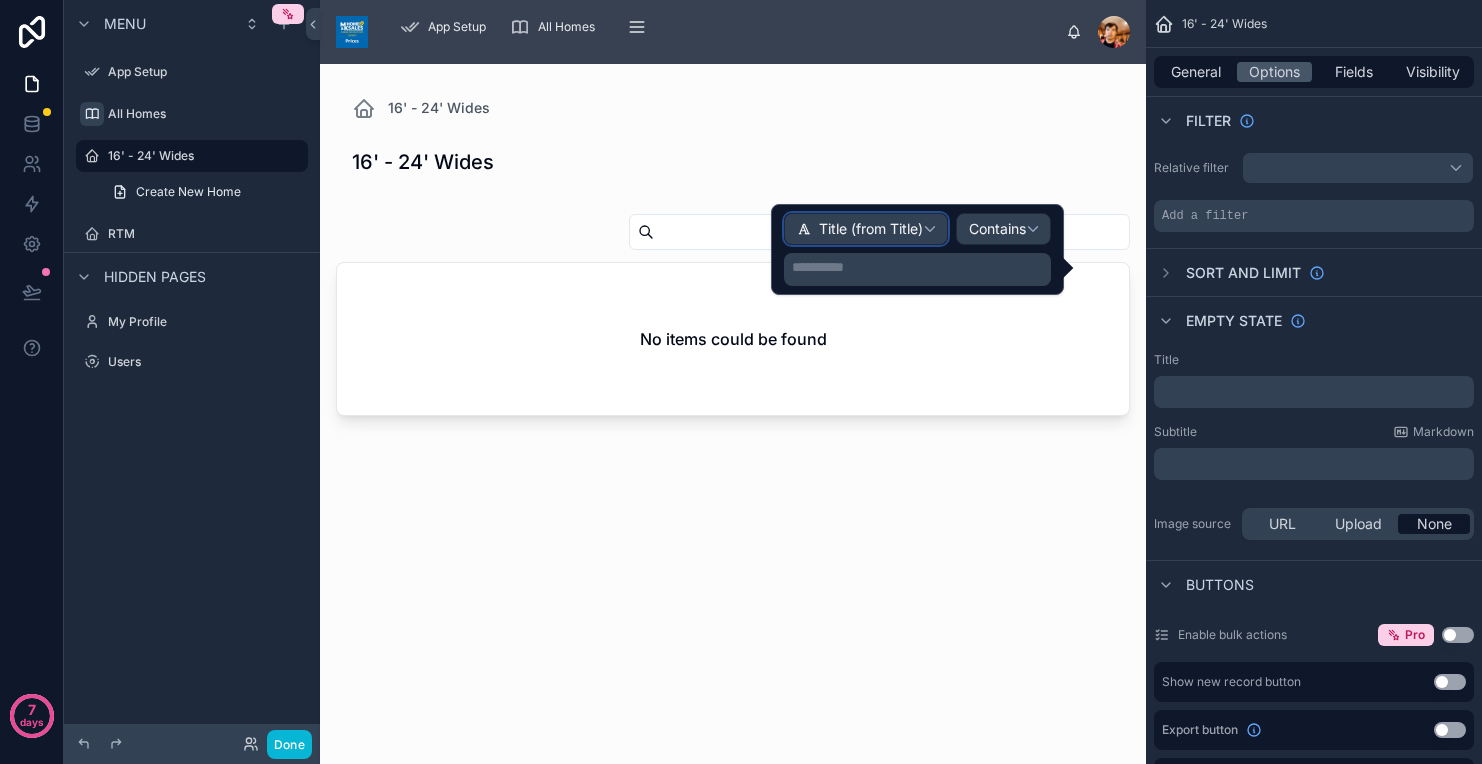 click on "Title (from Title)" at bounding box center [871, 229] 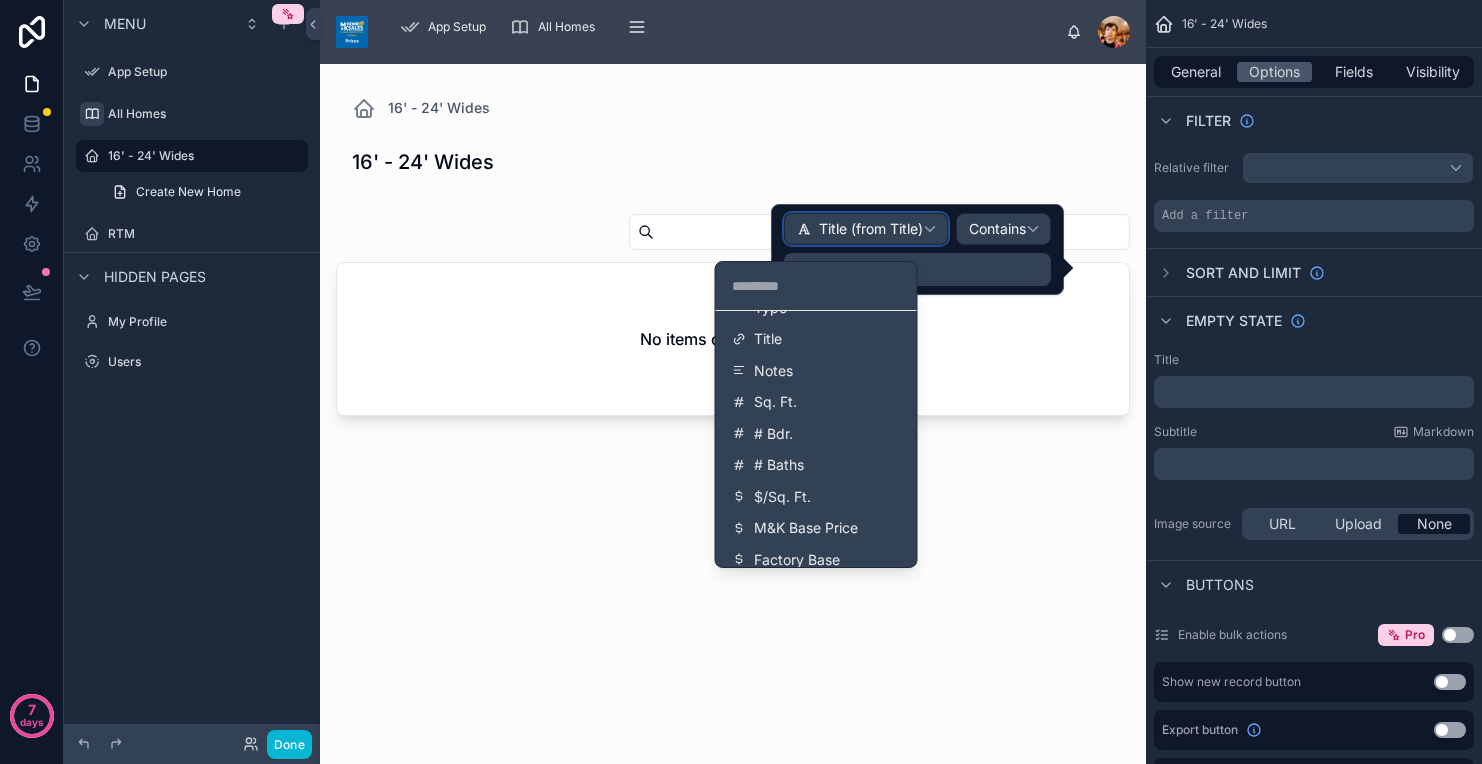 scroll, scrollTop: 316, scrollLeft: 0, axis: vertical 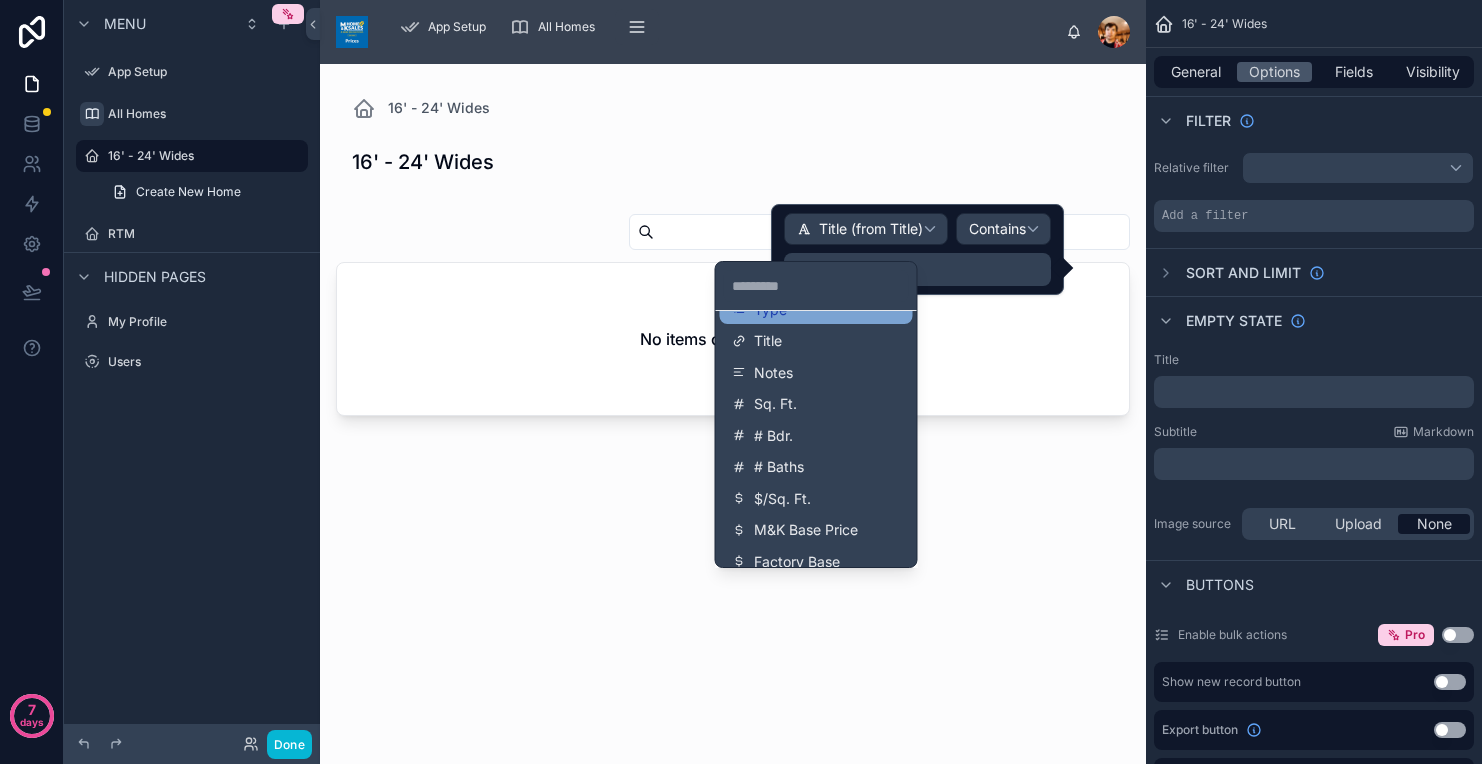 click on "Type" at bounding box center (770, 310) 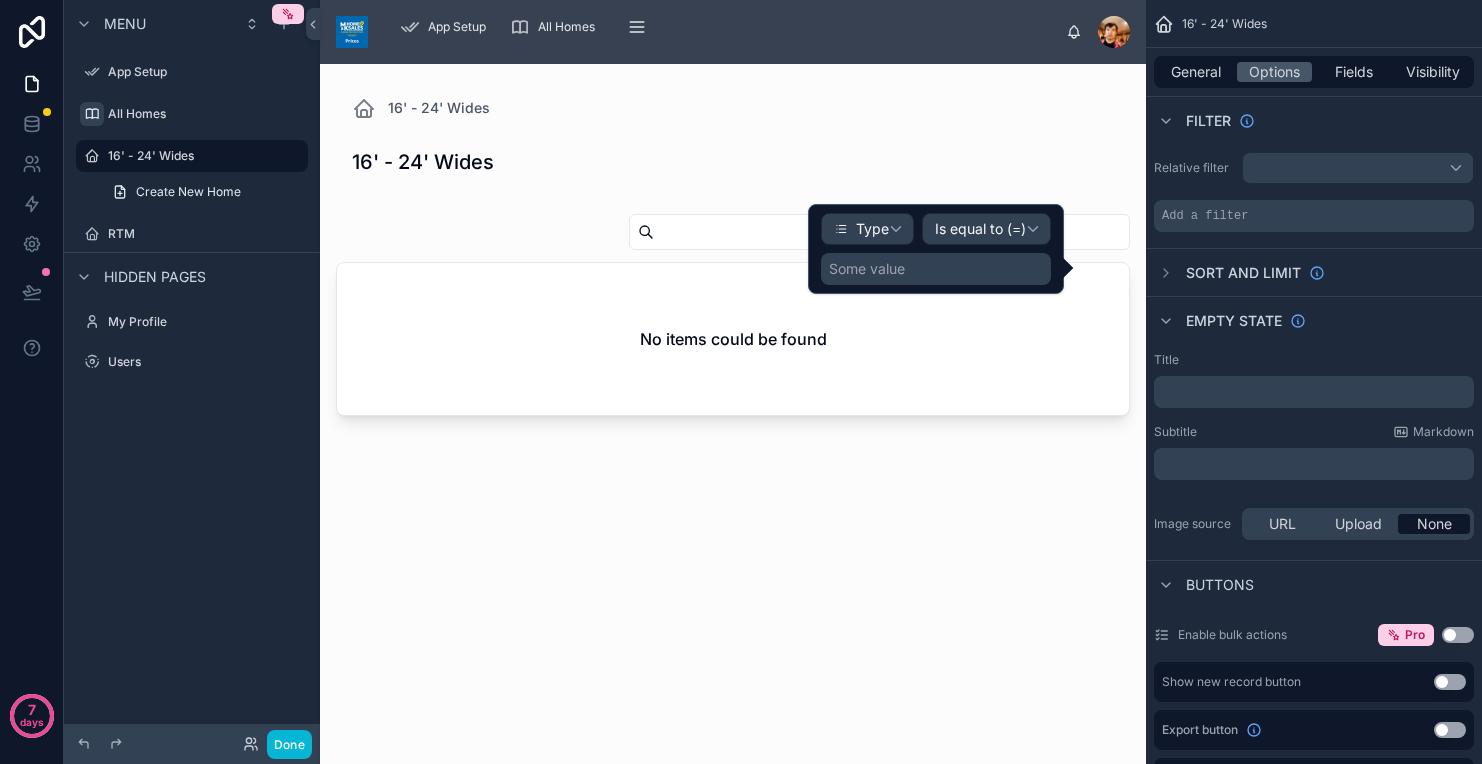 click on "Type Is equal to (=) Some value" at bounding box center [936, 249] 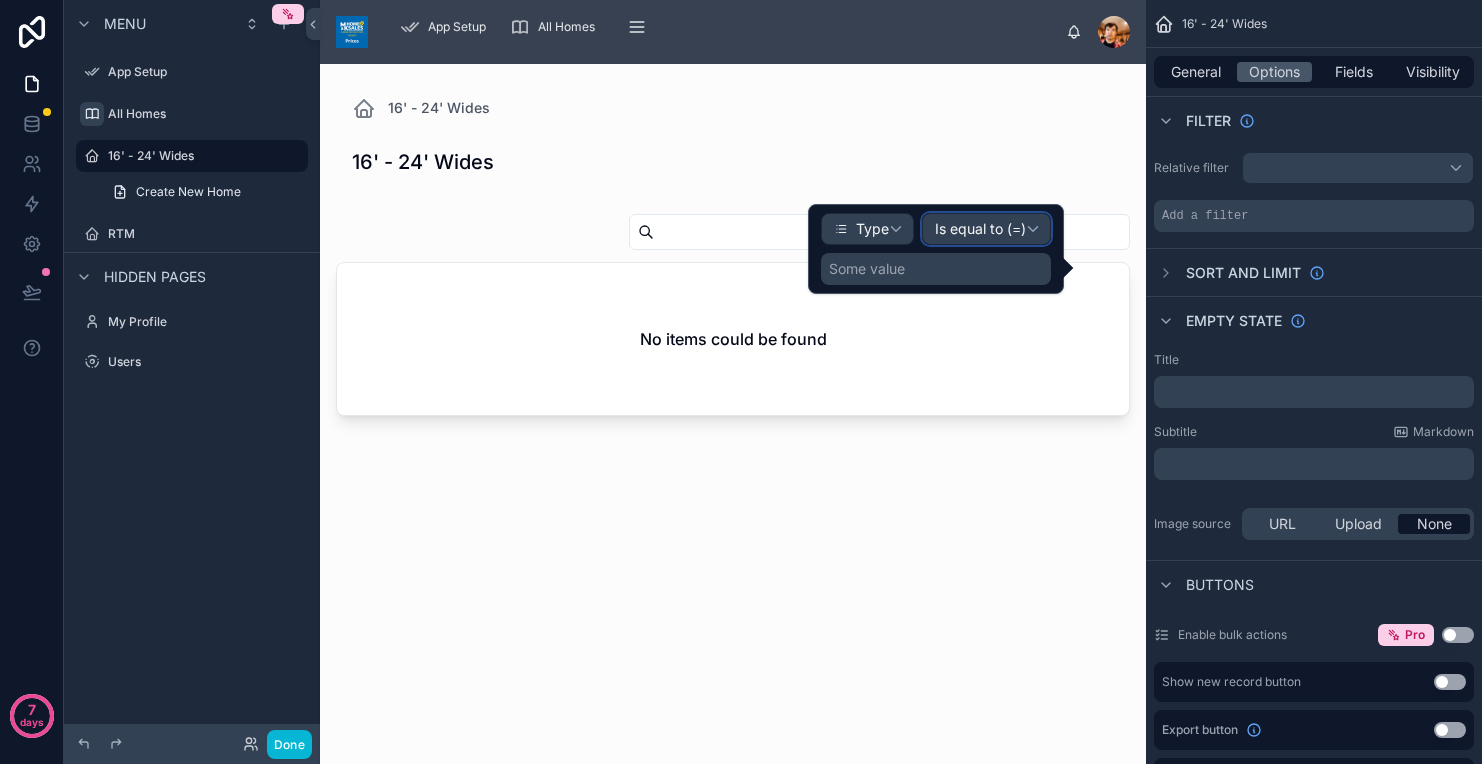 click on "Is equal to (=)" at bounding box center (986, 229) 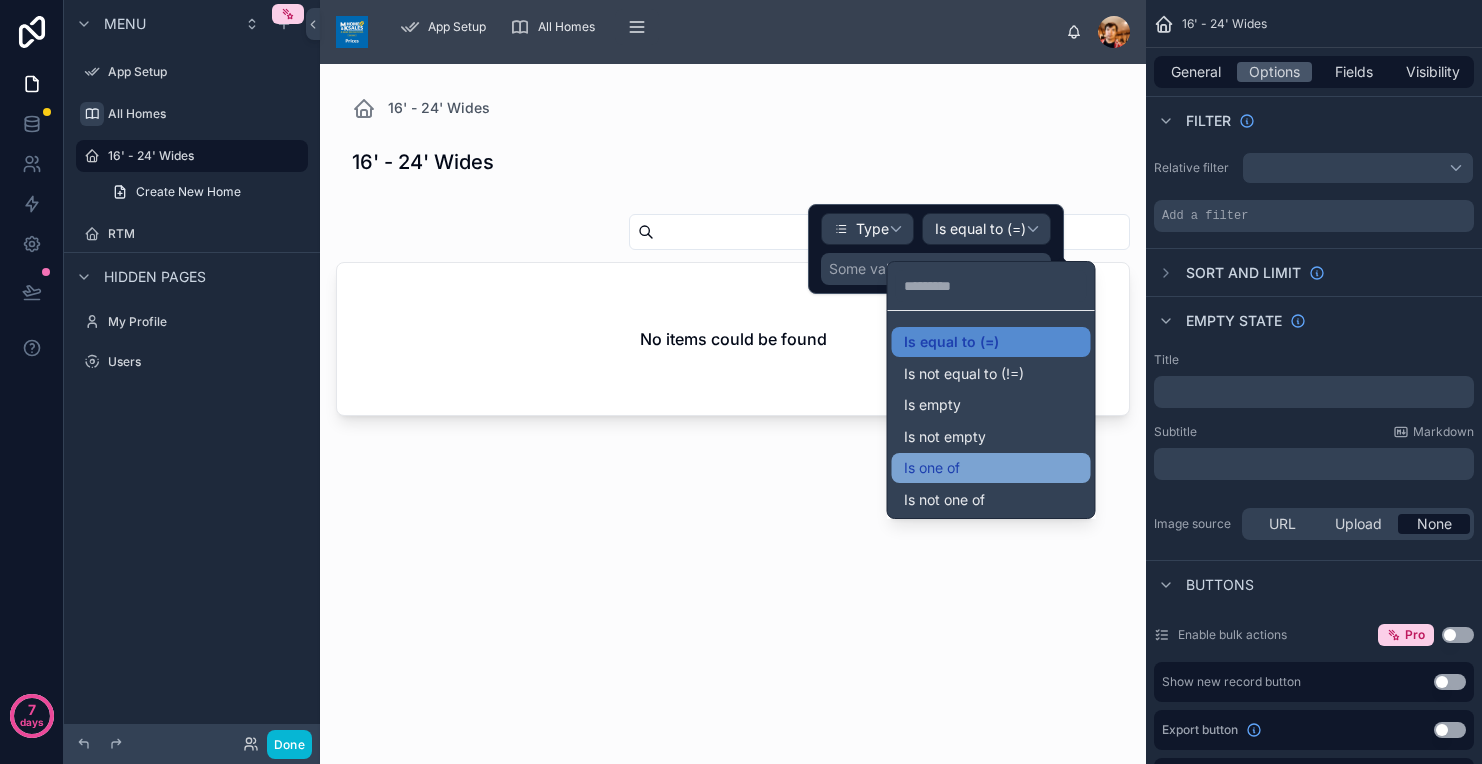 click on "Is one of" at bounding box center [932, 468] 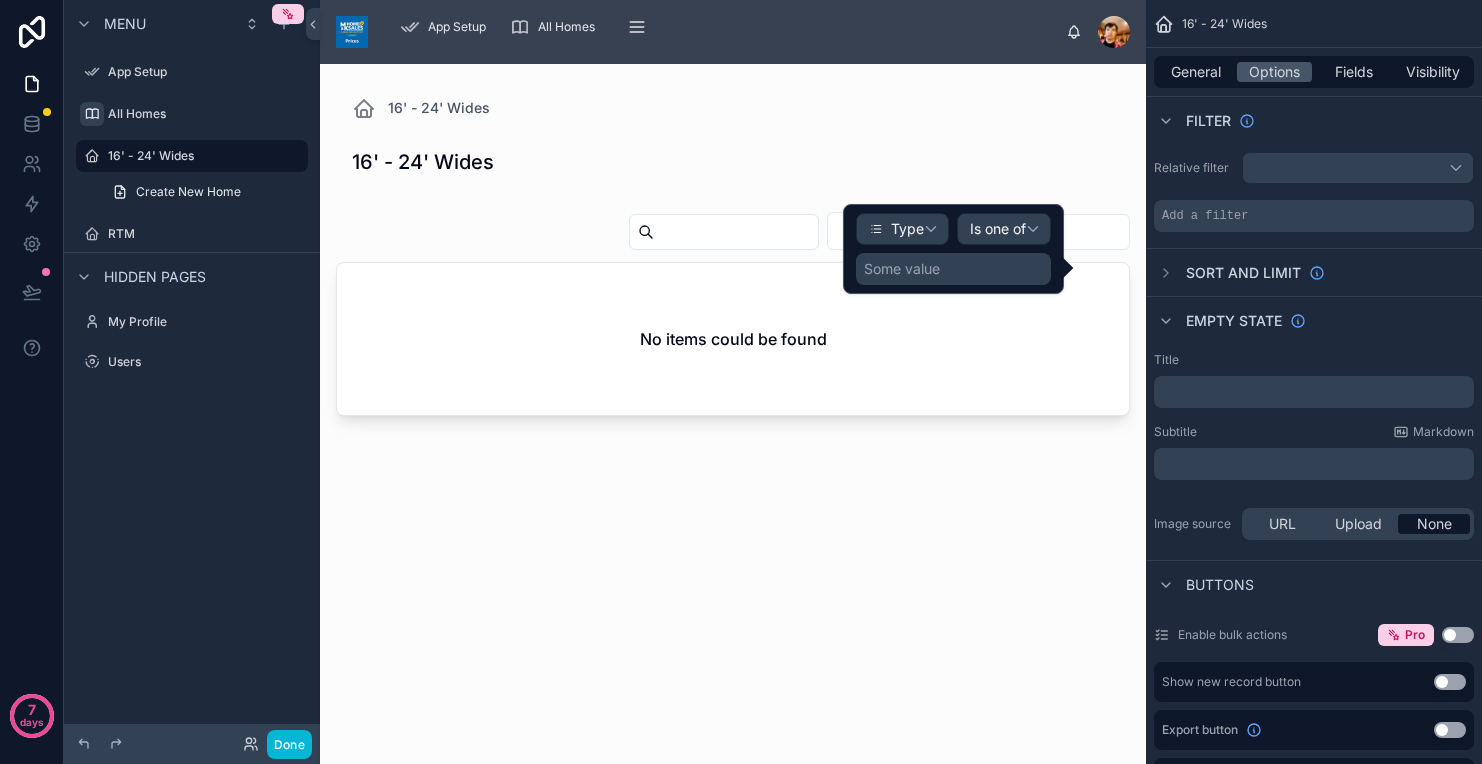 click on "Some value" at bounding box center (953, 269) 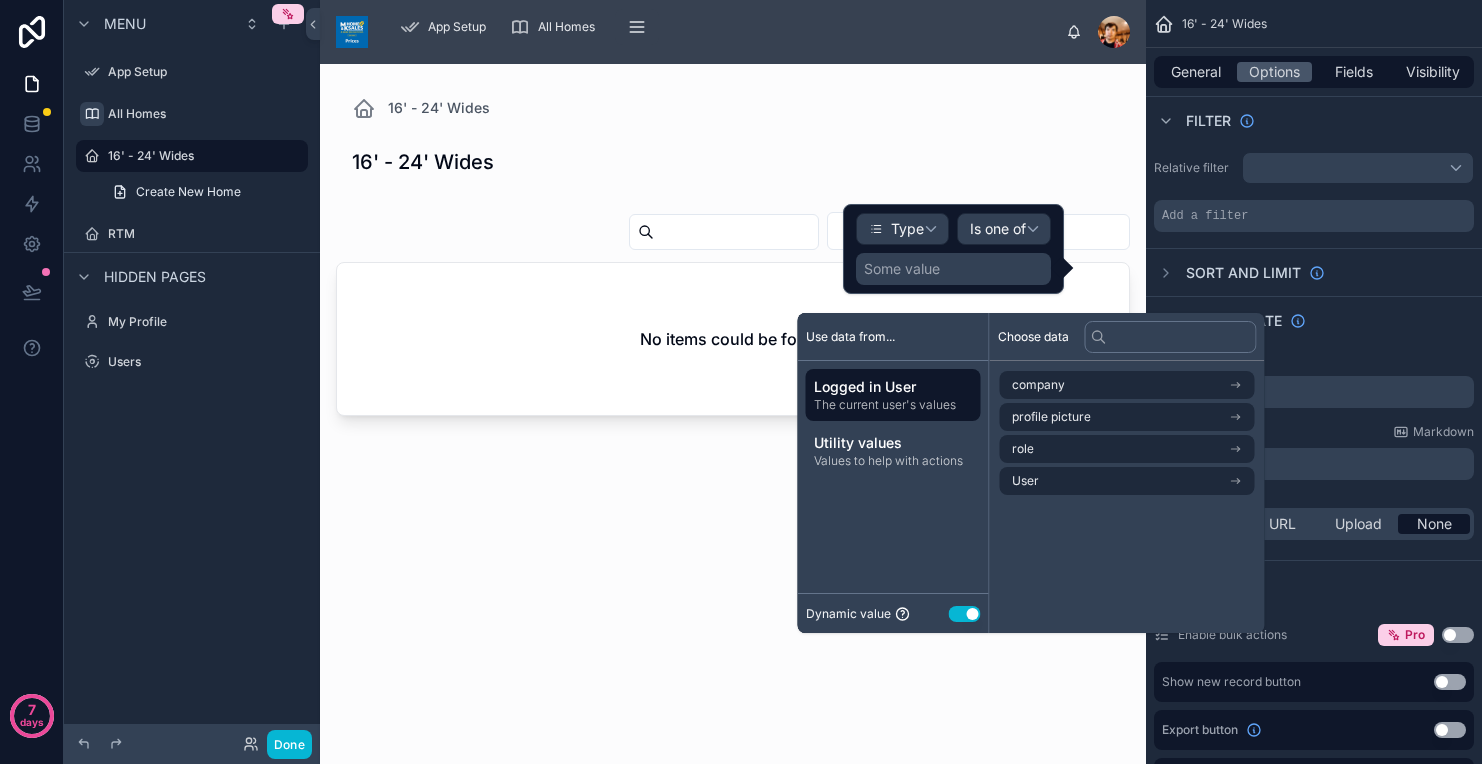 click on "Use setting" at bounding box center [965, 614] 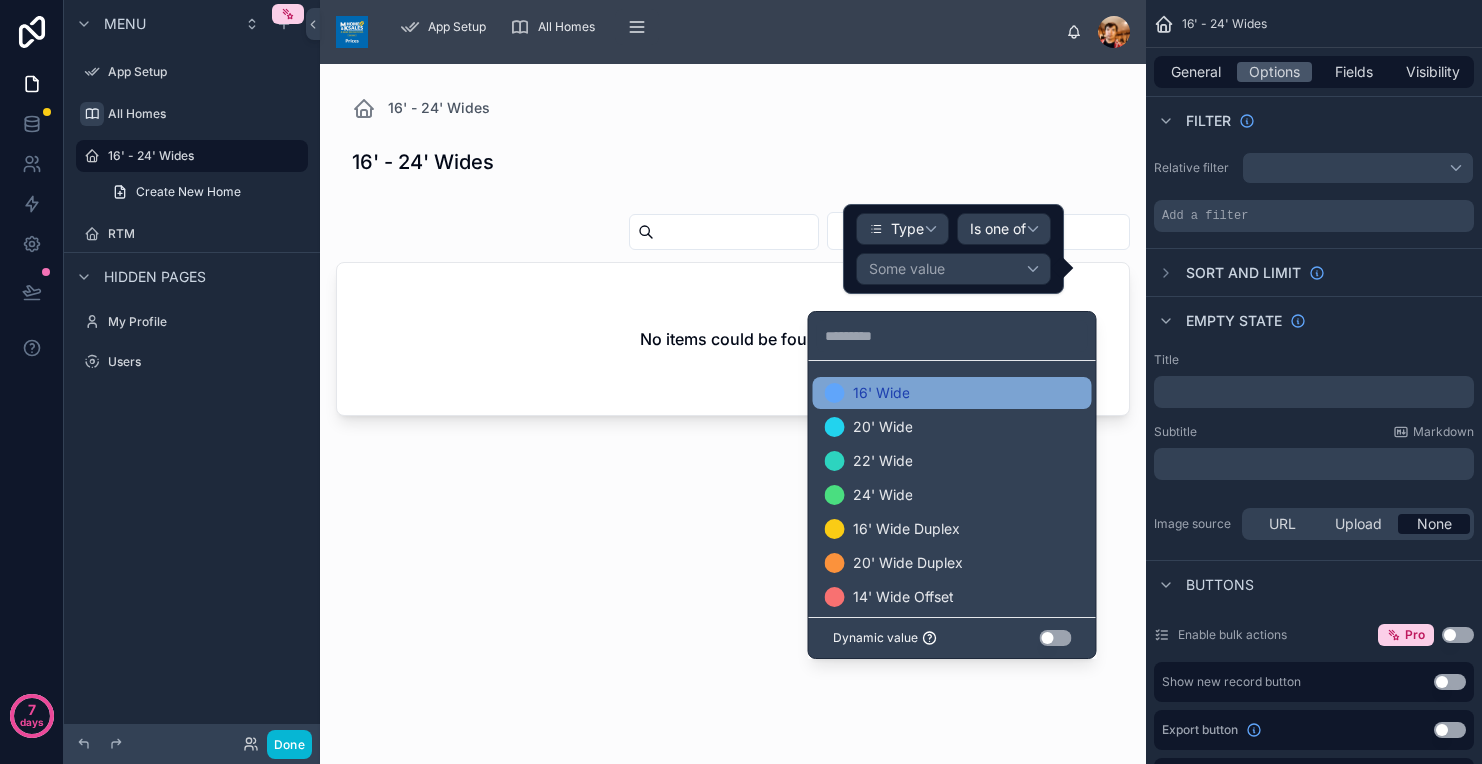 click on "16' Wide" at bounding box center [952, 393] 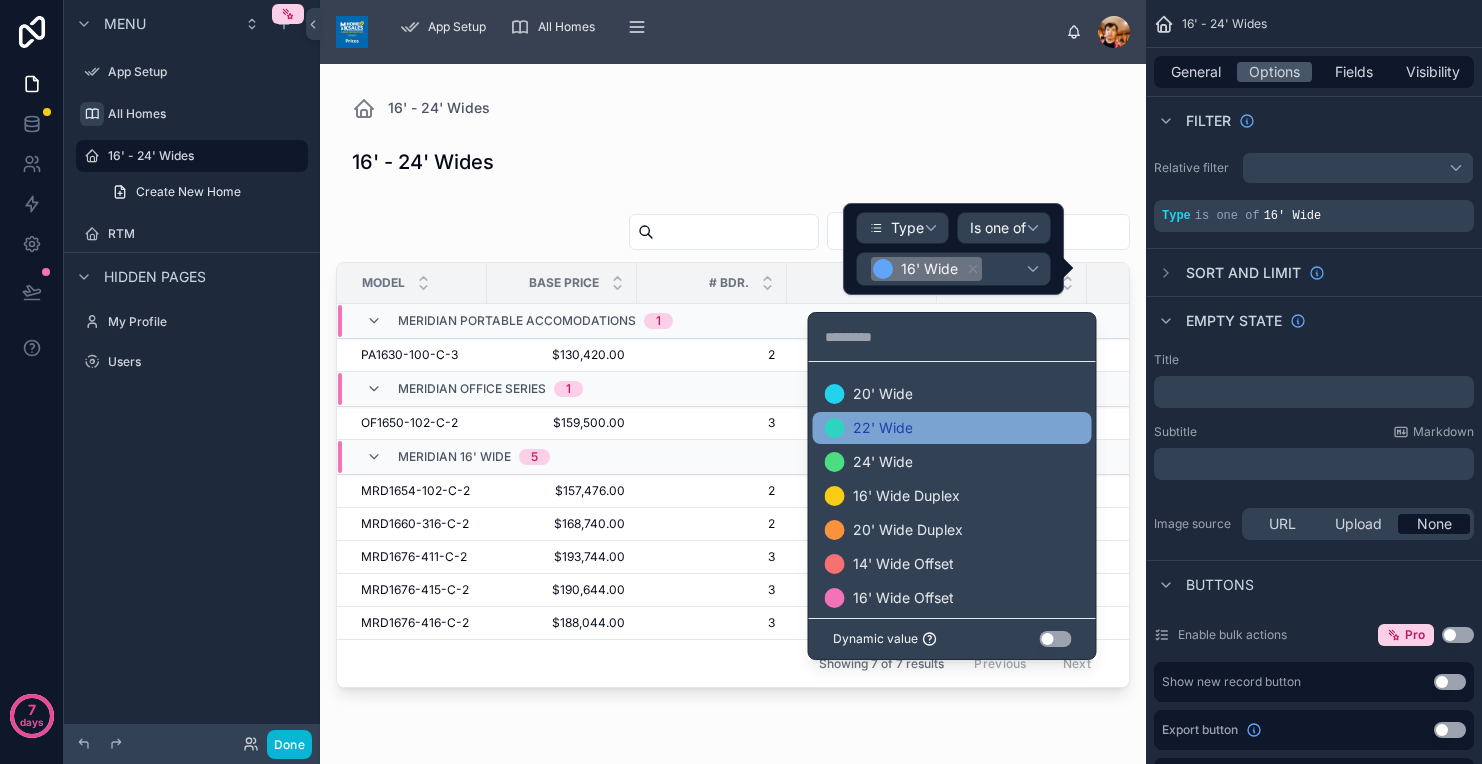 click on "22' Wide" at bounding box center [952, 428] 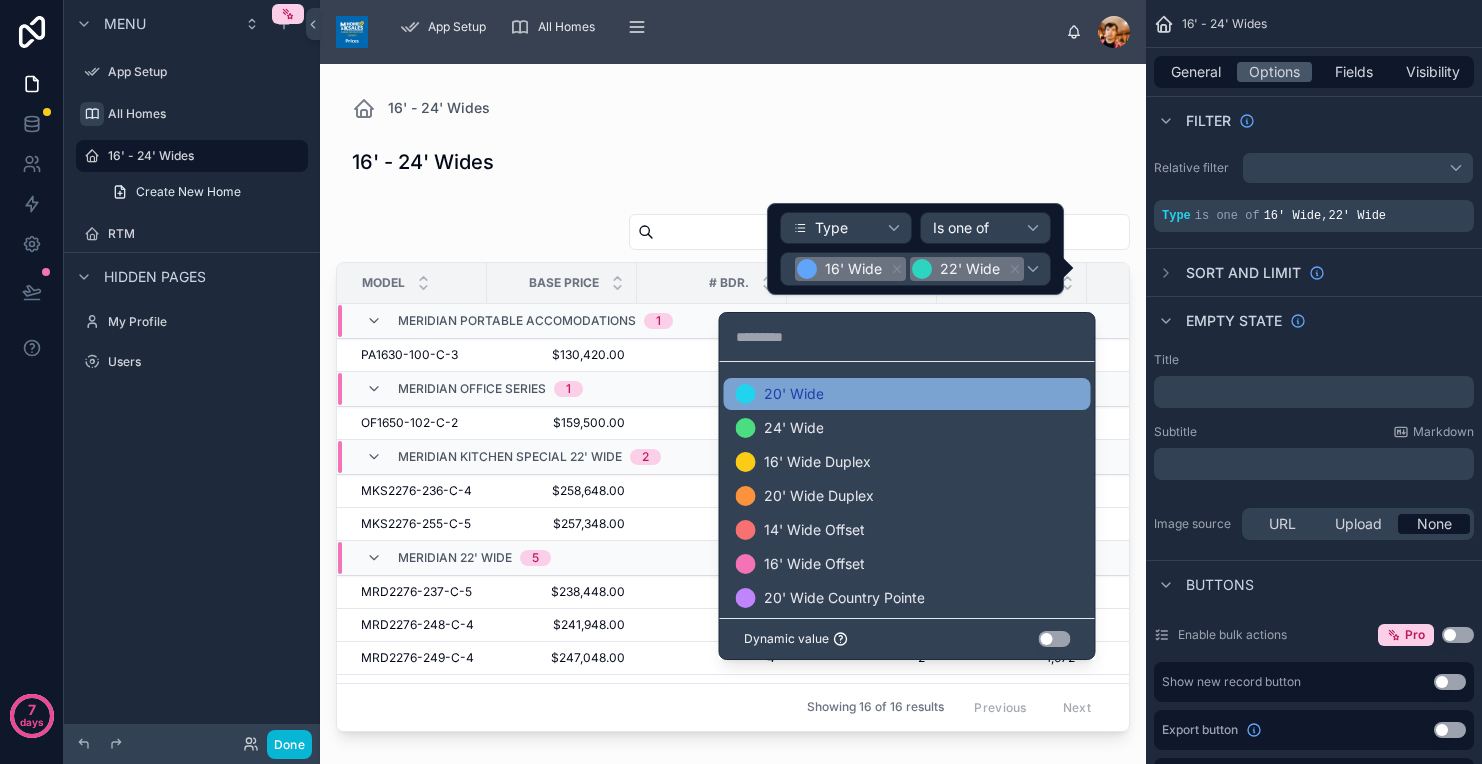 click on "20' Wide" at bounding box center [907, 394] 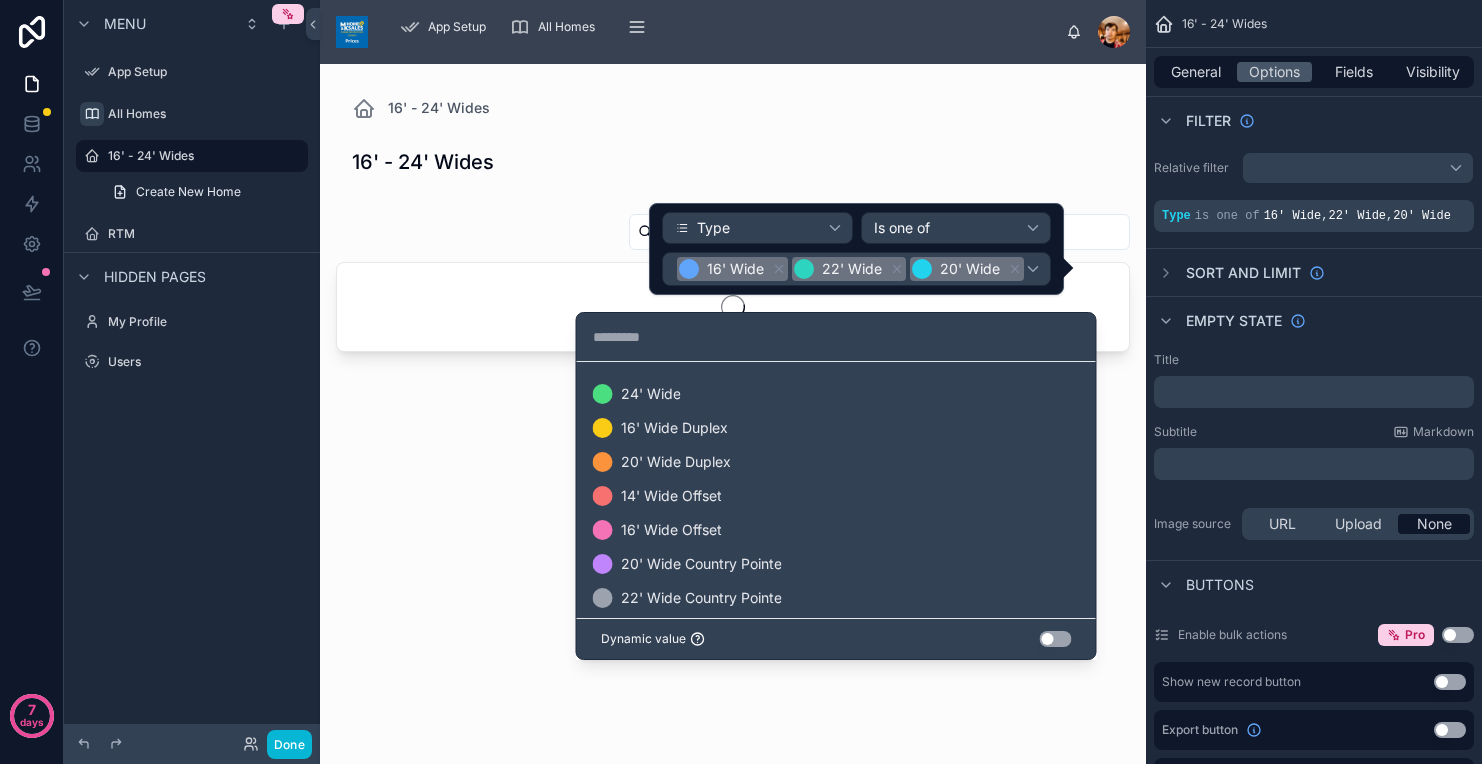 click on "24' Wide" at bounding box center (836, 394) 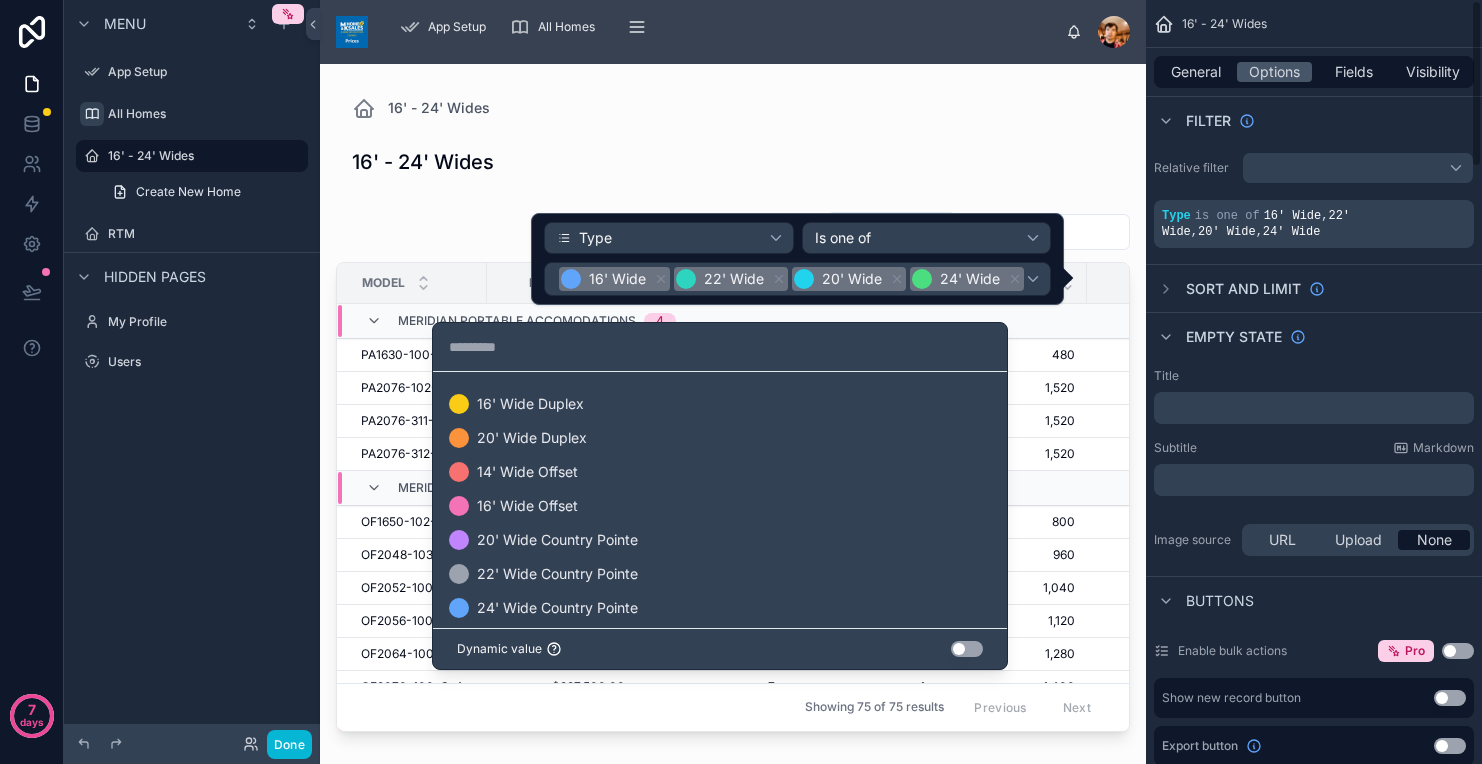 click on "Title ﻿ Subtitle Markdown ﻿ Image source URL Upload None" at bounding box center (1314, 464) 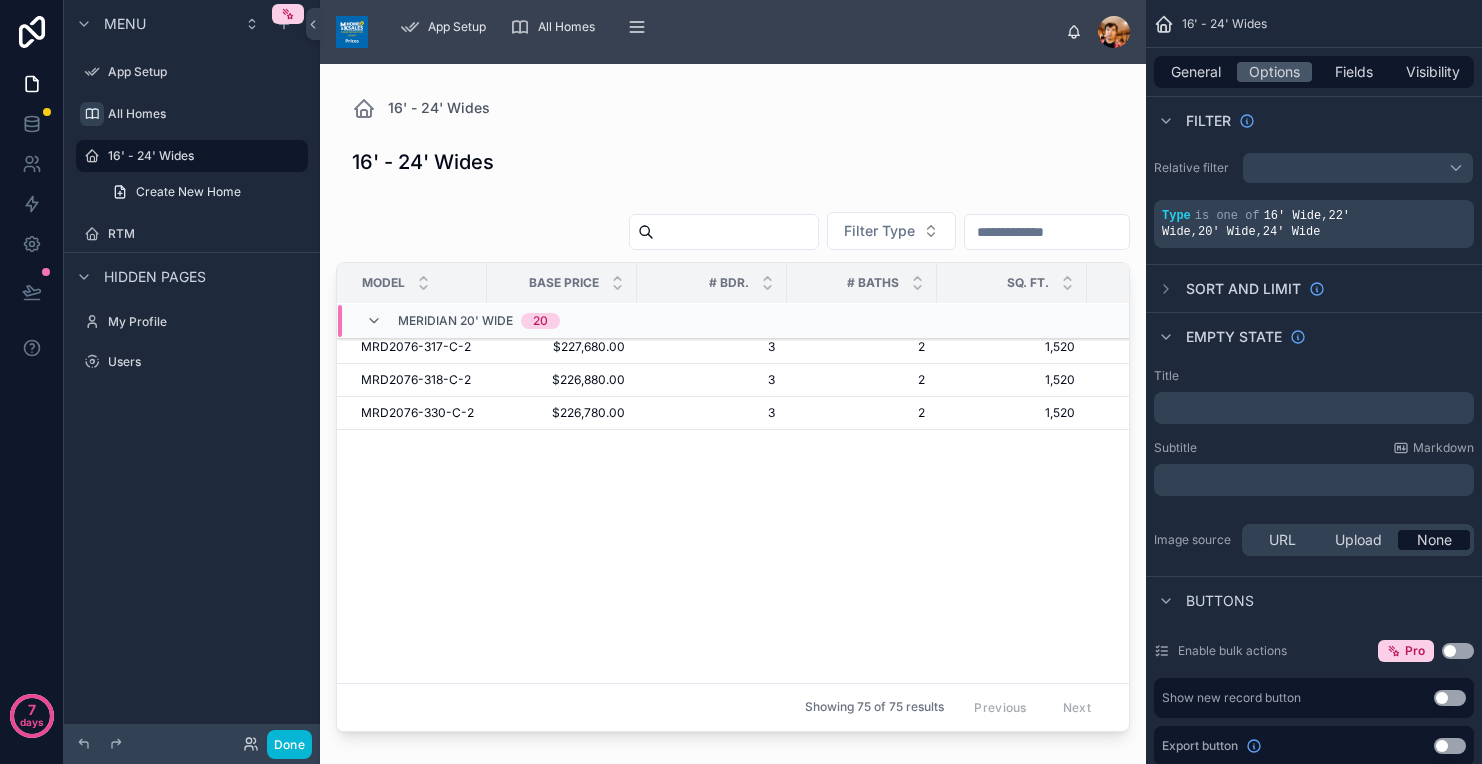 scroll, scrollTop: 0, scrollLeft: 0, axis: both 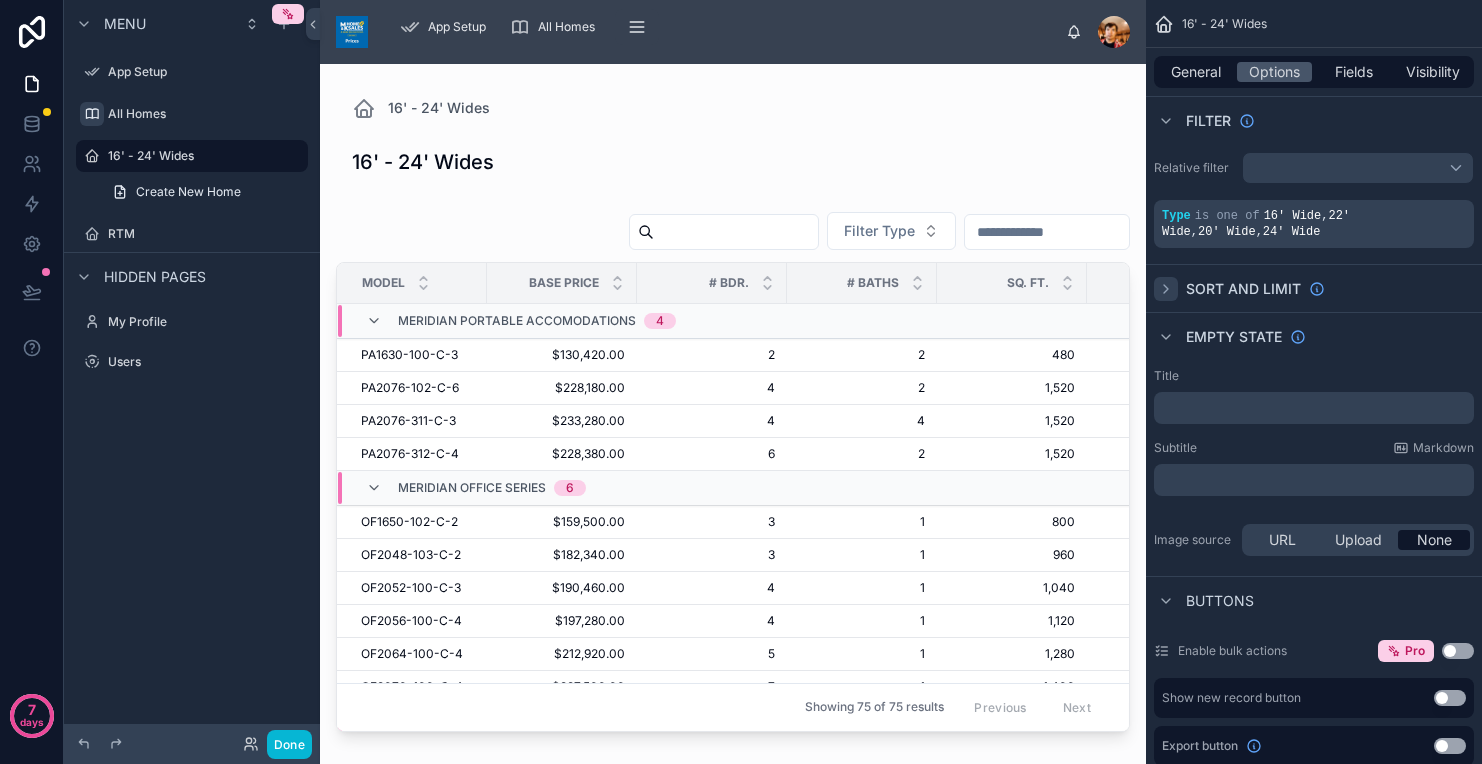 click 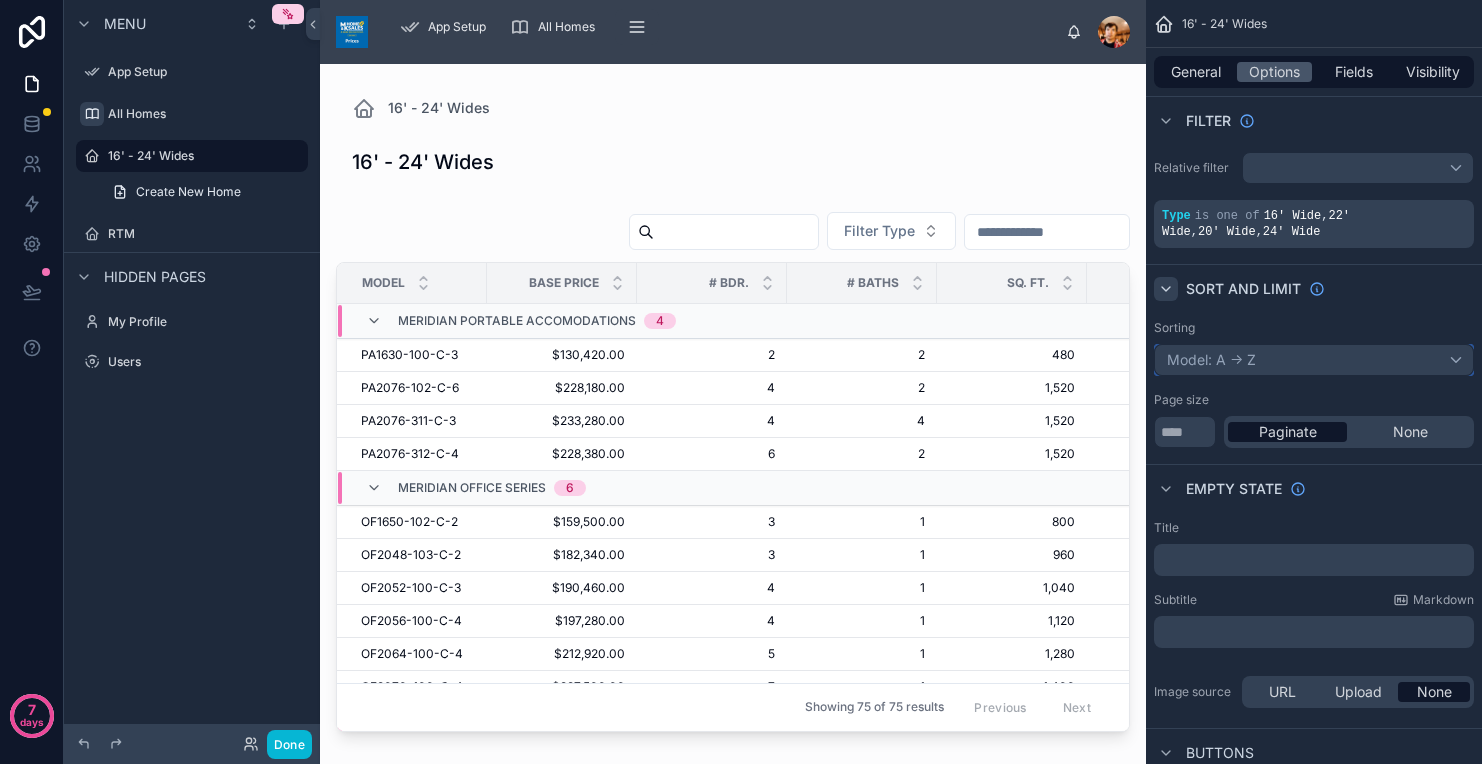 click on "Model: A -> Z" at bounding box center [1314, 360] 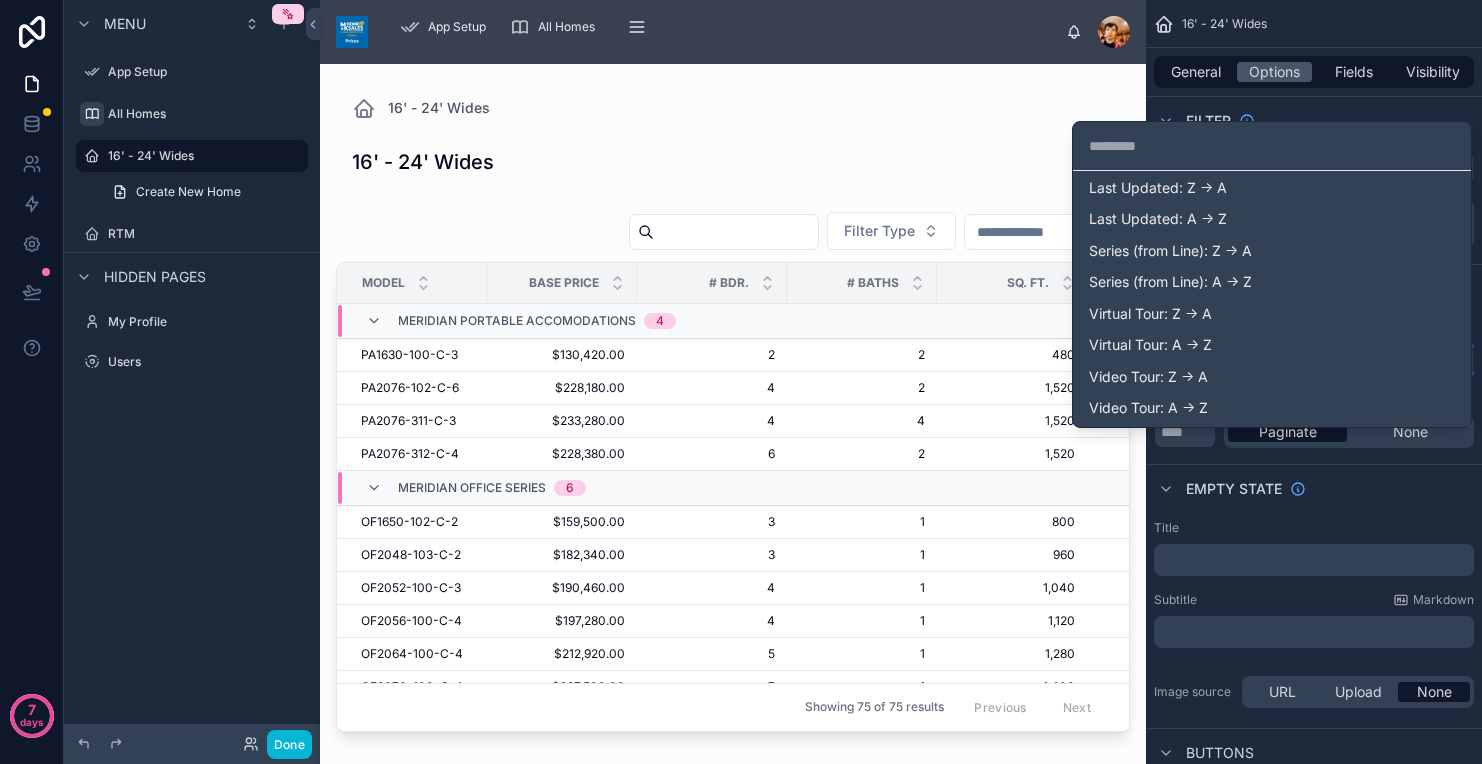 scroll, scrollTop: 1235, scrollLeft: 0, axis: vertical 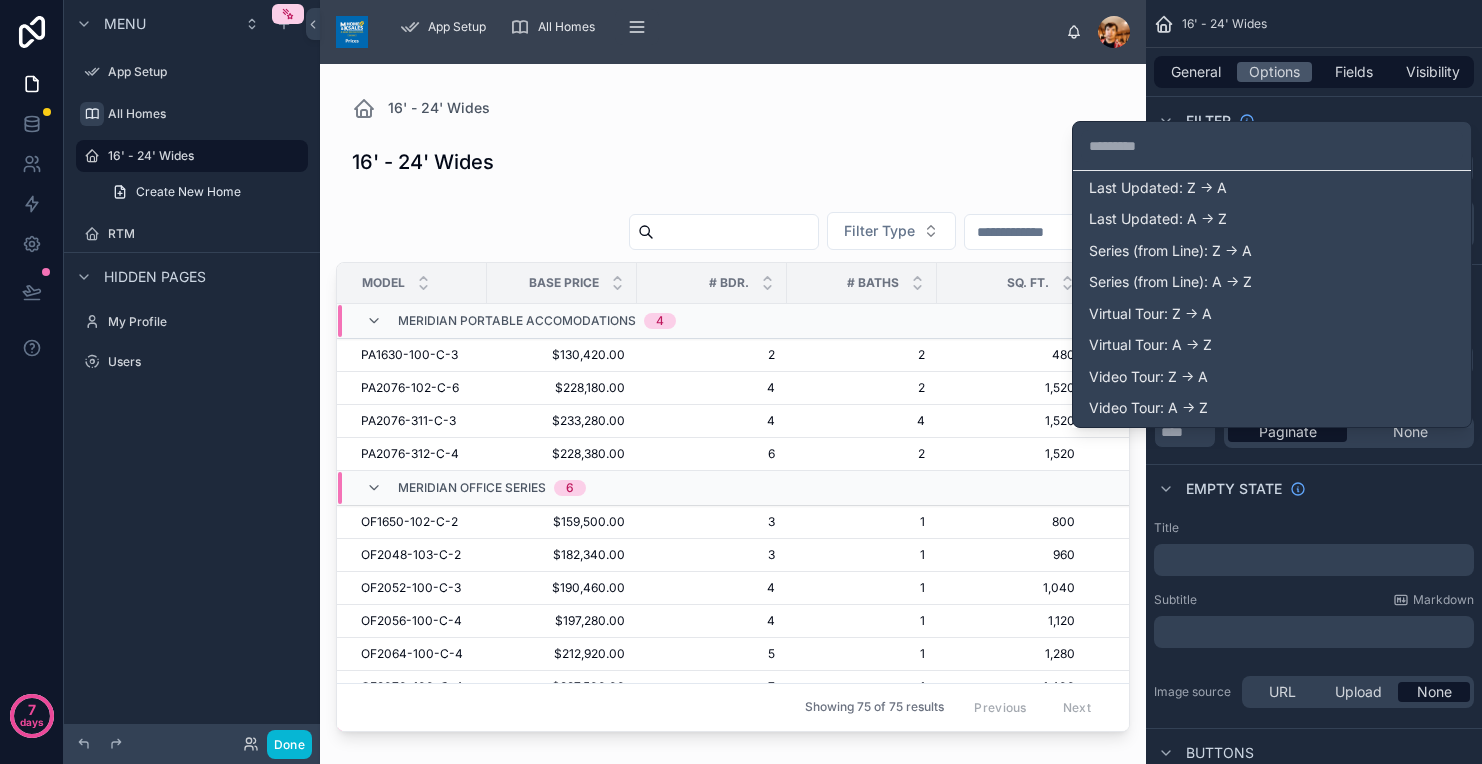 click on "Sort Key: A -> Z" at bounding box center (1140, 93) 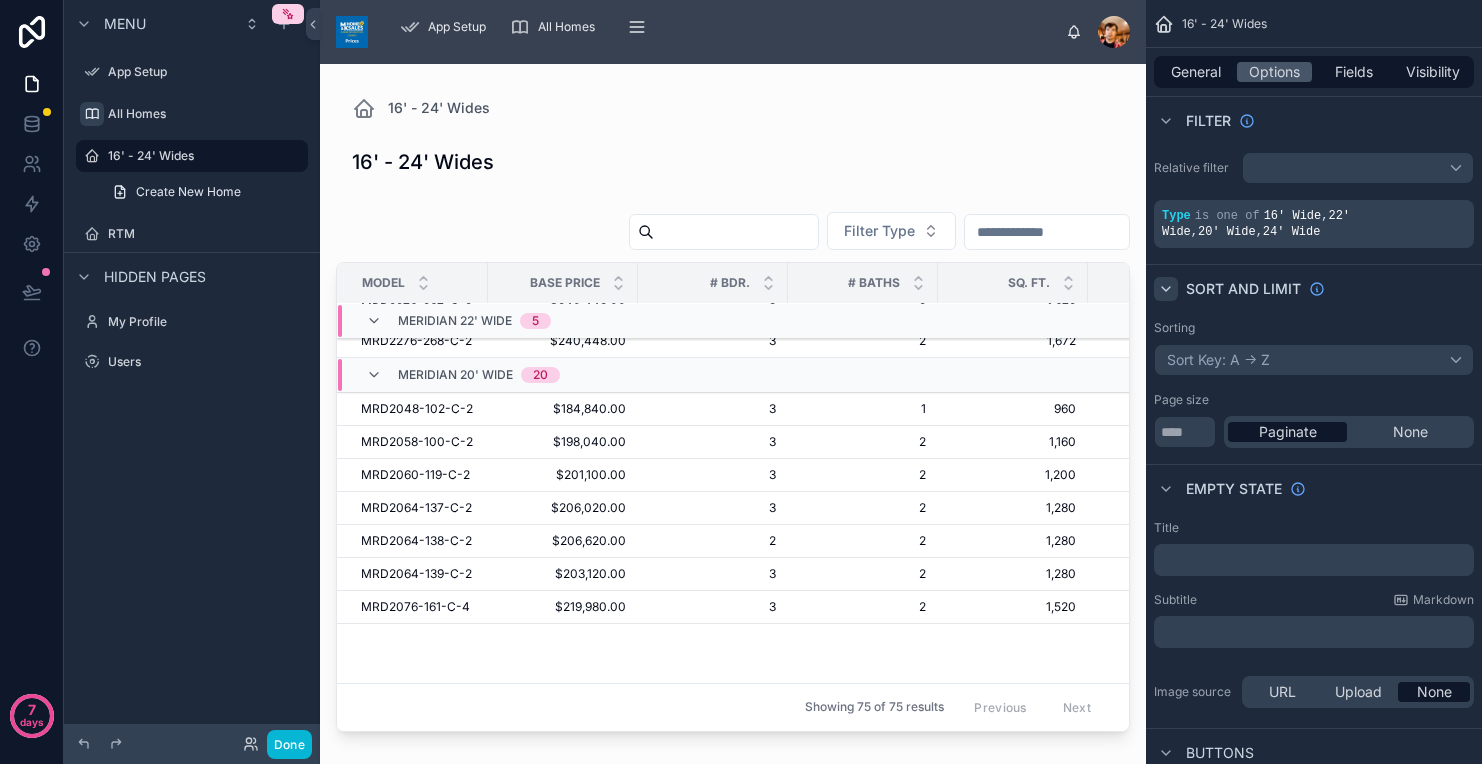 scroll, scrollTop: 1550, scrollLeft: 0, axis: vertical 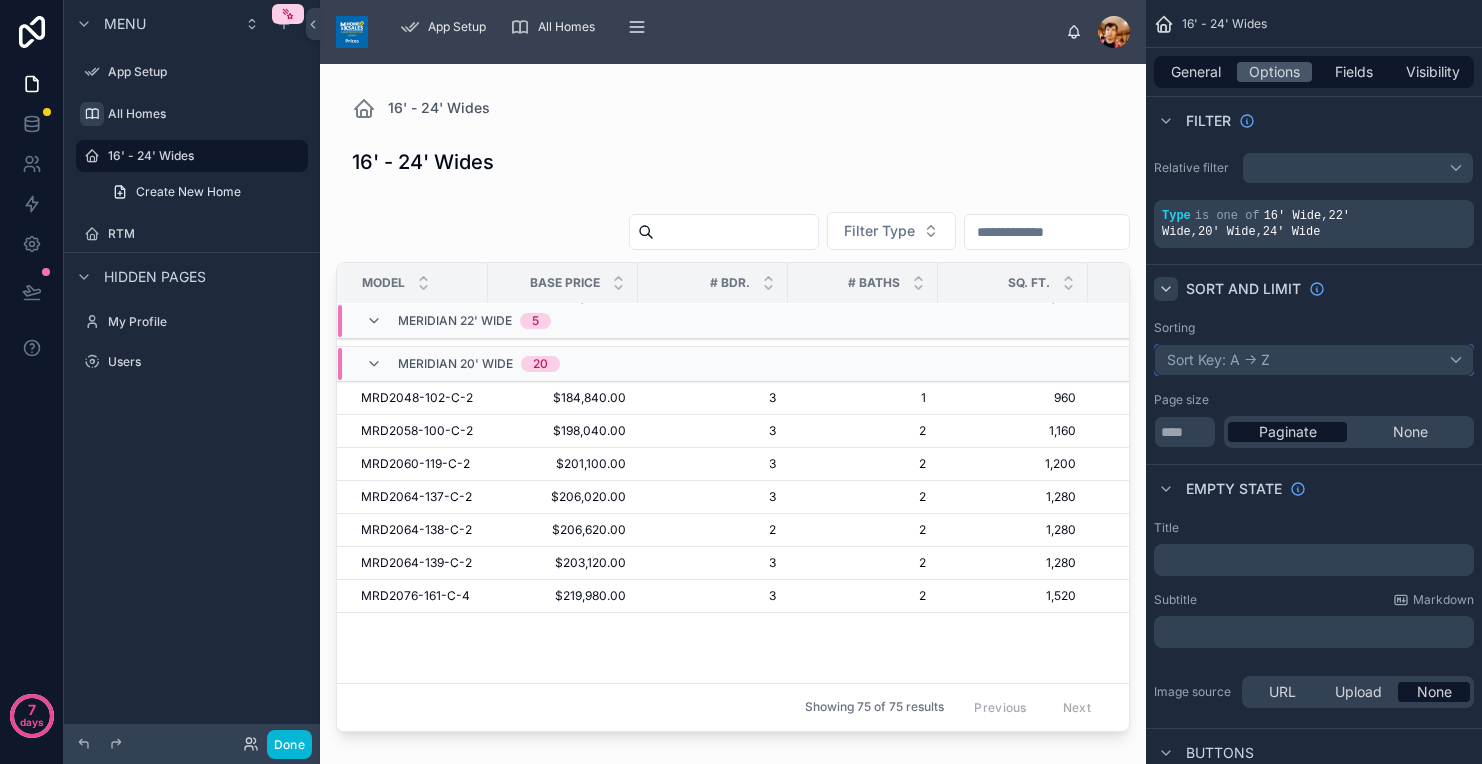click on "Sort Key: A -> Z" at bounding box center (1314, 360) 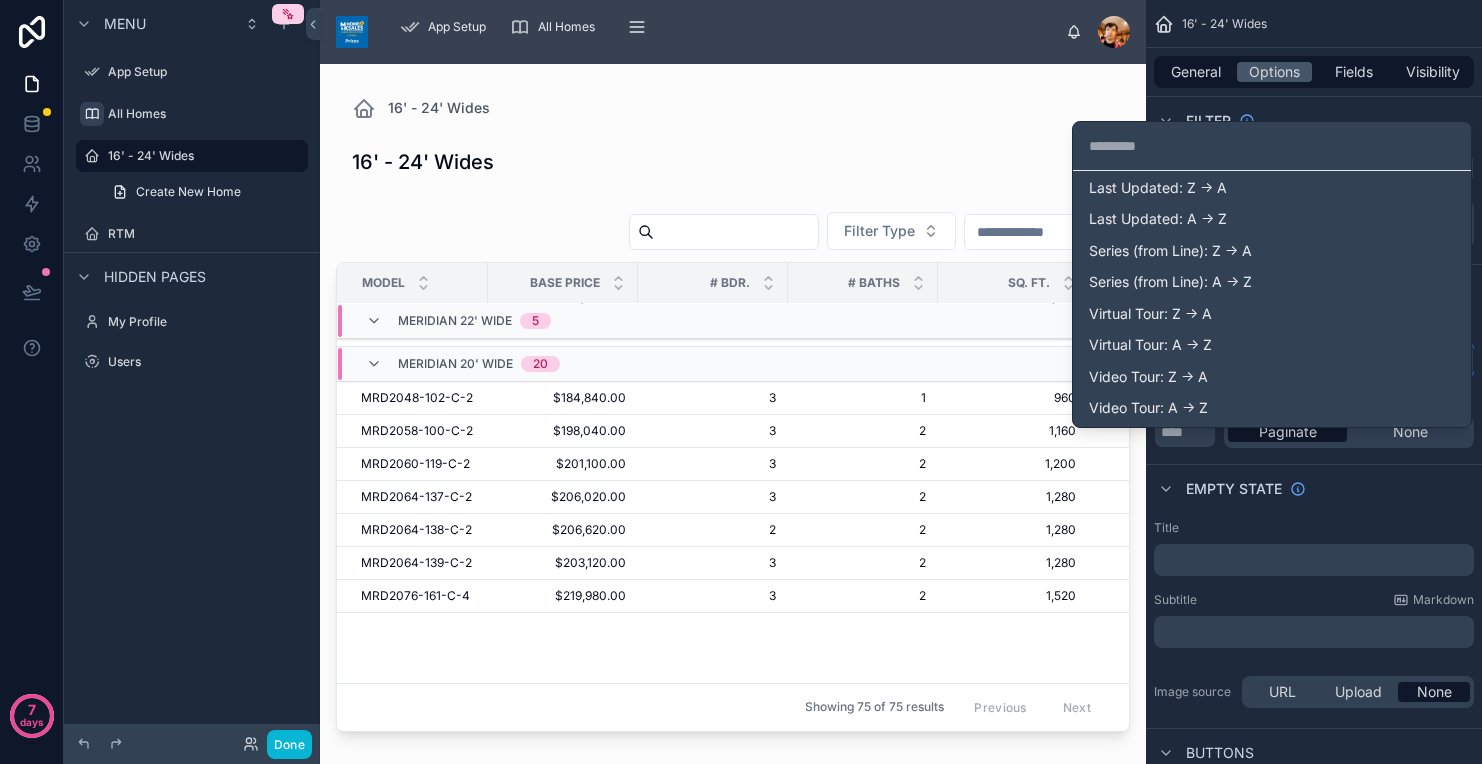 scroll, scrollTop: 1214, scrollLeft: 0, axis: vertical 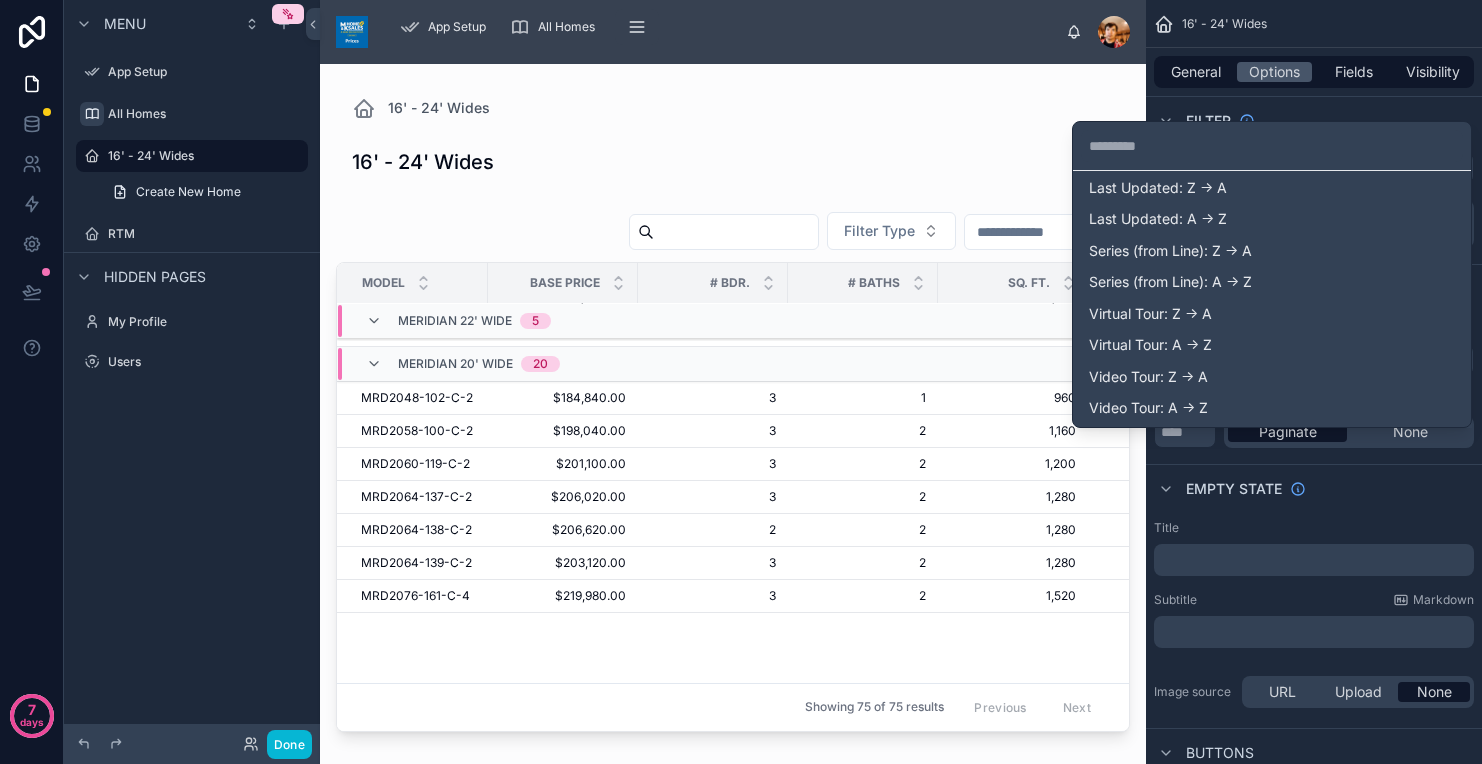 click on "Title (from Title): A -> Z" at bounding box center (1272, 156) 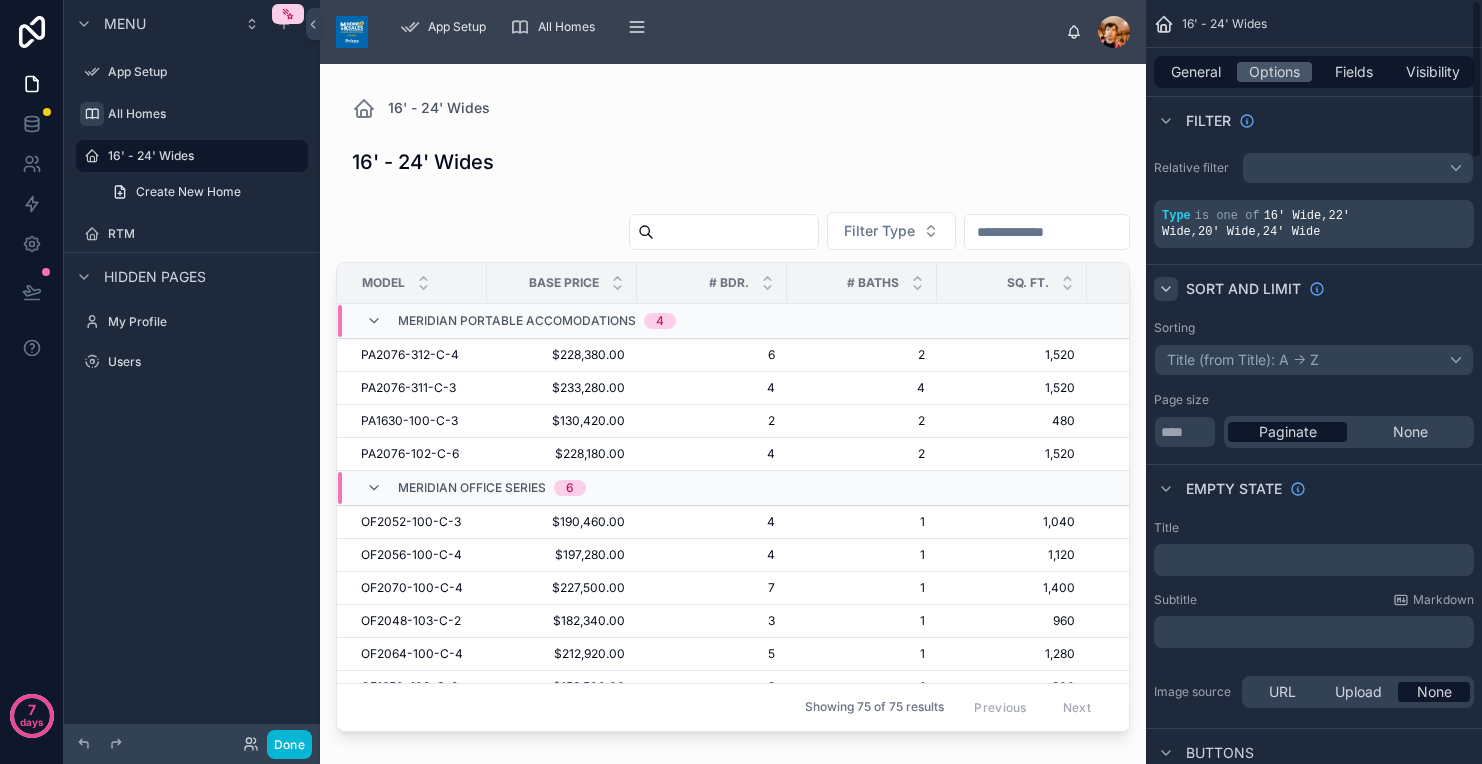 click on "Title (from Title): A -> Z" at bounding box center (1314, 360) 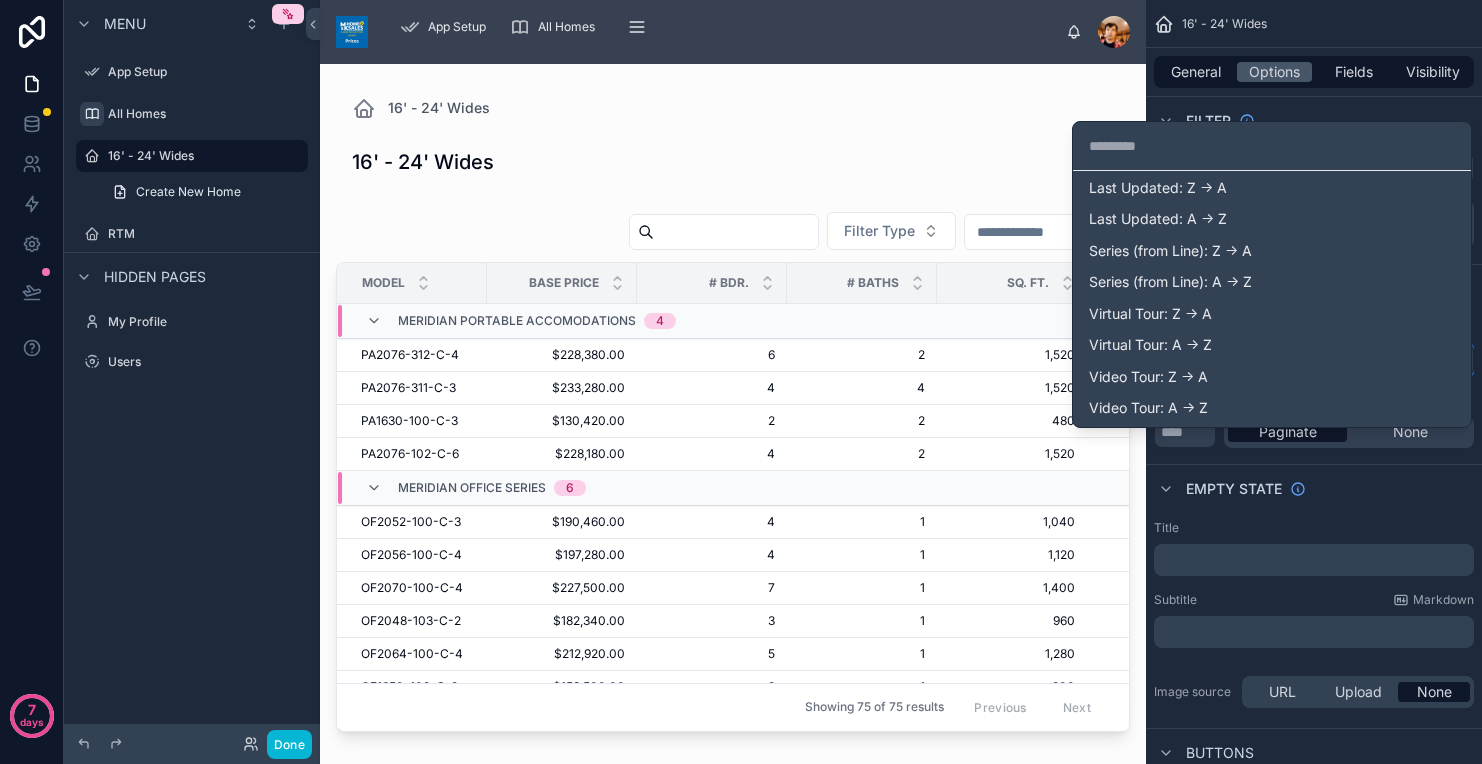 scroll, scrollTop: 1213, scrollLeft: 0, axis: vertical 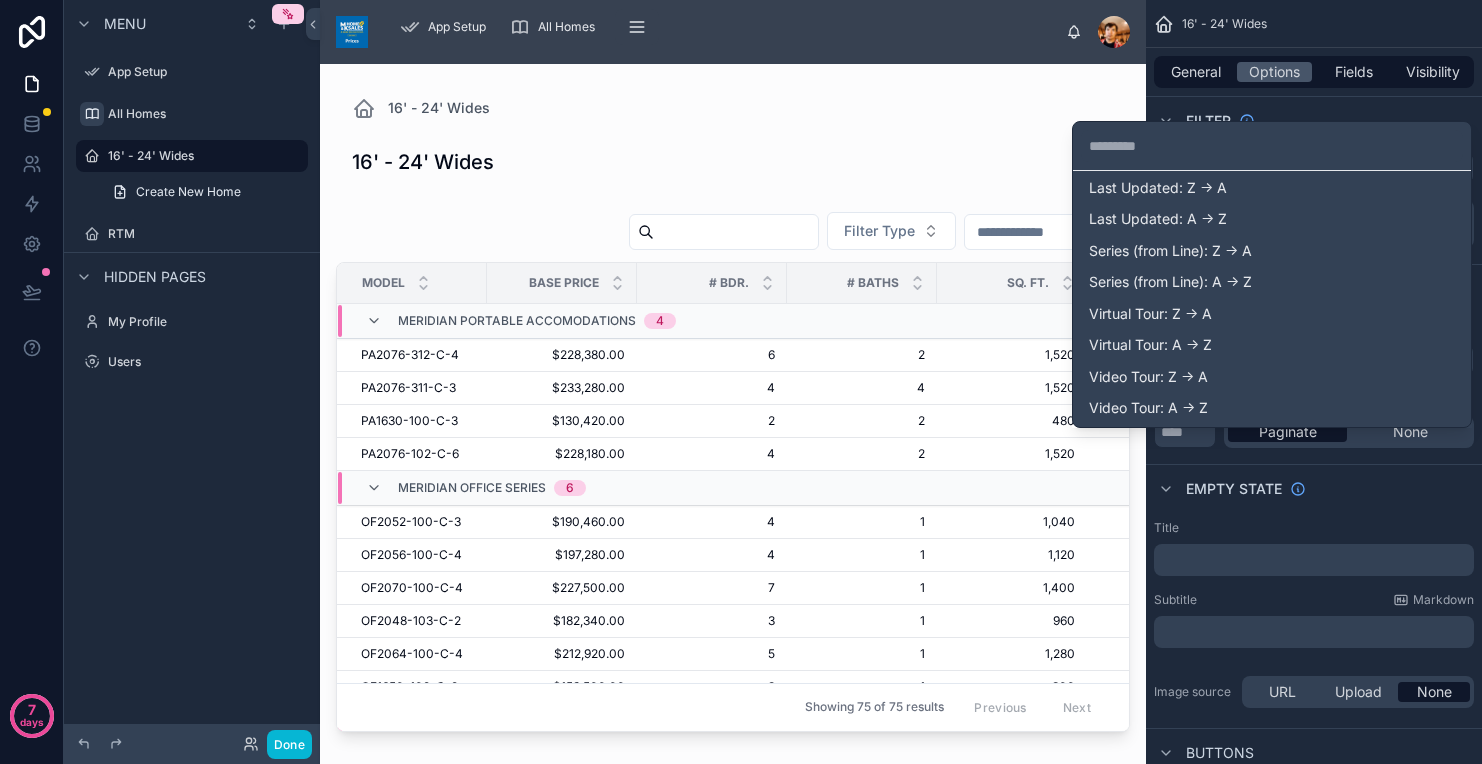 click on "Title (from Title): Z -> A" at bounding box center (1165, 125) 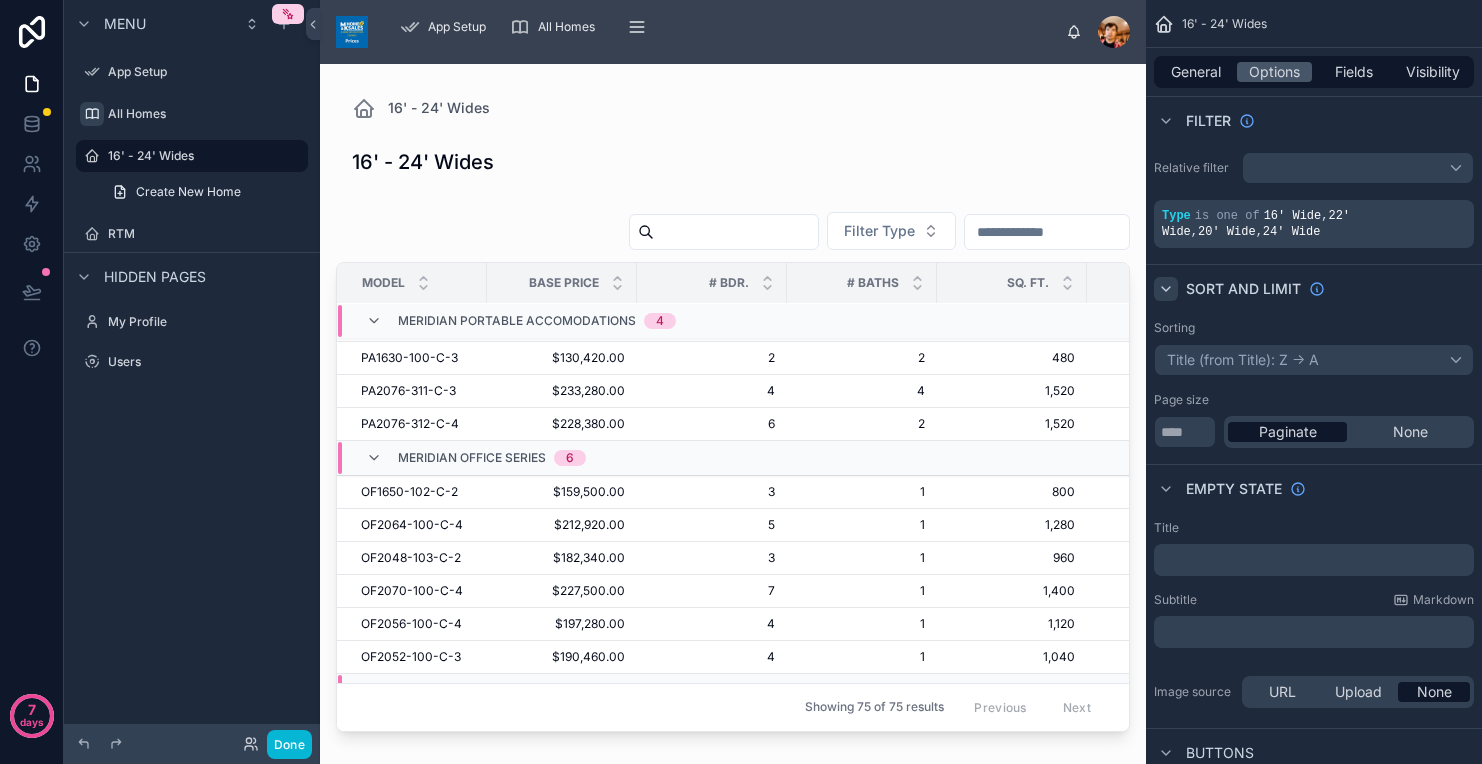scroll, scrollTop: 0, scrollLeft: 0, axis: both 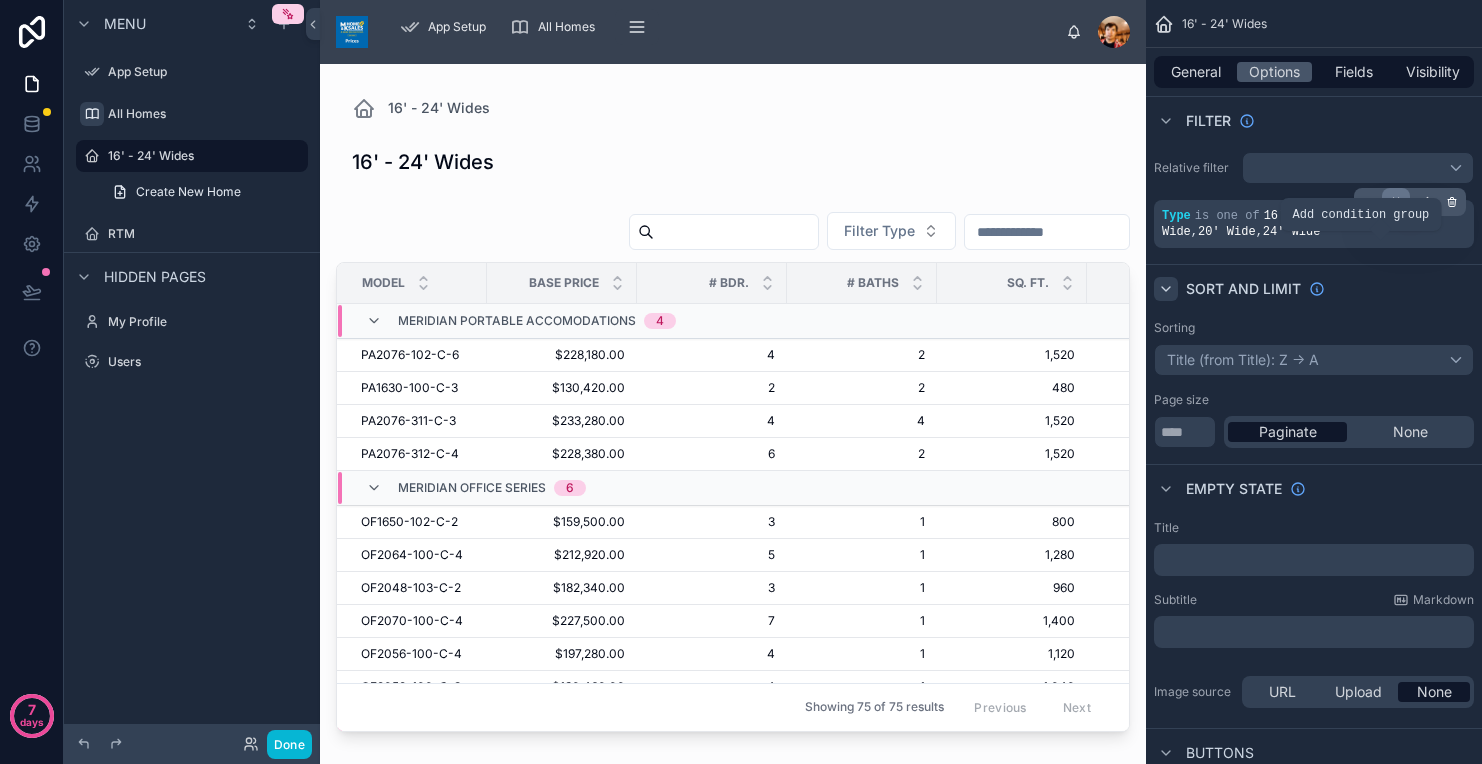 click at bounding box center (1396, 202) 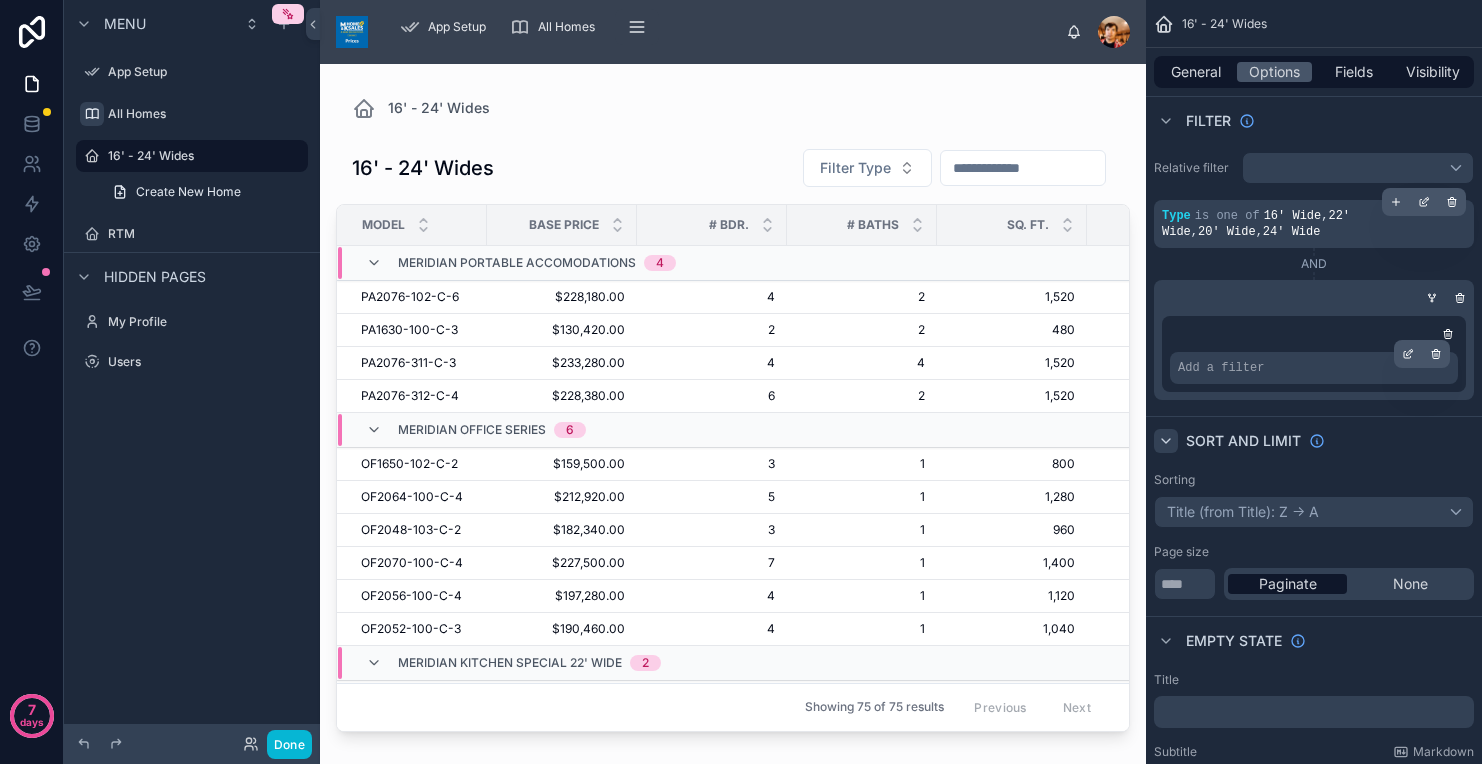 click on "Add a filter" at bounding box center [1314, 368] 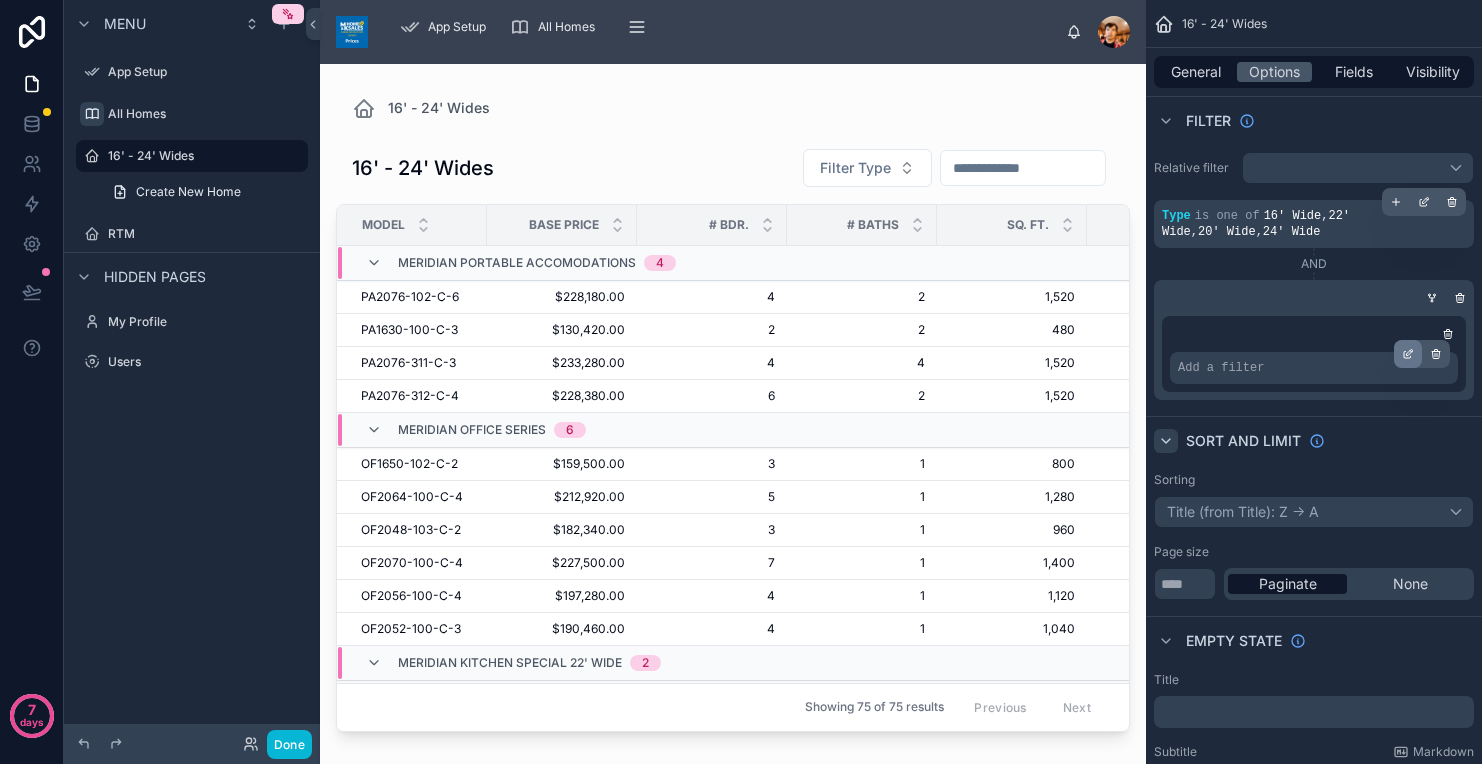 click 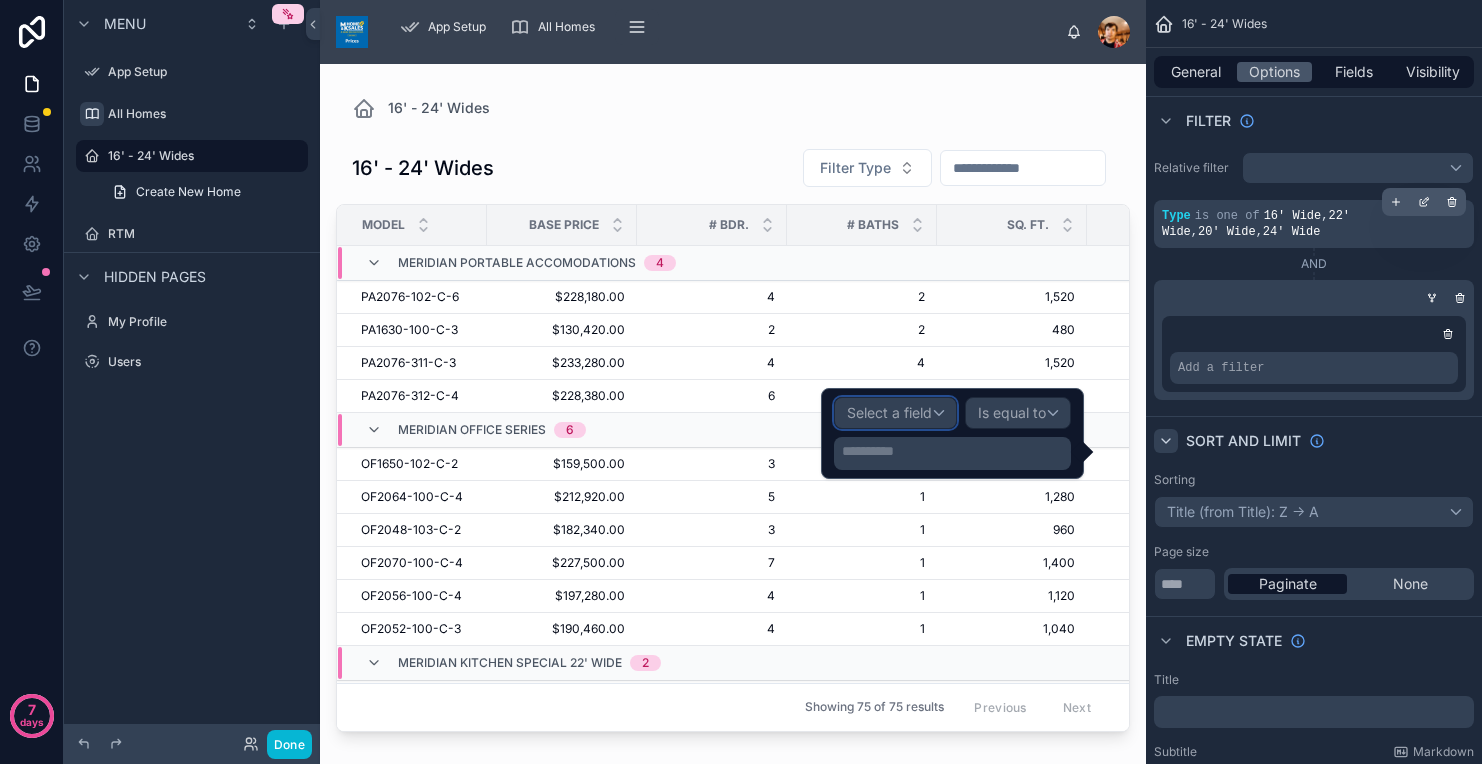 click on "Select a field" at bounding box center (895, 413) 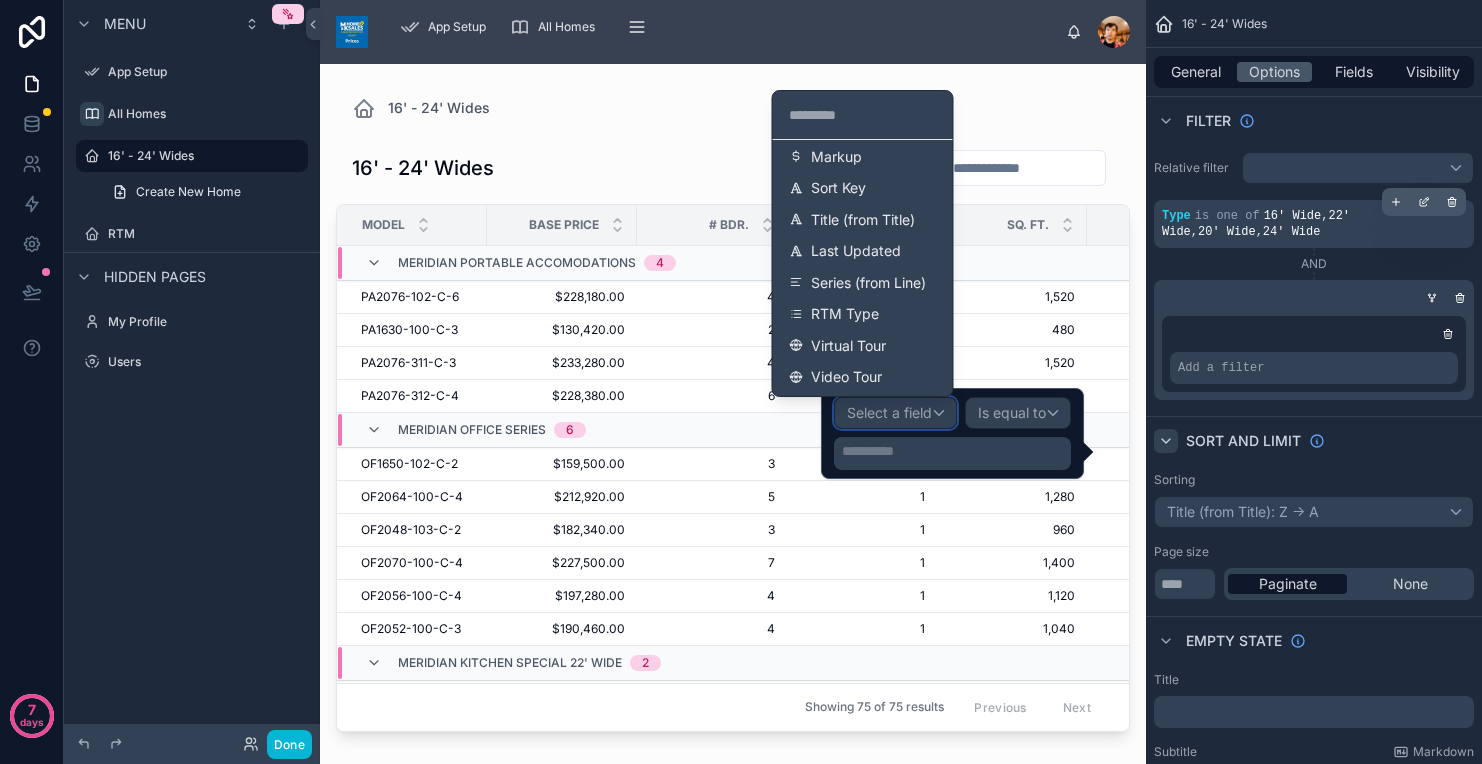 scroll, scrollTop: 794, scrollLeft: 0, axis: vertical 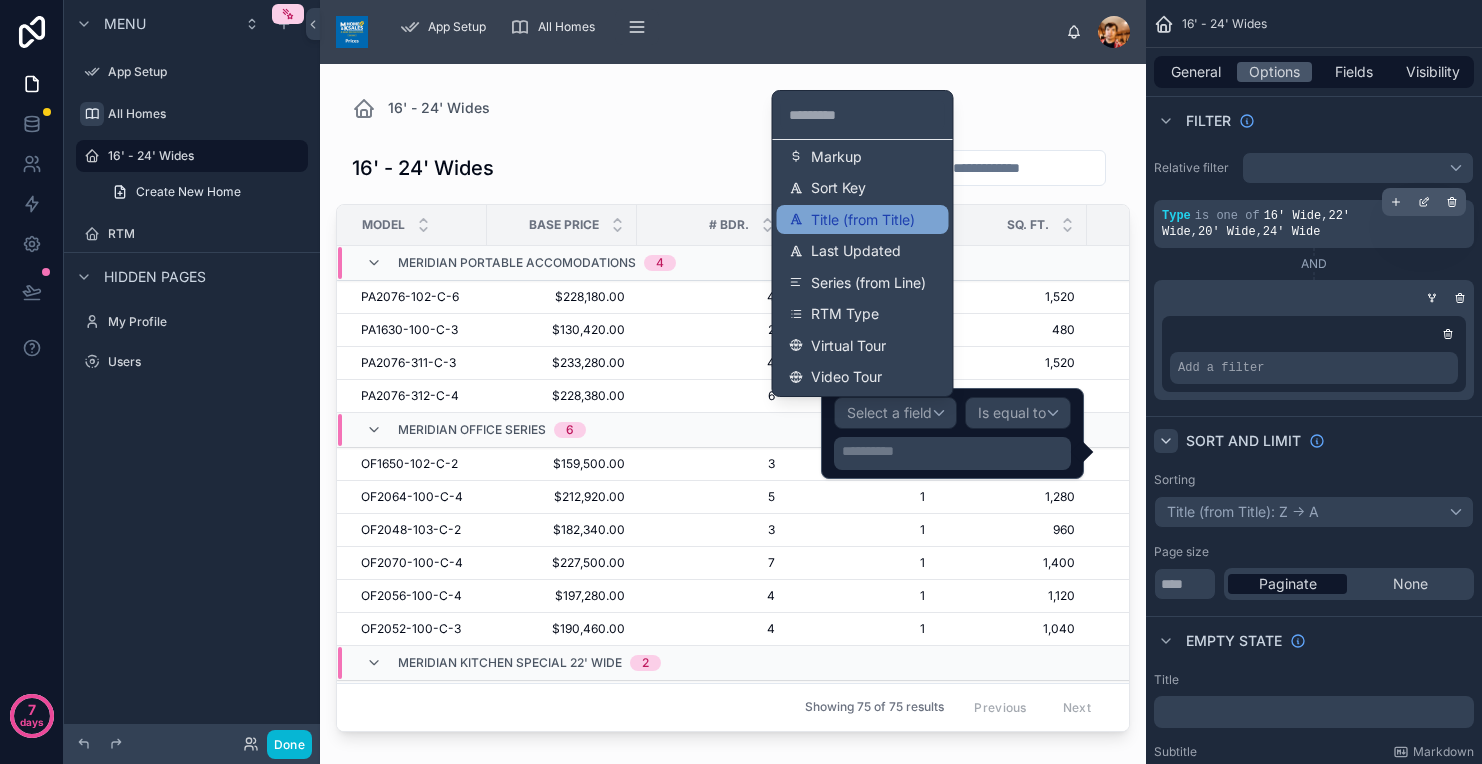 click on "Title (from Title)" at bounding box center (863, 220) 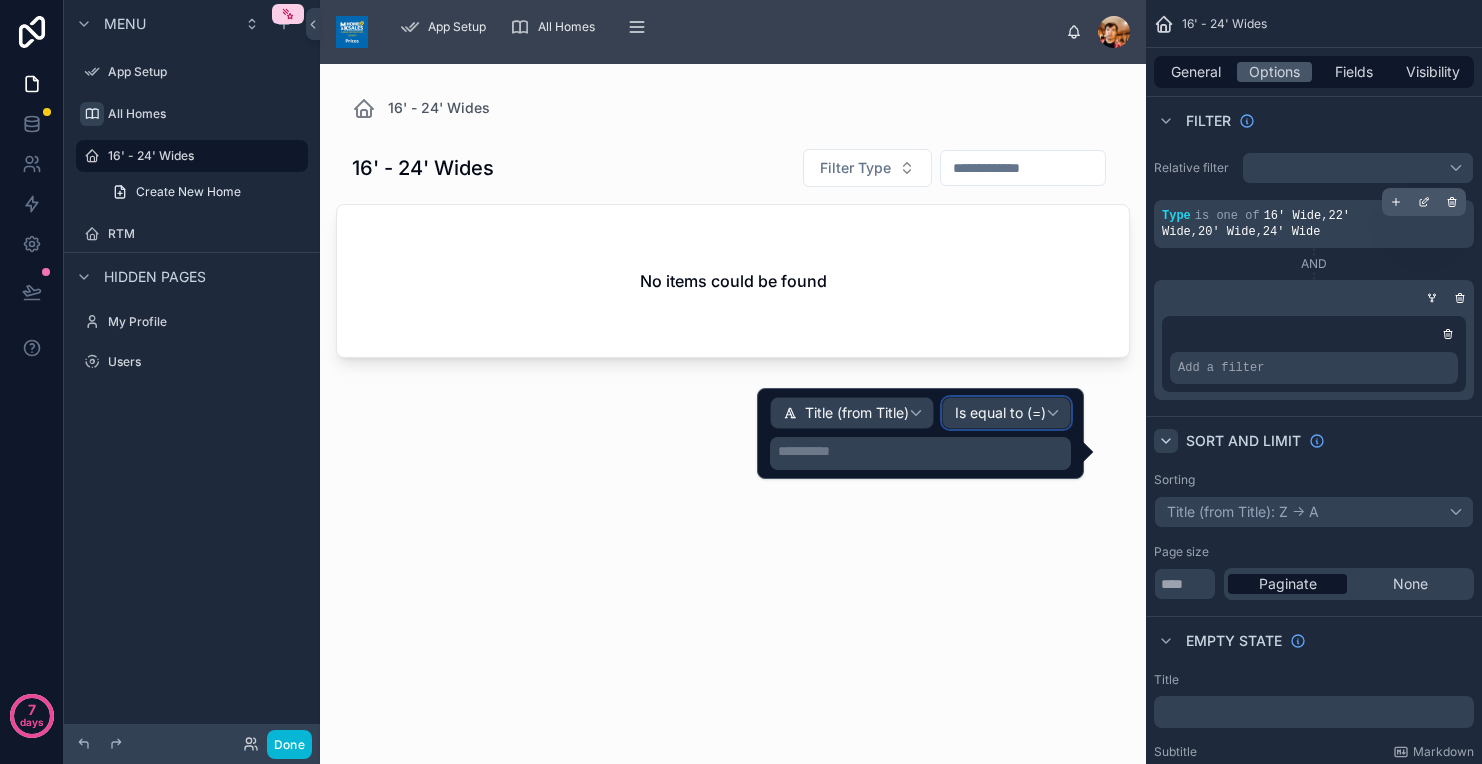 click on "Is equal to (=)" at bounding box center (1000, 413) 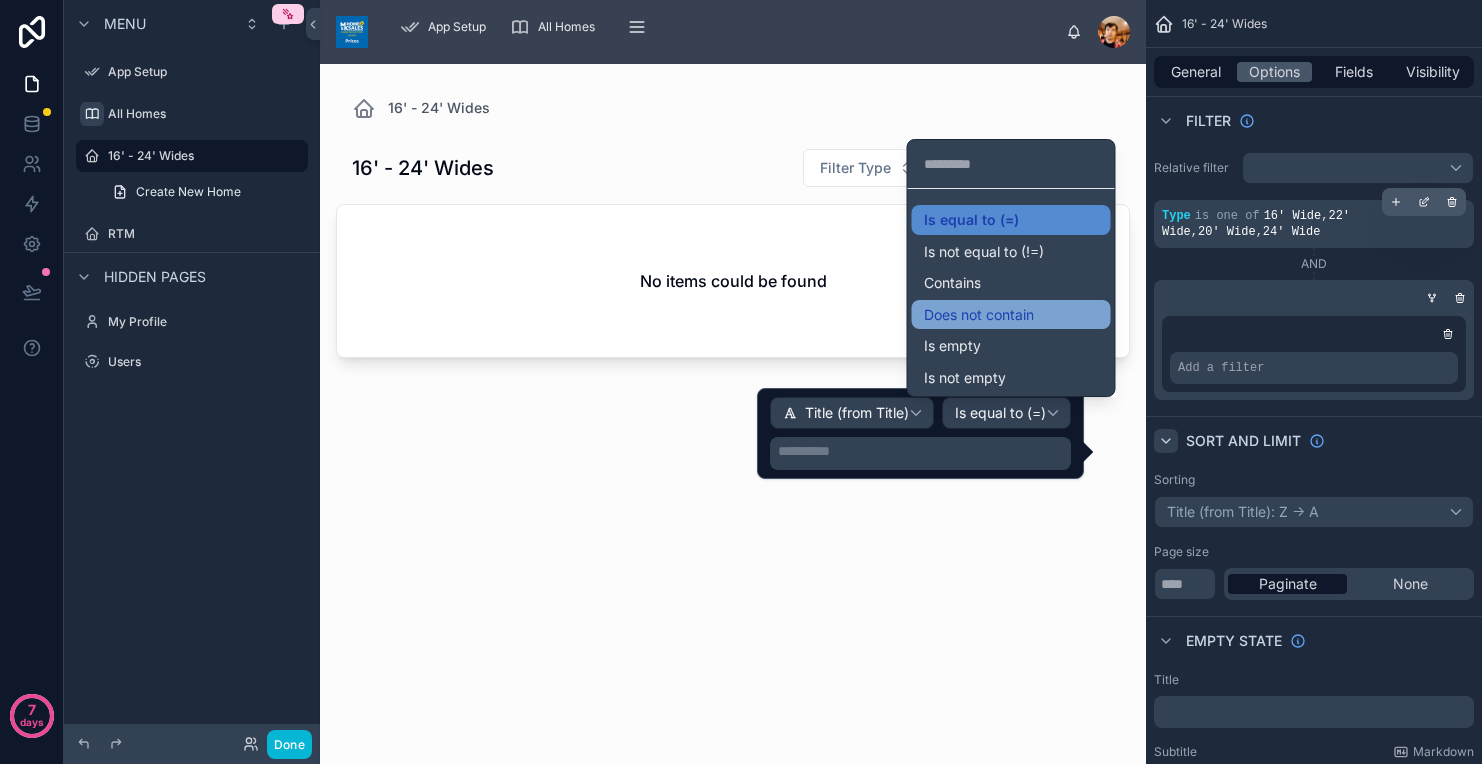 click on "Does not contain" at bounding box center [979, 315] 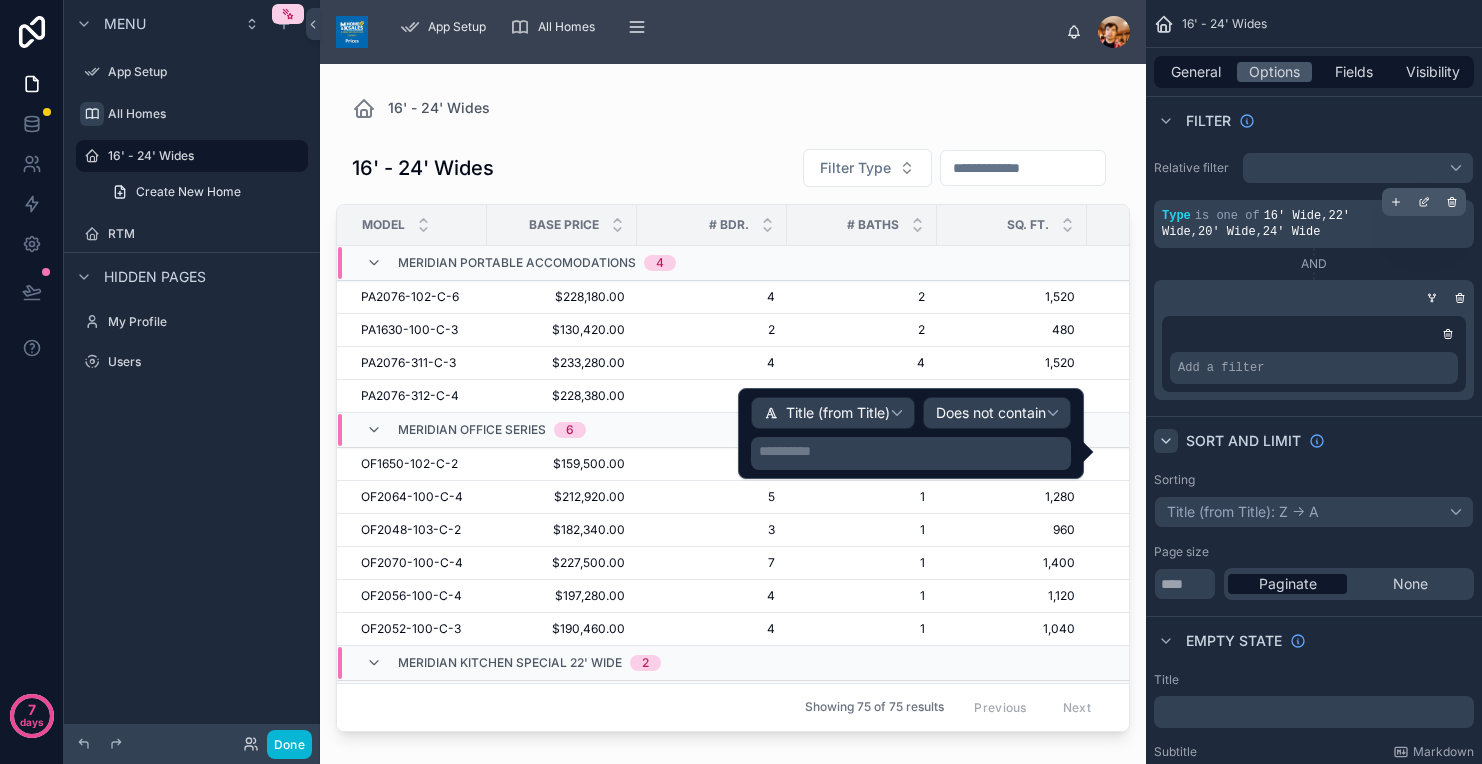 click on "**********" at bounding box center (913, 451) 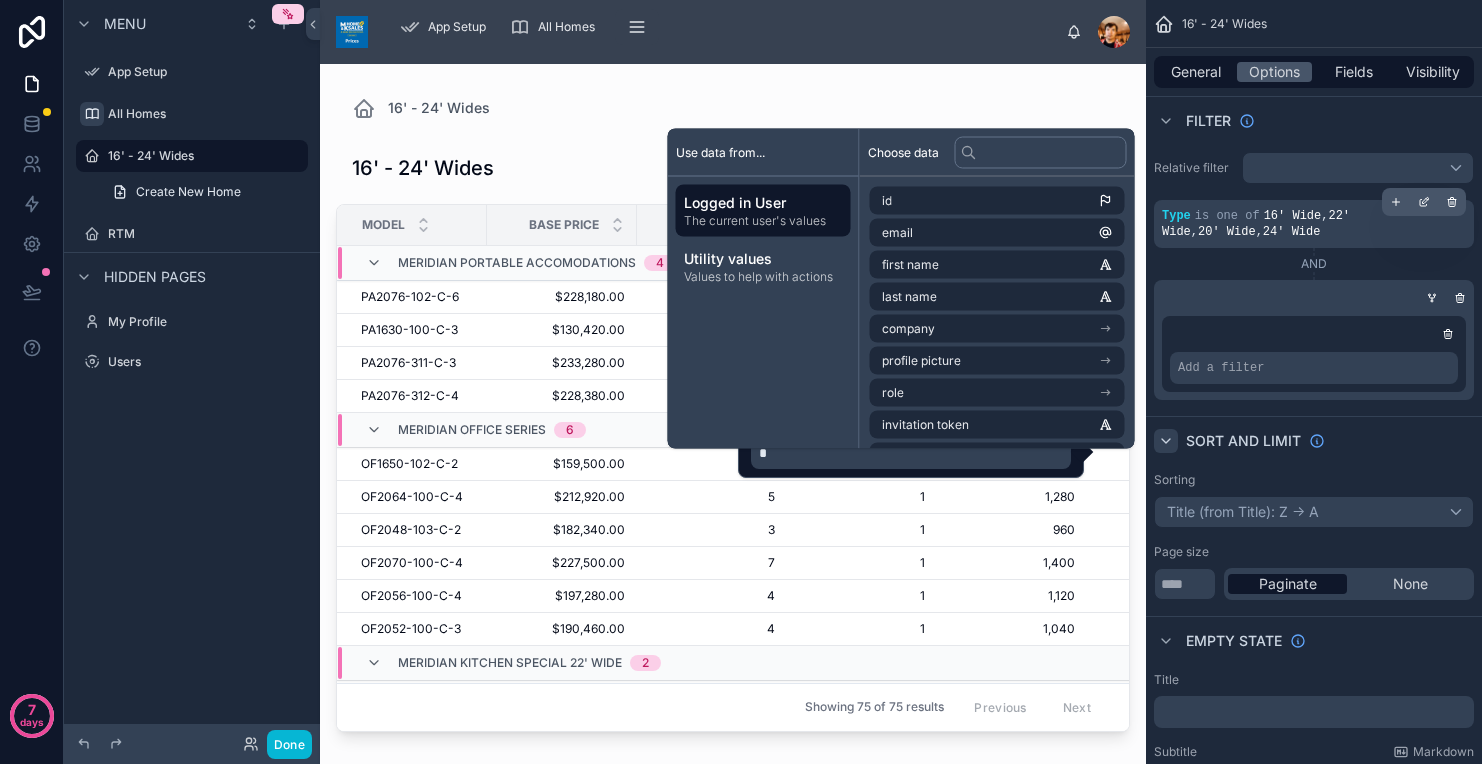 type 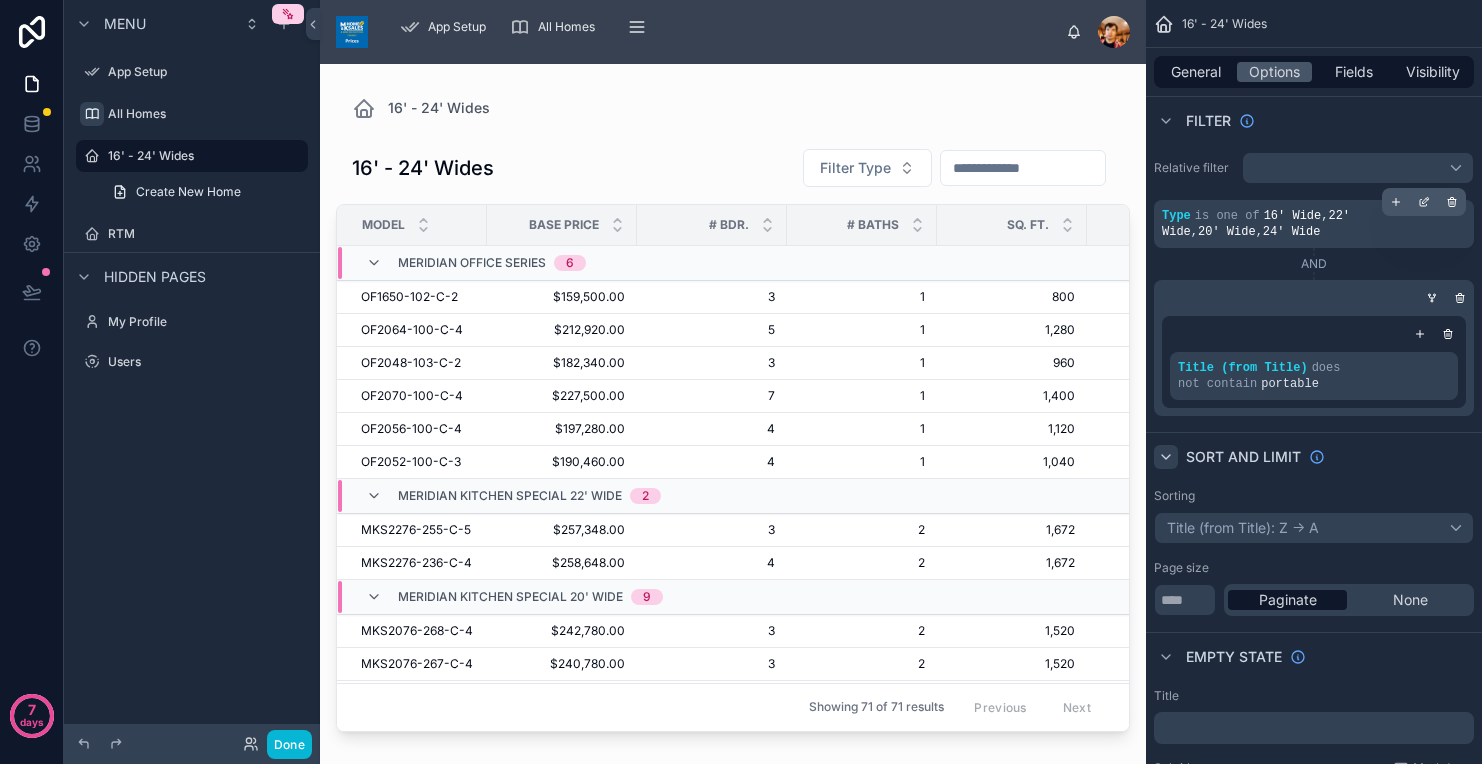 click at bounding box center (1314, 334) 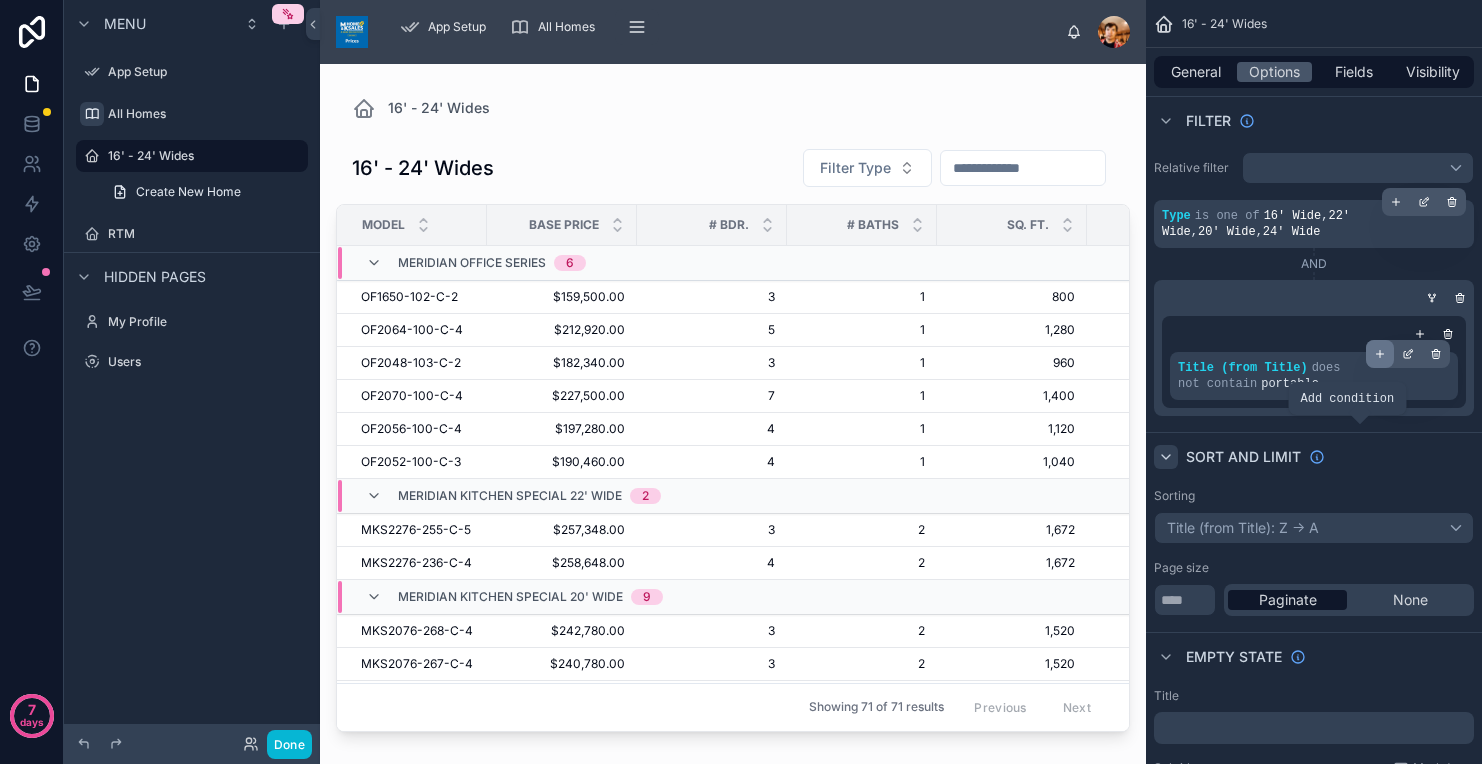 click at bounding box center (1380, 354) 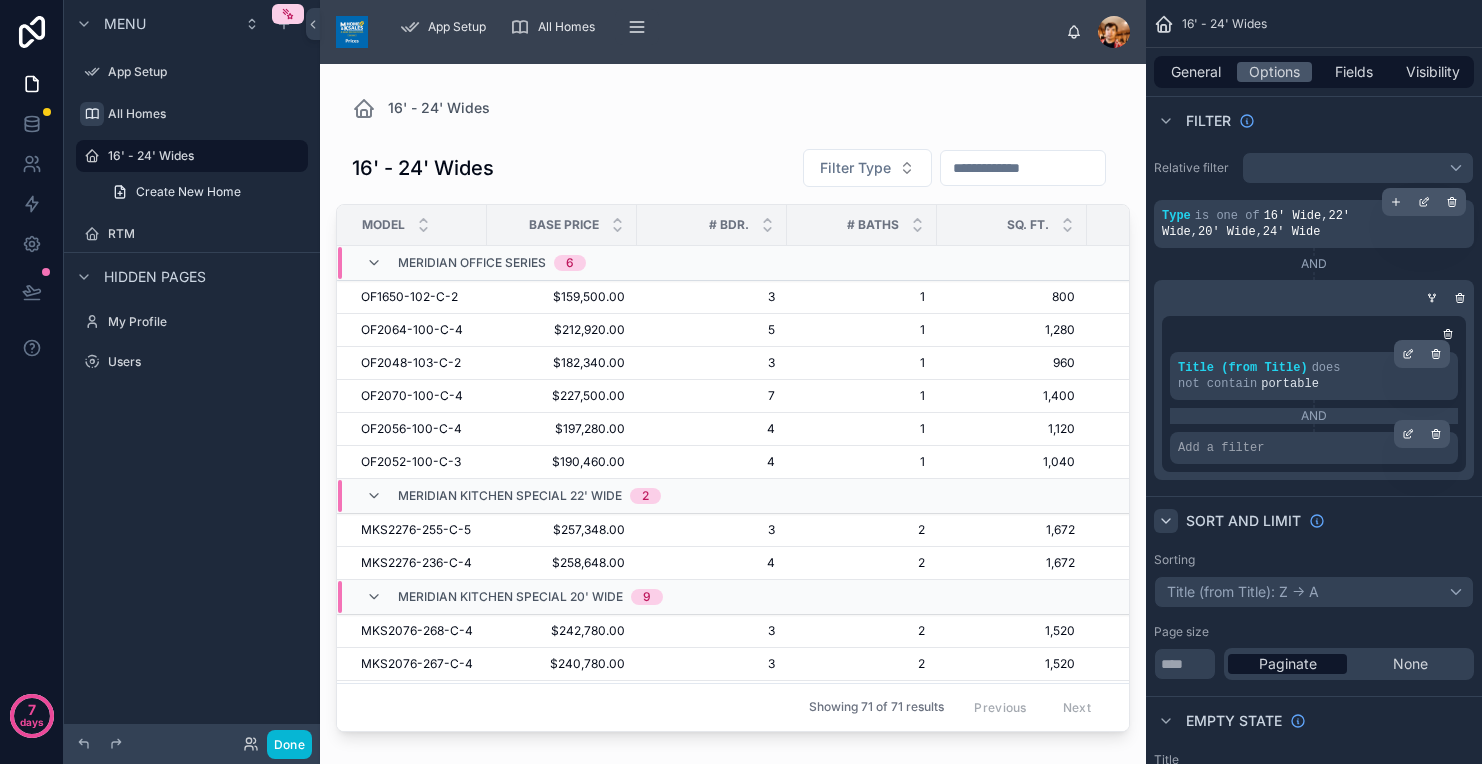 click on "Add a filter" at bounding box center [1314, 448] 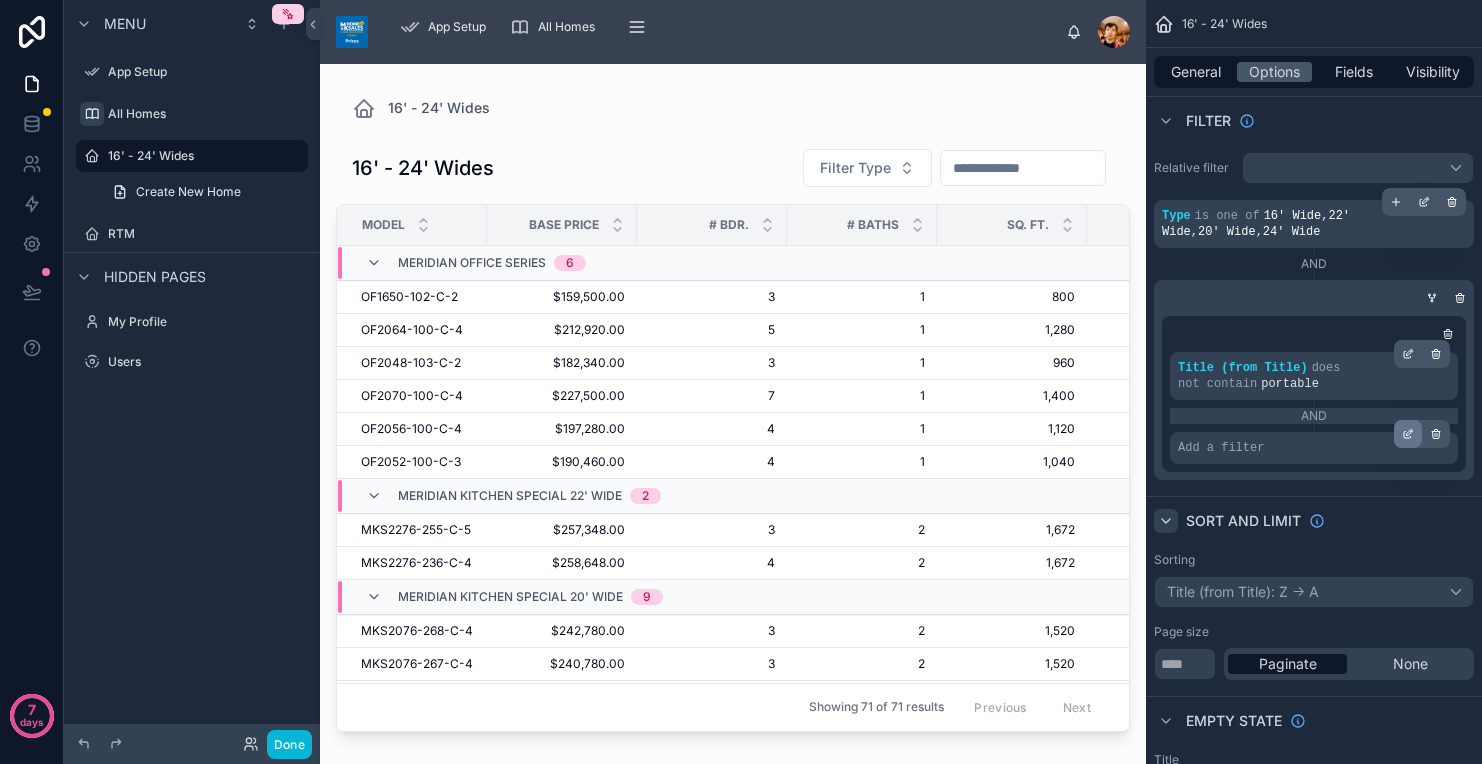 click 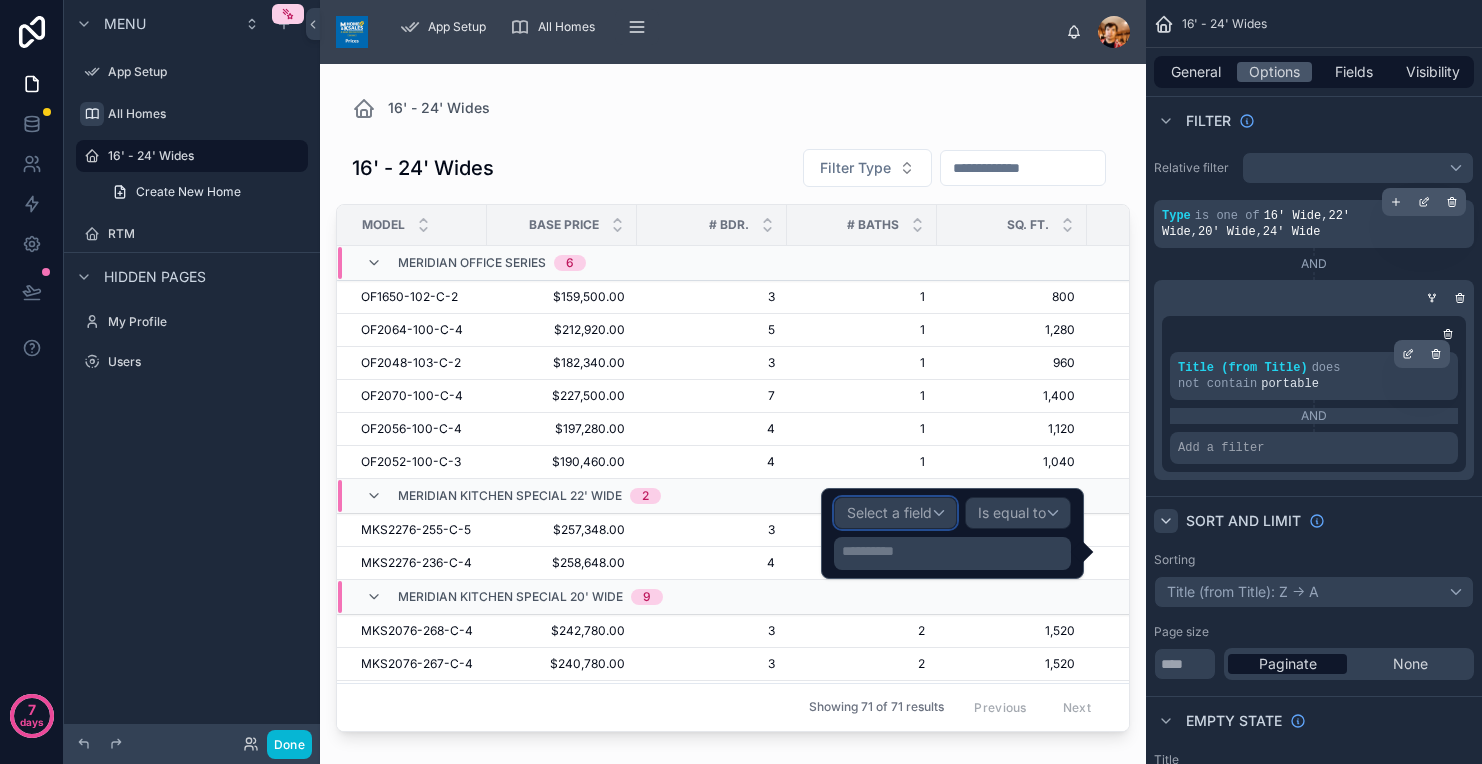 click on "Select a field" at bounding box center [895, 513] 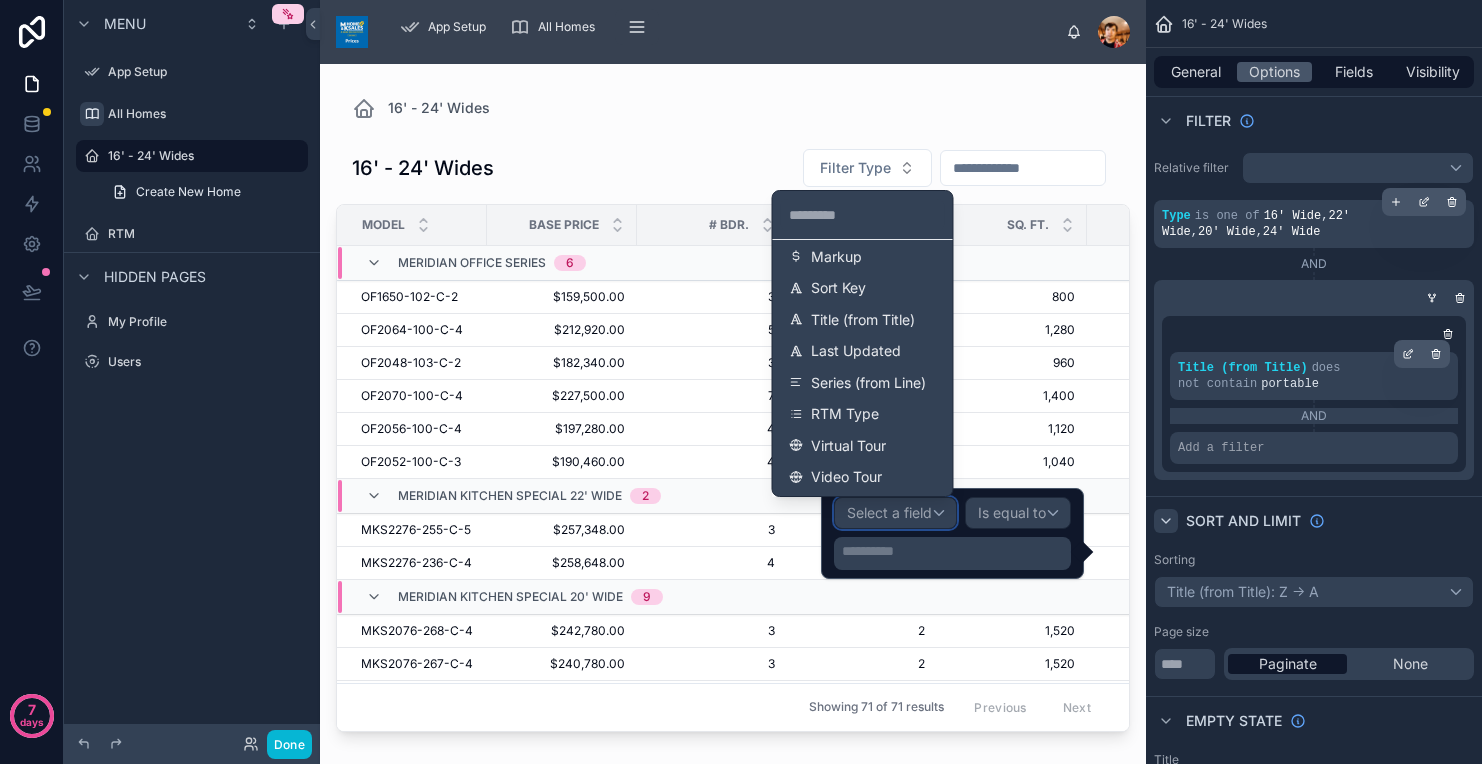 scroll, scrollTop: 708, scrollLeft: 0, axis: vertical 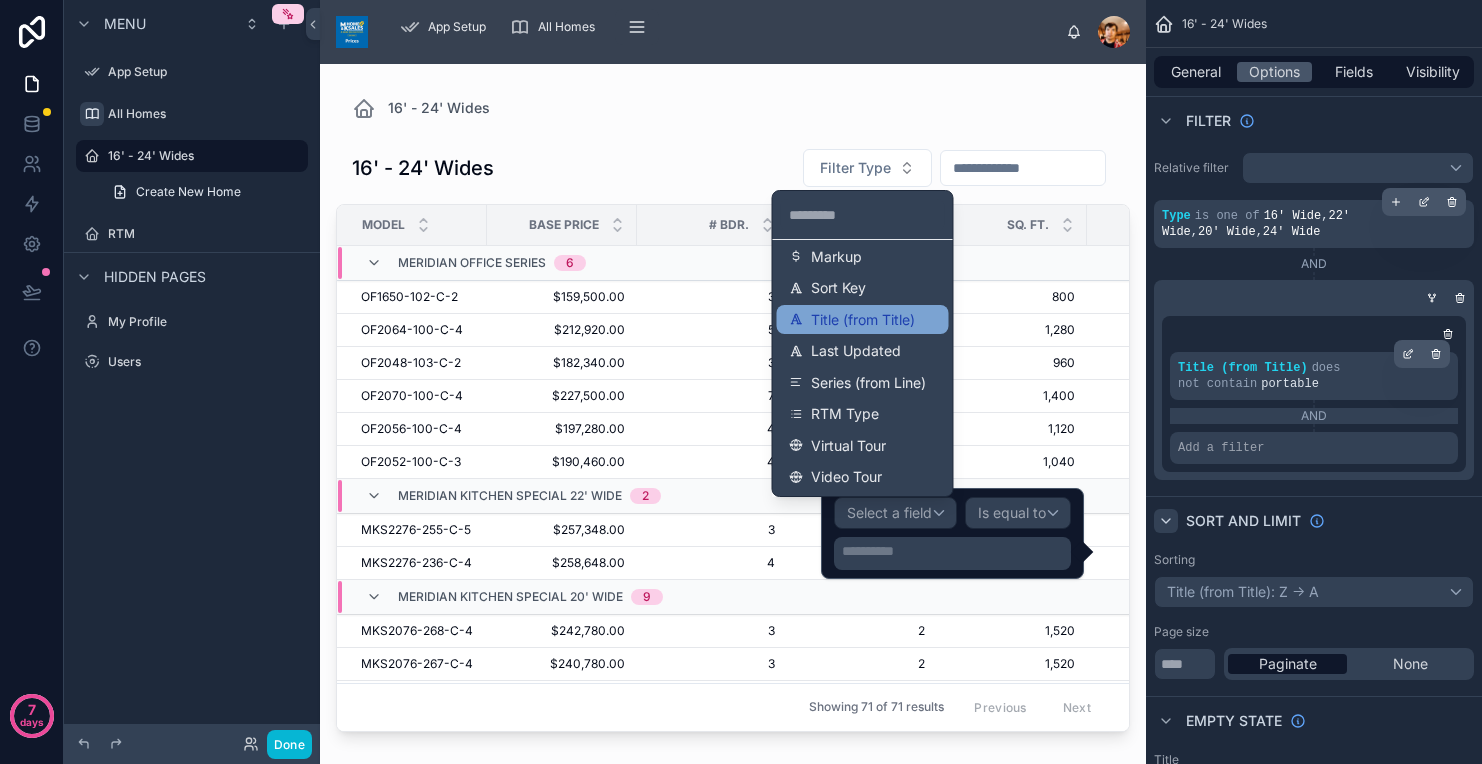 click on "Title (from Title)" at bounding box center [863, 320] 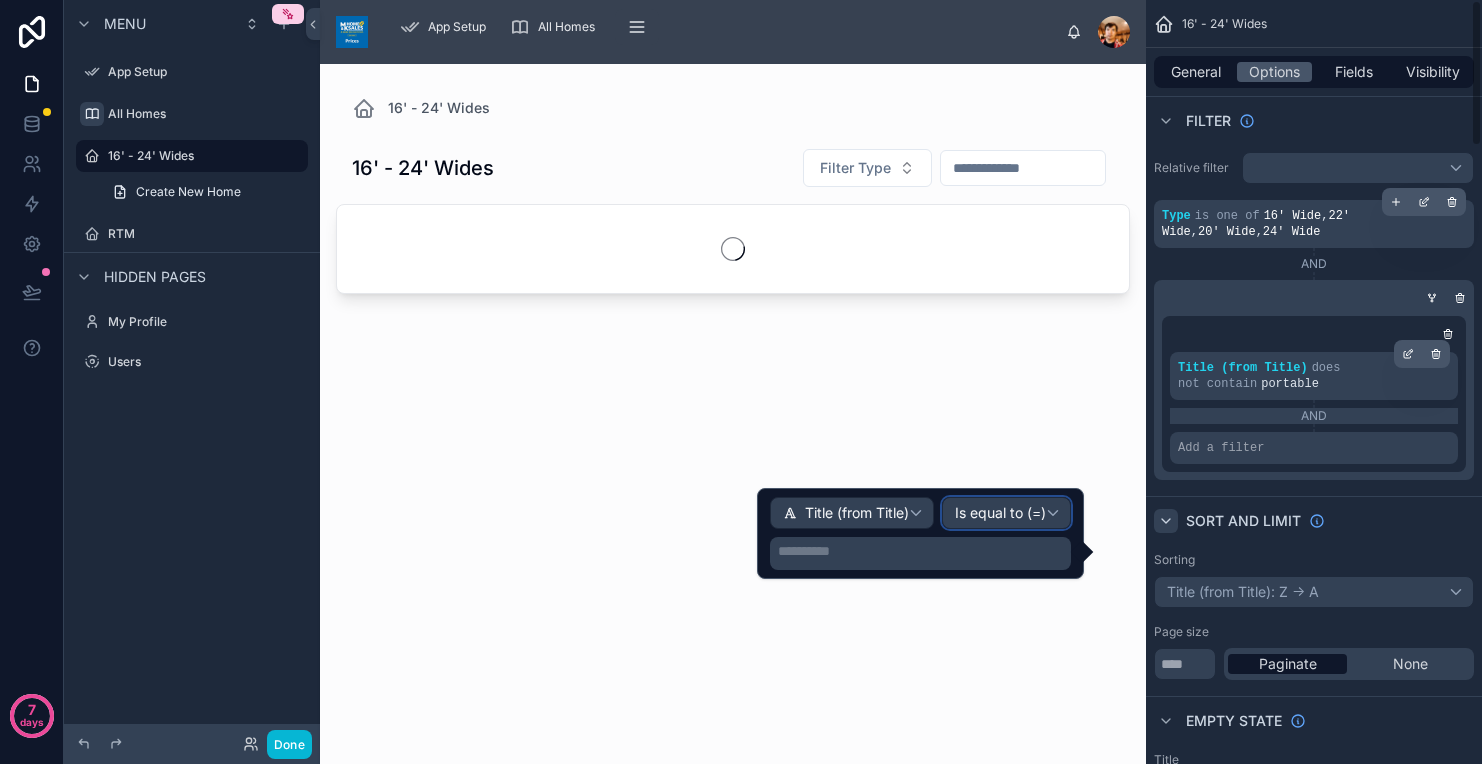 click on "Is equal to (=)" at bounding box center [1000, 513] 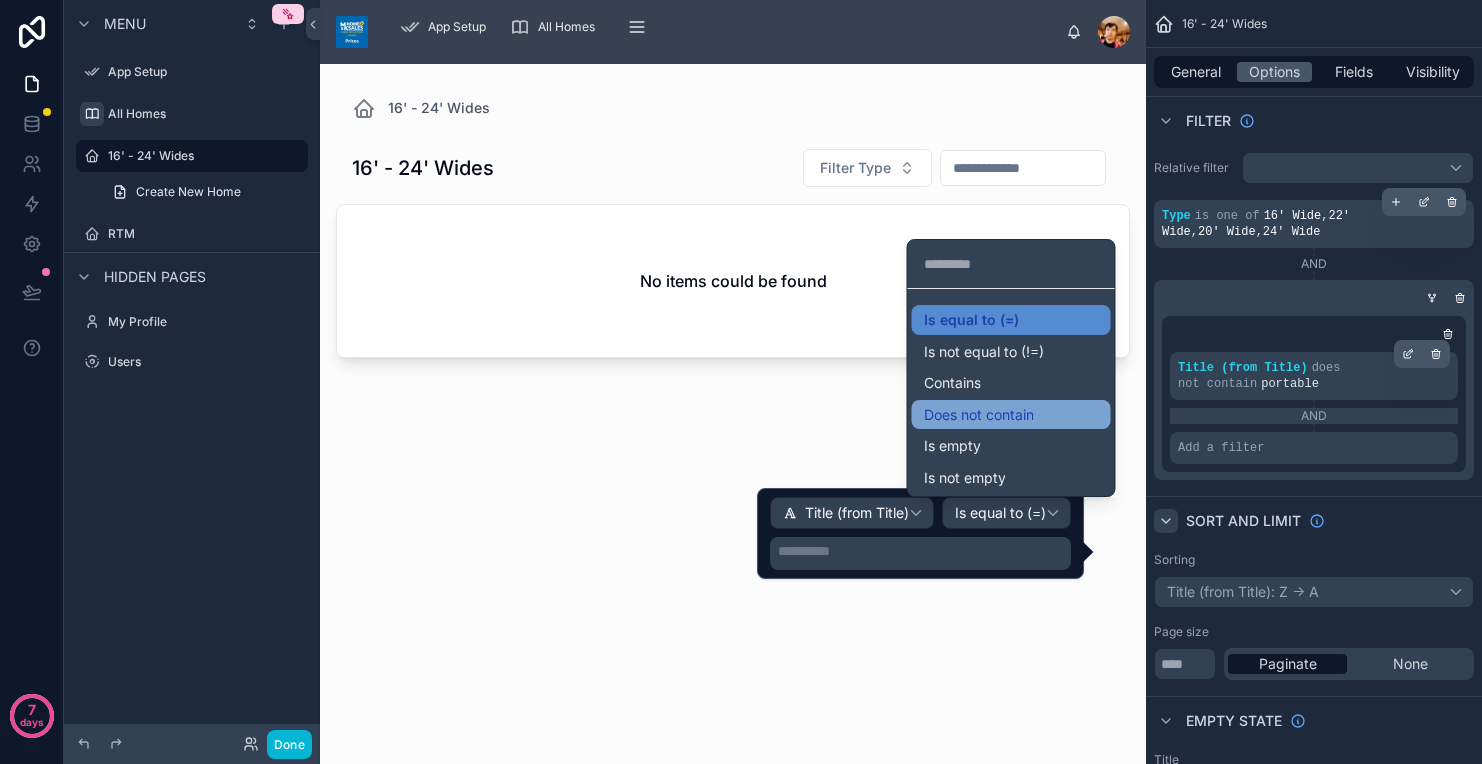 click on "Does not contain" at bounding box center [979, 415] 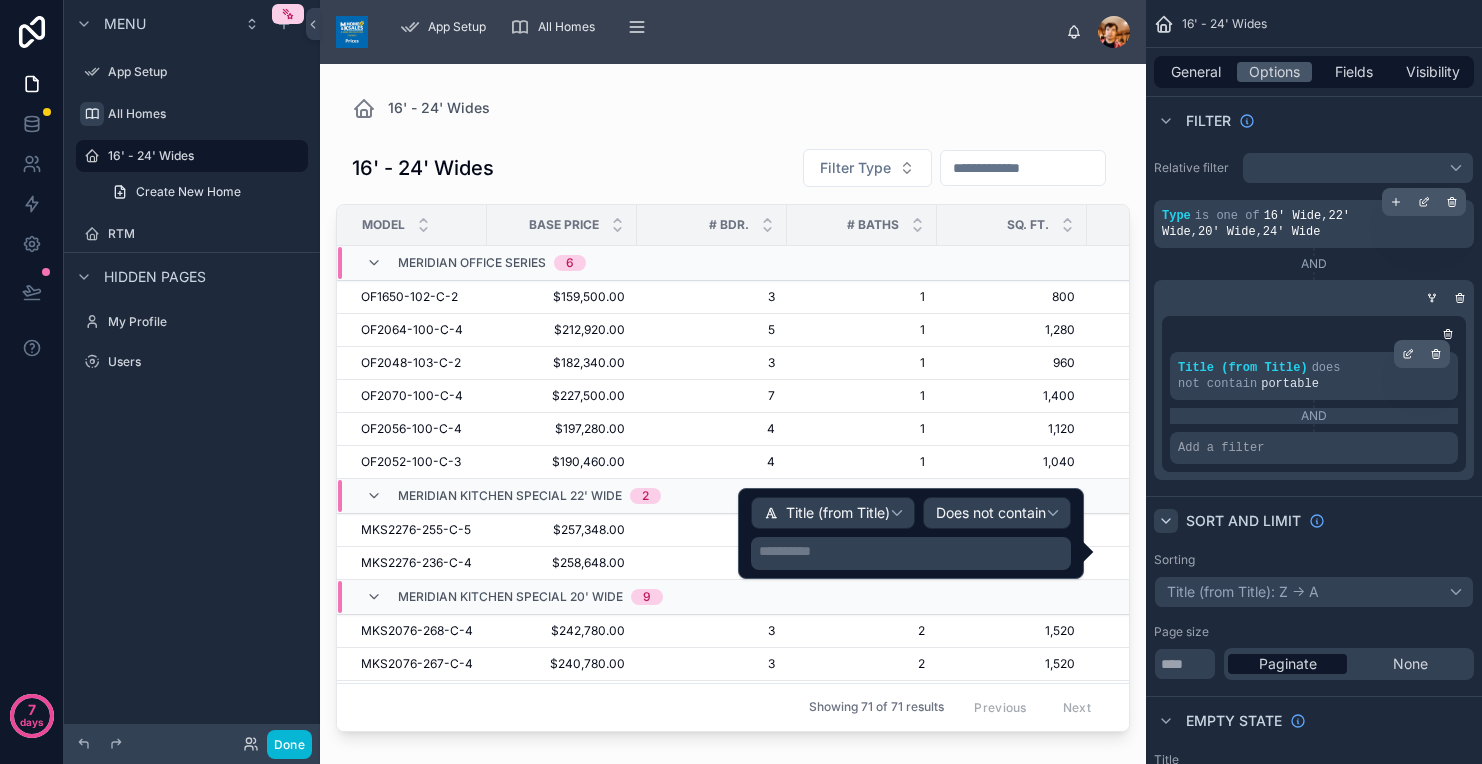 click on "**********" at bounding box center [913, 551] 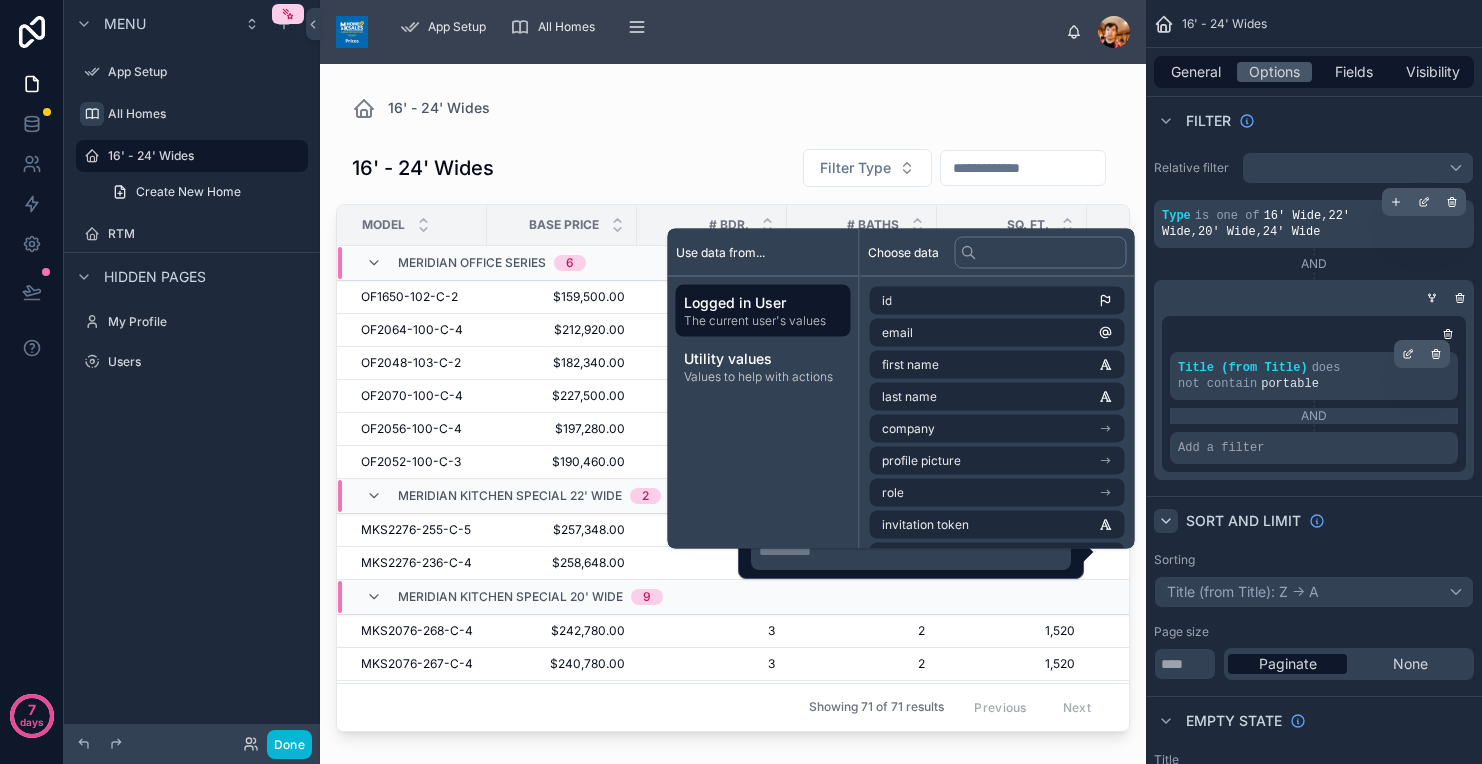 type 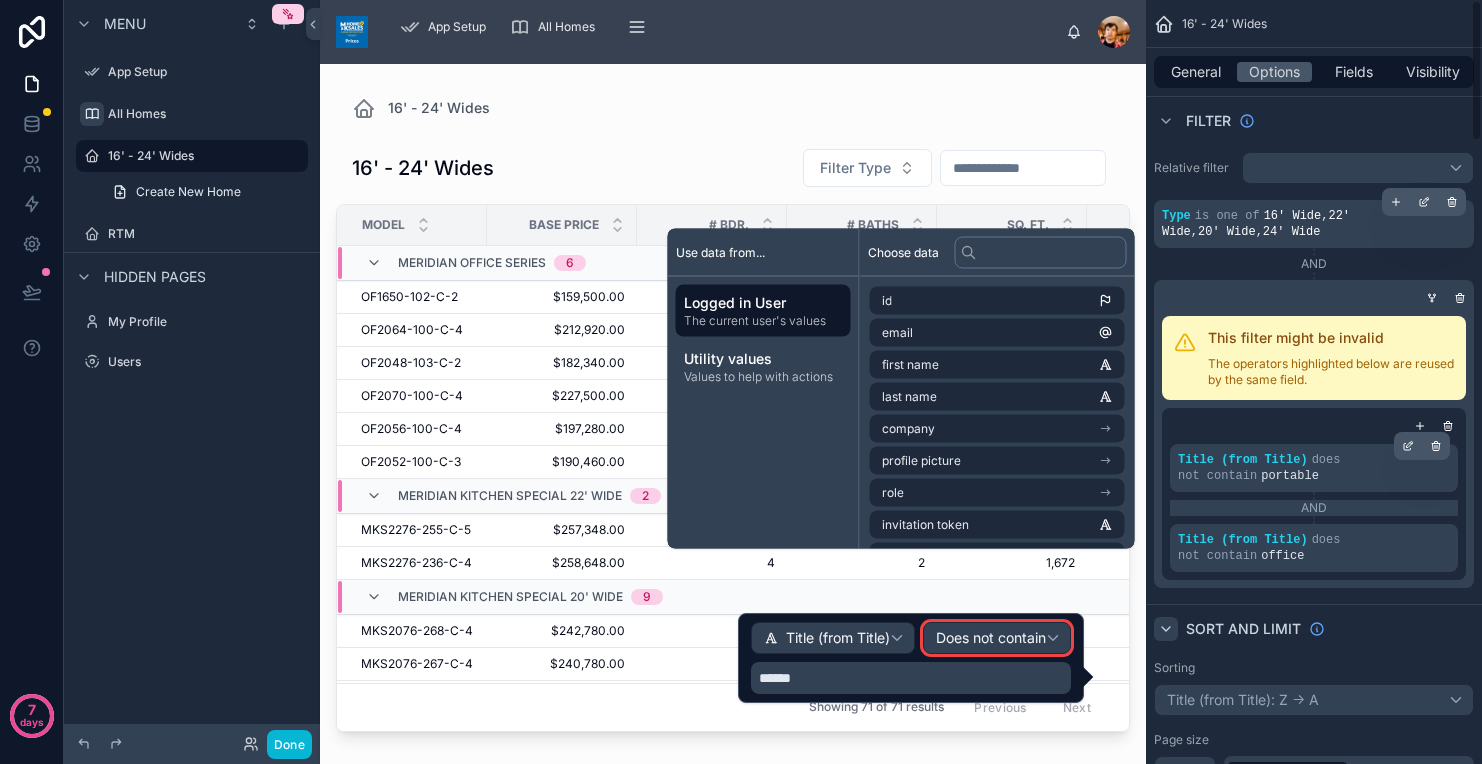 click on "AND" at bounding box center (1314, 508) 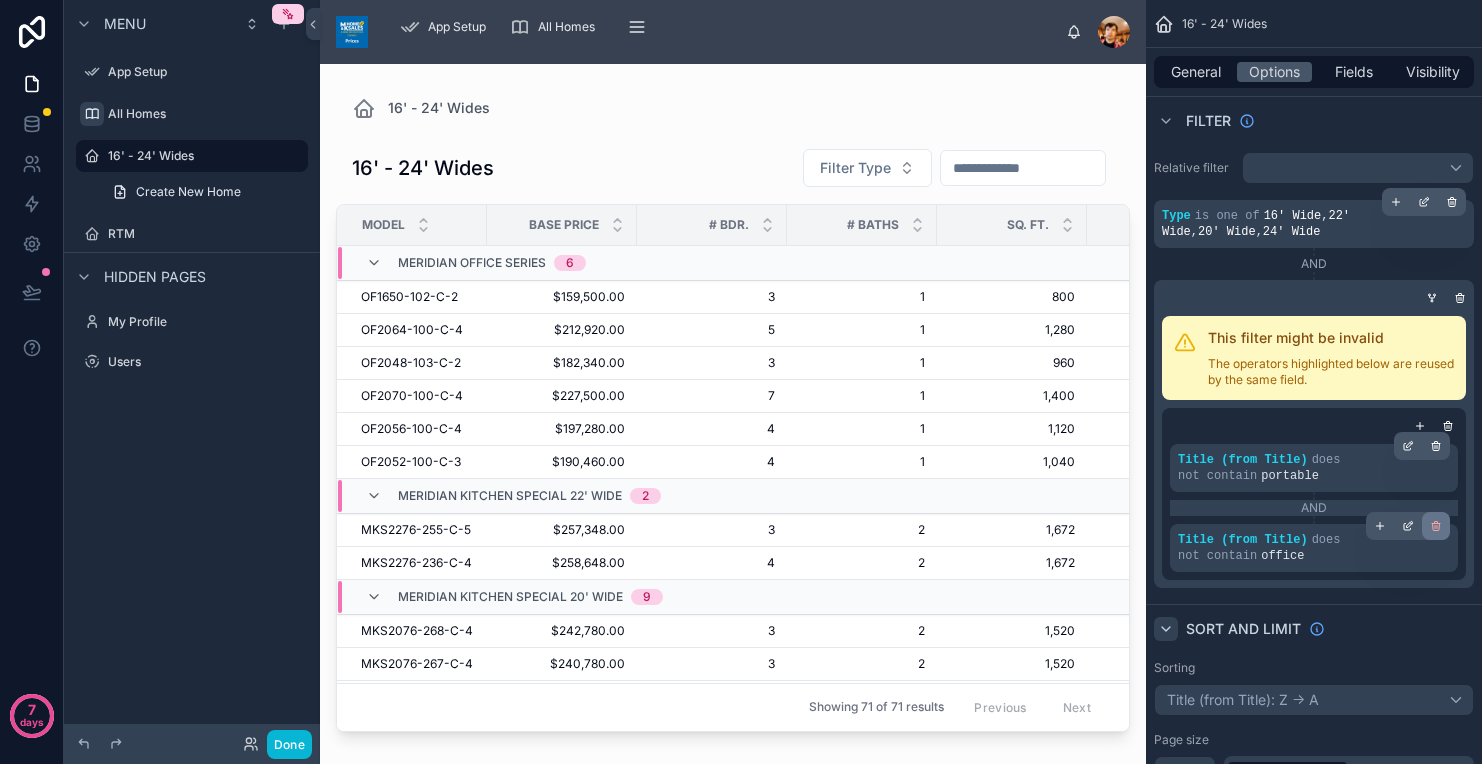 click 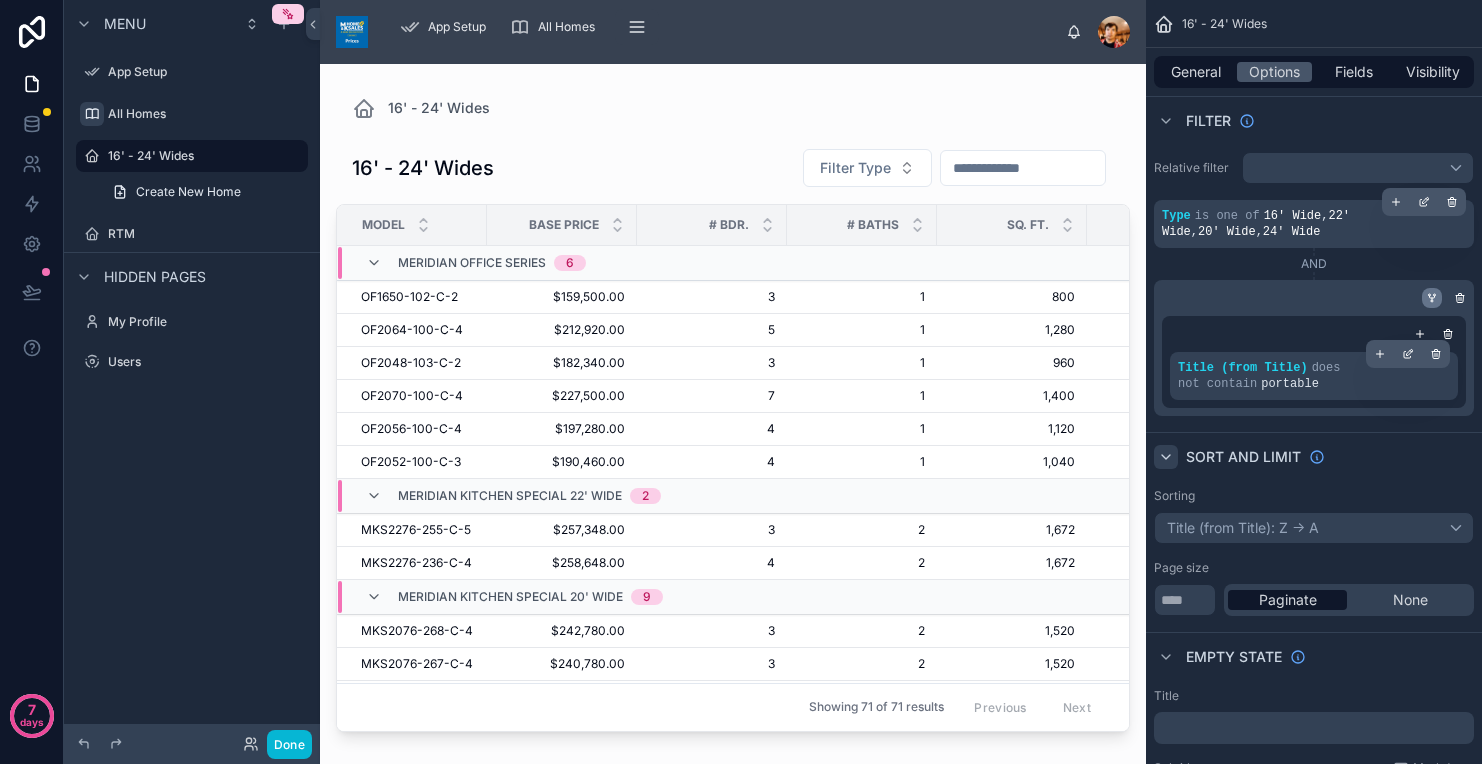 click 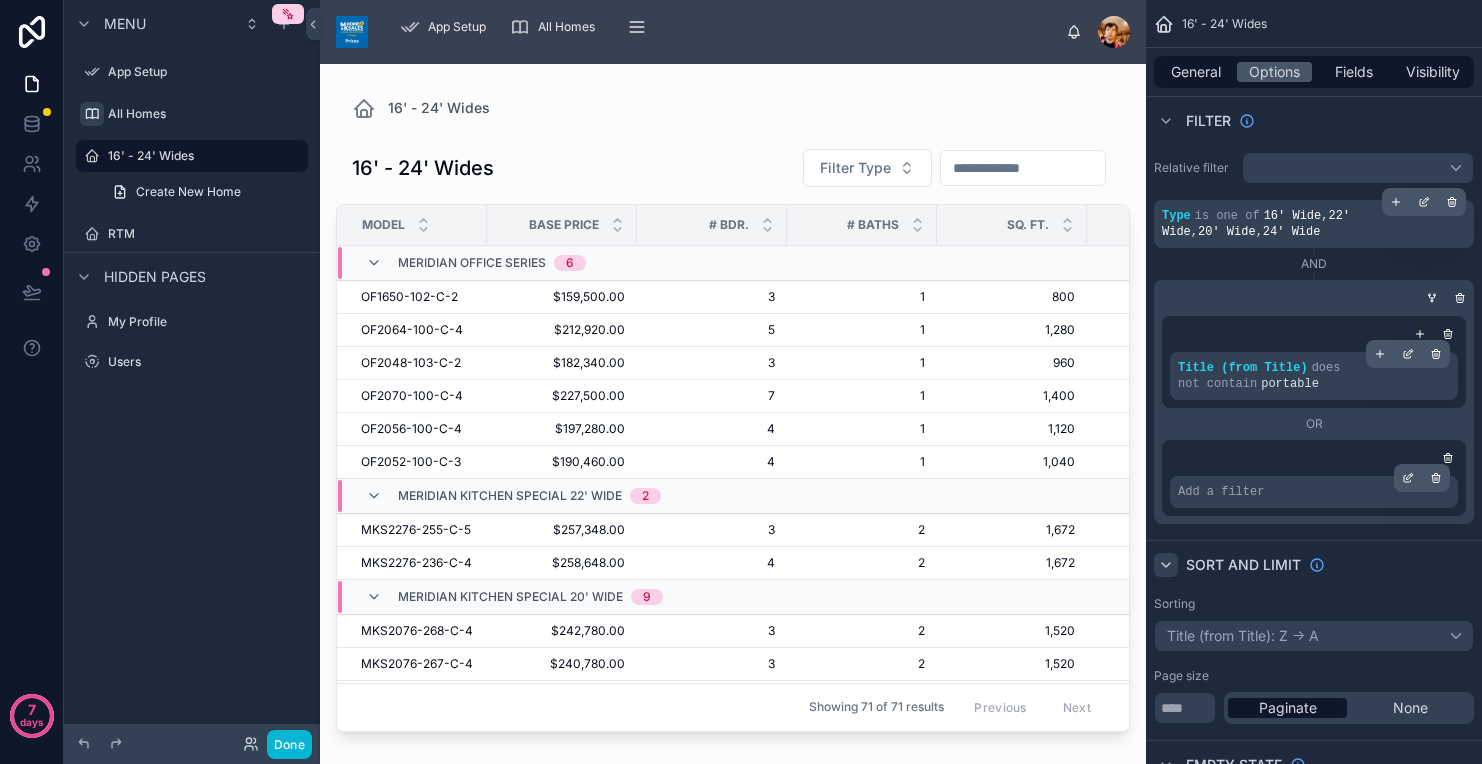 click on "Add a filter" at bounding box center [1221, 492] 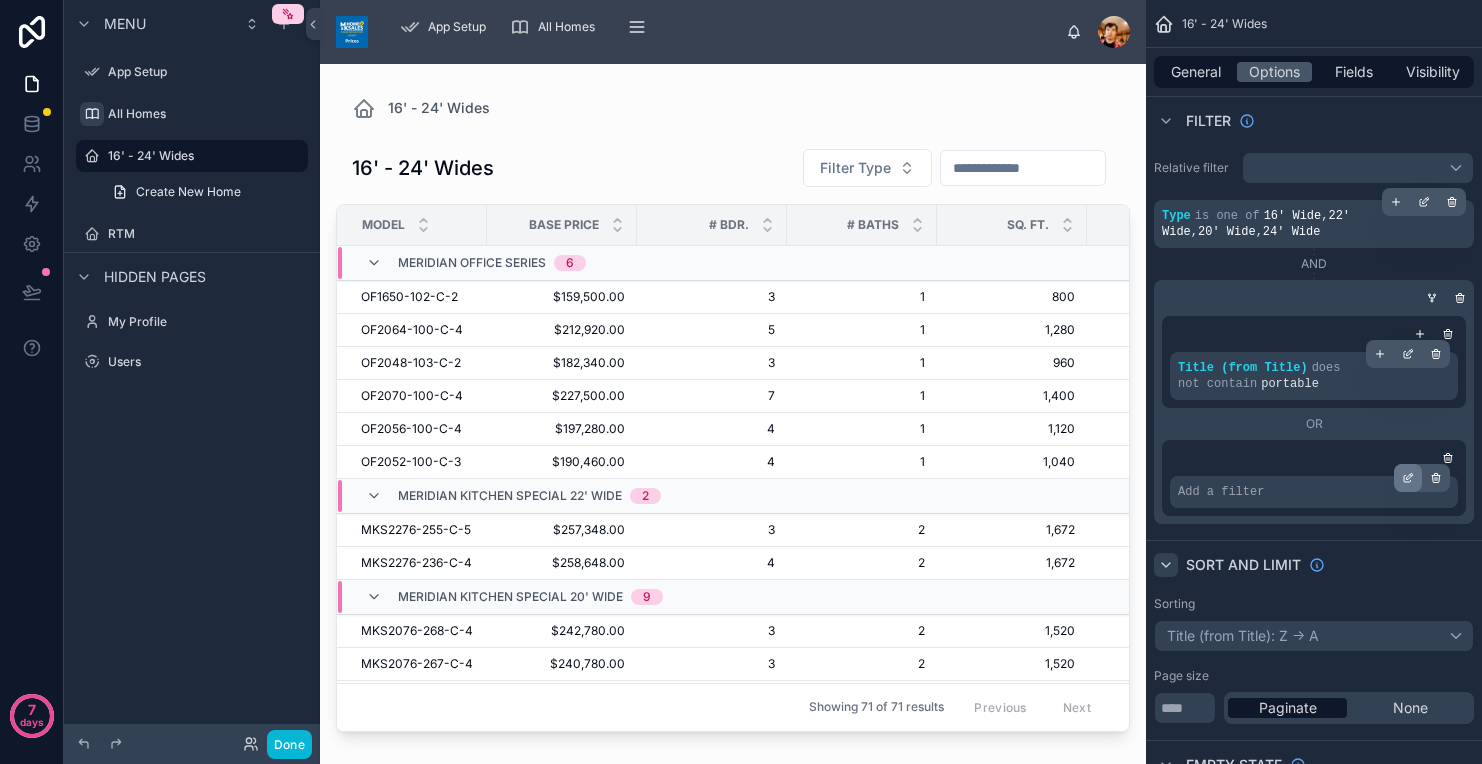 click 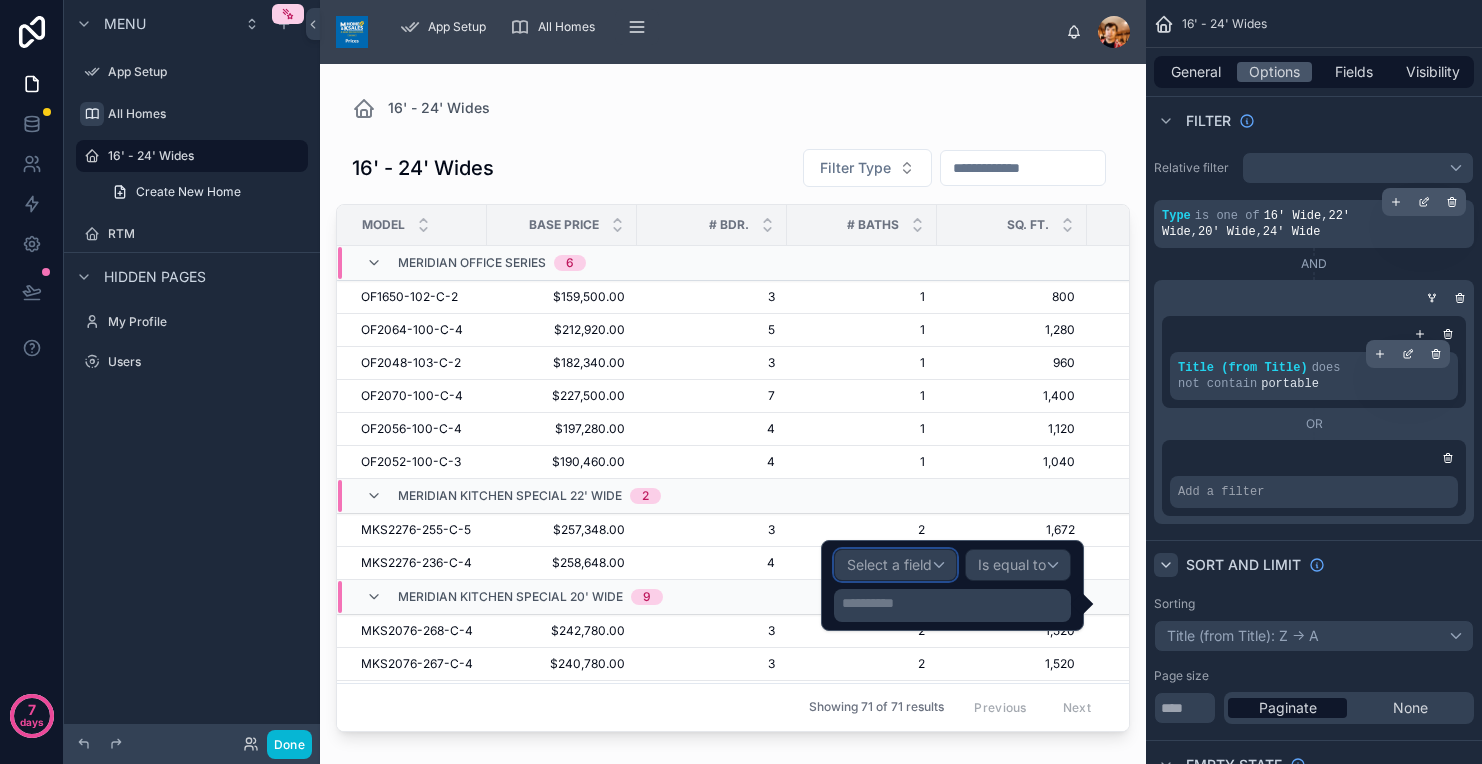 click on "Select a field" at bounding box center [895, 565] 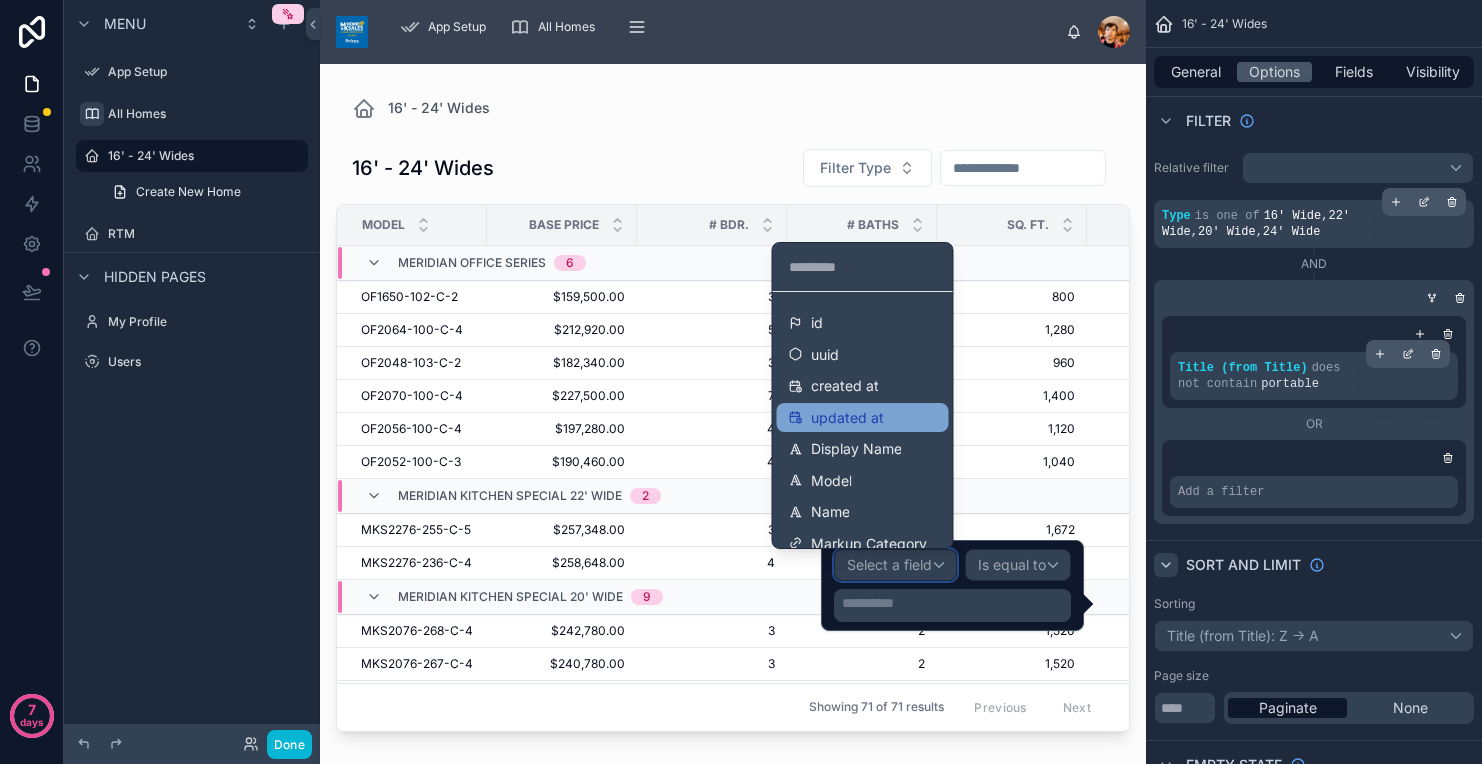 type 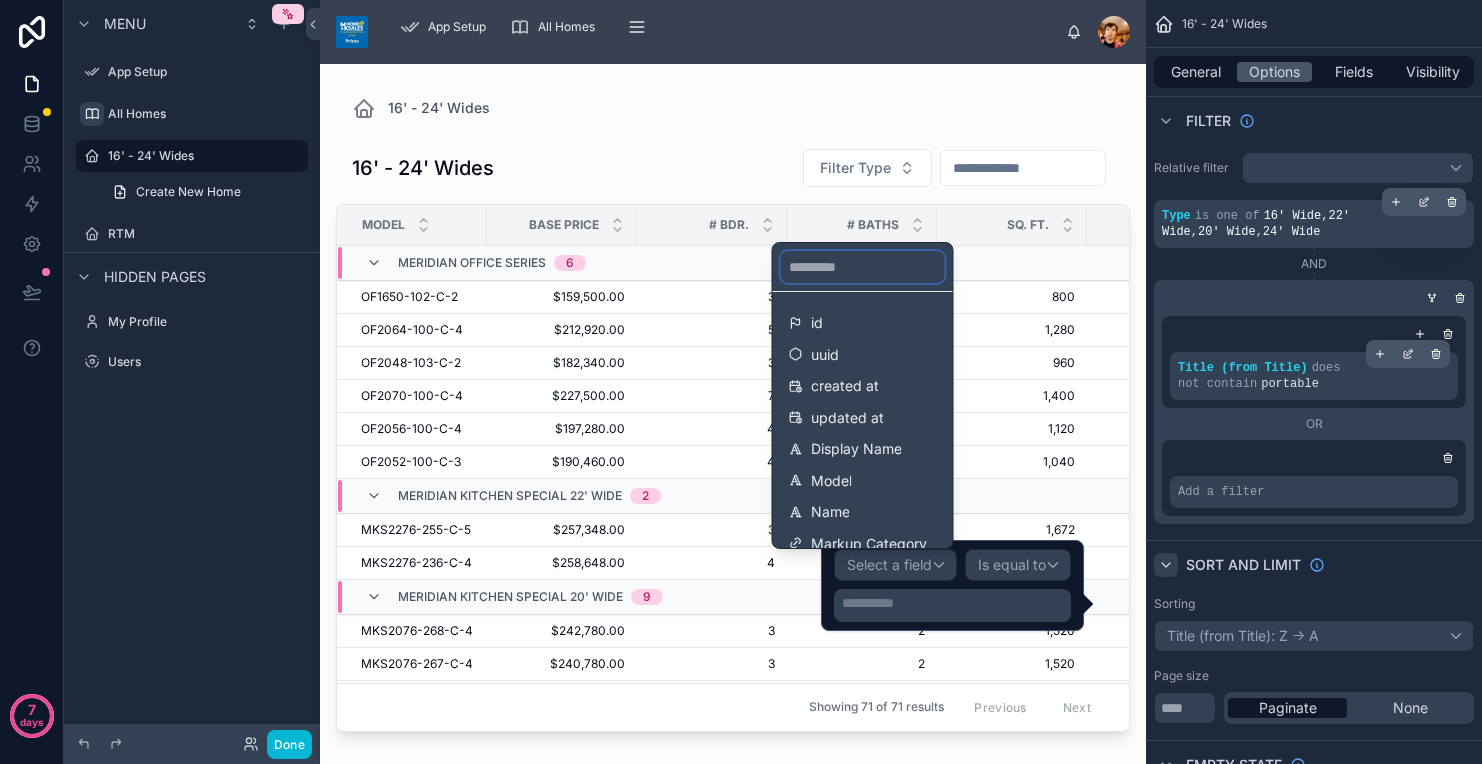 click at bounding box center (863, 267) 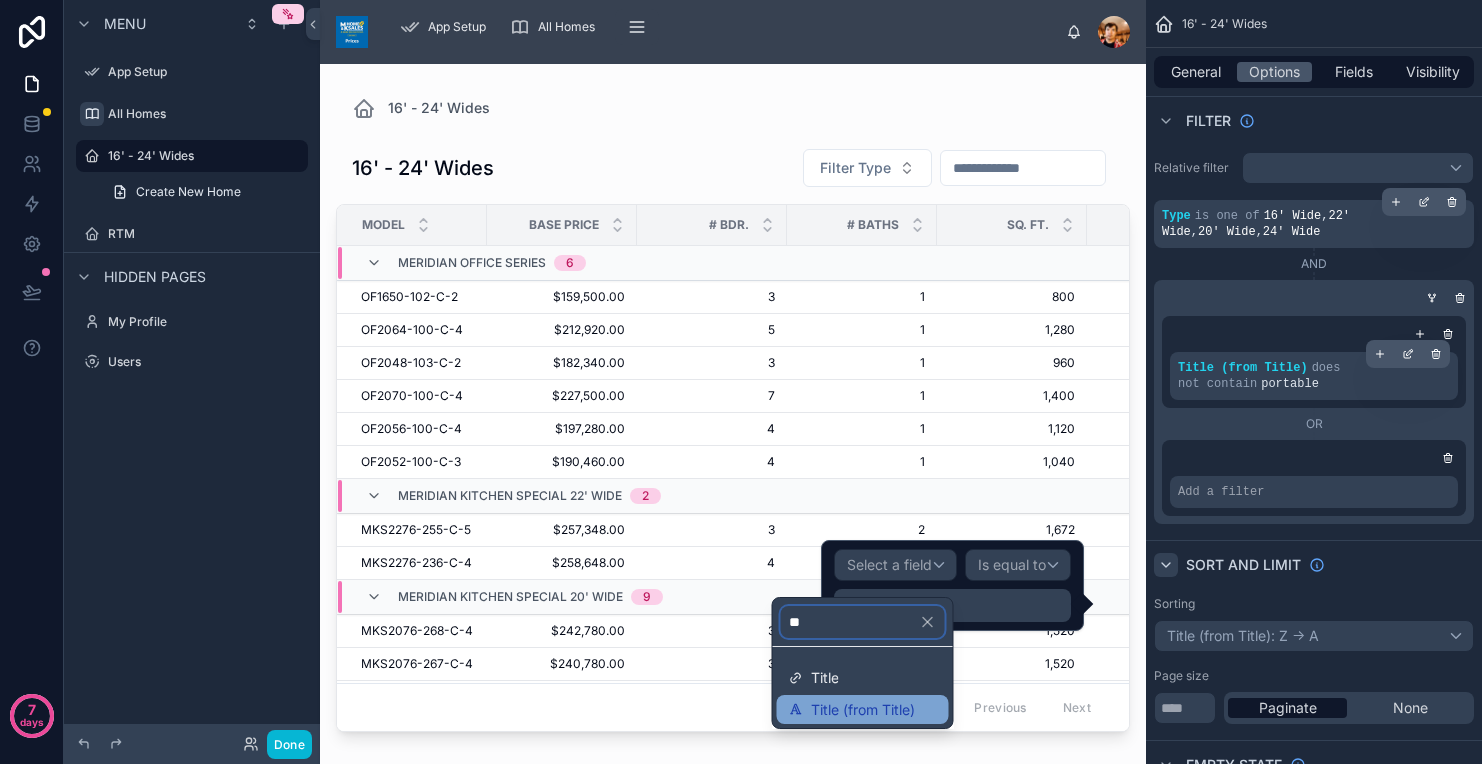 type on "**" 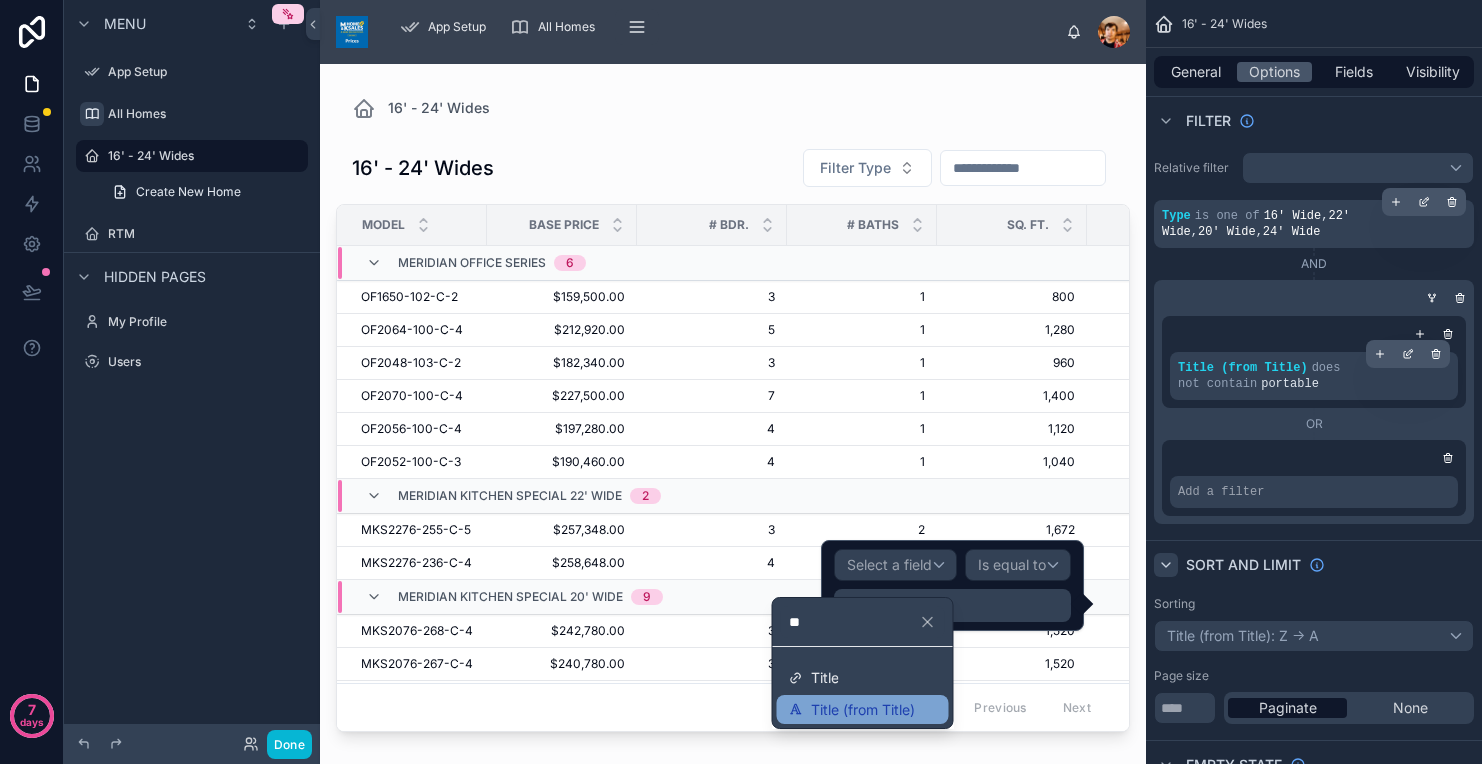 click on "Title (from Title)" at bounding box center [863, 710] 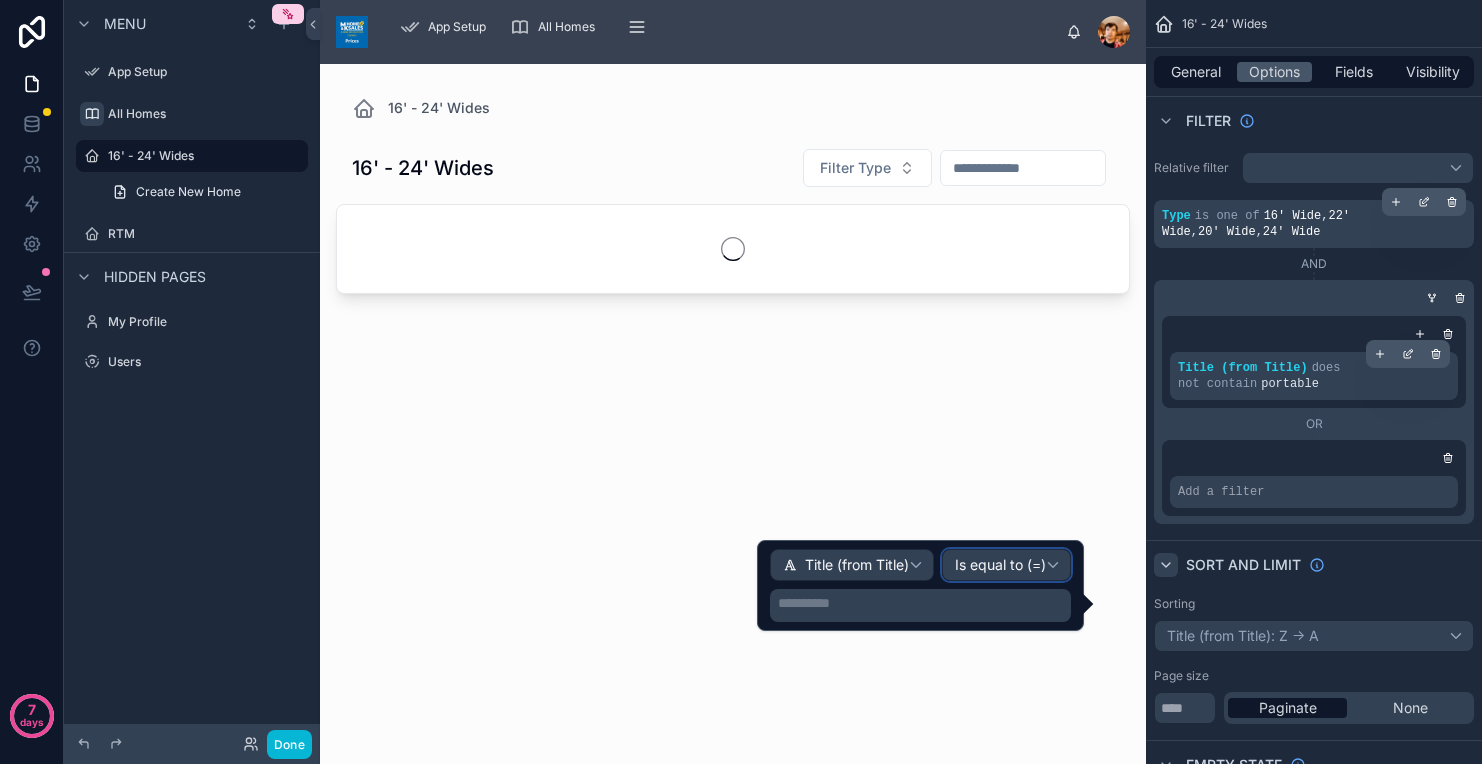 click on "Is equal to (=)" at bounding box center (1000, 565) 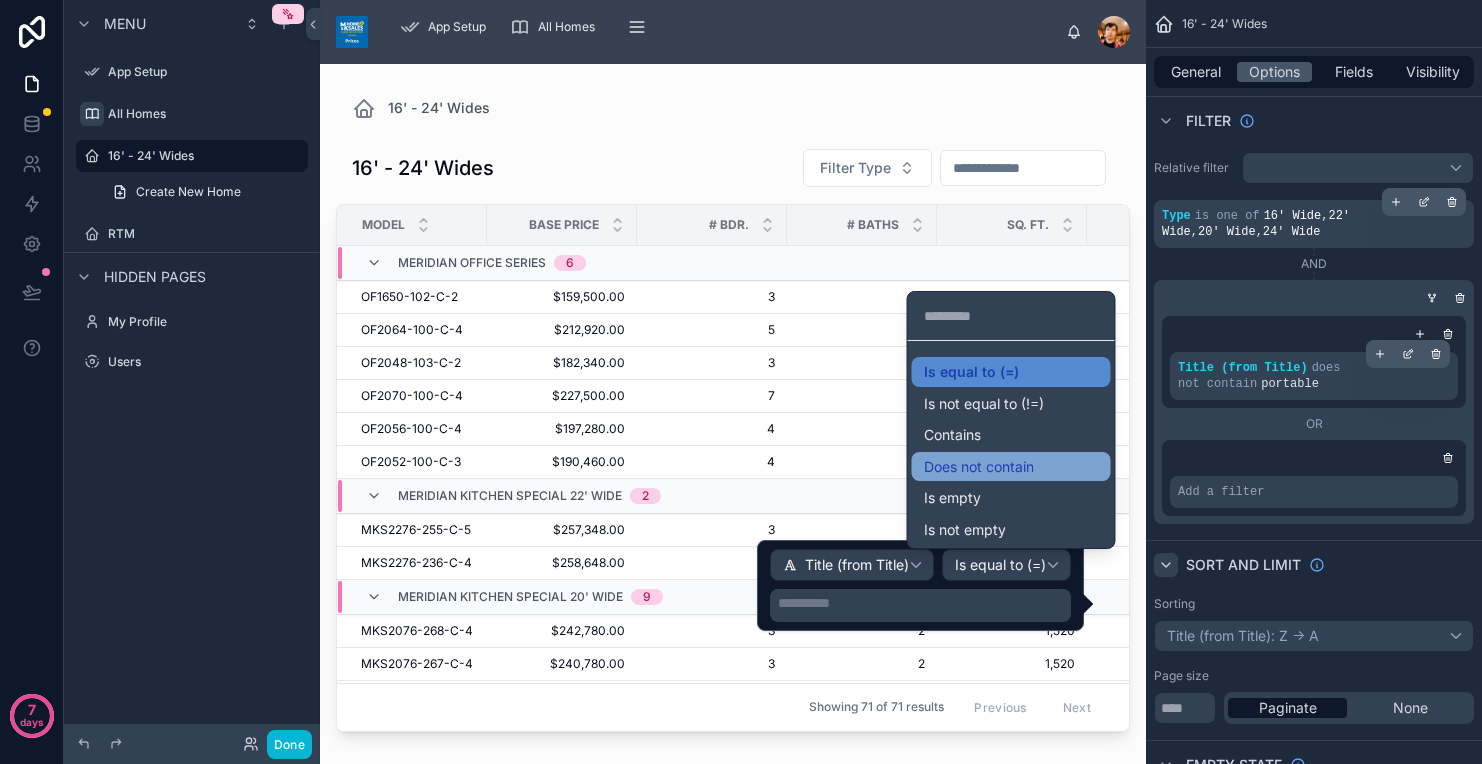 click on "Does not contain" at bounding box center (979, 467) 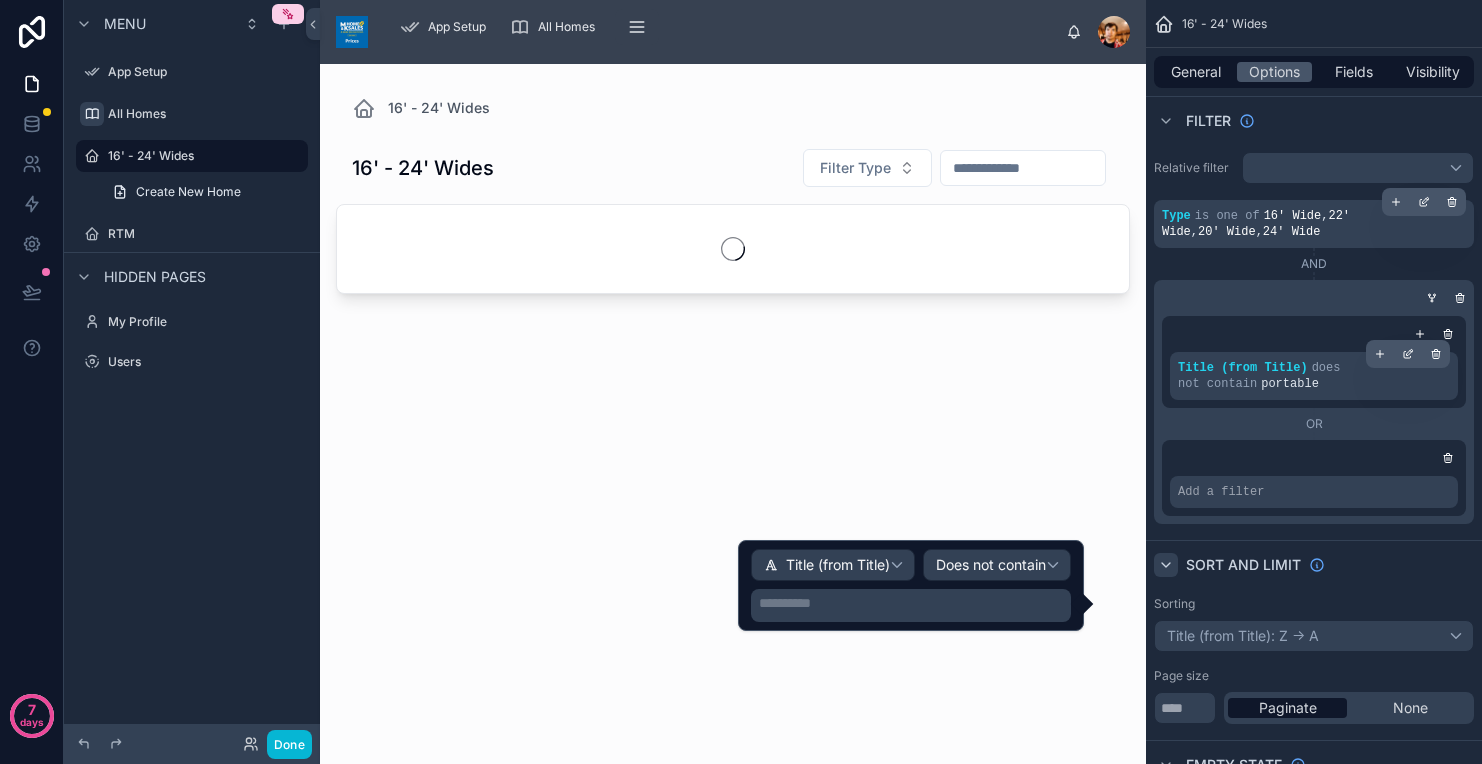 click on "**********" at bounding box center [913, 603] 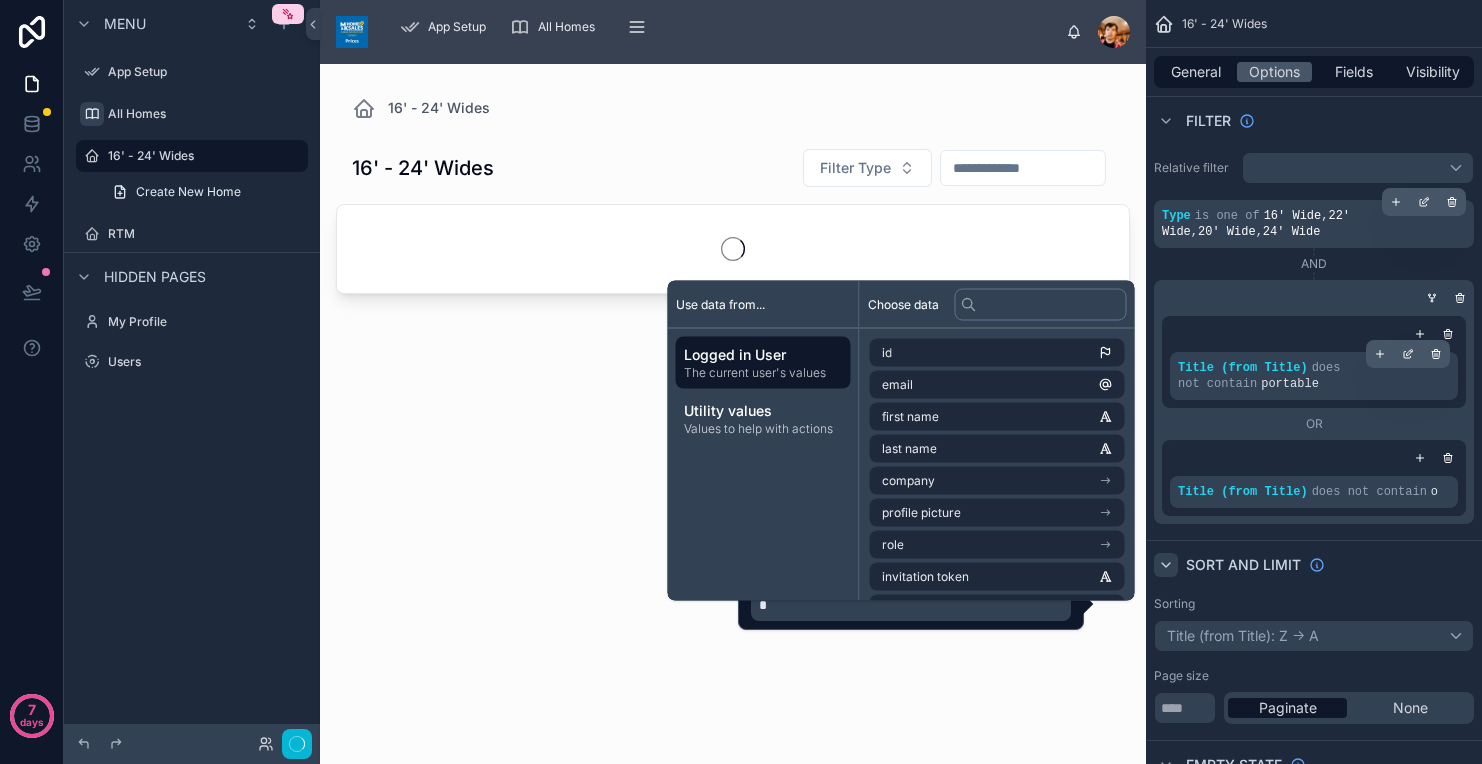 type 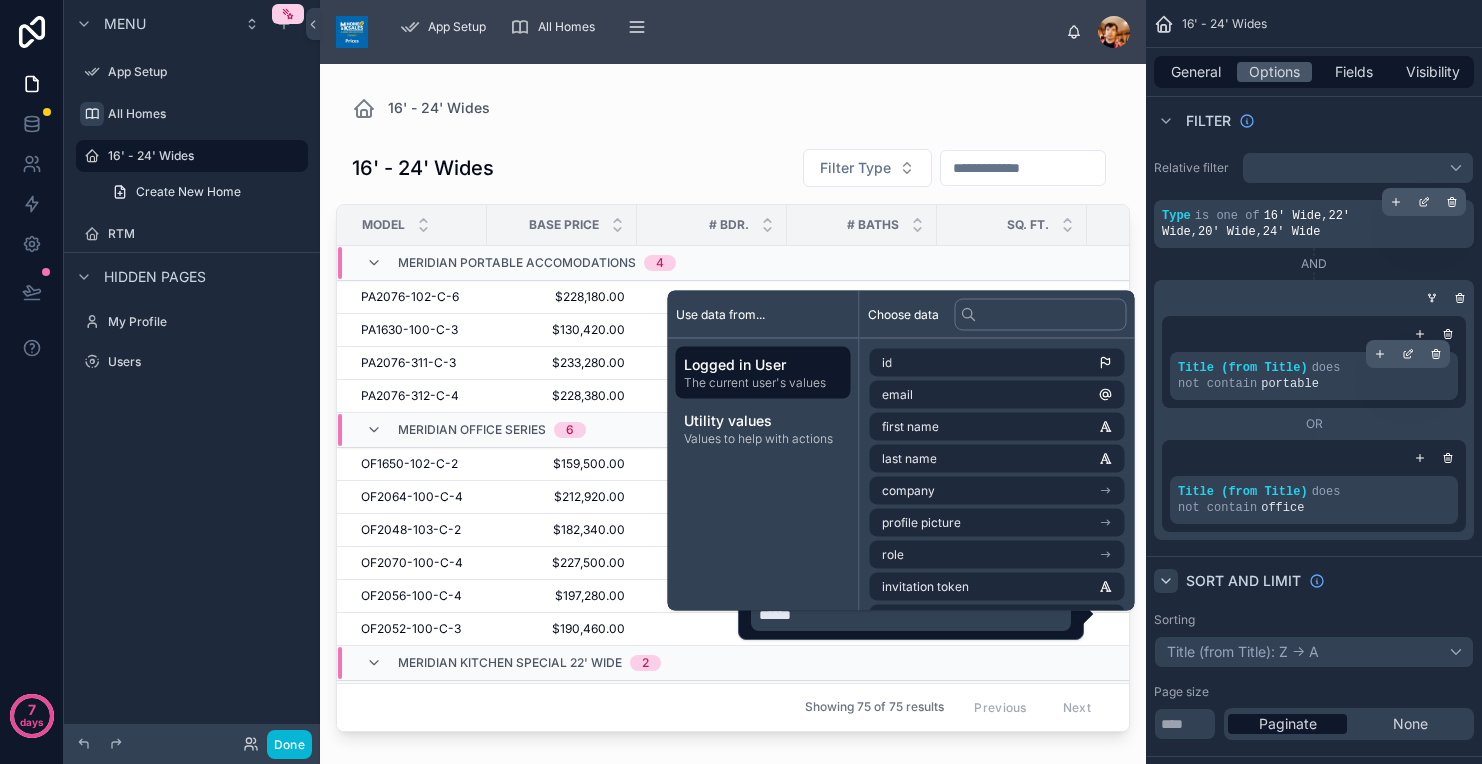 click on "Filter" at bounding box center [1314, 120] 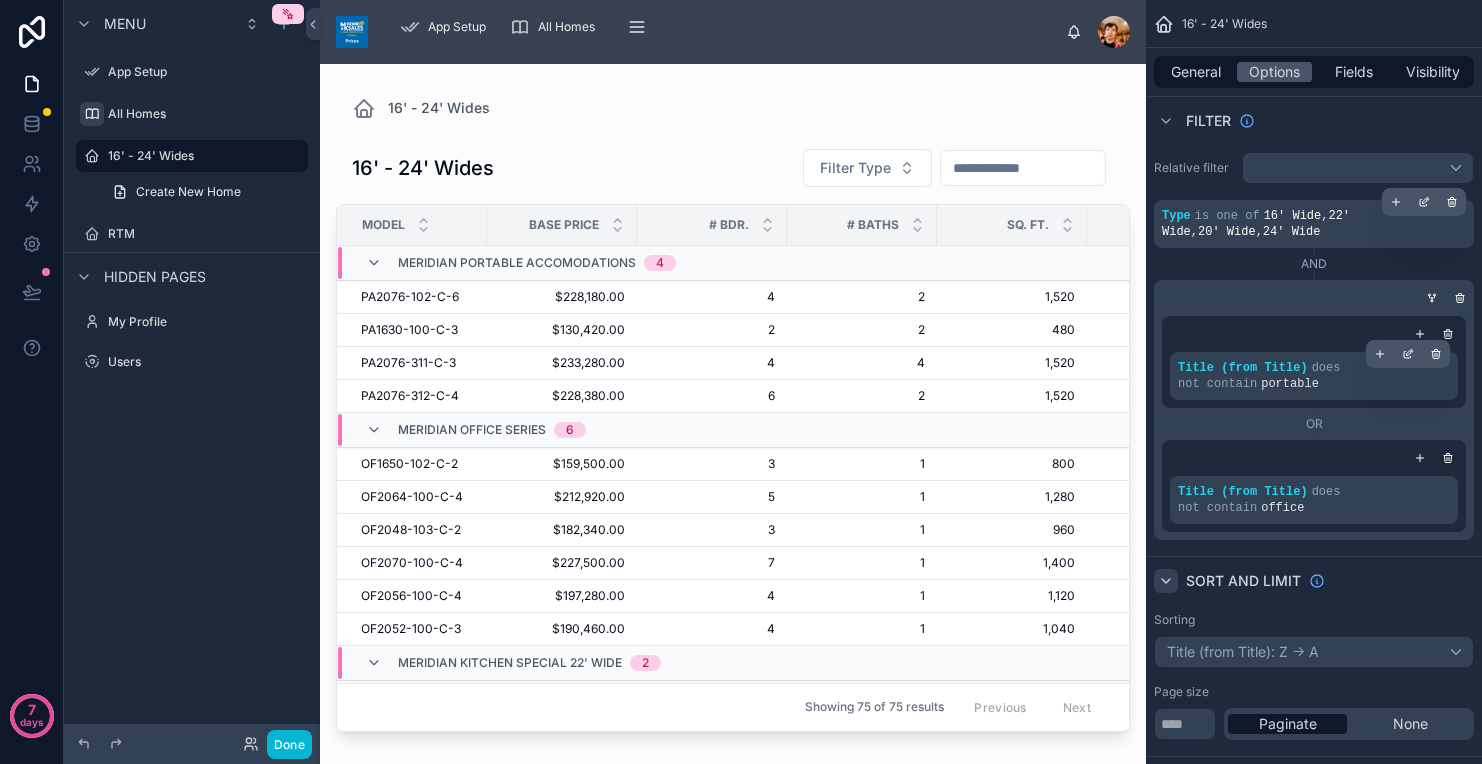 click on "OR" at bounding box center [1314, 424] 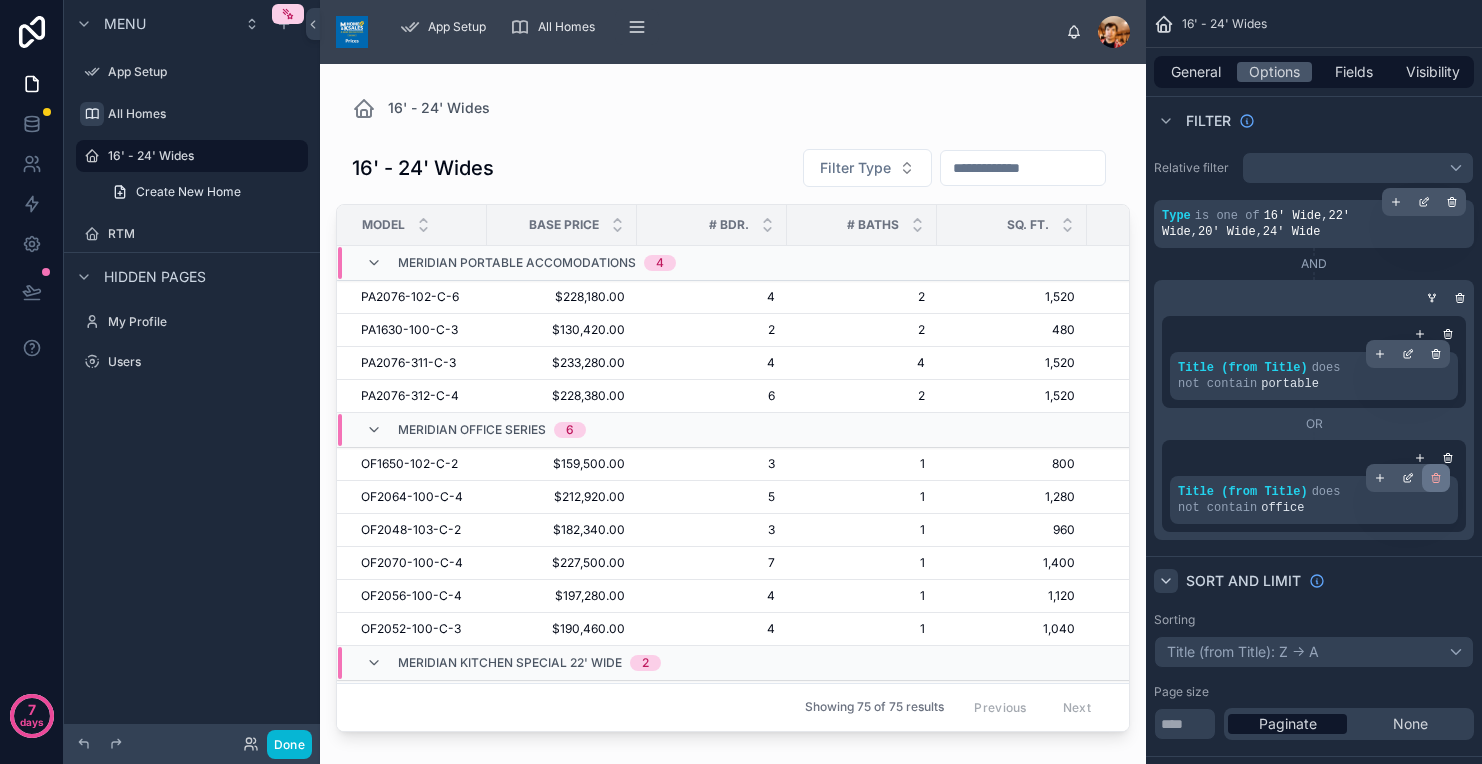 click at bounding box center [1436, 478] 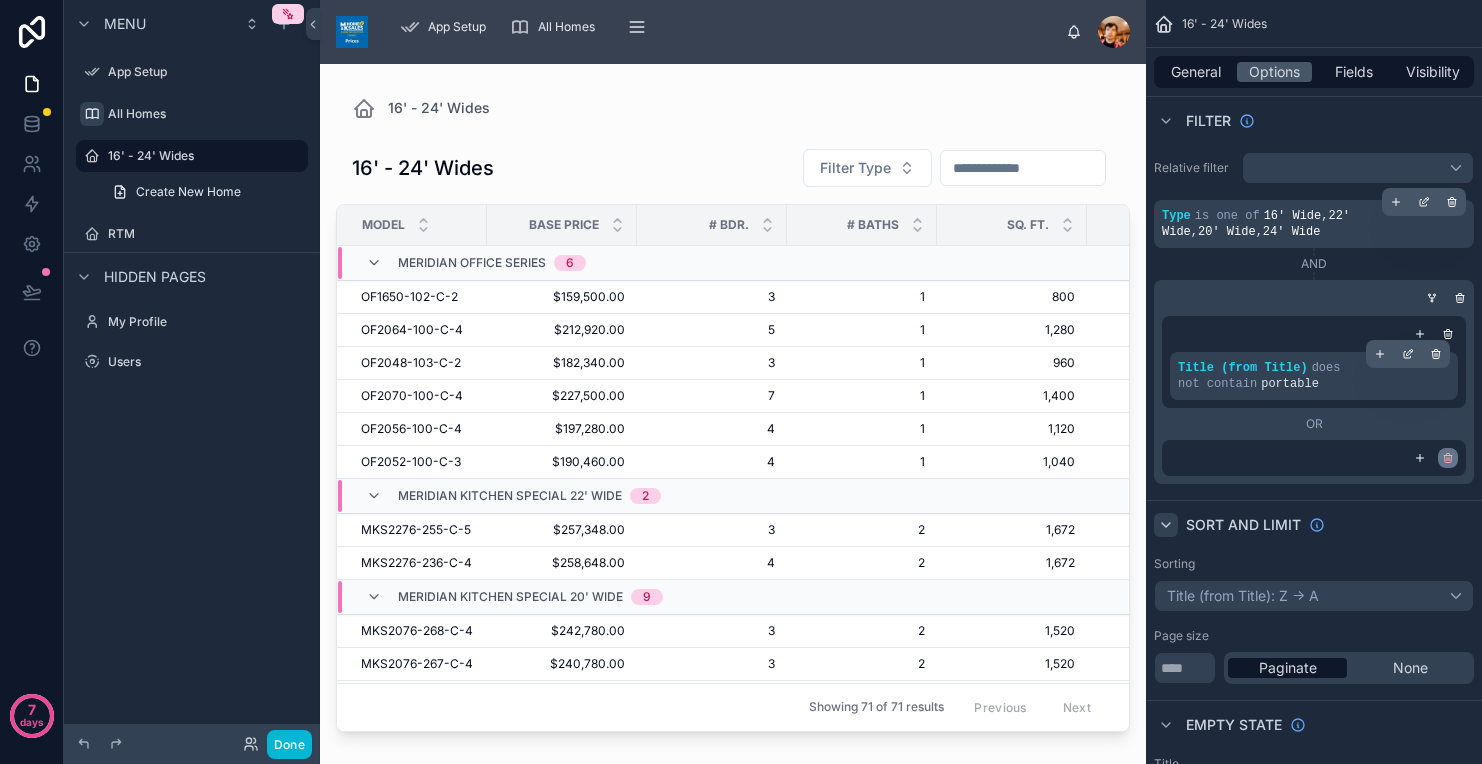 click at bounding box center [1448, 458] 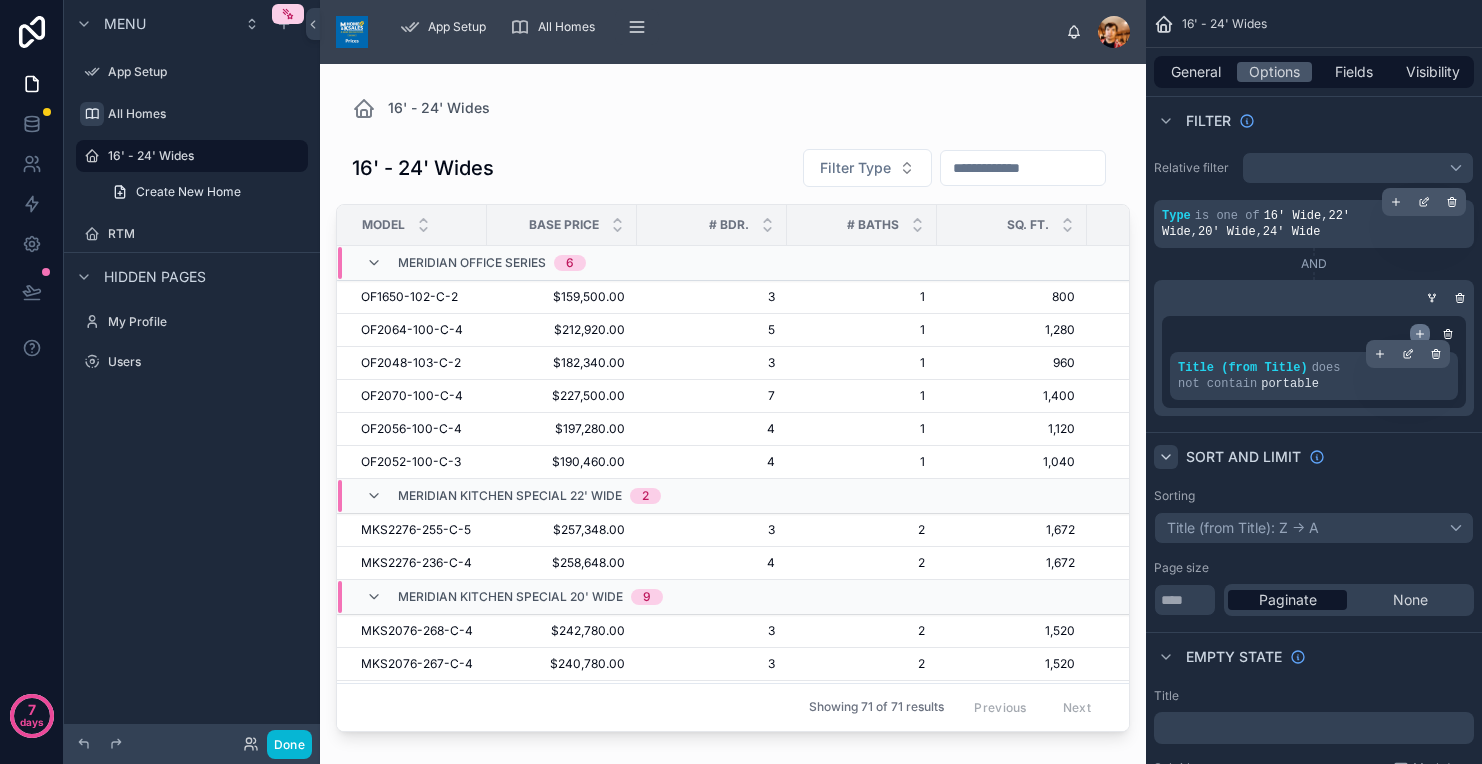 click 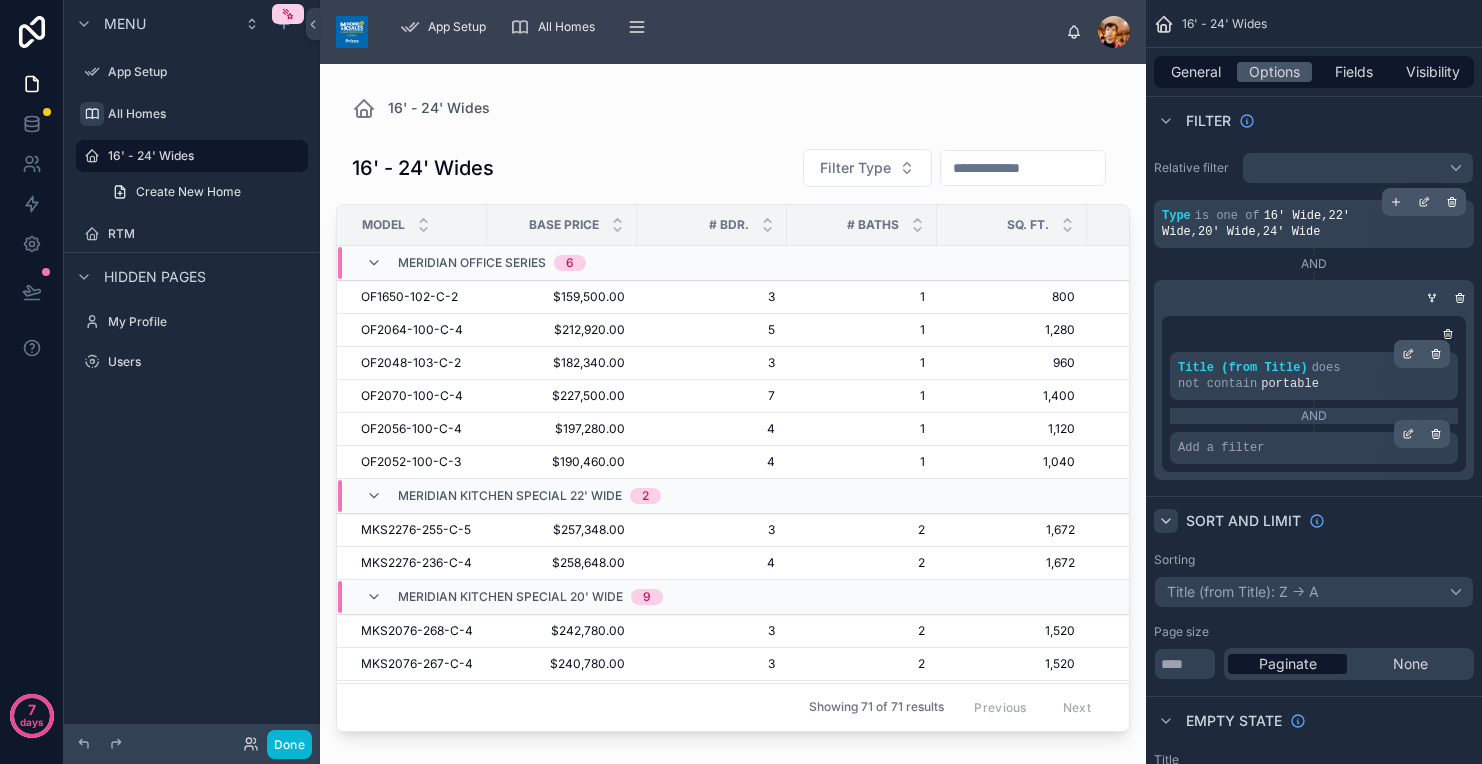 click on "Add a filter" at bounding box center (1221, 448) 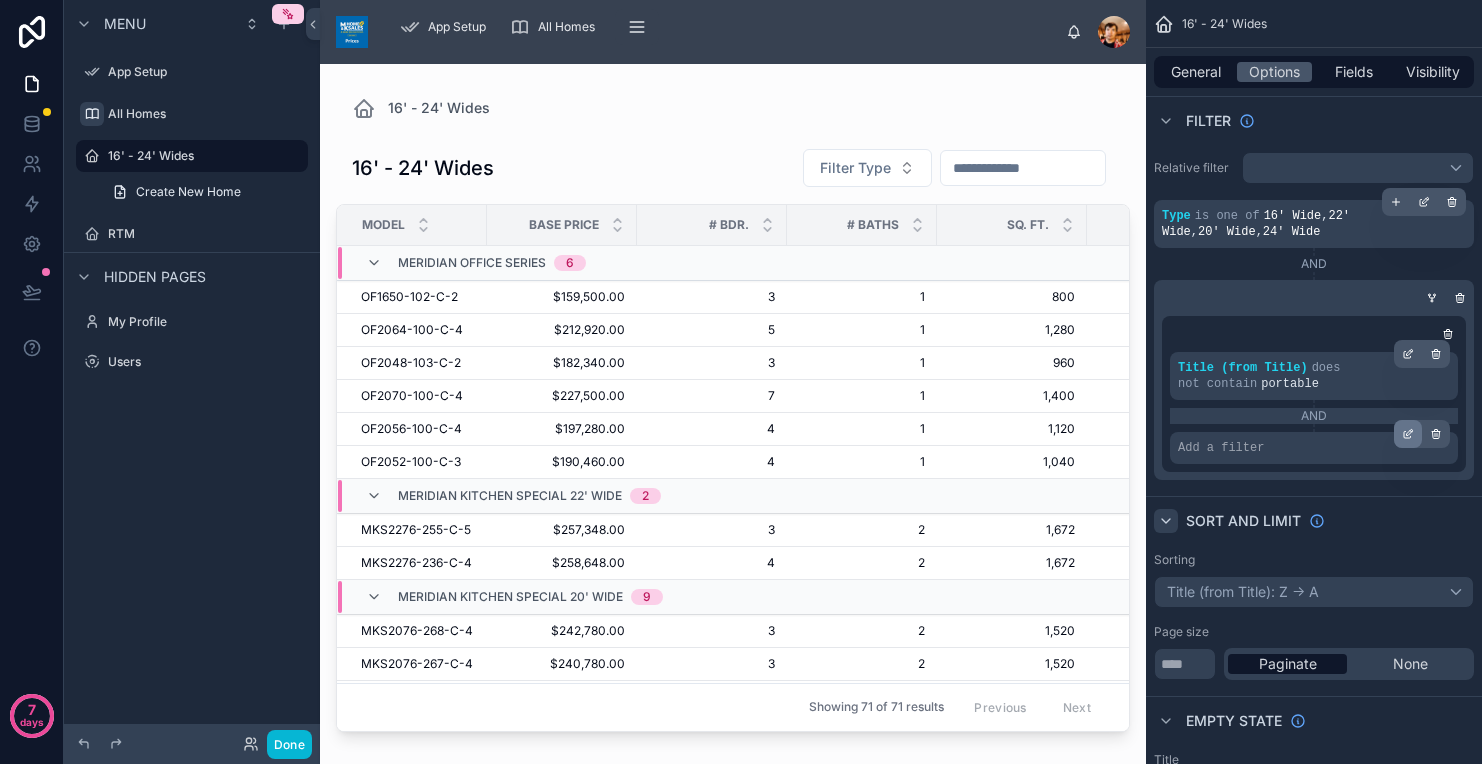 click 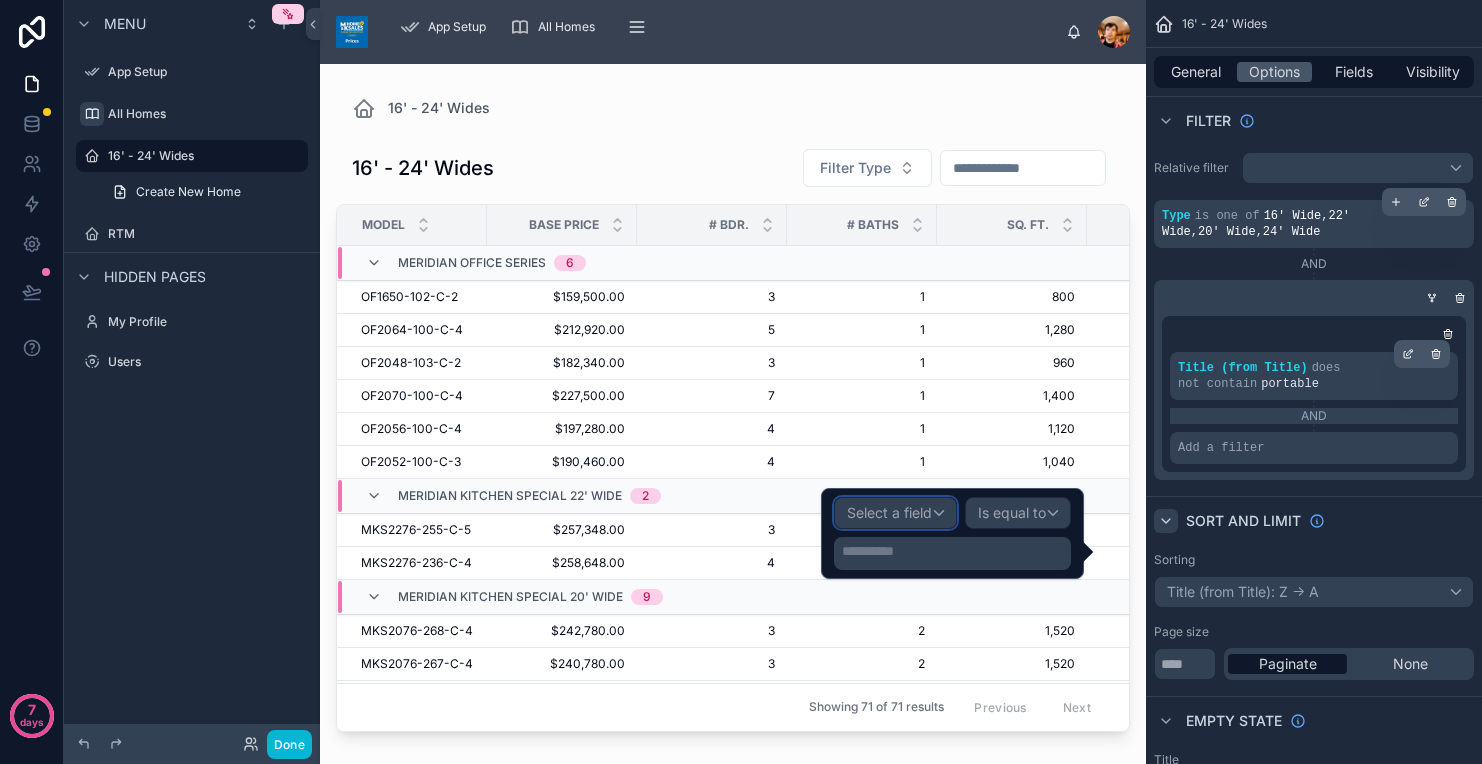 click on "Select a field" at bounding box center [895, 513] 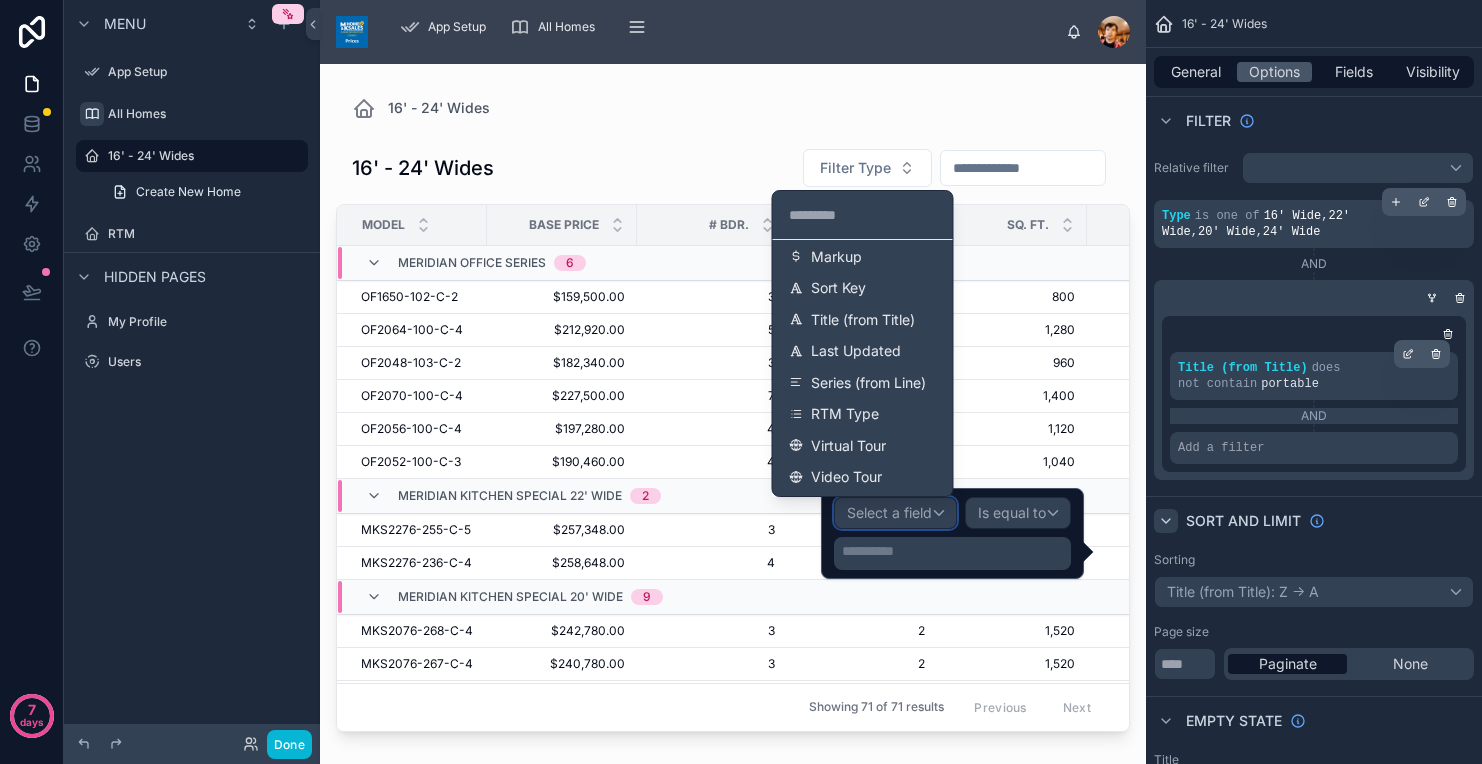 scroll, scrollTop: 786, scrollLeft: 0, axis: vertical 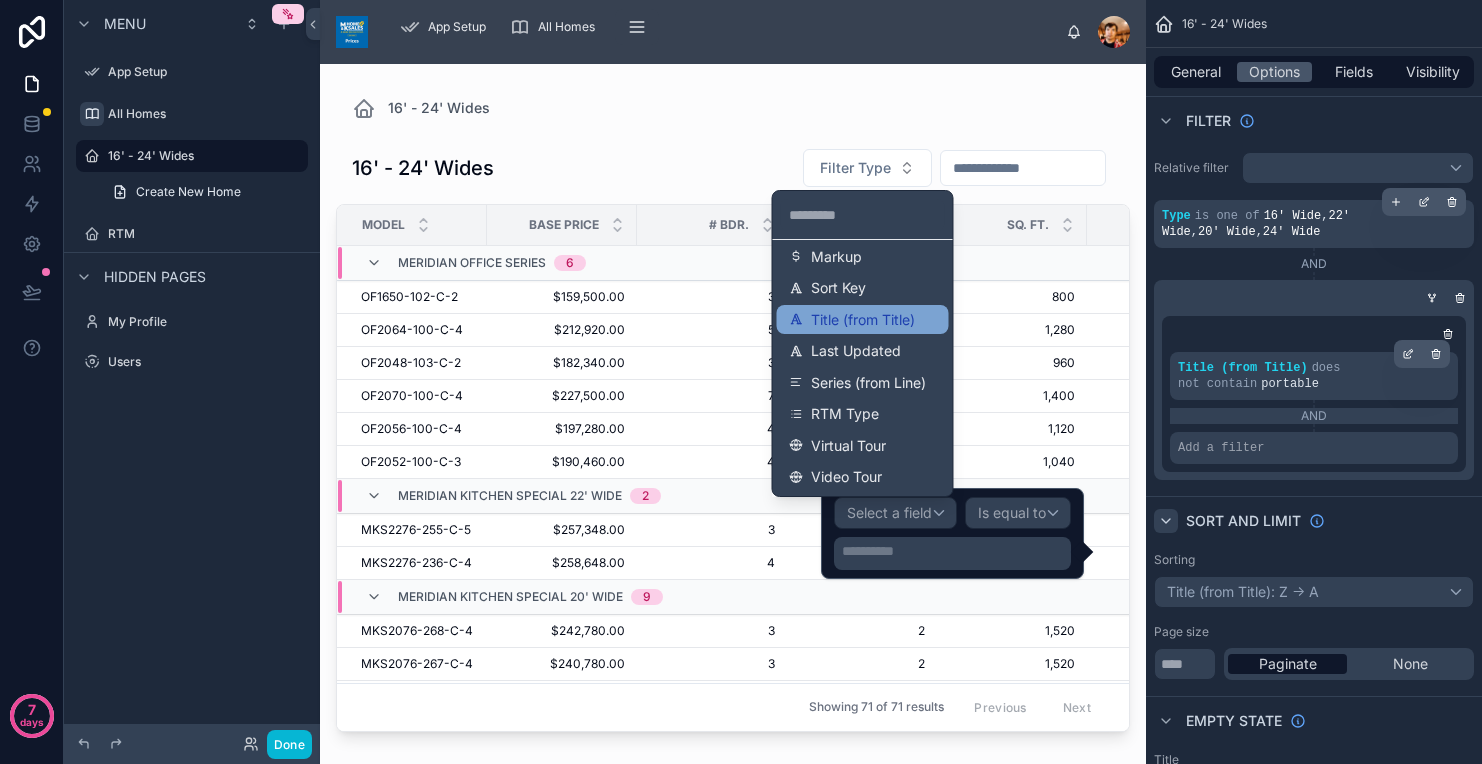 click on "Title (from Title)" at bounding box center [863, 320] 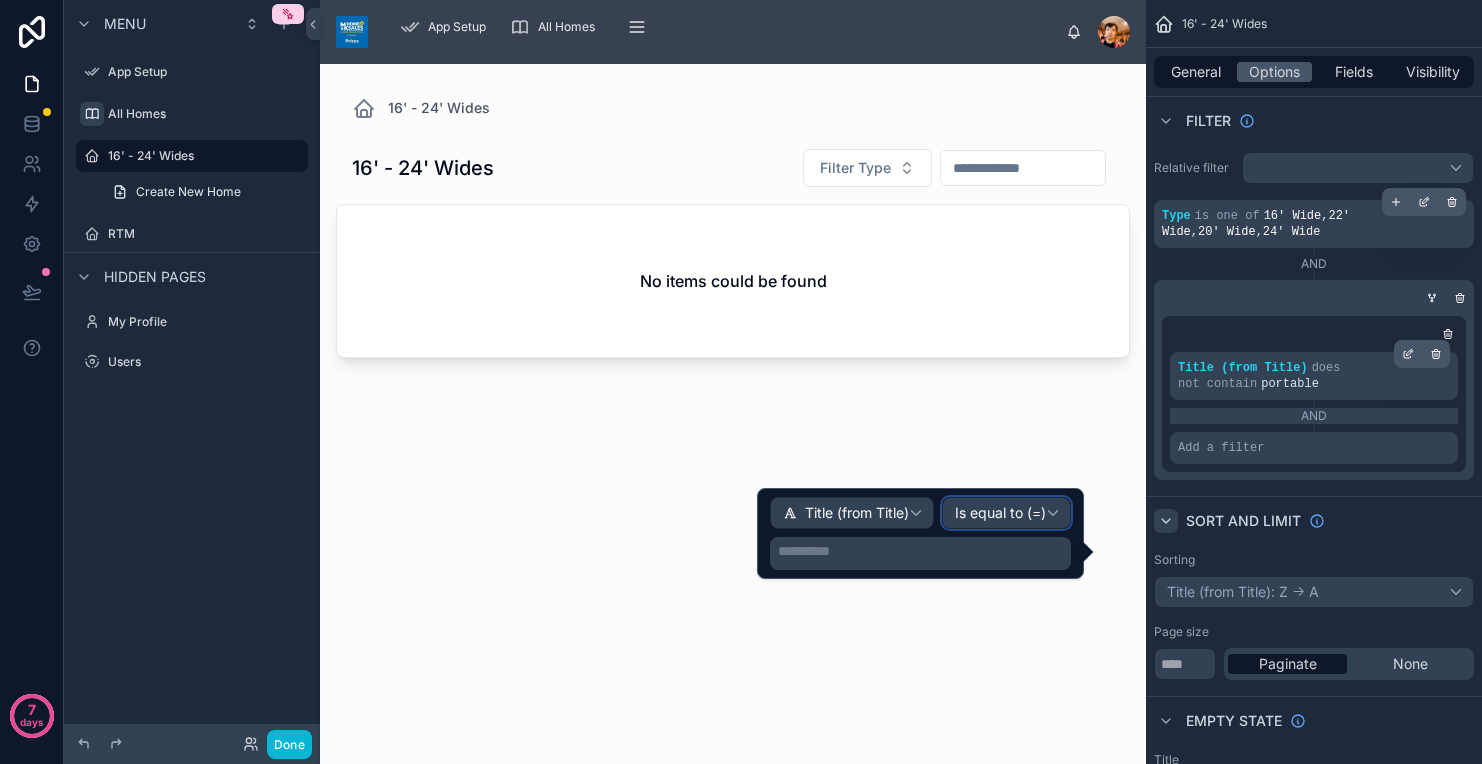 click on "Is equal to (=)" at bounding box center [1000, 513] 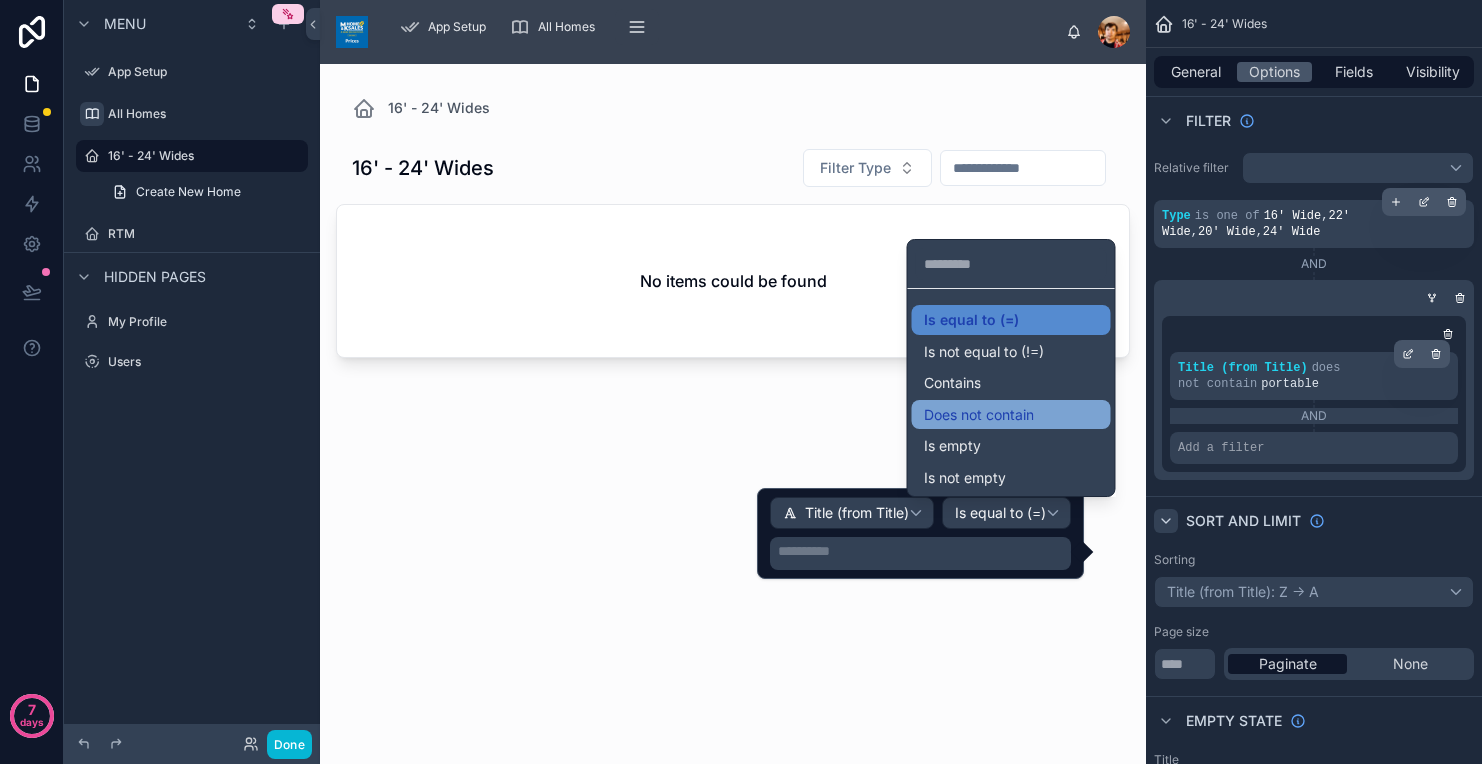click on "Does not contain" at bounding box center (979, 415) 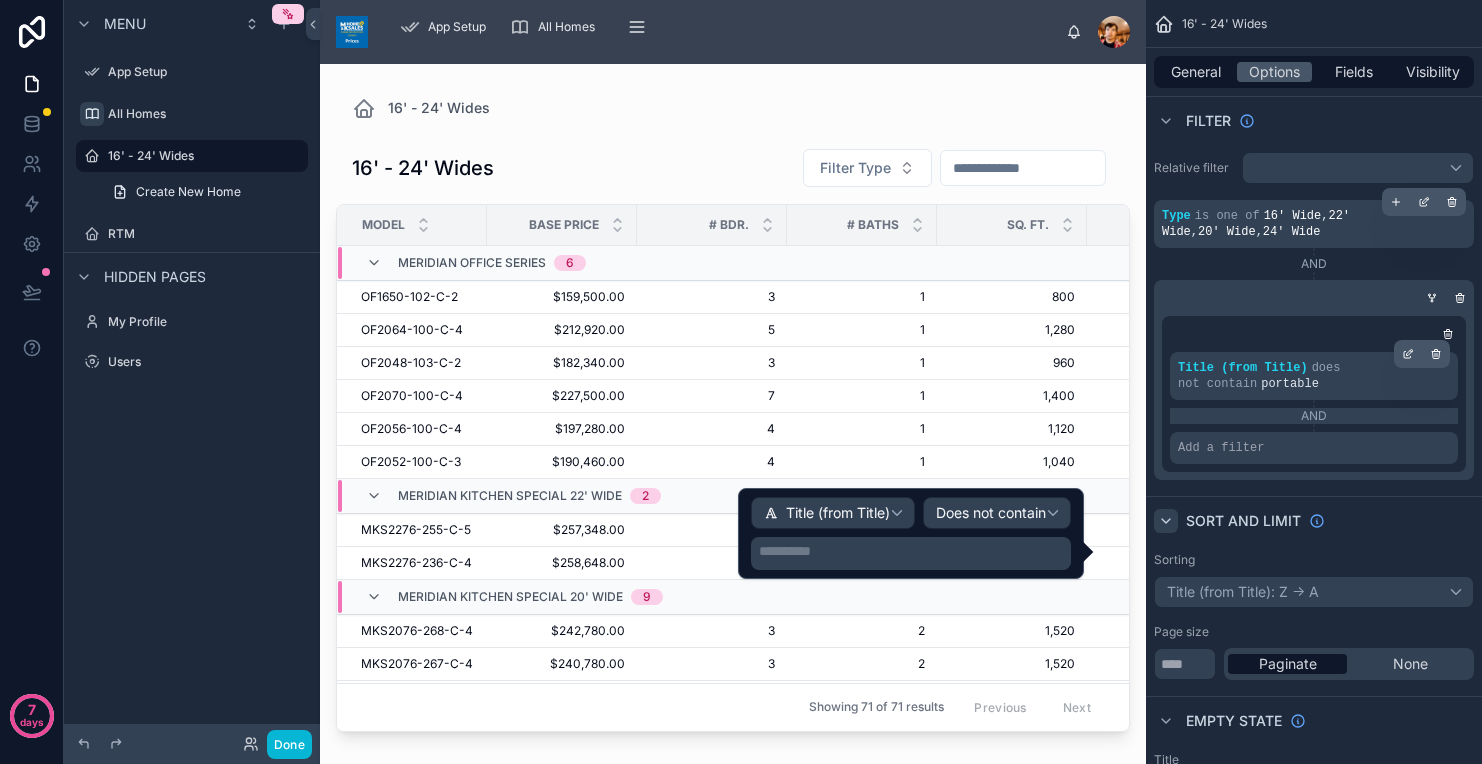 click on "**********" at bounding box center [913, 551] 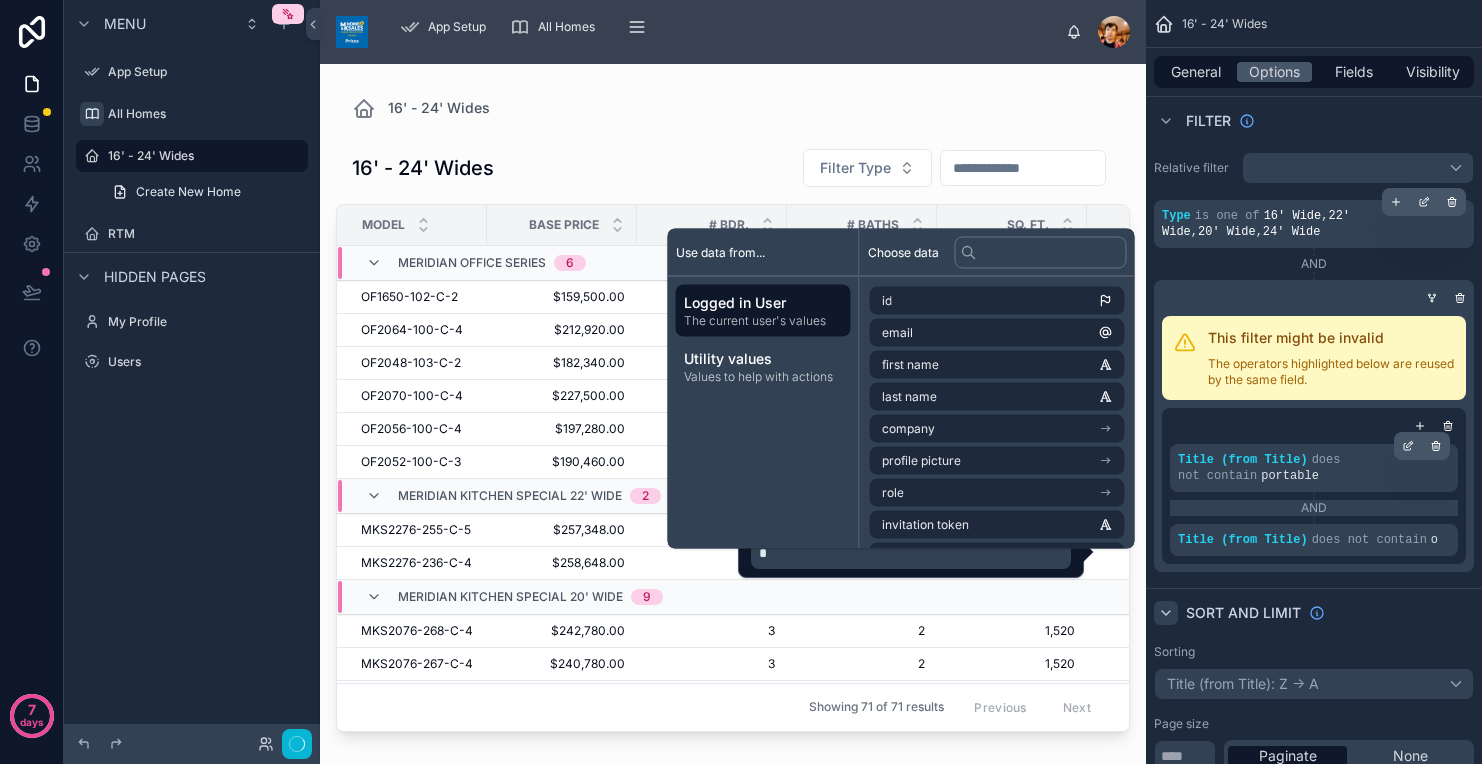 type 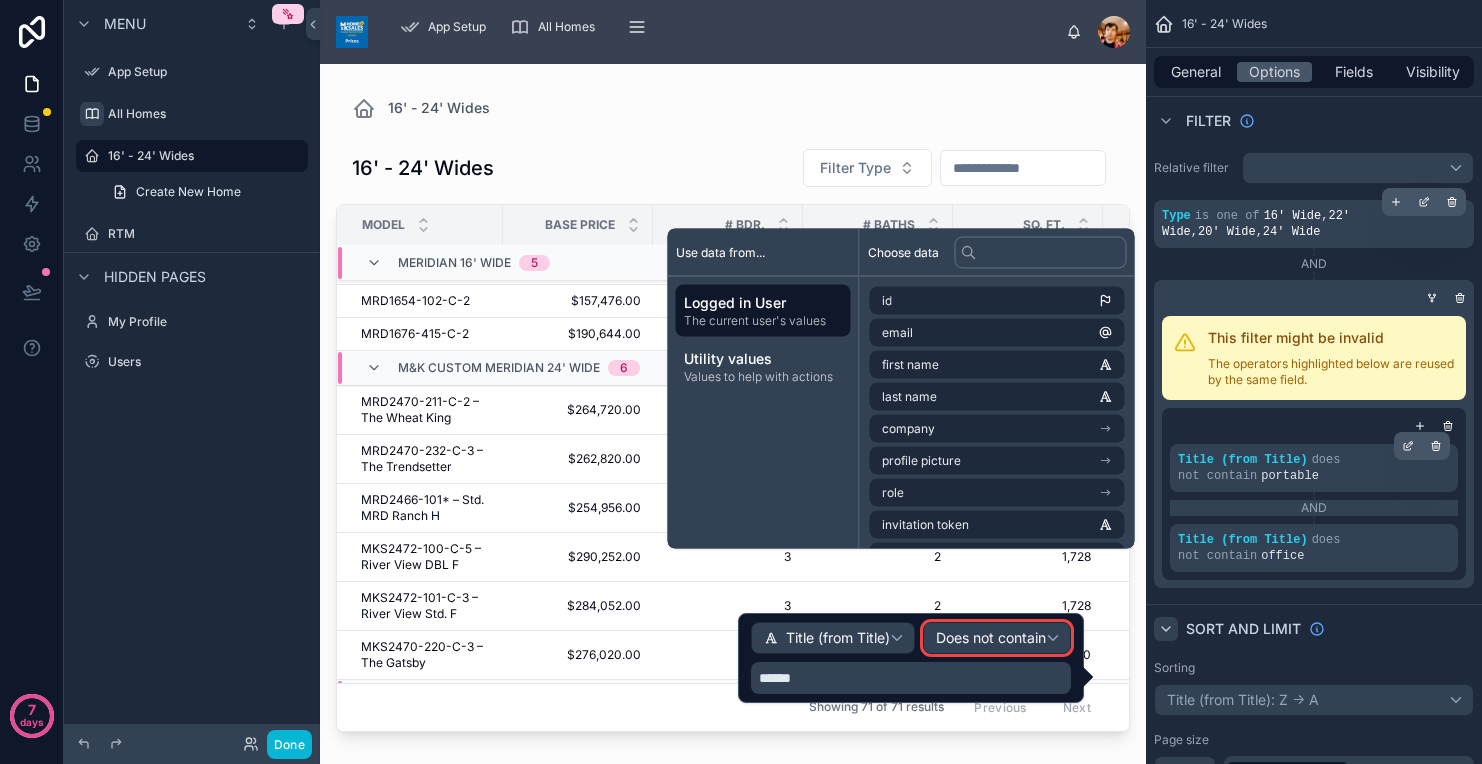 scroll, scrollTop: 2972, scrollLeft: 0, axis: vertical 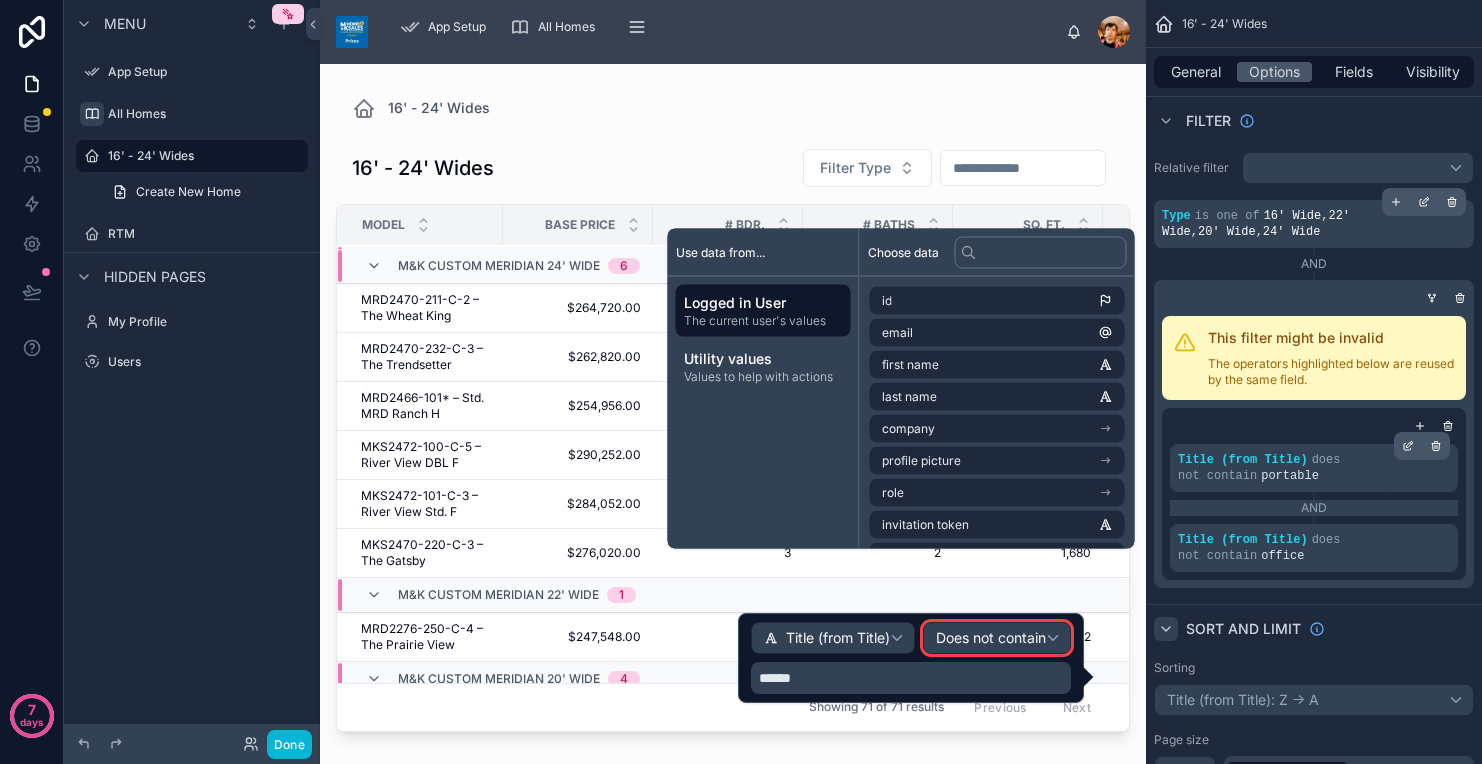 click on "Does not contain" at bounding box center [991, 638] 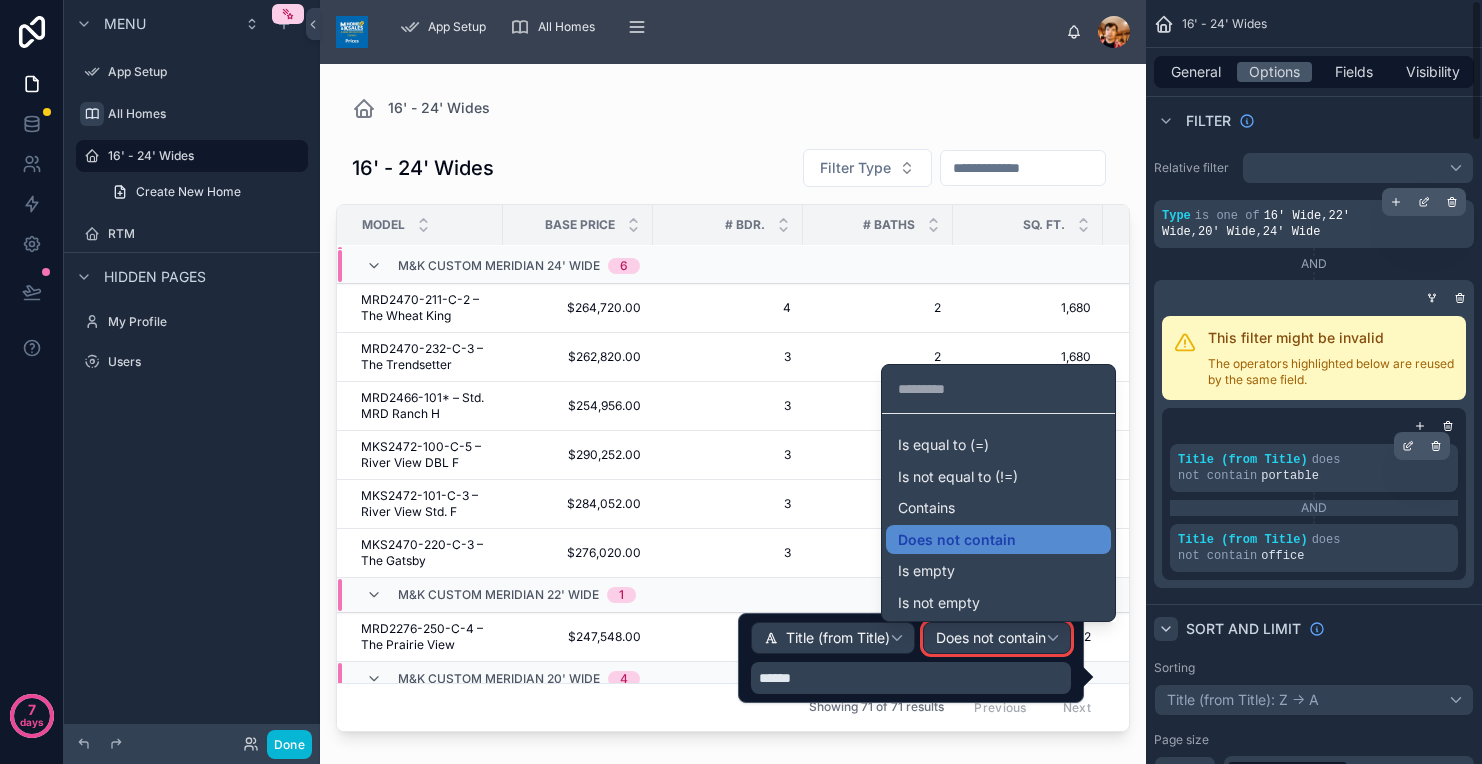 click on "The operators highlighted below are reused by the same field." at bounding box center (1331, 372) 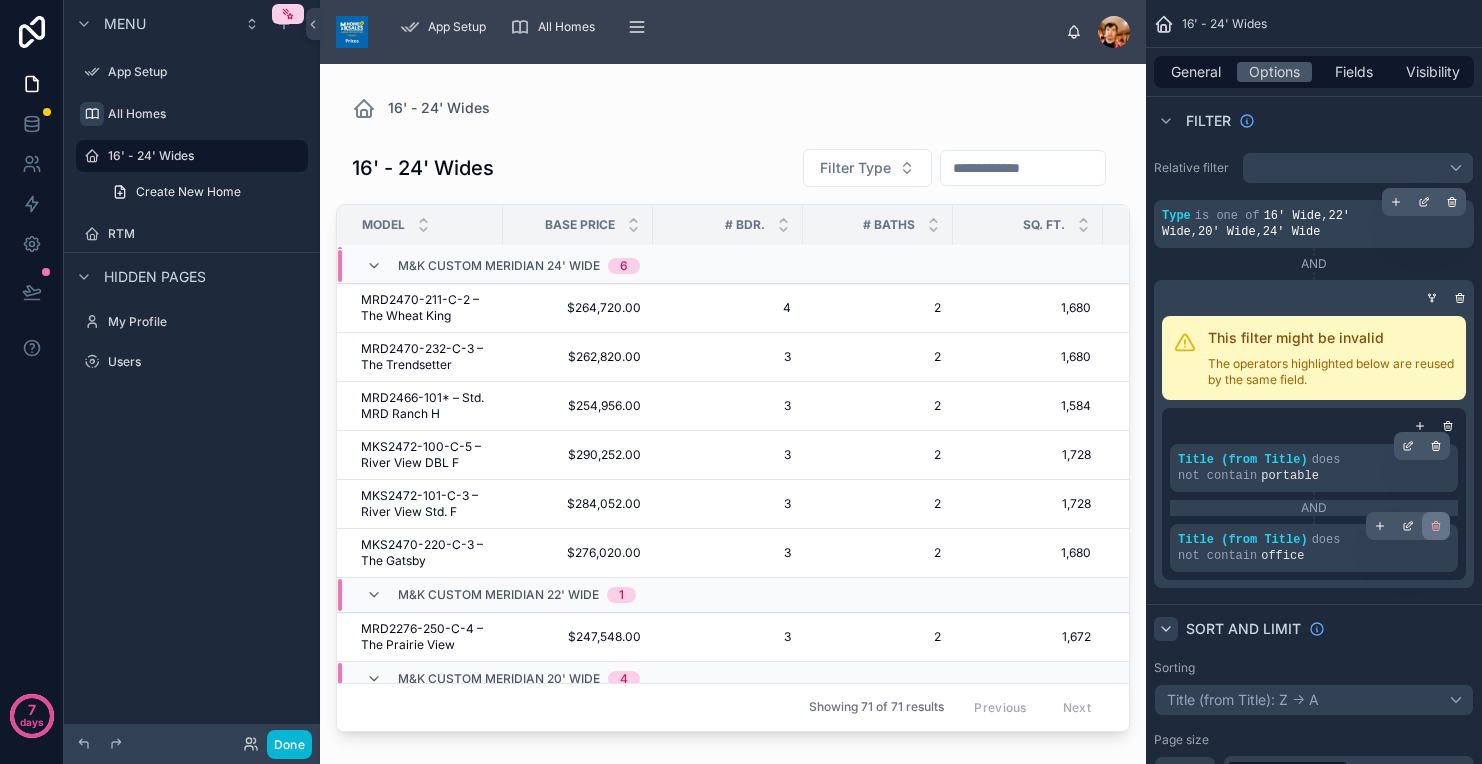 click 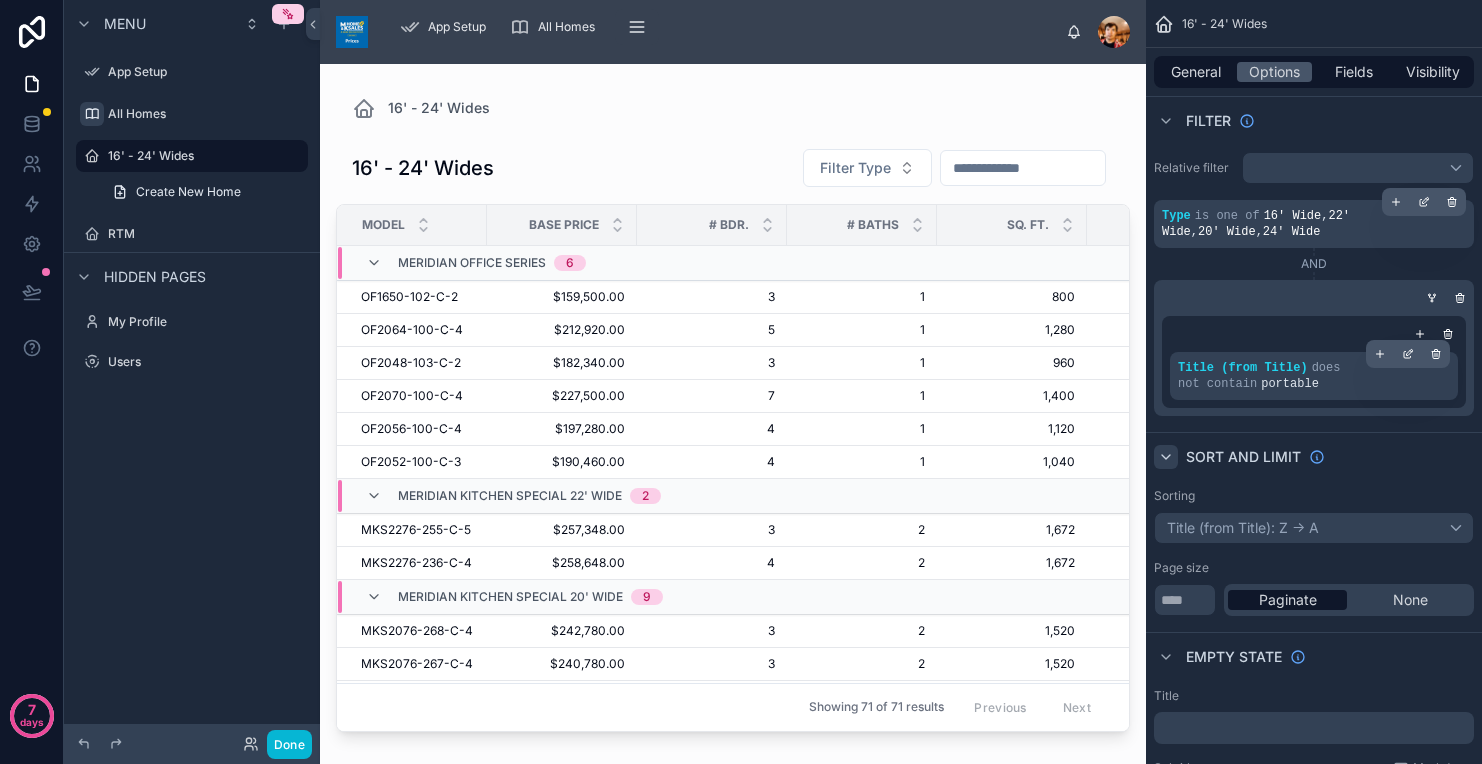 click on "portable" at bounding box center [1290, 384] 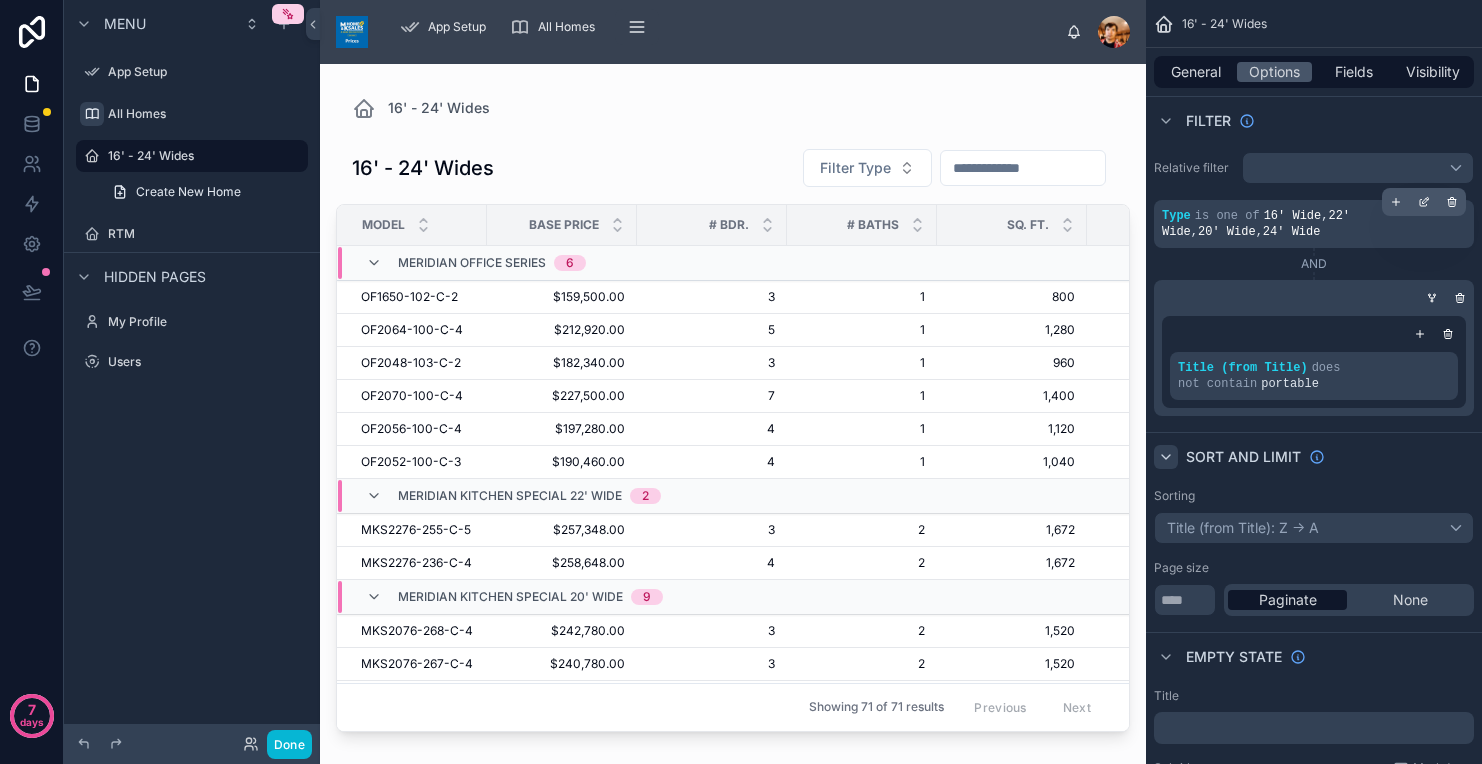 click 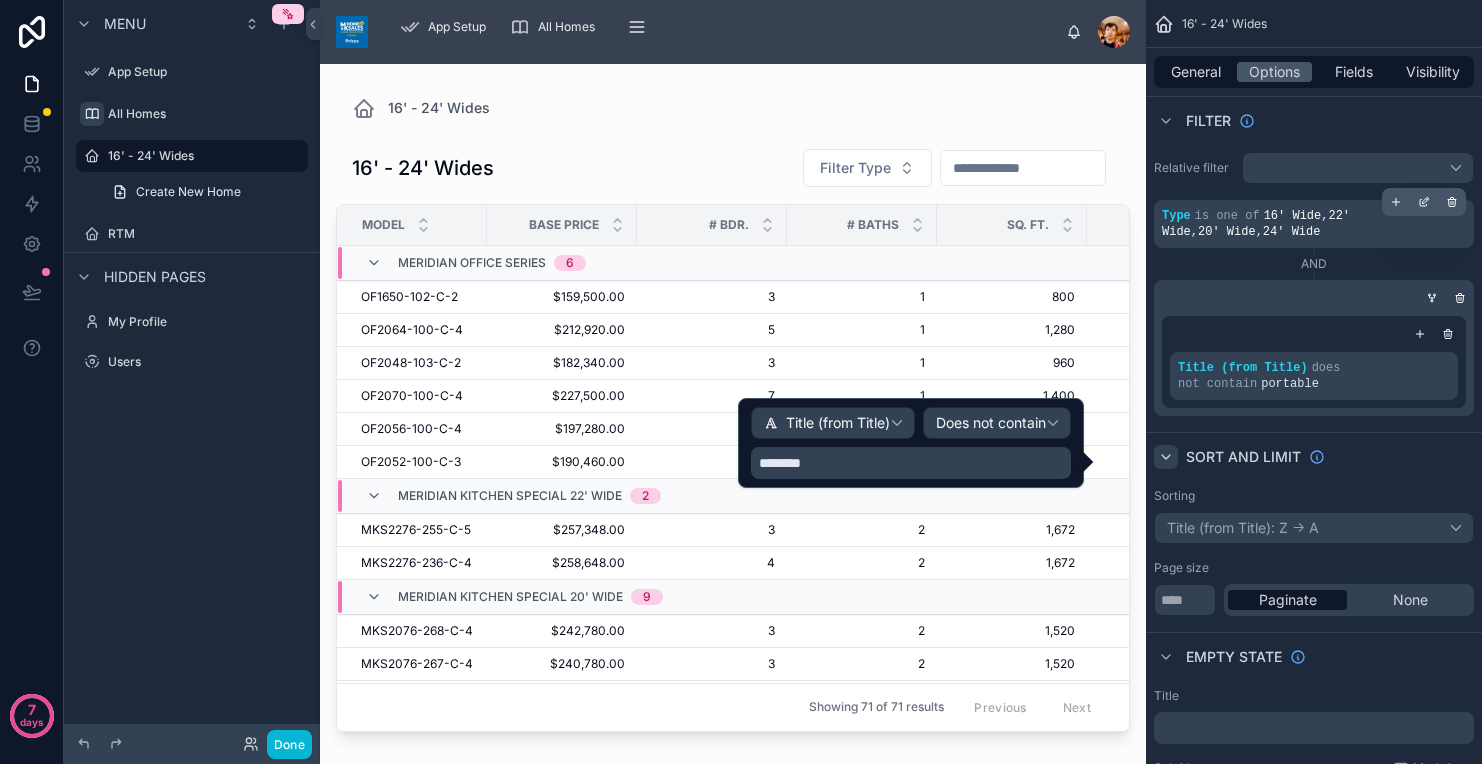 click on "********" at bounding box center (913, 463) 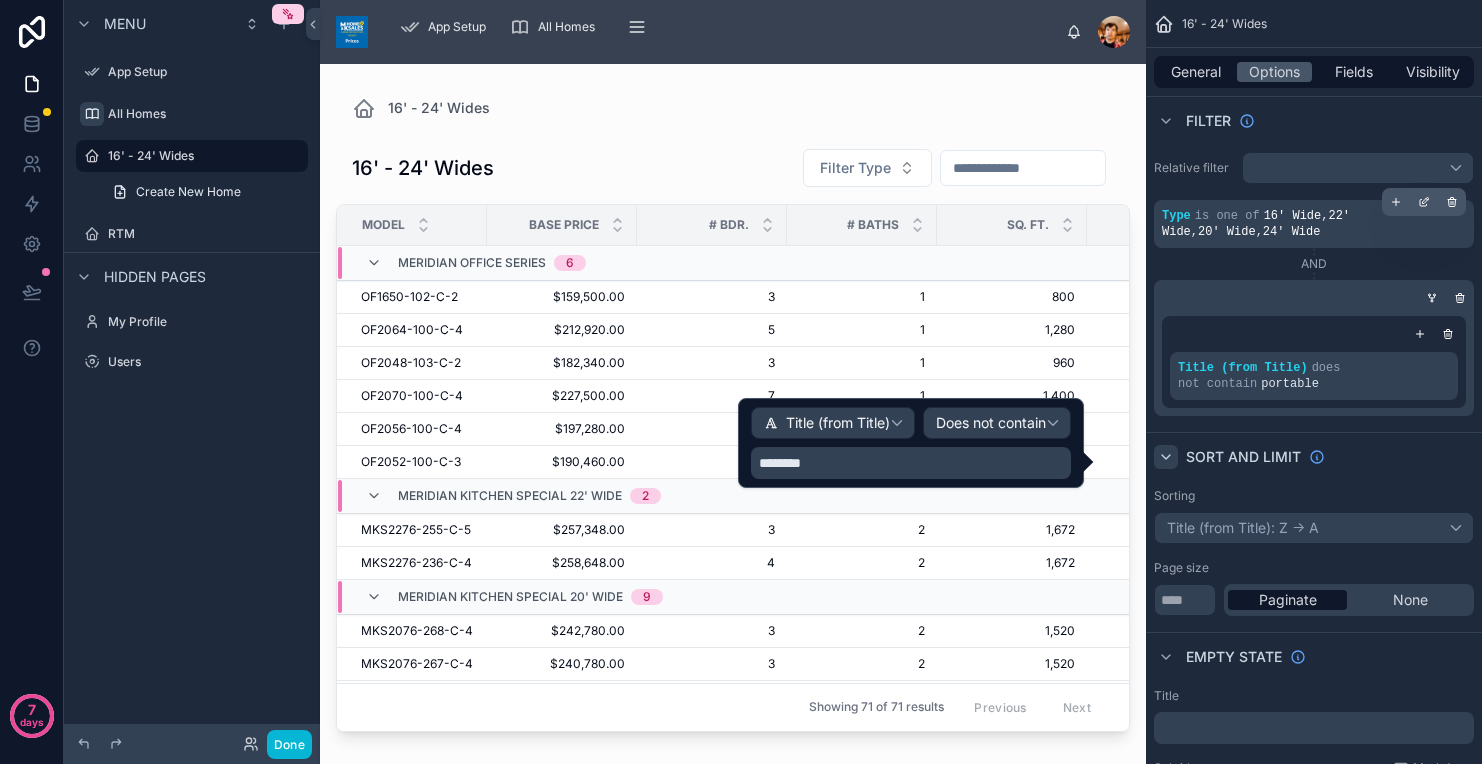 click on "********" at bounding box center [913, 463] 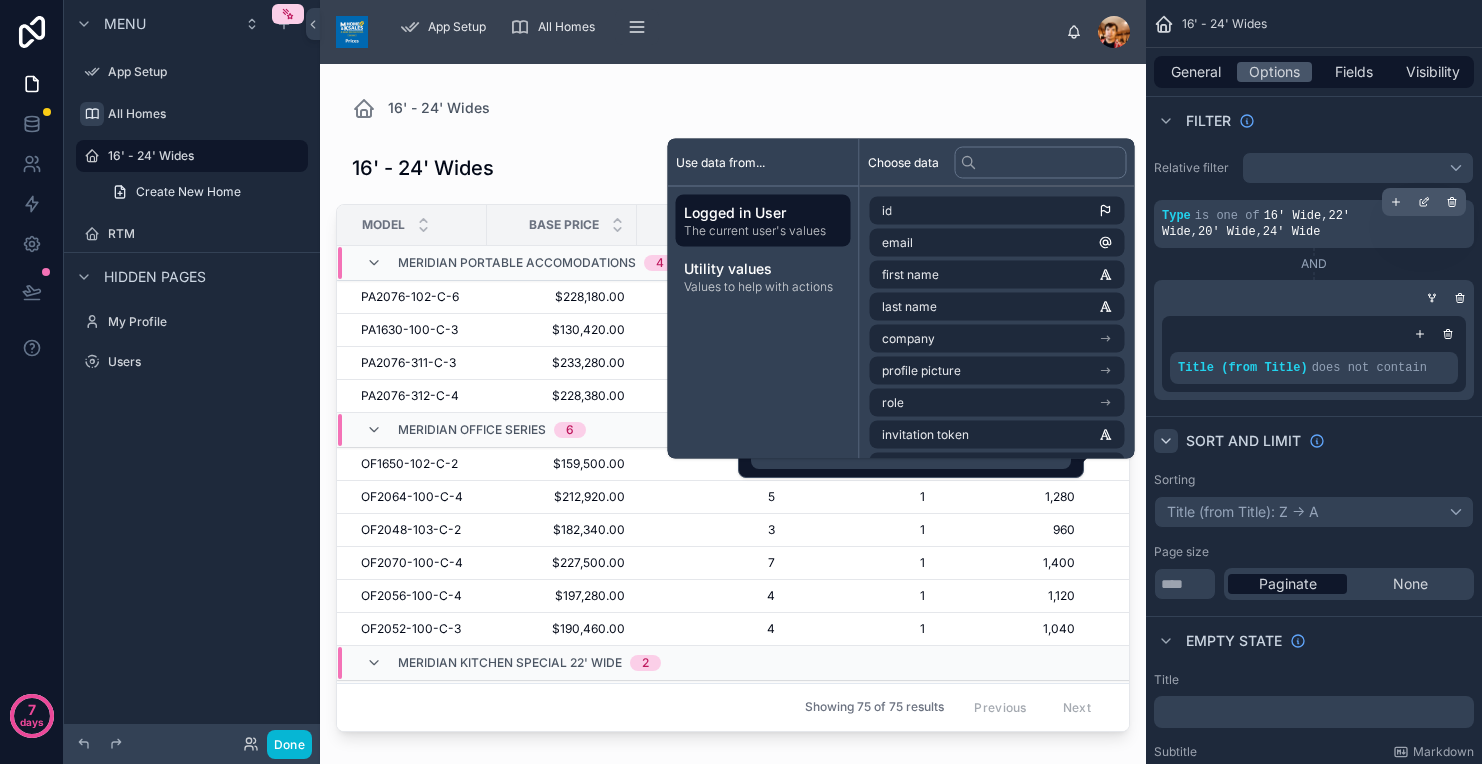 type 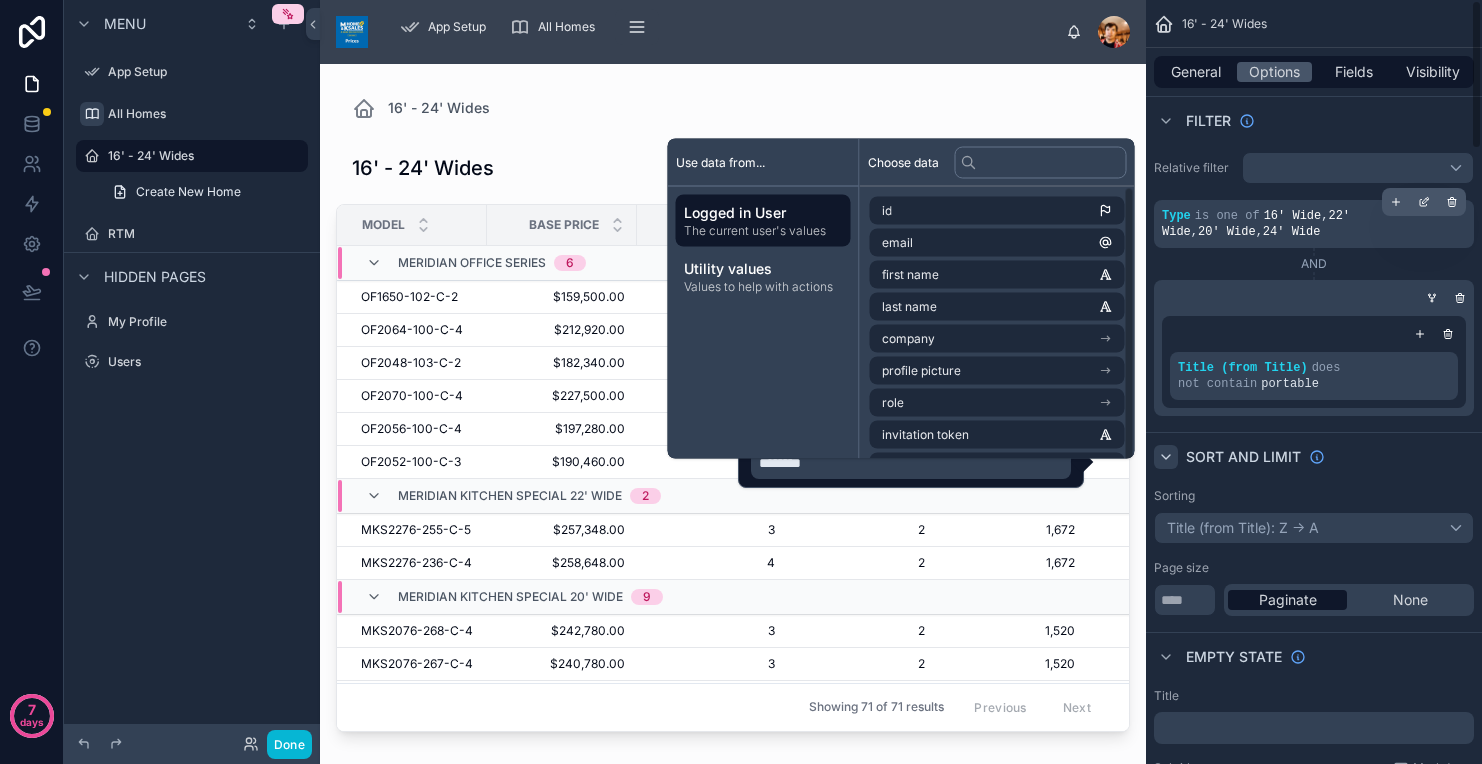click on "Sort And Limit" at bounding box center (1314, 456) 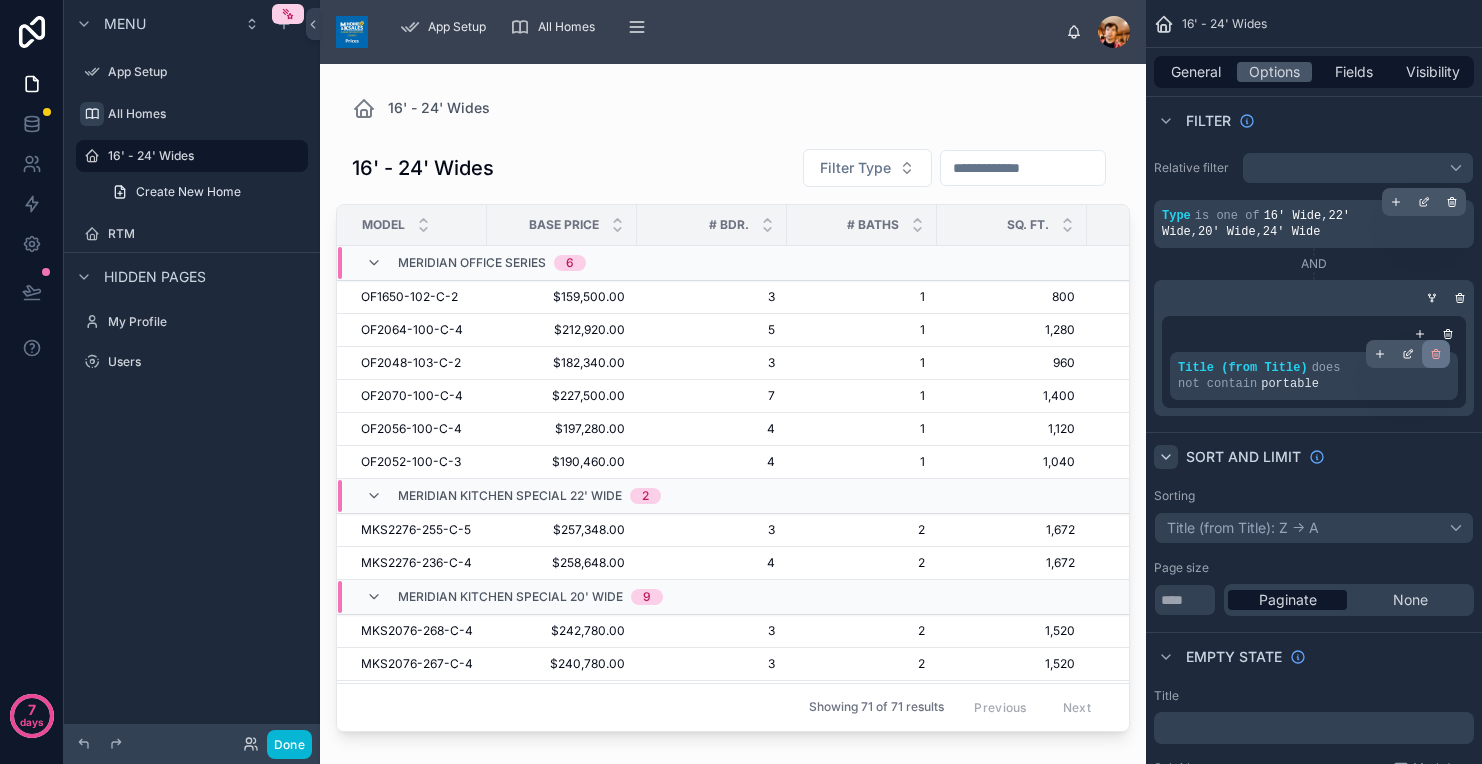 click at bounding box center [1436, 354] 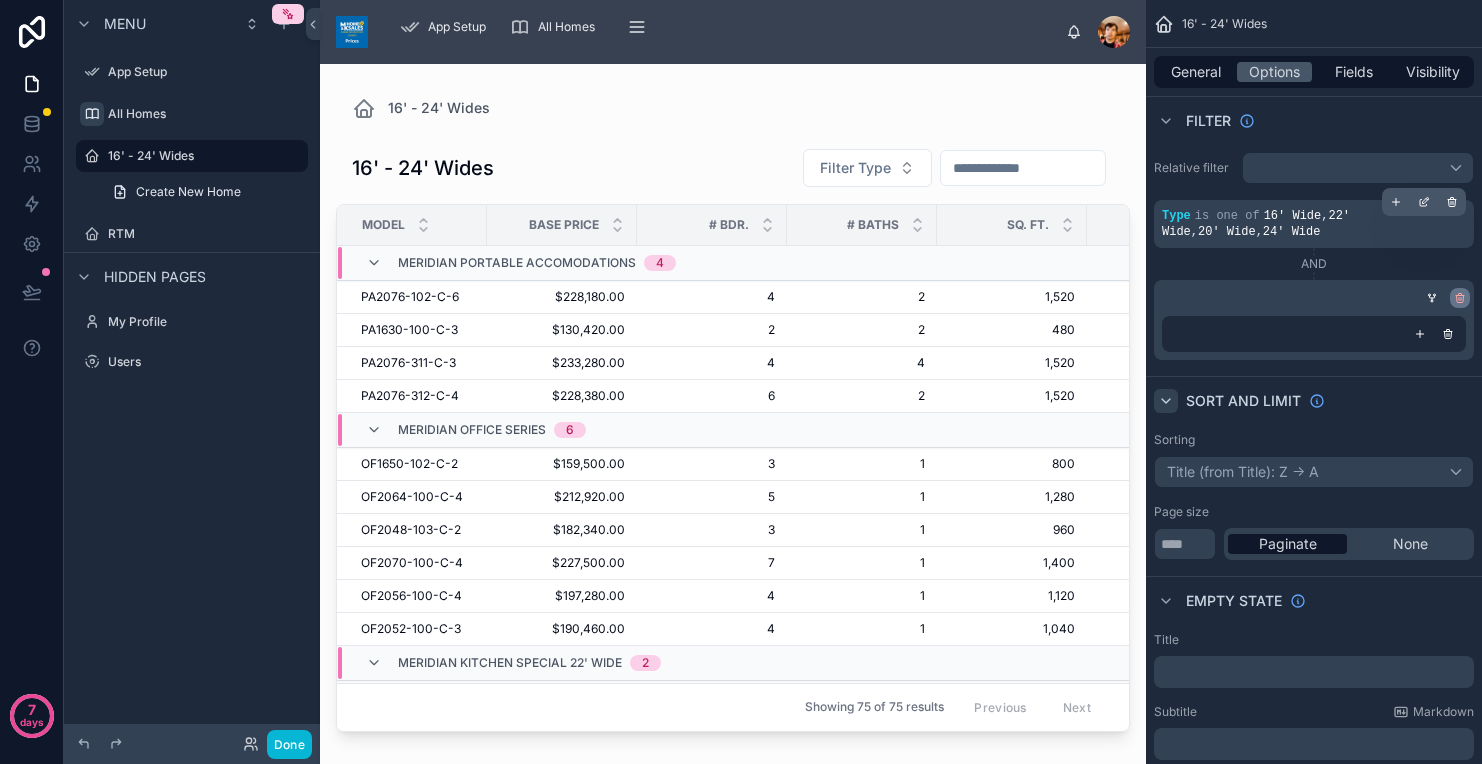click 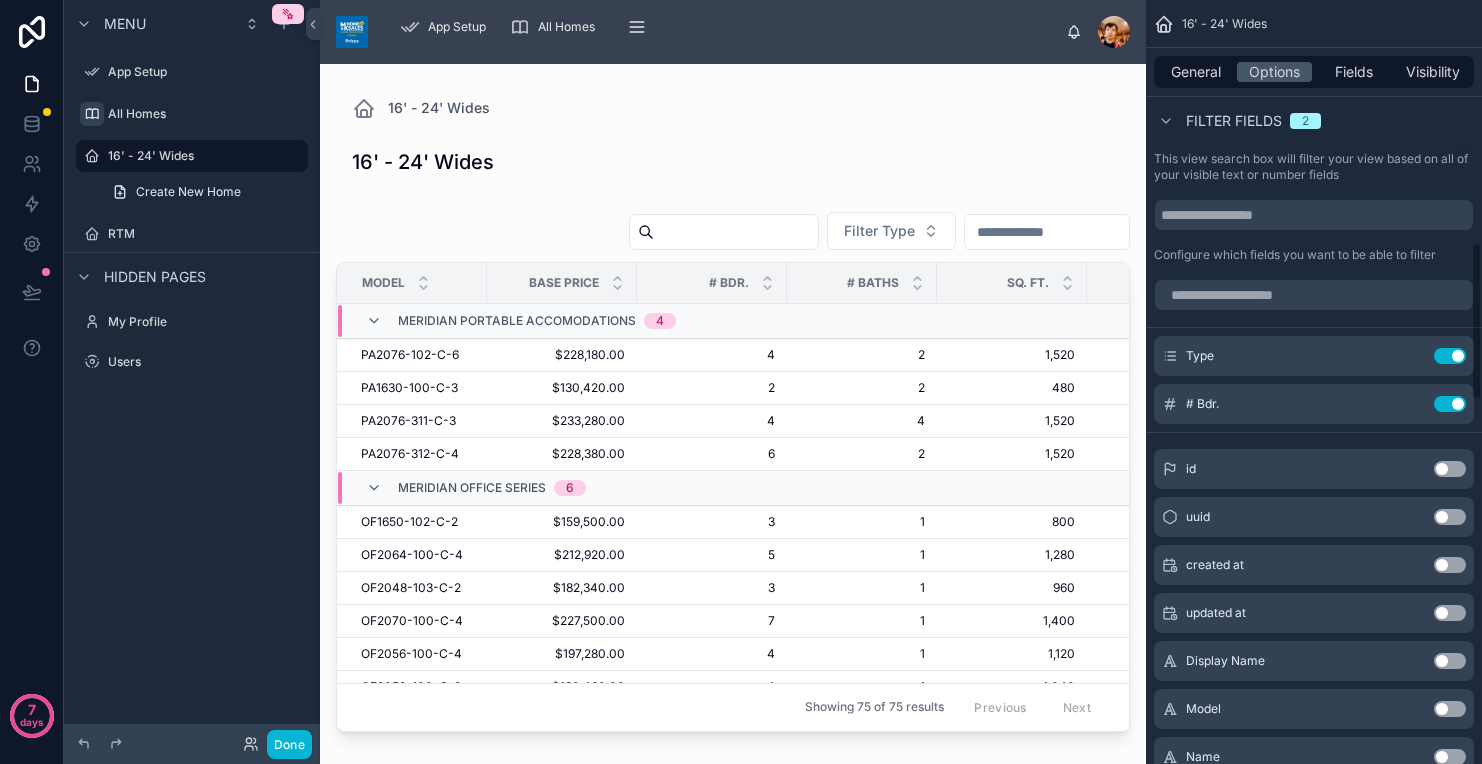 scroll, scrollTop: 1161, scrollLeft: 0, axis: vertical 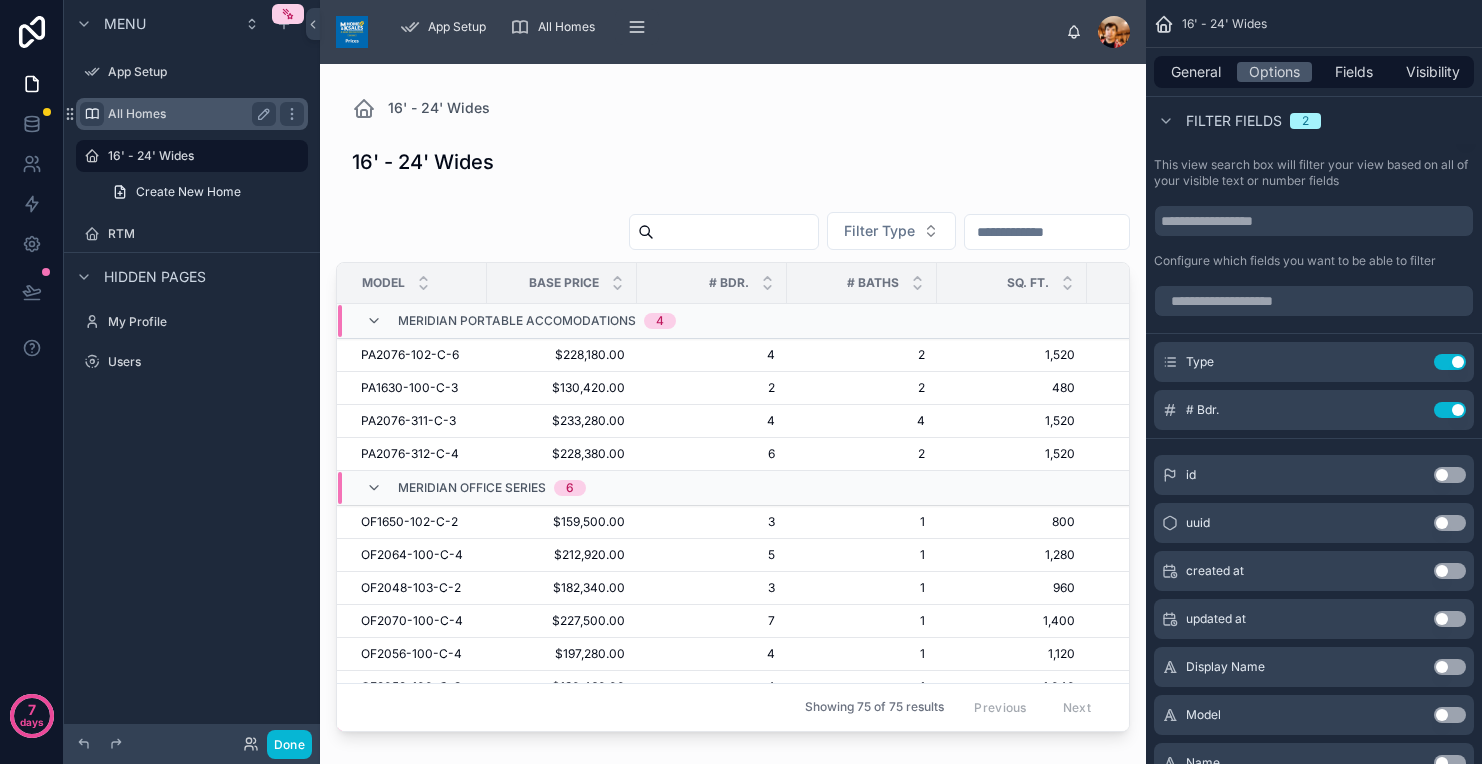click on "All Homes" at bounding box center [192, 114] 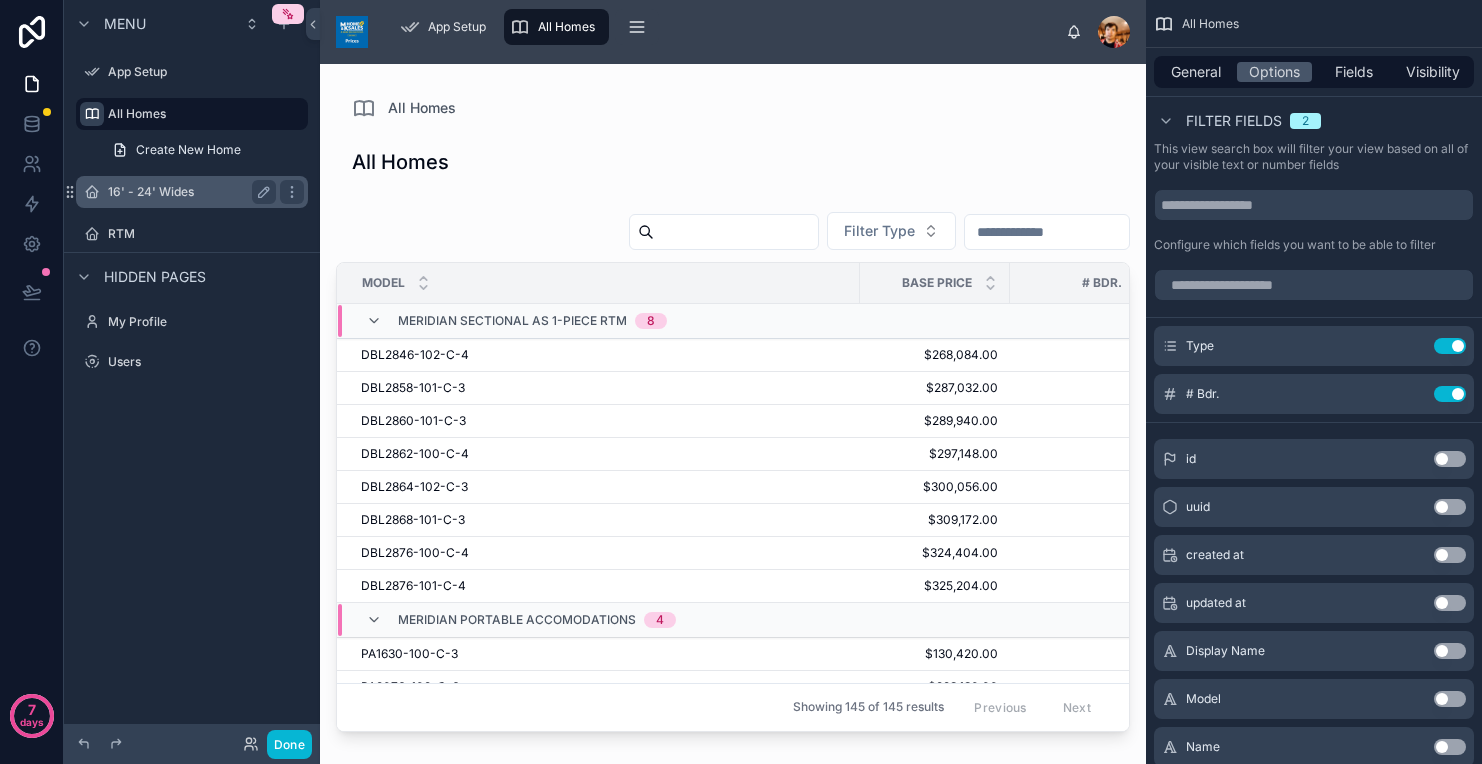 click on "16' - 24' Wides" at bounding box center [188, 192] 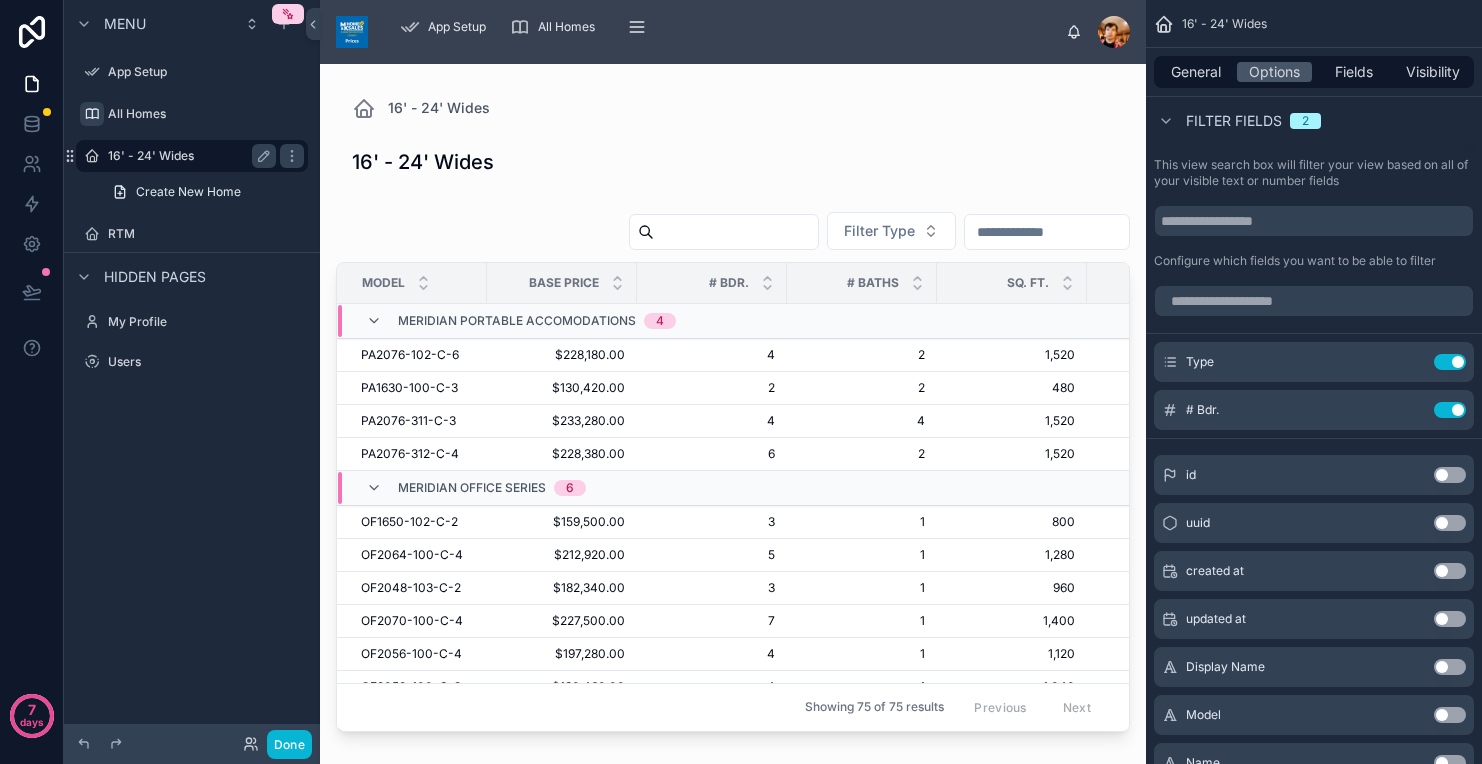 click on "Create New Home" at bounding box center [188, 192] 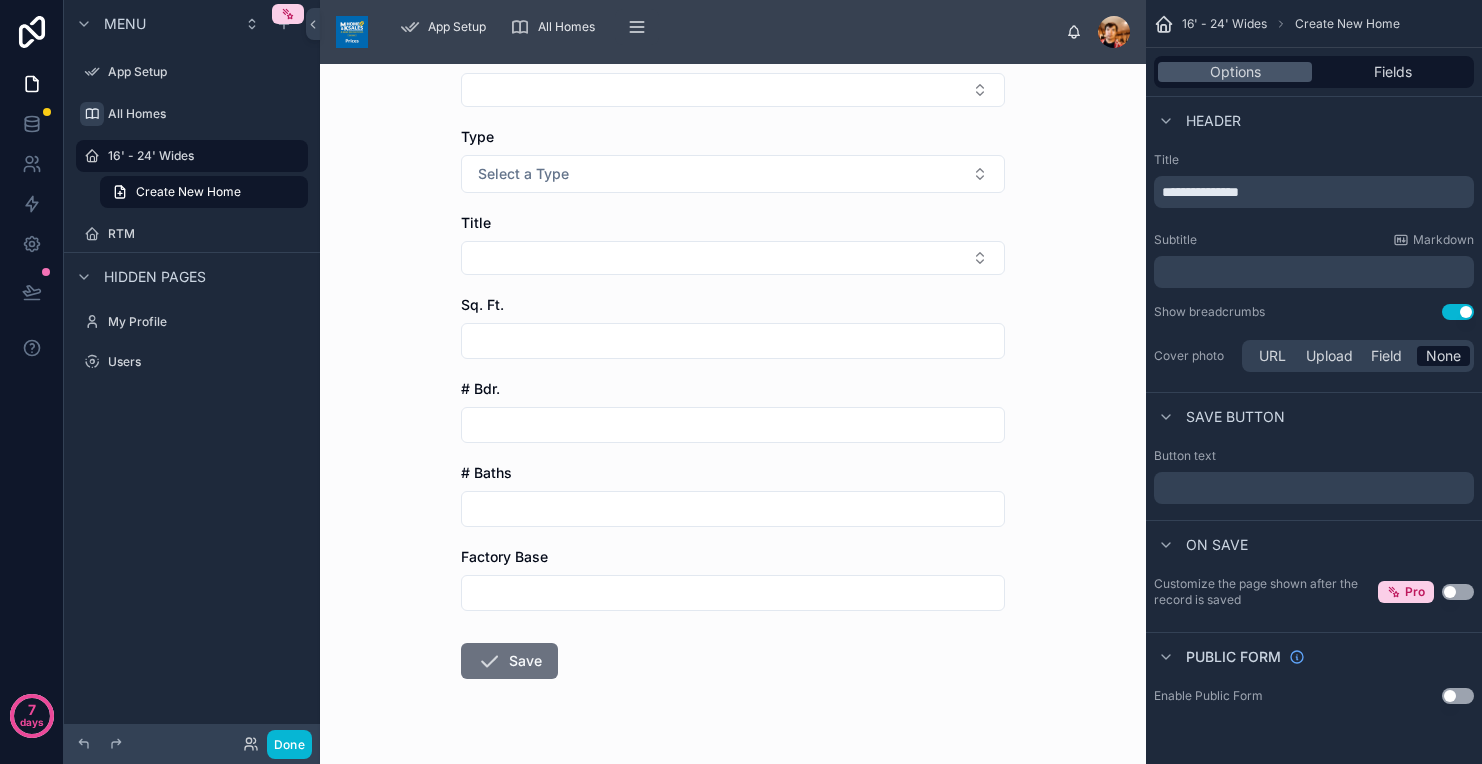 scroll, scrollTop: 0, scrollLeft: 0, axis: both 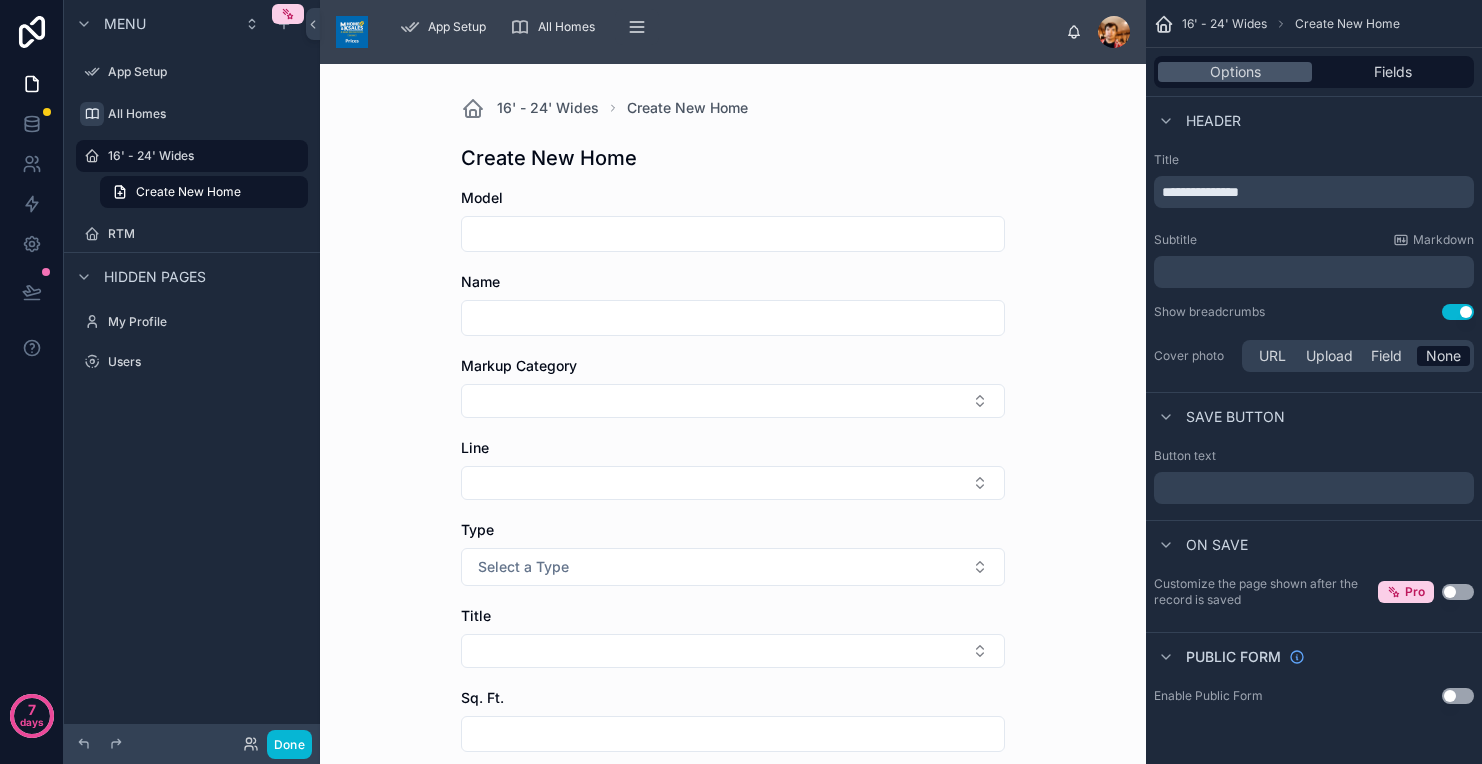 click at bounding box center [92, 114] 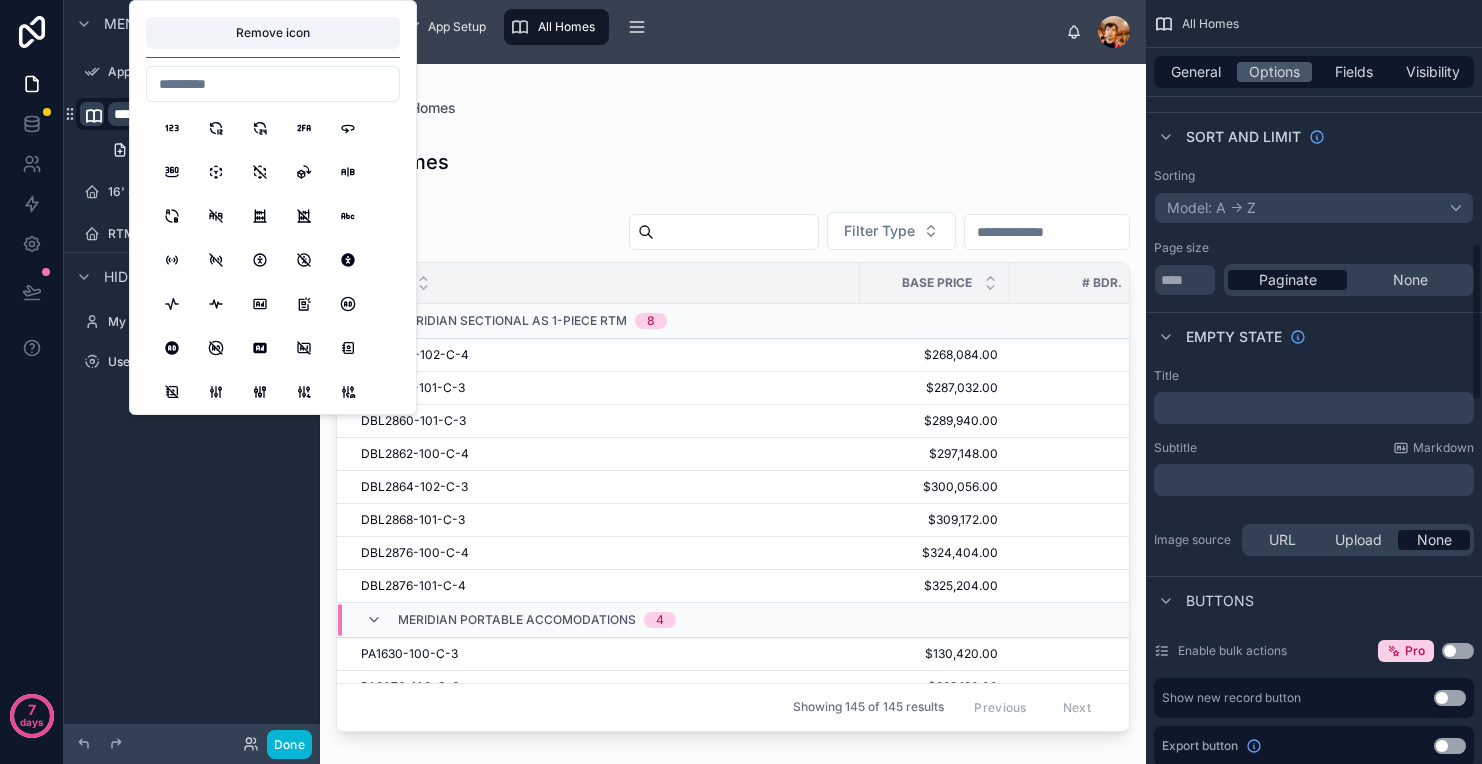 scroll, scrollTop: 1161, scrollLeft: 0, axis: vertical 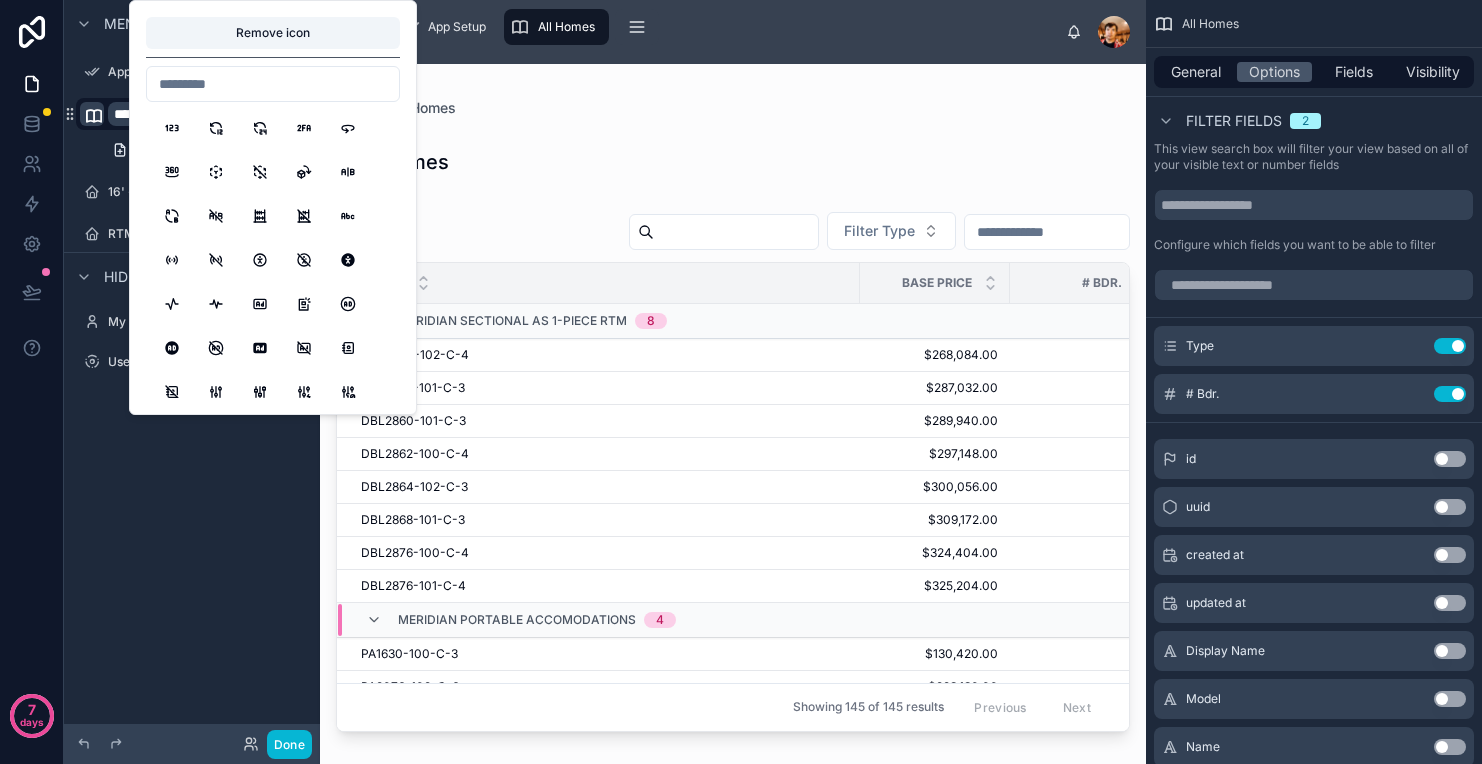 click at bounding box center (733, 402) 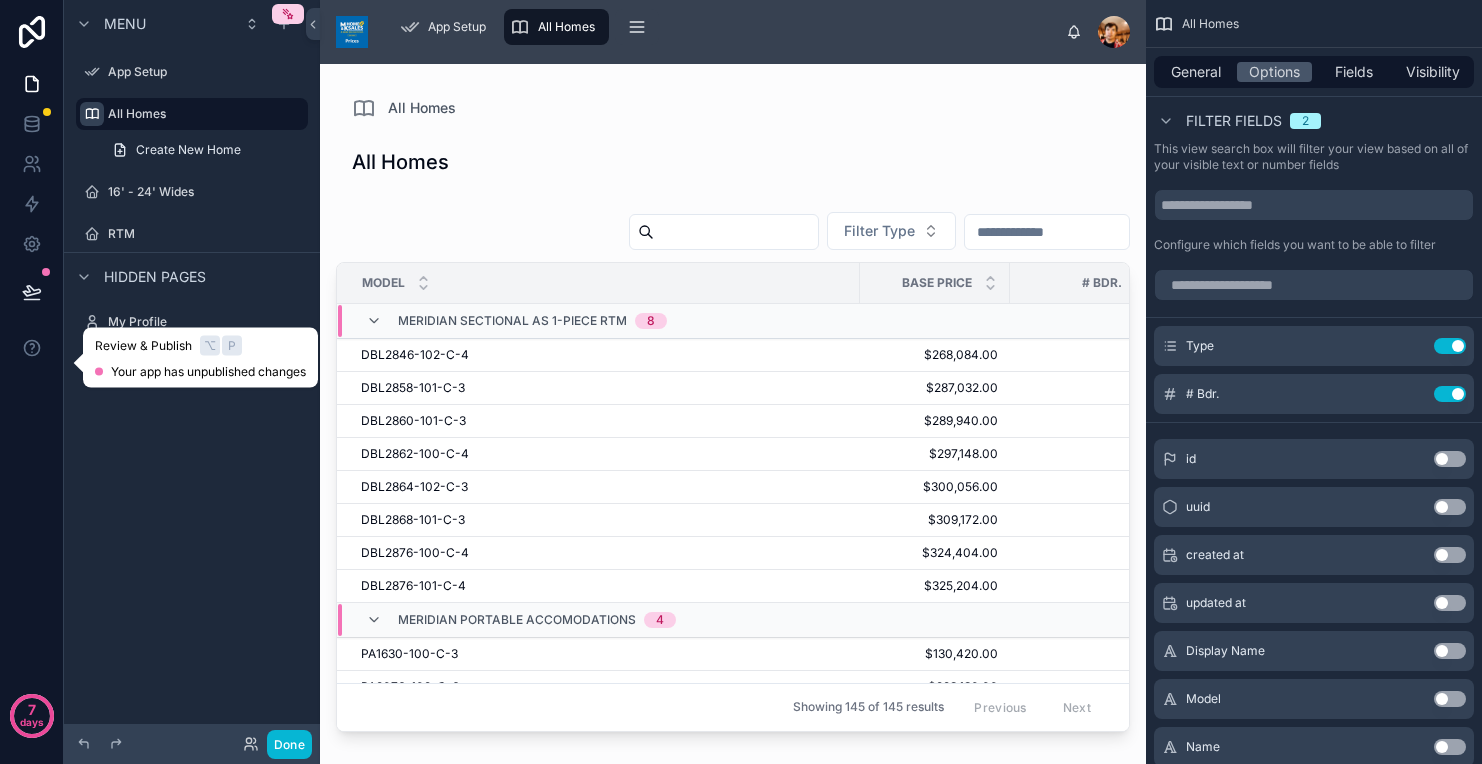 click 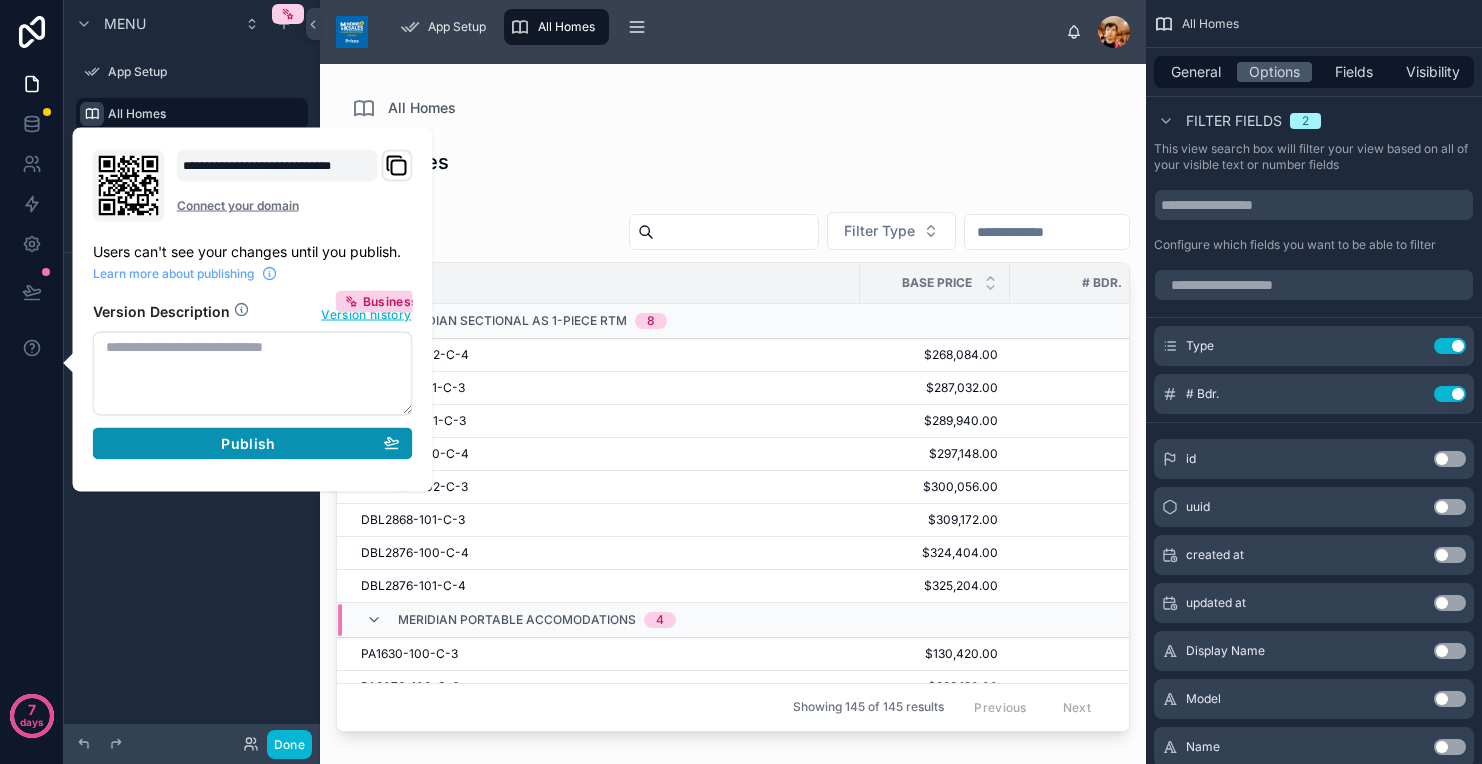 click on "Publish" at bounding box center [248, 444] 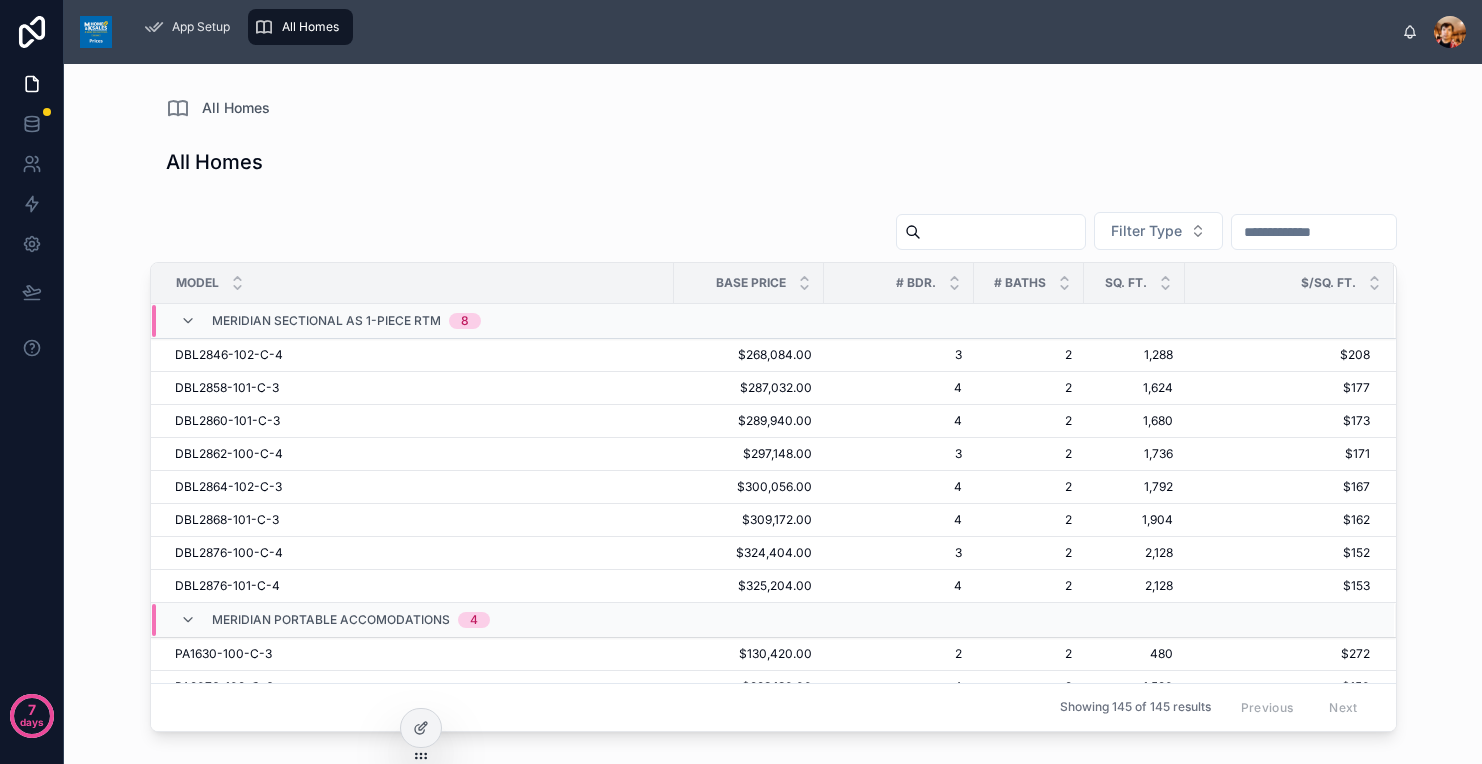 scroll, scrollTop: 0, scrollLeft: 0, axis: both 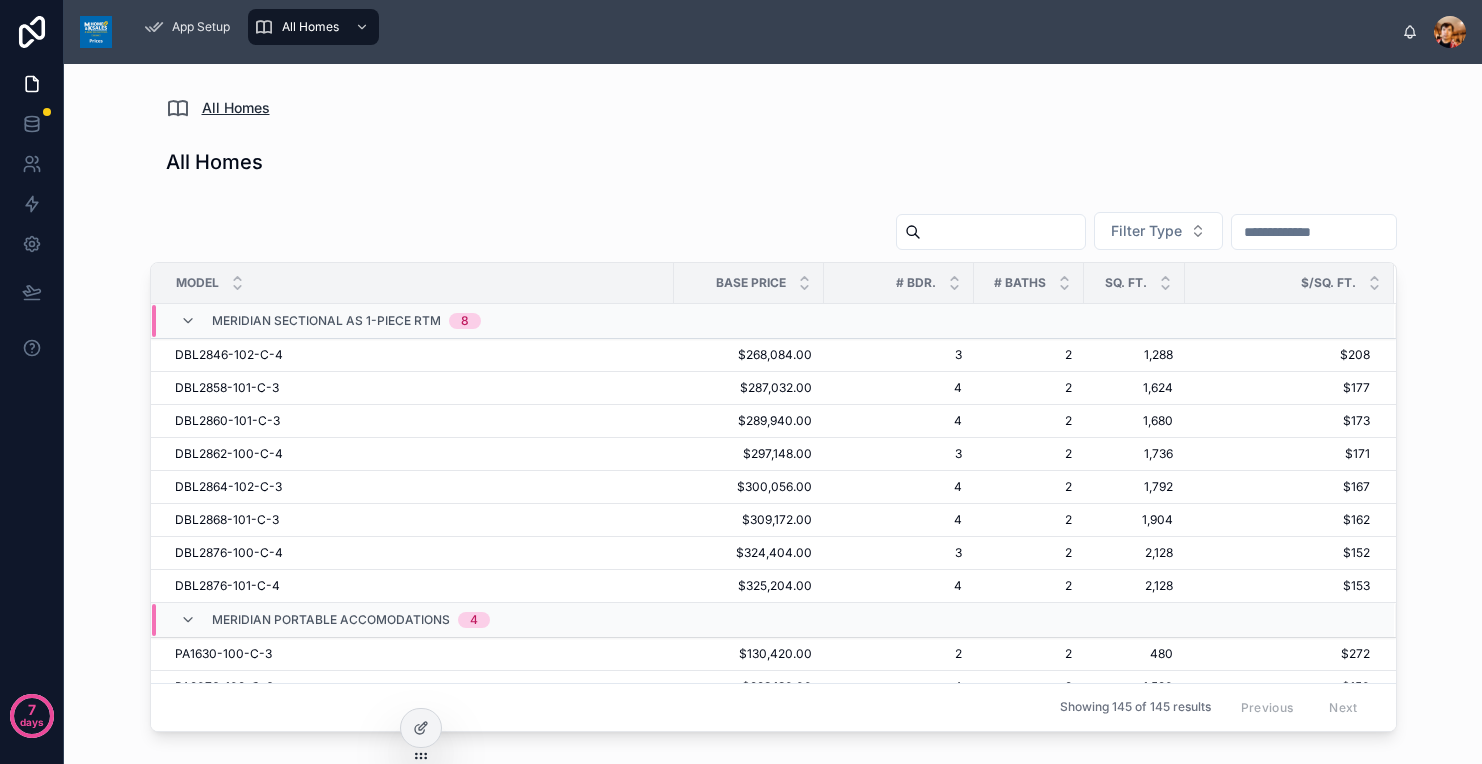 click on "All Homes" at bounding box center (236, 108) 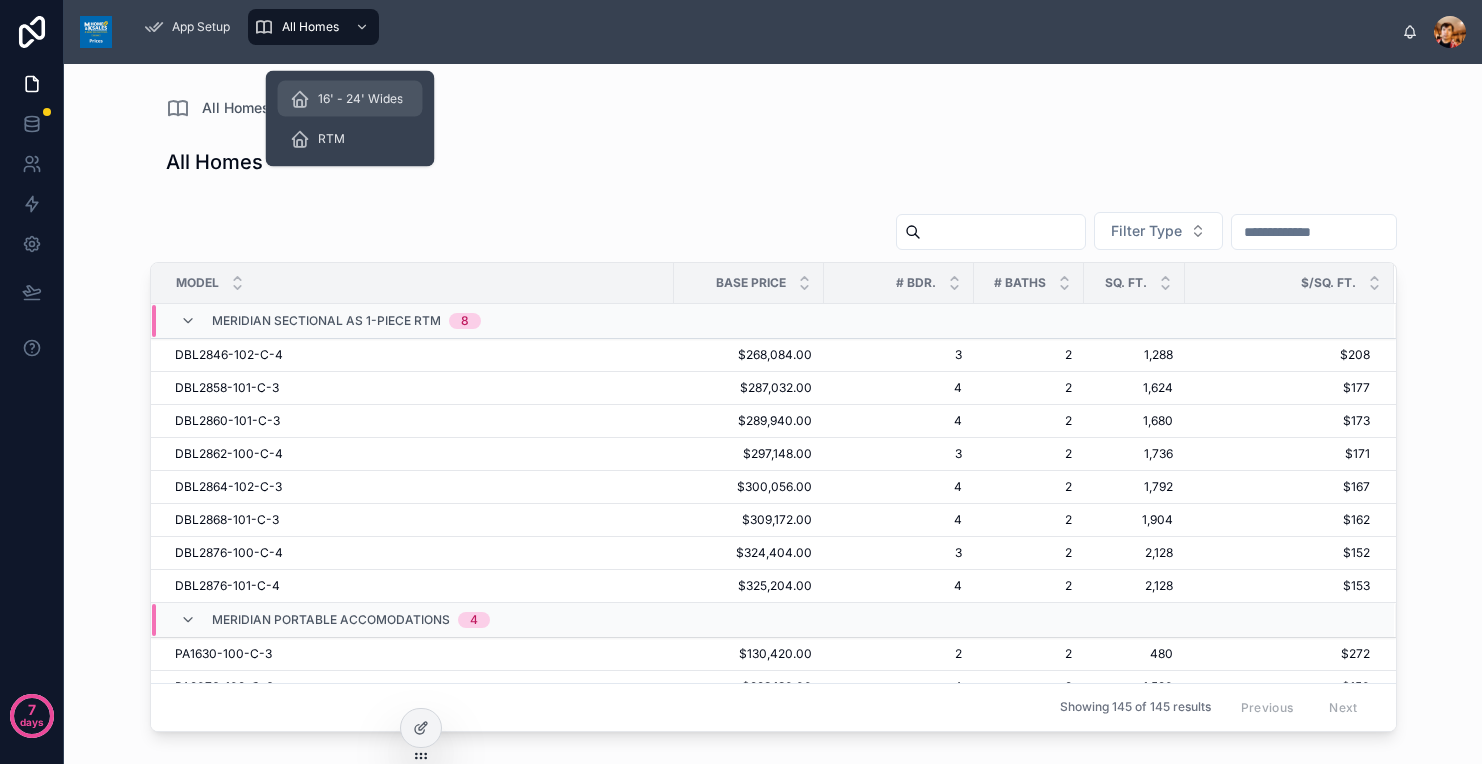 click on "16' - 24' Wides" at bounding box center (360, 99) 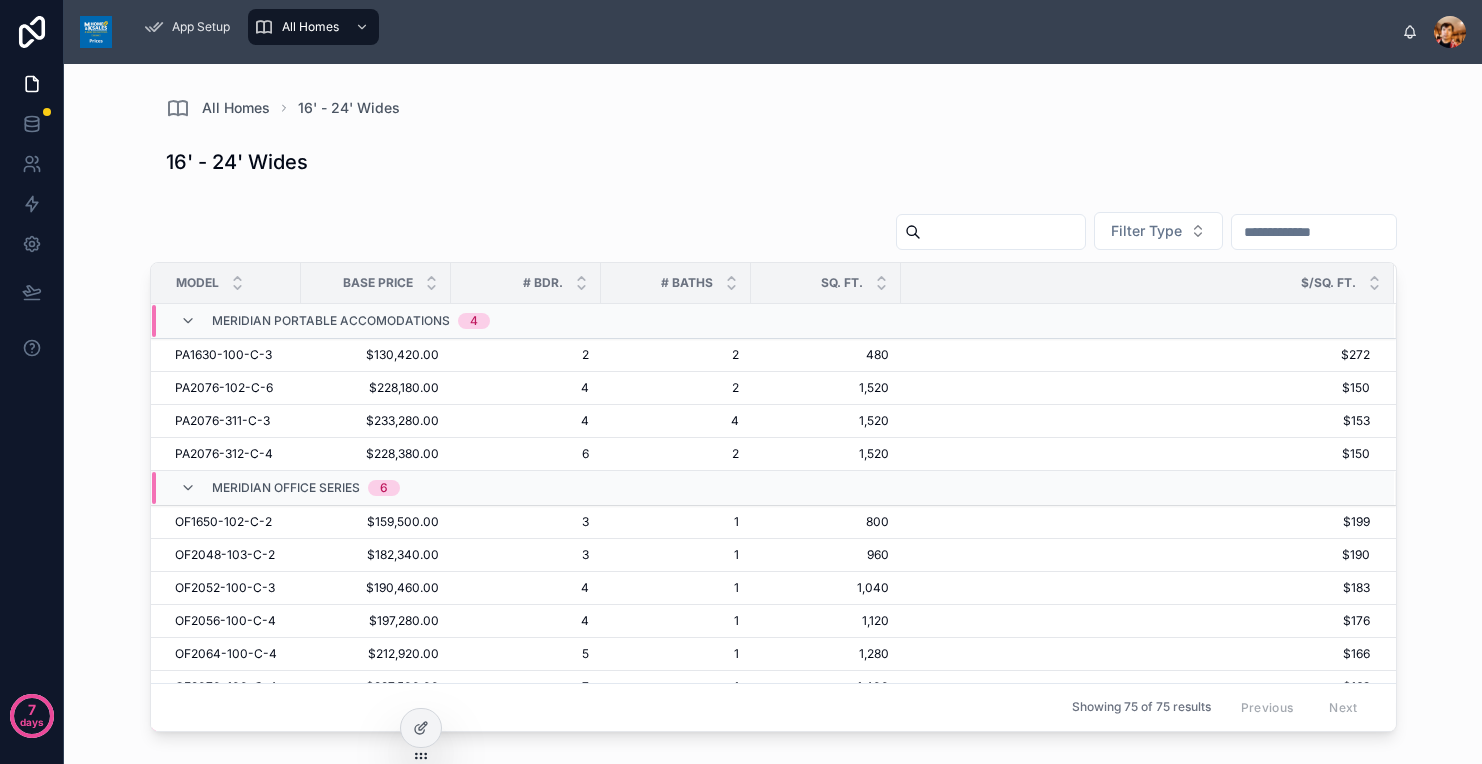 click on "All Homes 16' - 24' Wides" at bounding box center (773, 108) 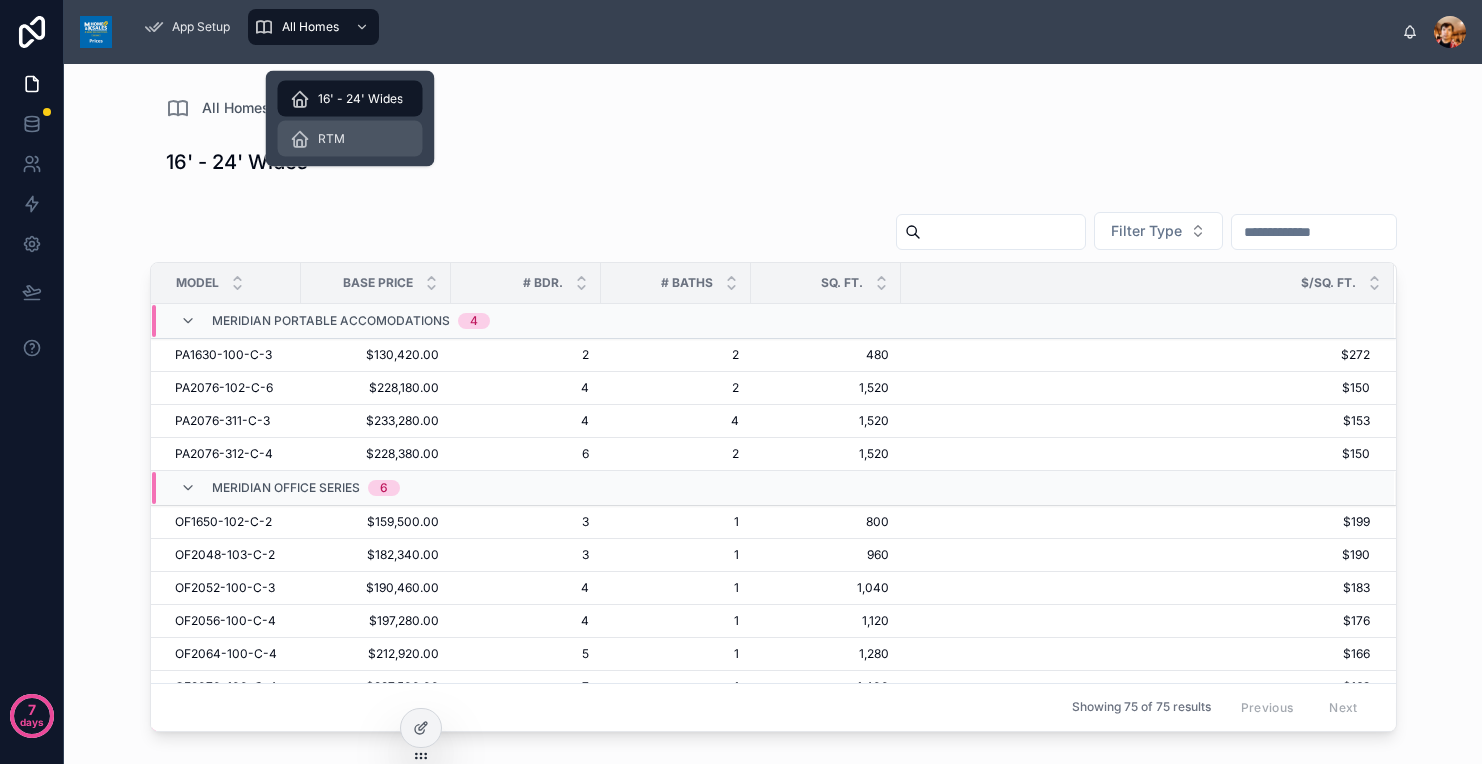 click on "RTM" at bounding box center (350, 139) 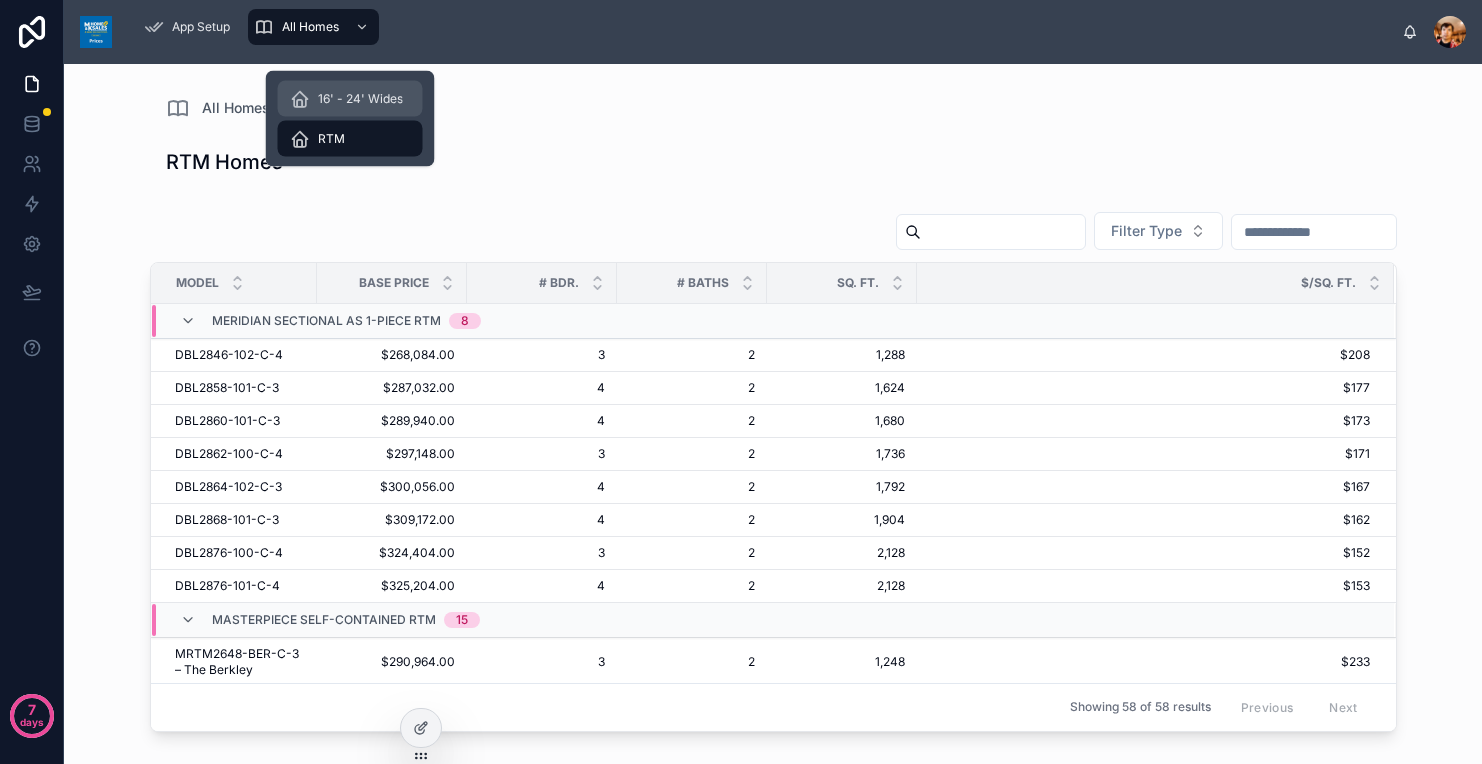 click on "16' - 24' Wides" at bounding box center (350, 99) 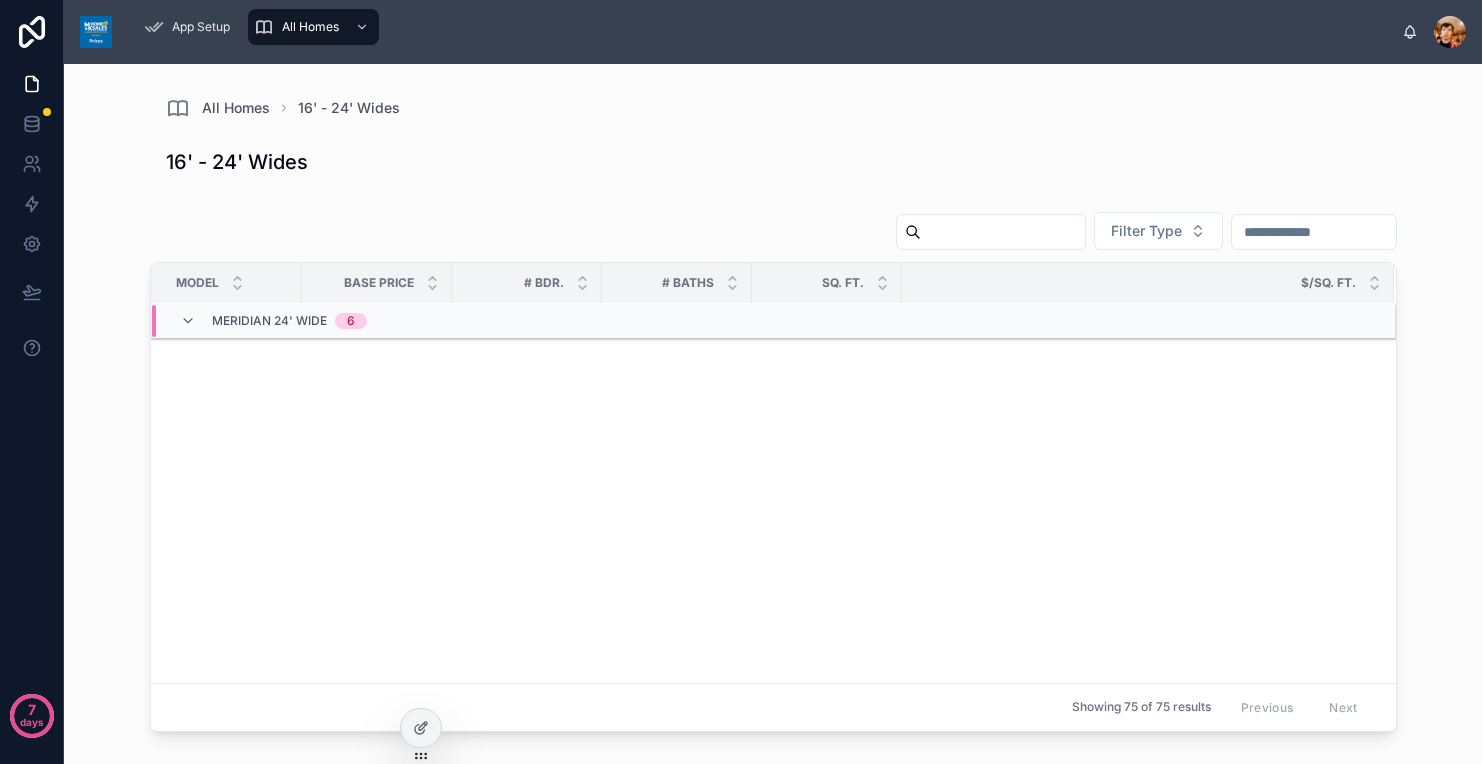 scroll, scrollTop: 0, scrollLeft: 0, axis: both 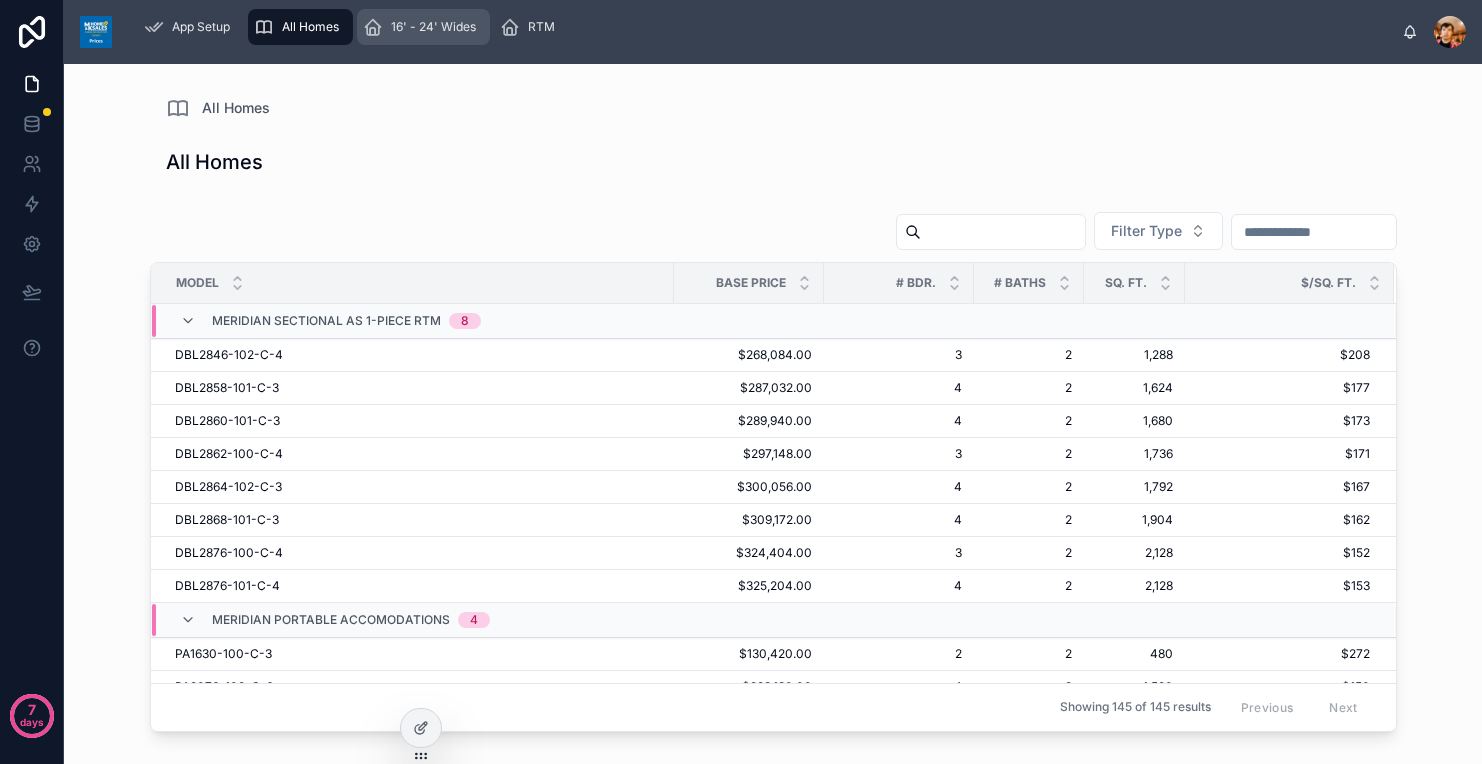 click on "16' - 24' Wides" at bounding box center [423, 27] 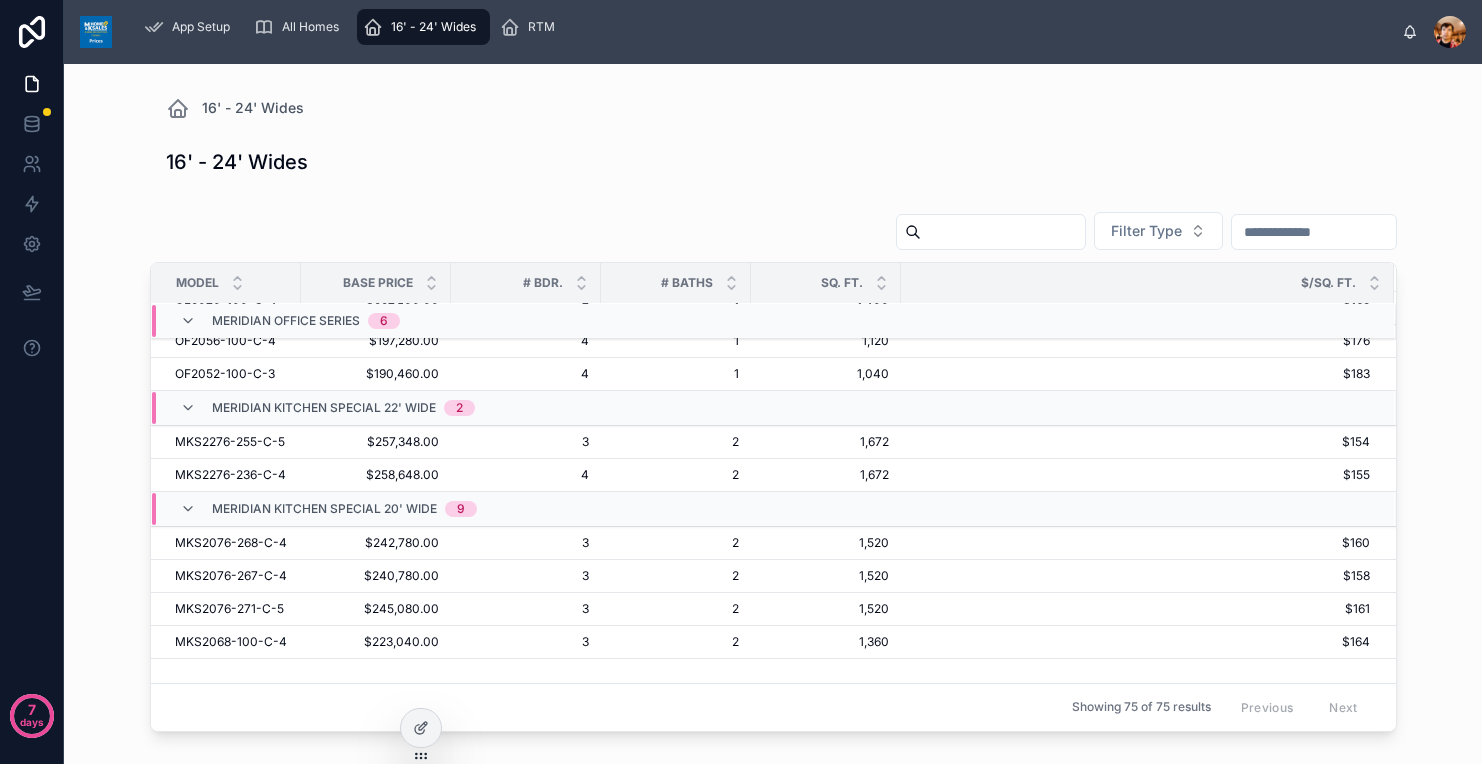 scroll, scrollTop: 0, scrollLeft: 0, axis: both 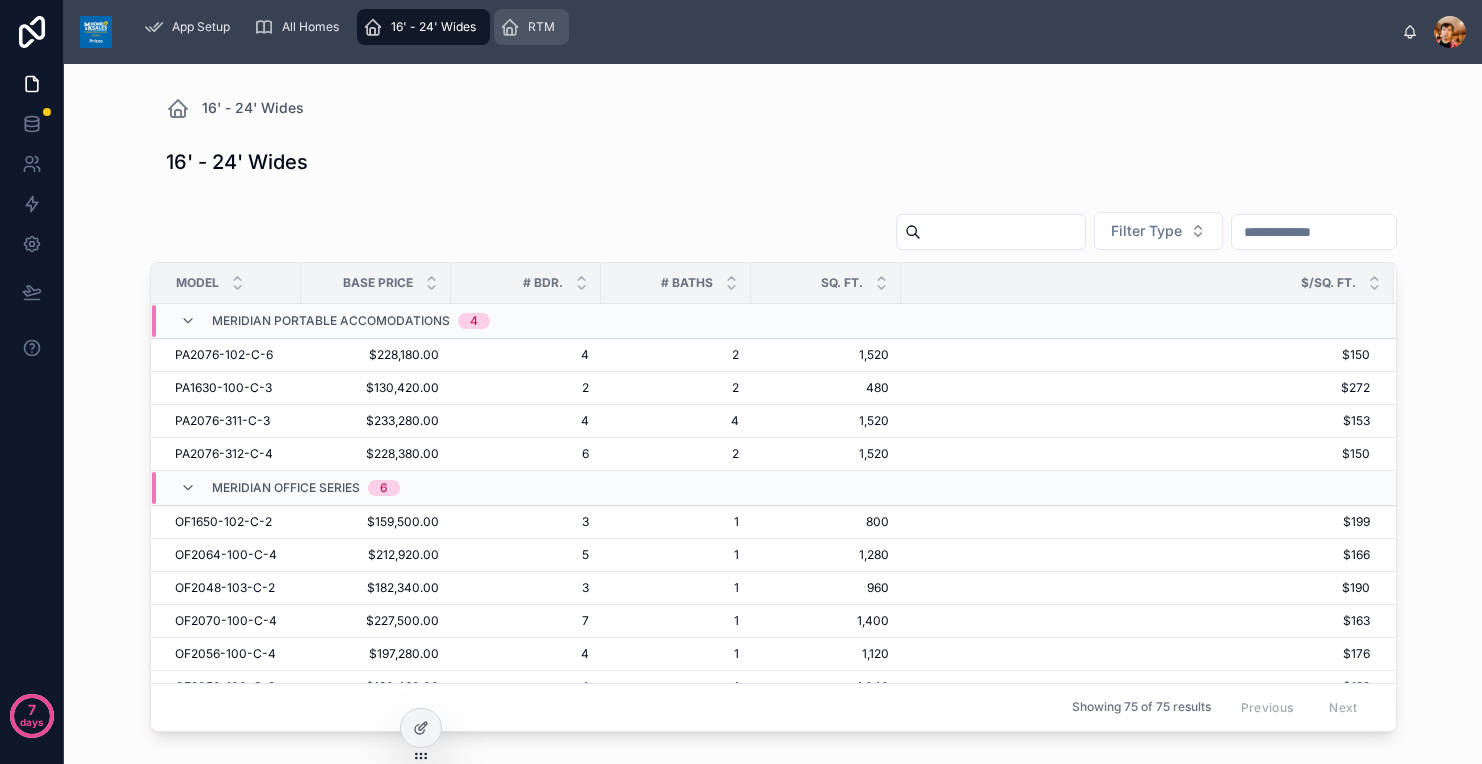 click on "RTM" at bounding box center (531, 27) 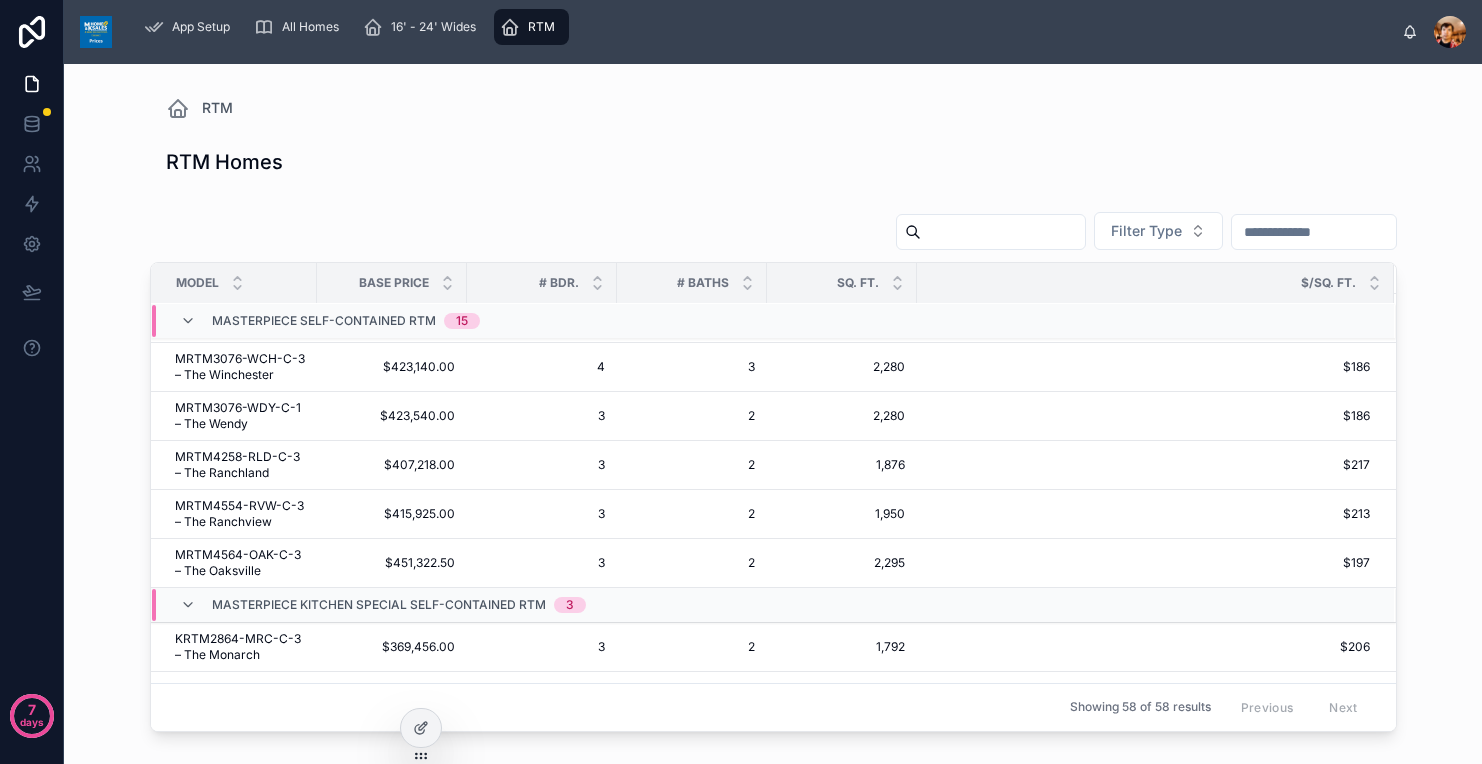 scroll, scrollTop: 0, scrollLeft: 0, axis: both 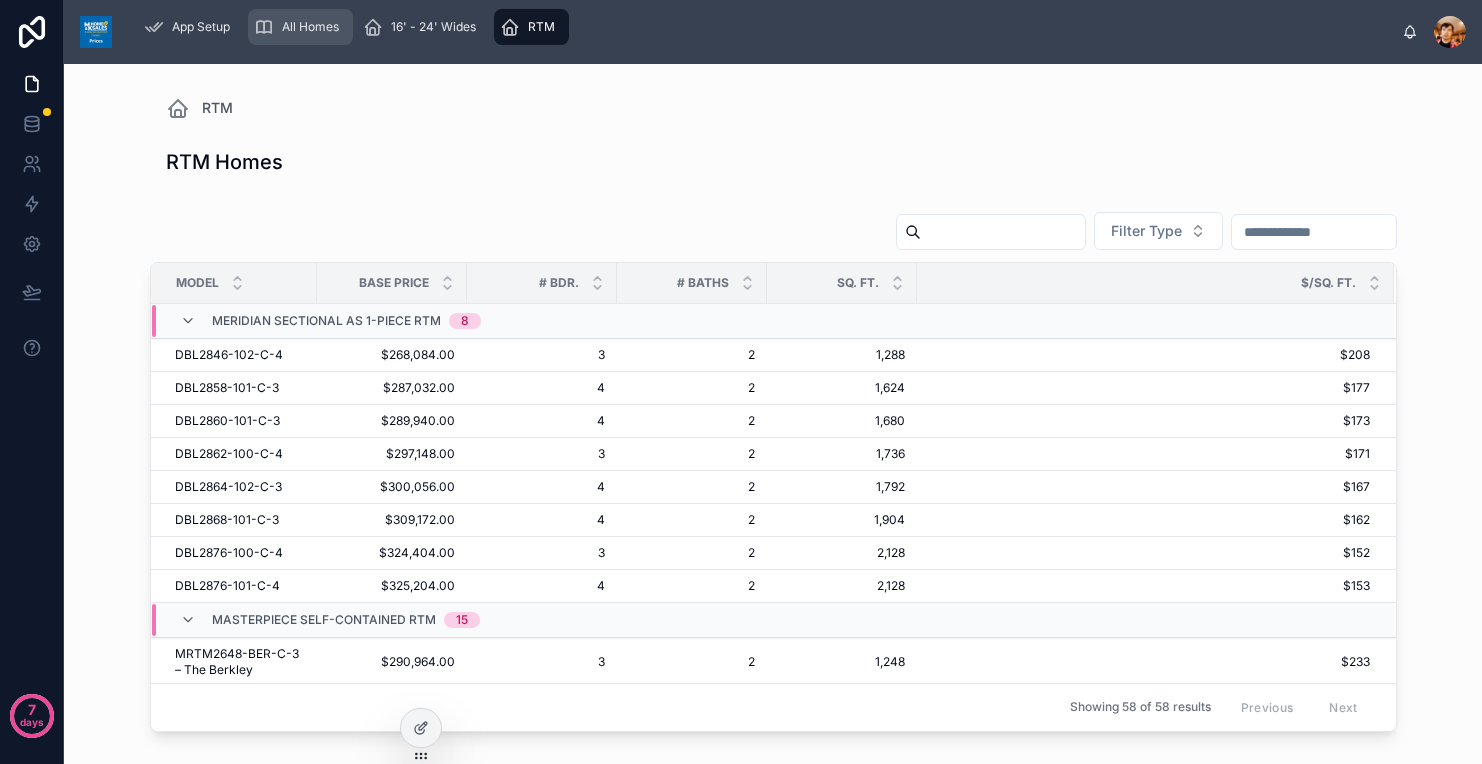click on "All Homes" at bounding box center [310, 27] 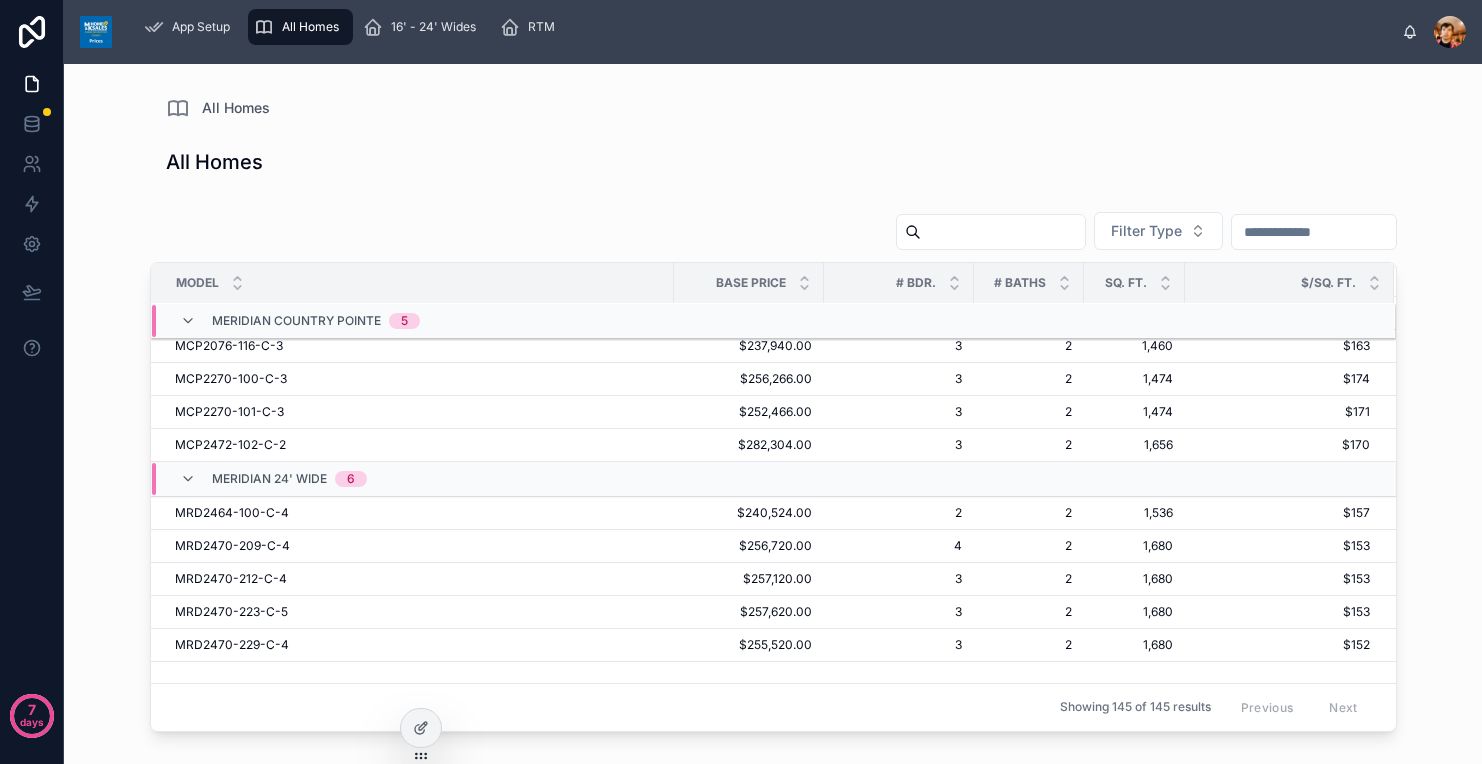 scroll, scrollTop: 1776, scrollLeft: 0, axis: vertical 